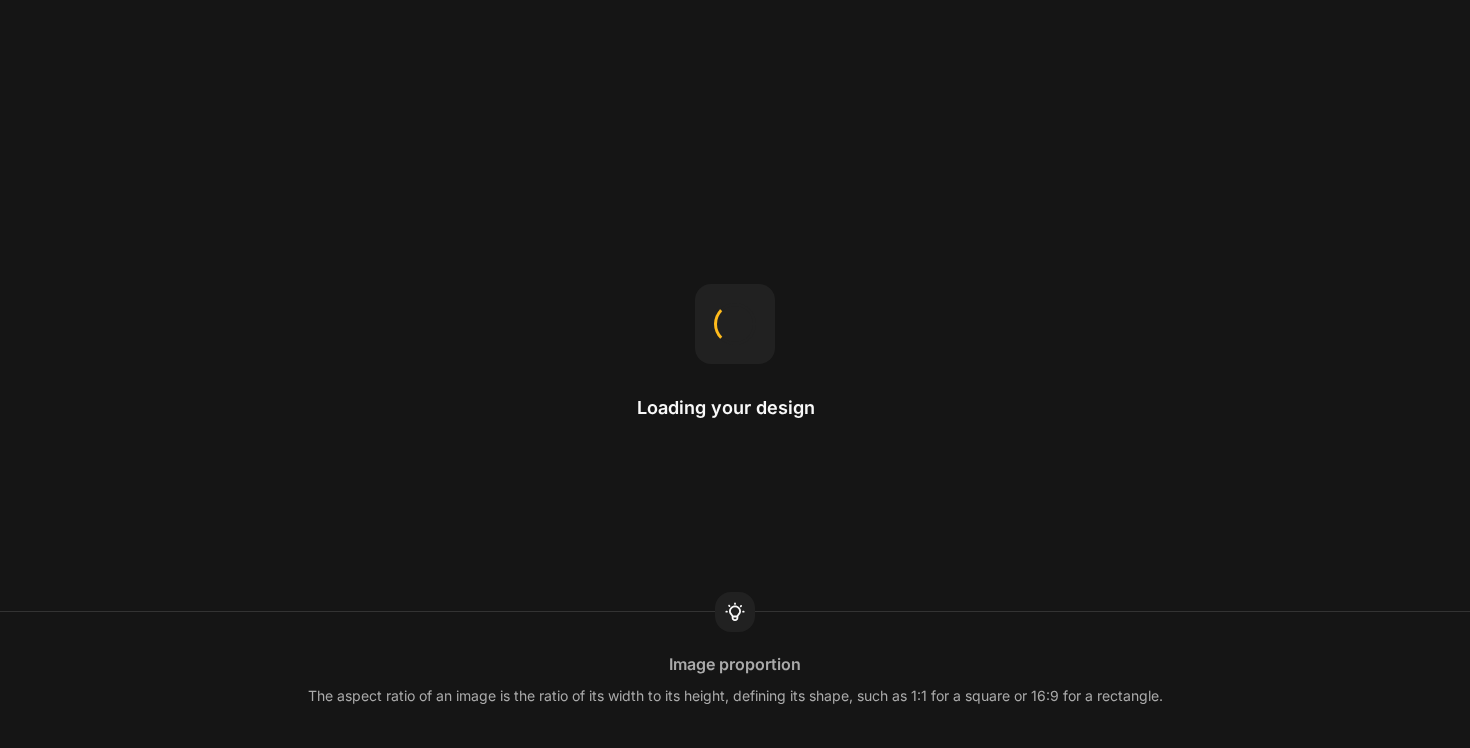 scroll, scrollTop: 0, scrollLeft: 0, axis: both 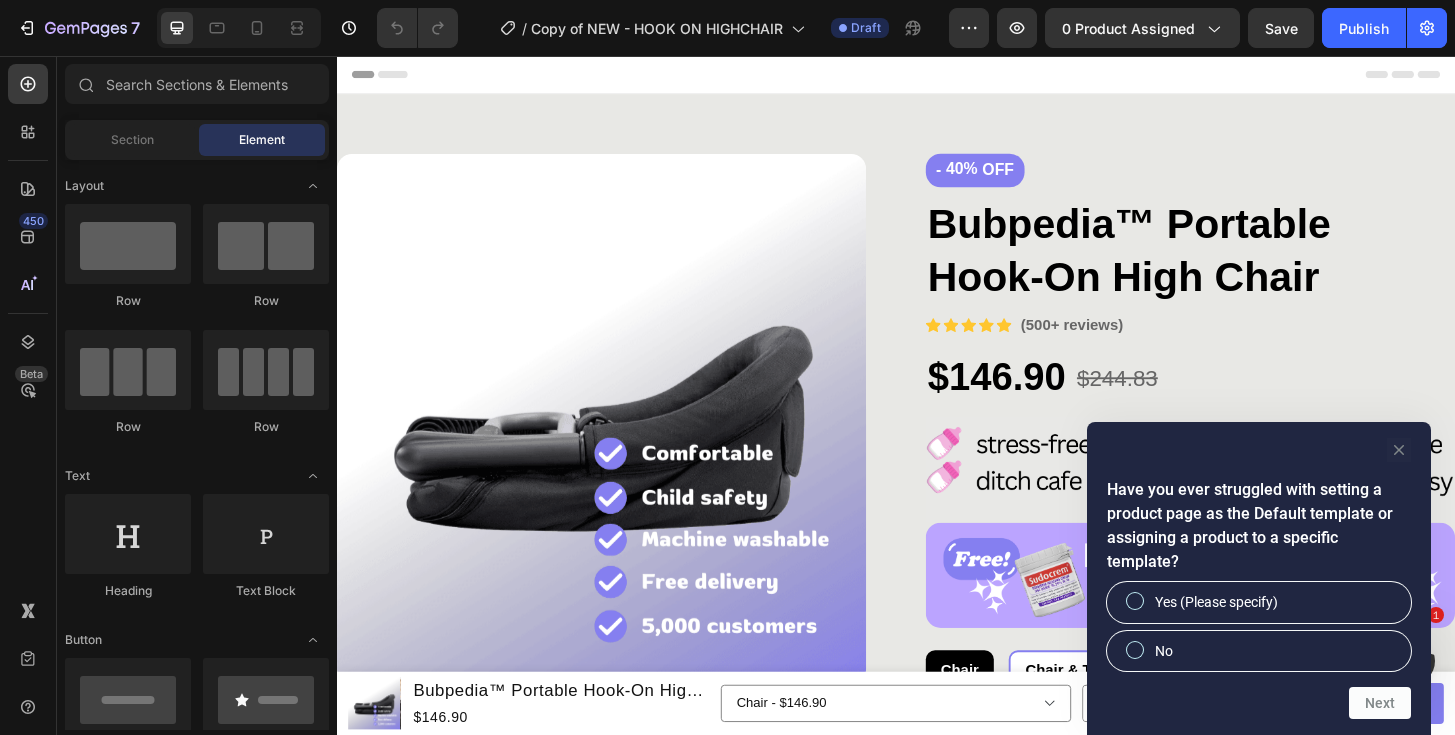 click 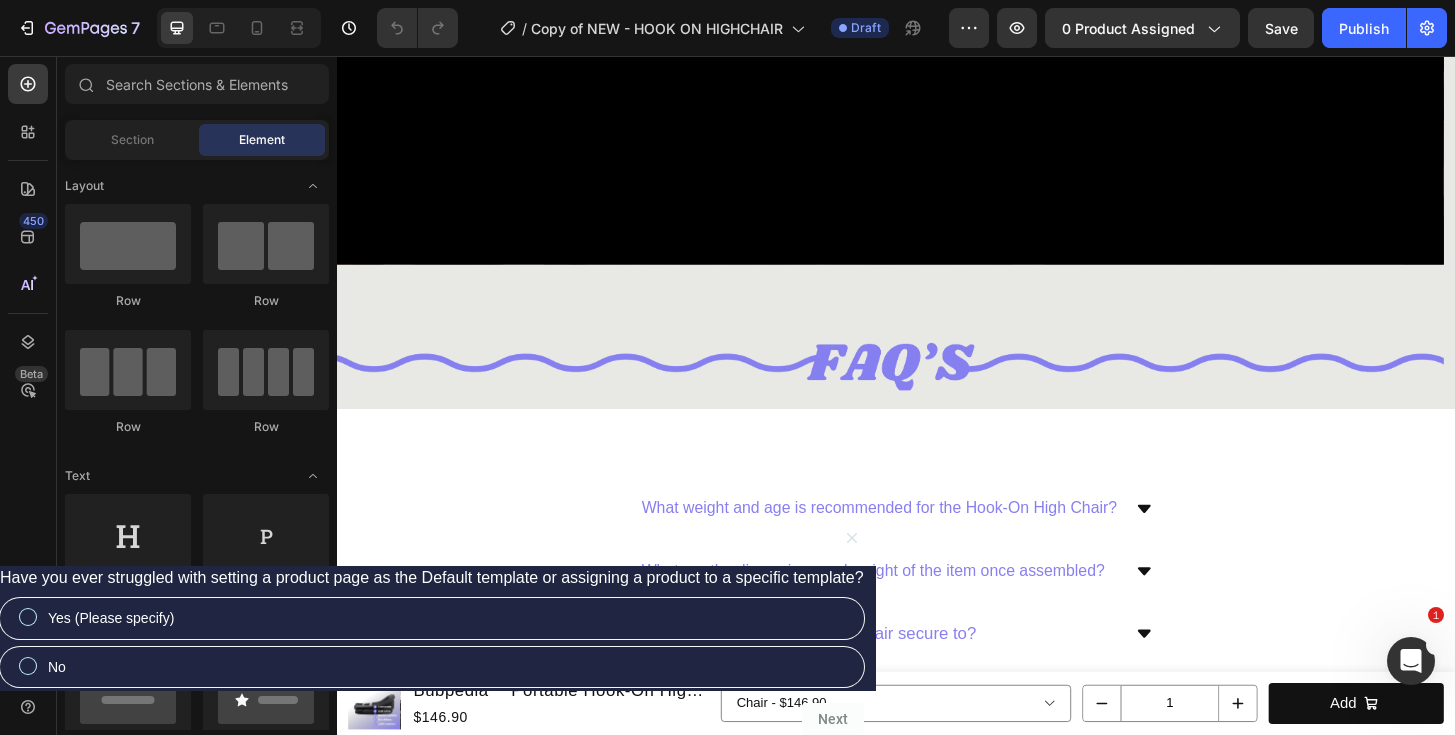 scroll, scrollTop: 3741, scrollLeft: 0, axis: vertical 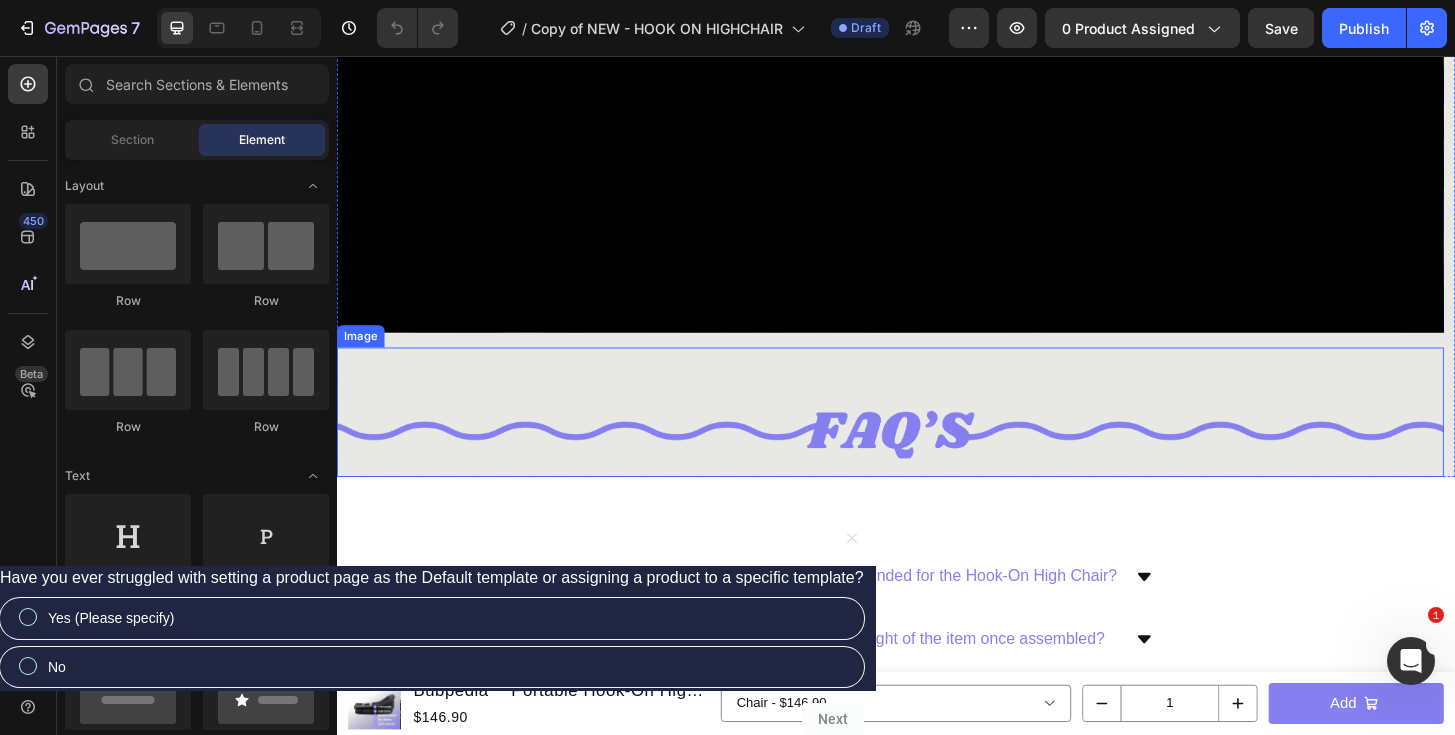 click at bounding box center [931, 458] 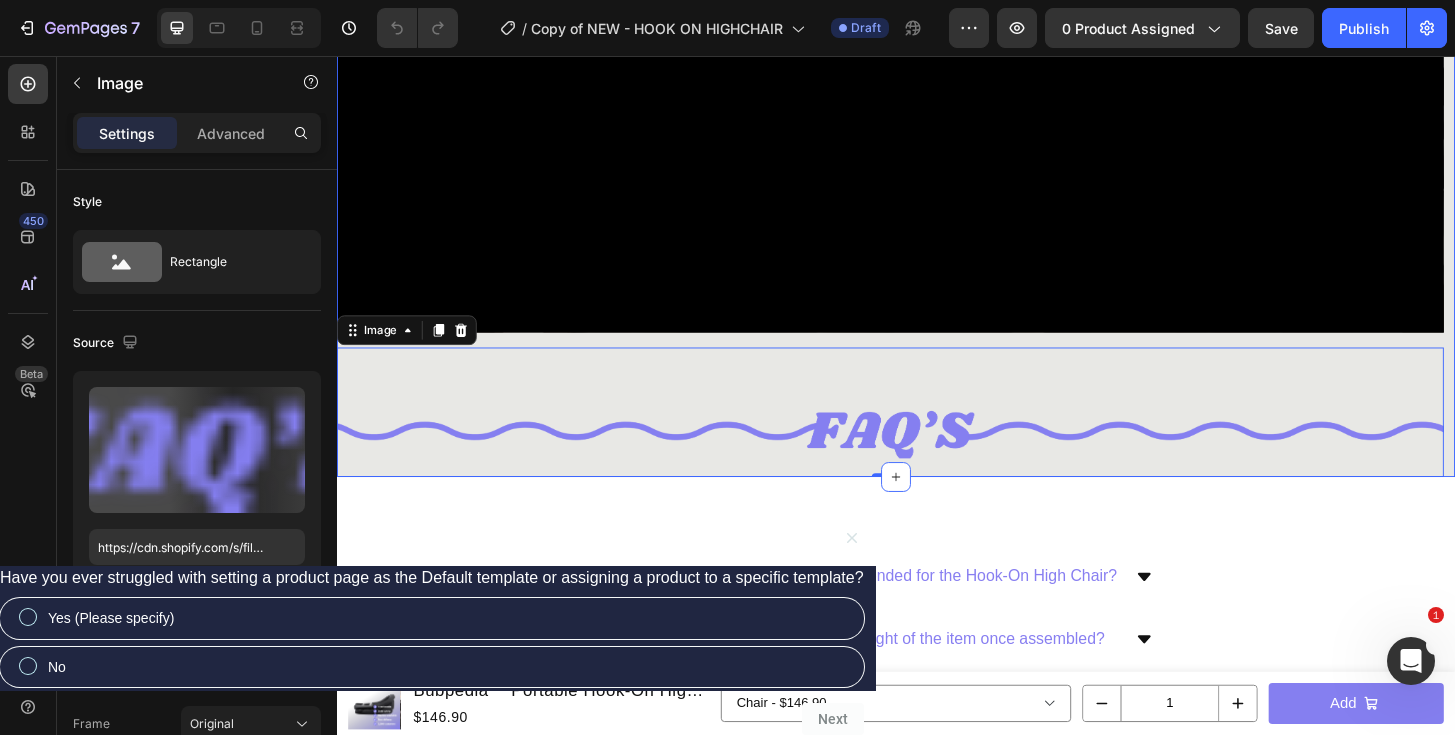 click on "Video Image   0" at bounding box center (931, 96) 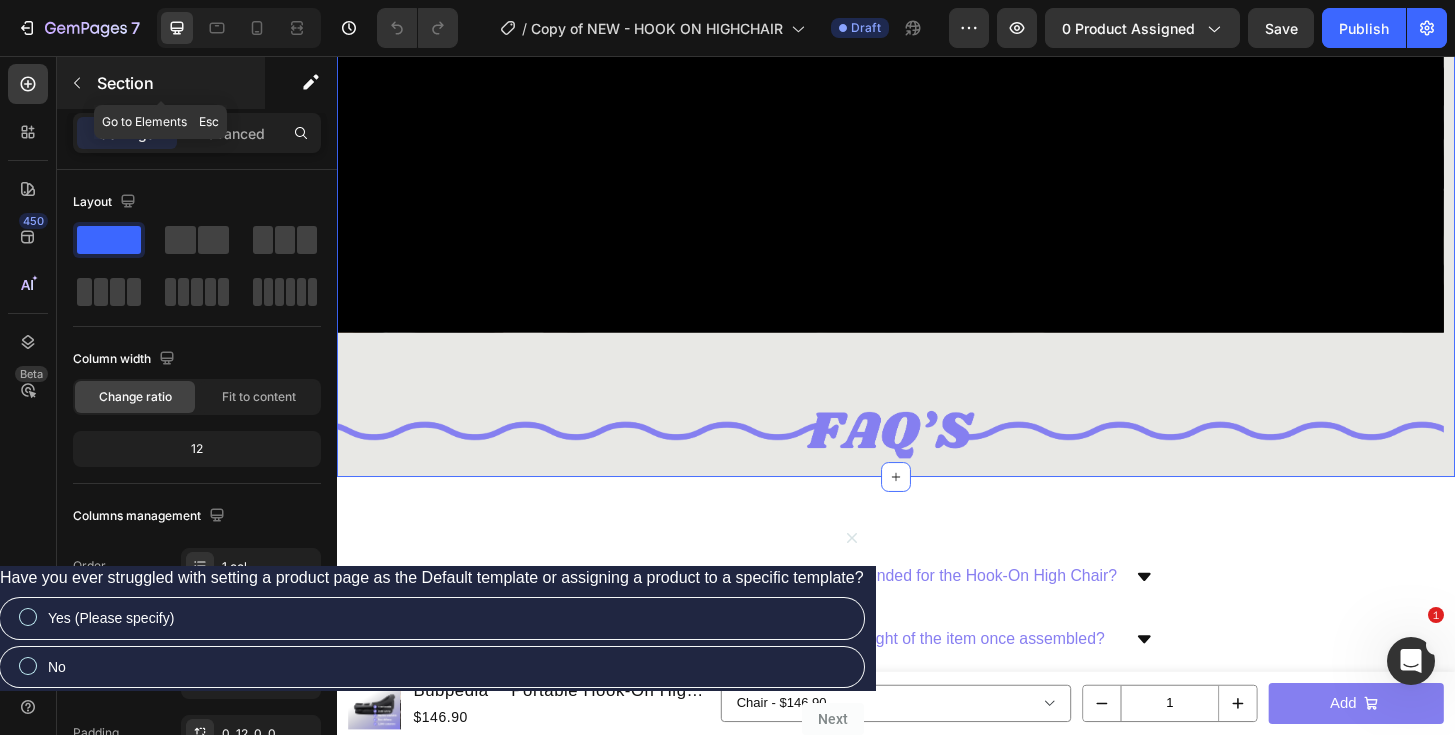 click 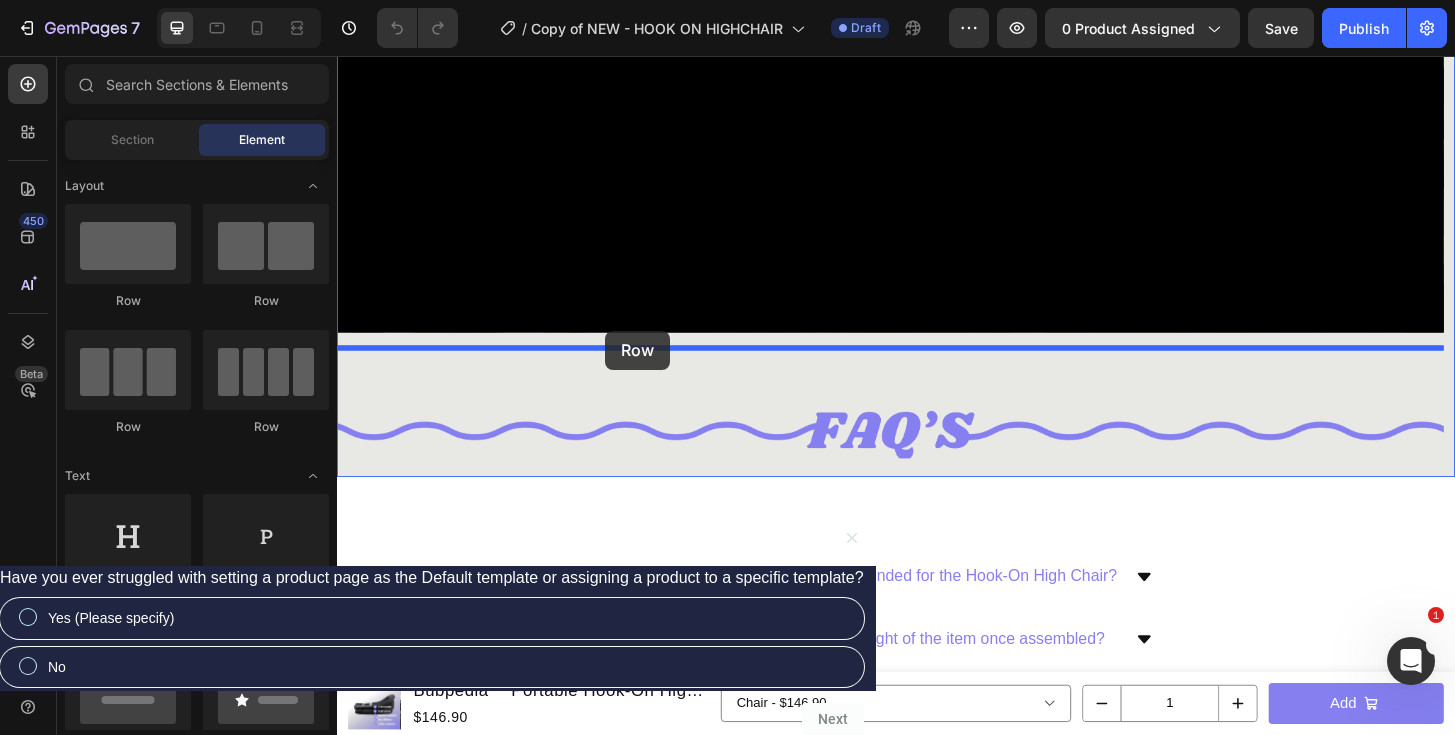 drag, startPoint x: 477, startPoint y: 294, endPoint x: 626, endPoint y: 350, distance: 159.17601 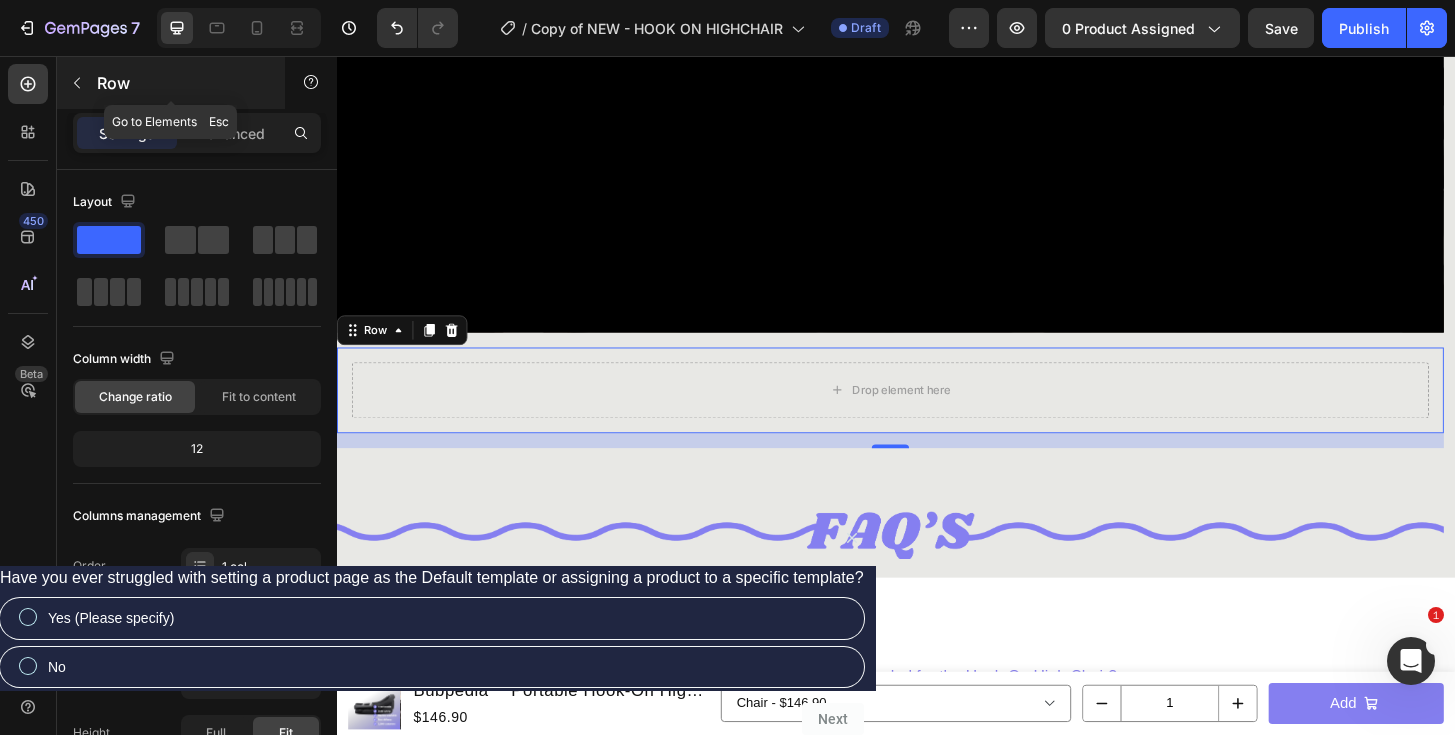 click 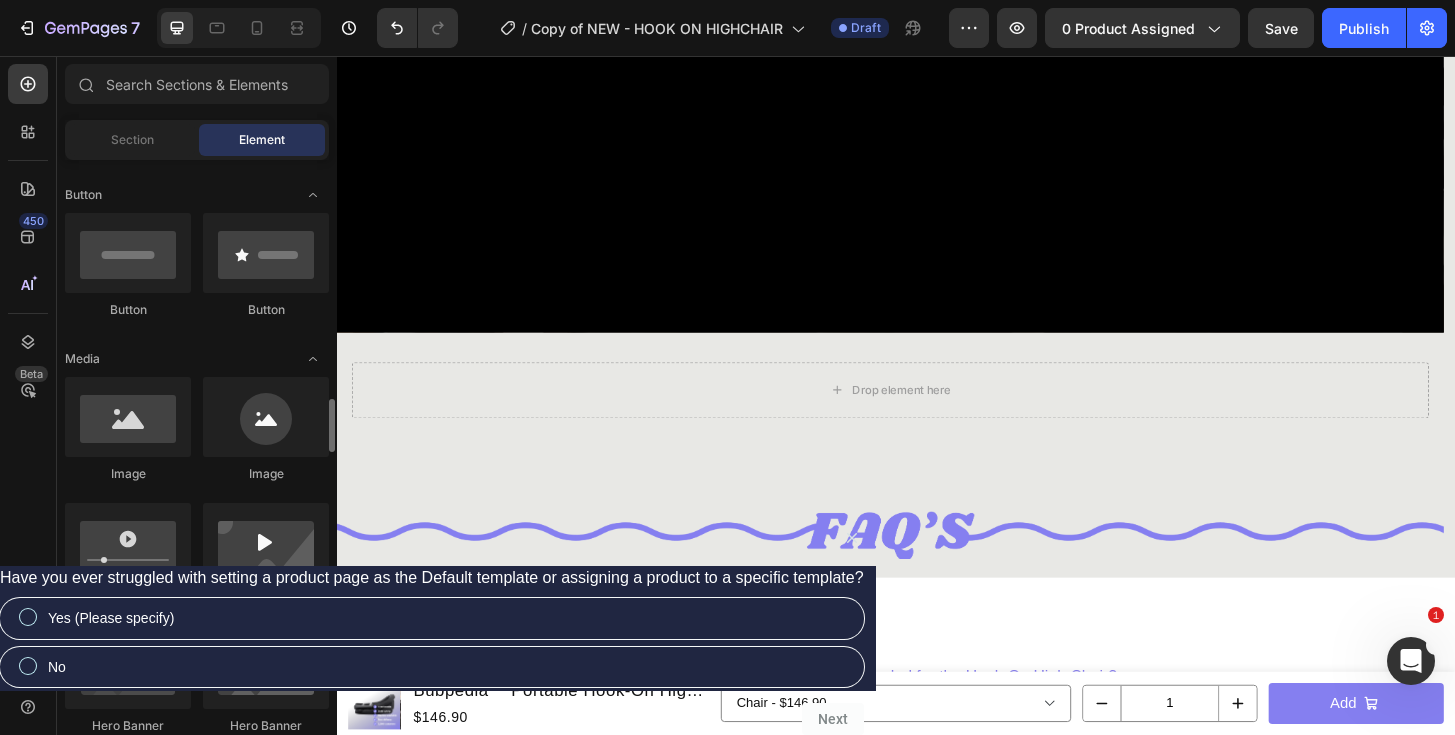 scroll, scrollTop: 697, scrollLeft: 0, axis: vertical 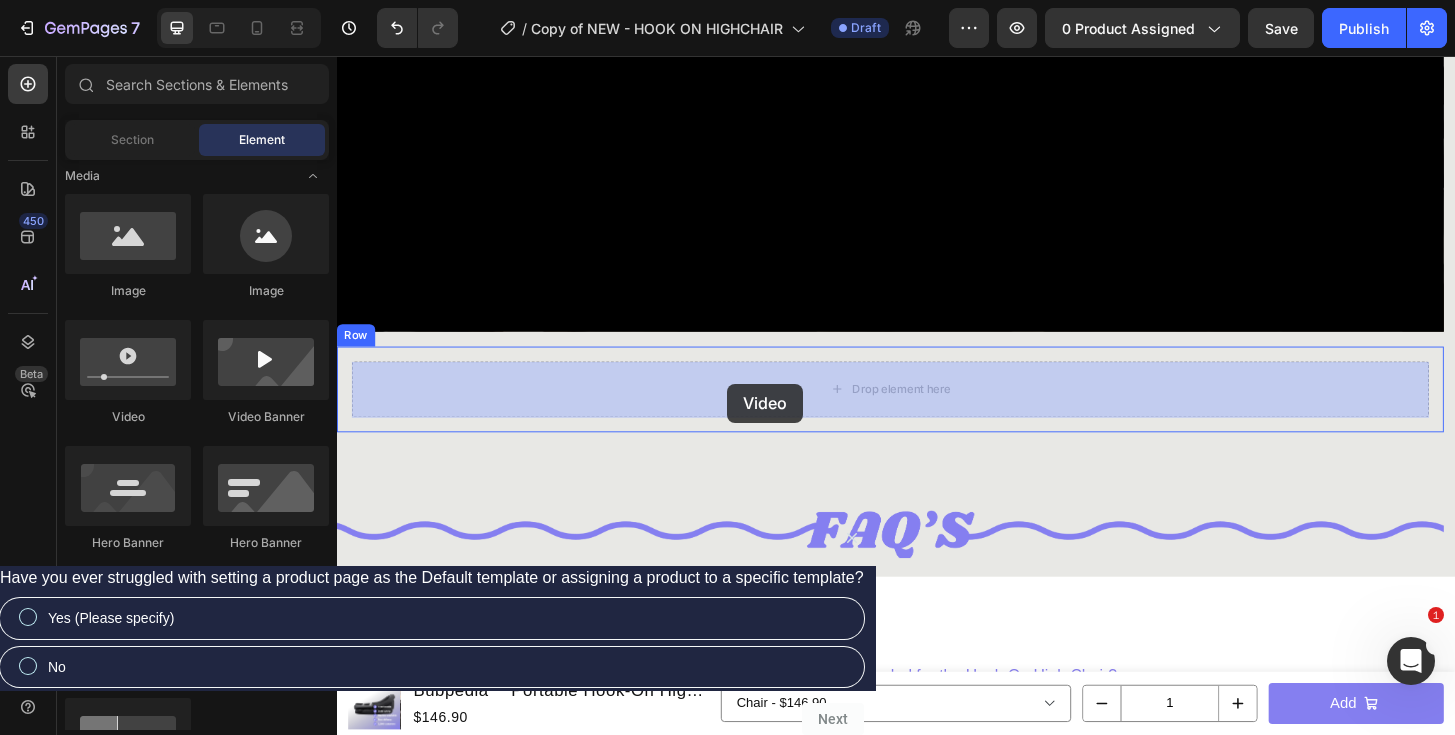 drag, startPoint x: 472, startPoint y: 418, endPoint x: 756, endPoint y: 408, distance: 284.176 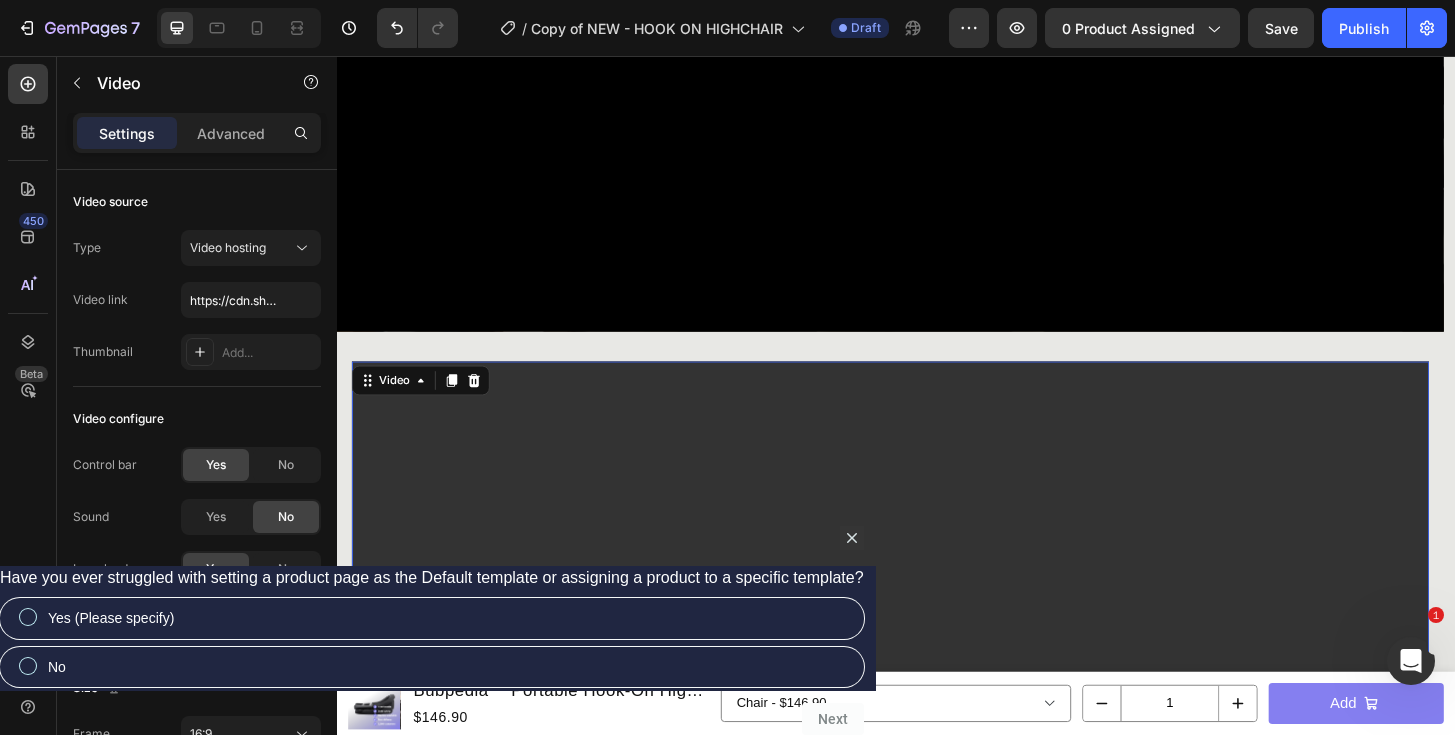 click at bounding box center [931, 709] 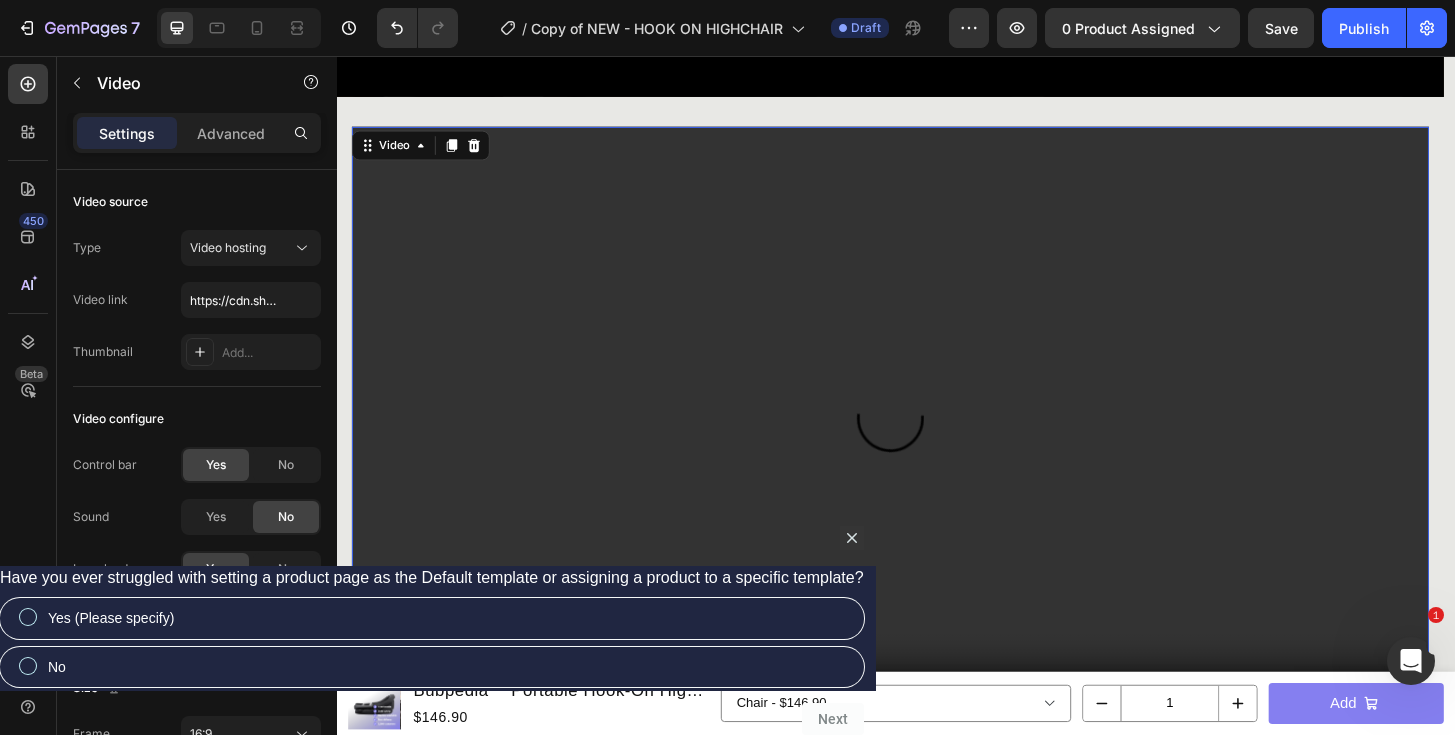 scroll, scrollTop: 3995, scrollLeft: 0, axis: vertical 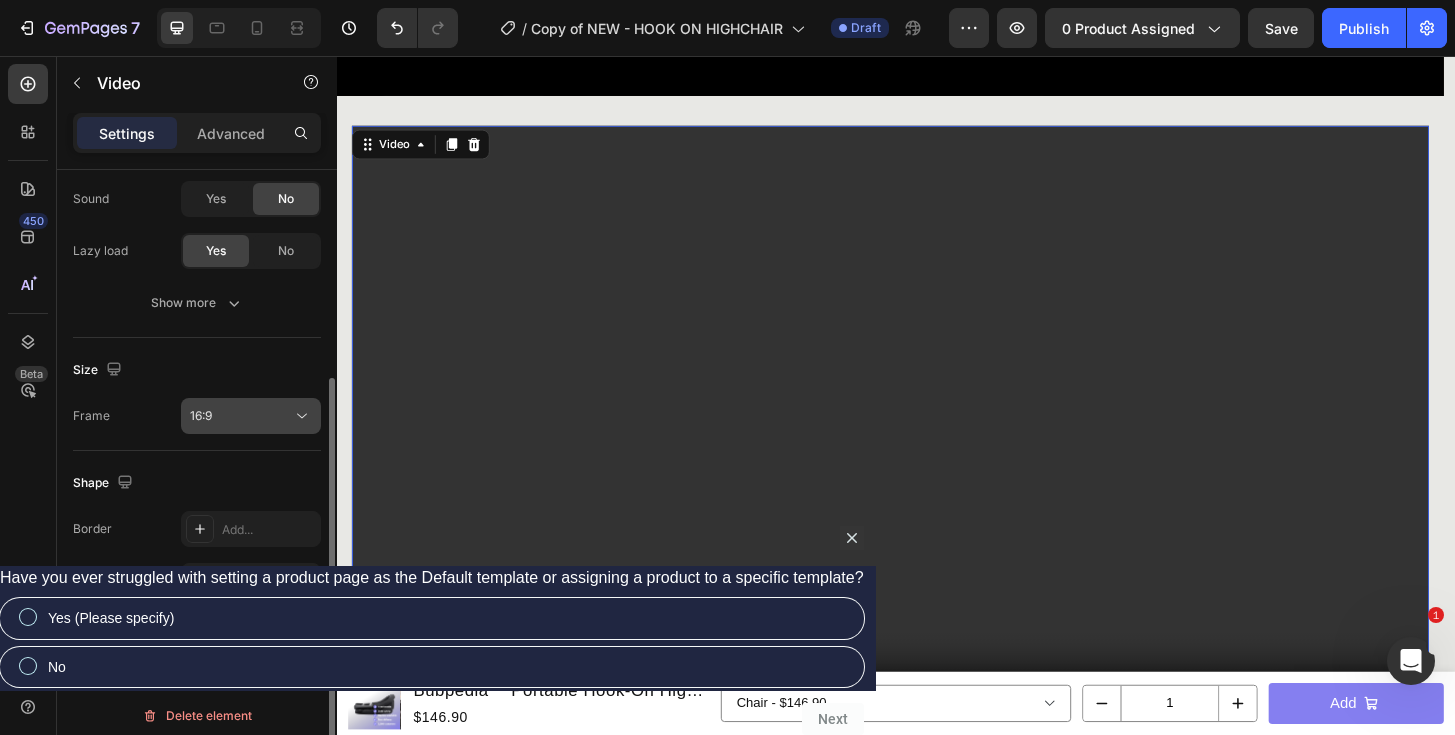 click on "16:9" at bounding box center (241, 416) 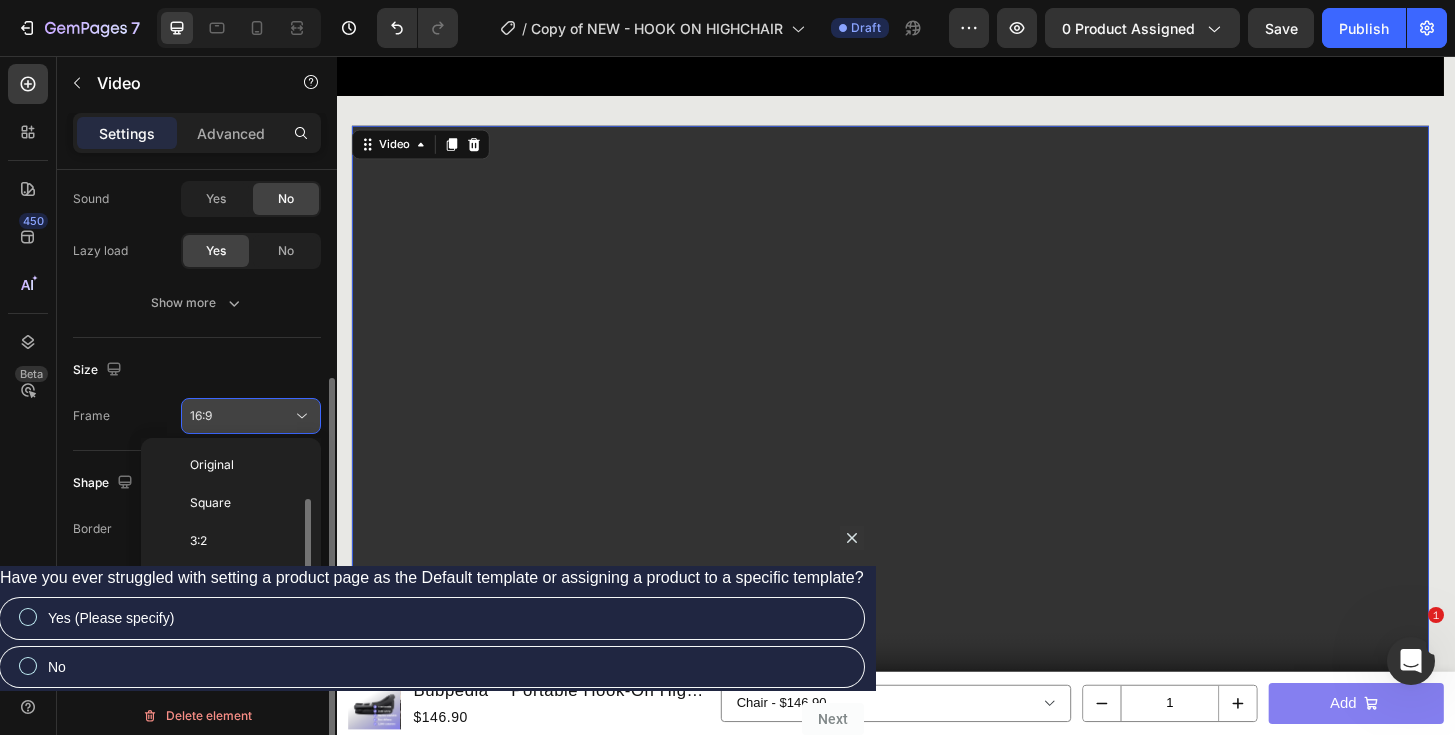 scroll, scrollTop: 36, scrollLeft: 0, axis: vertical 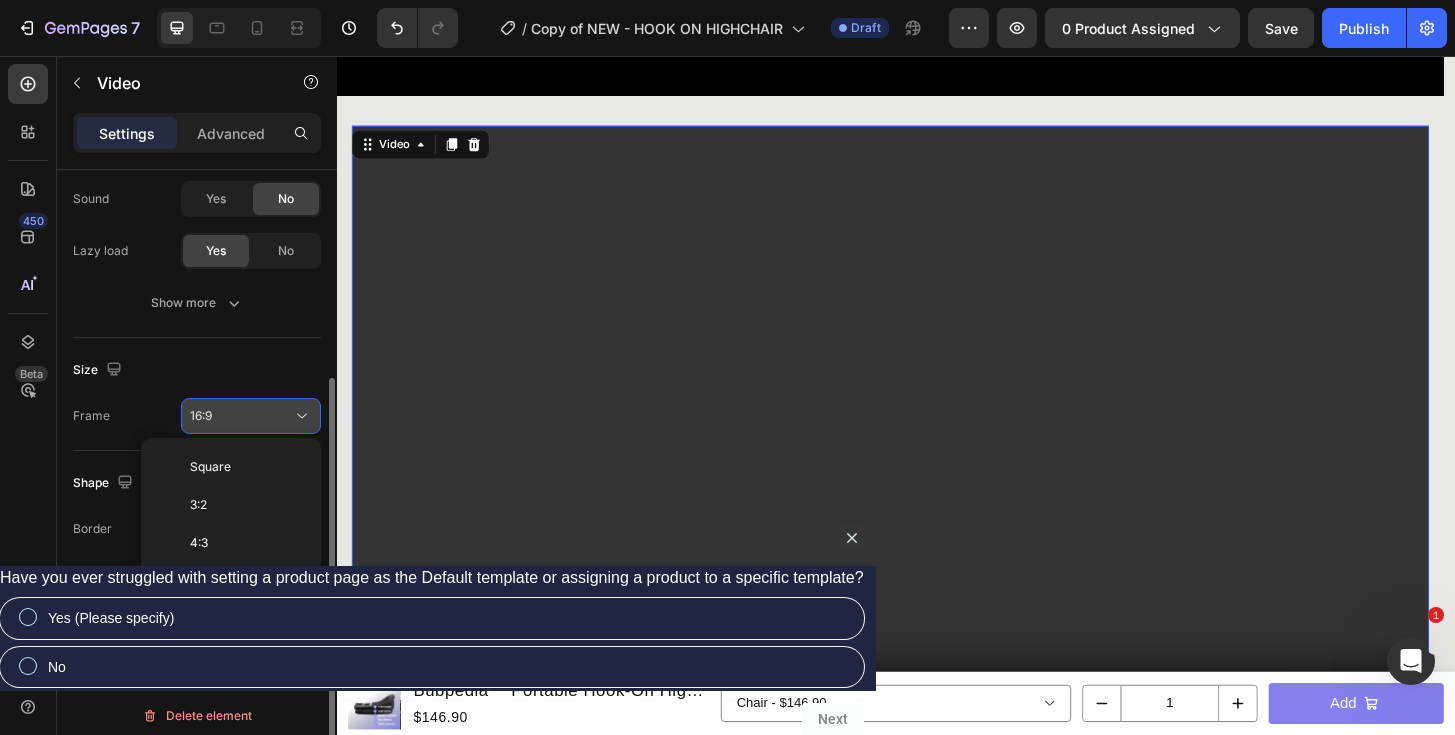 click on "16:9" at bounding box center (241, 416) 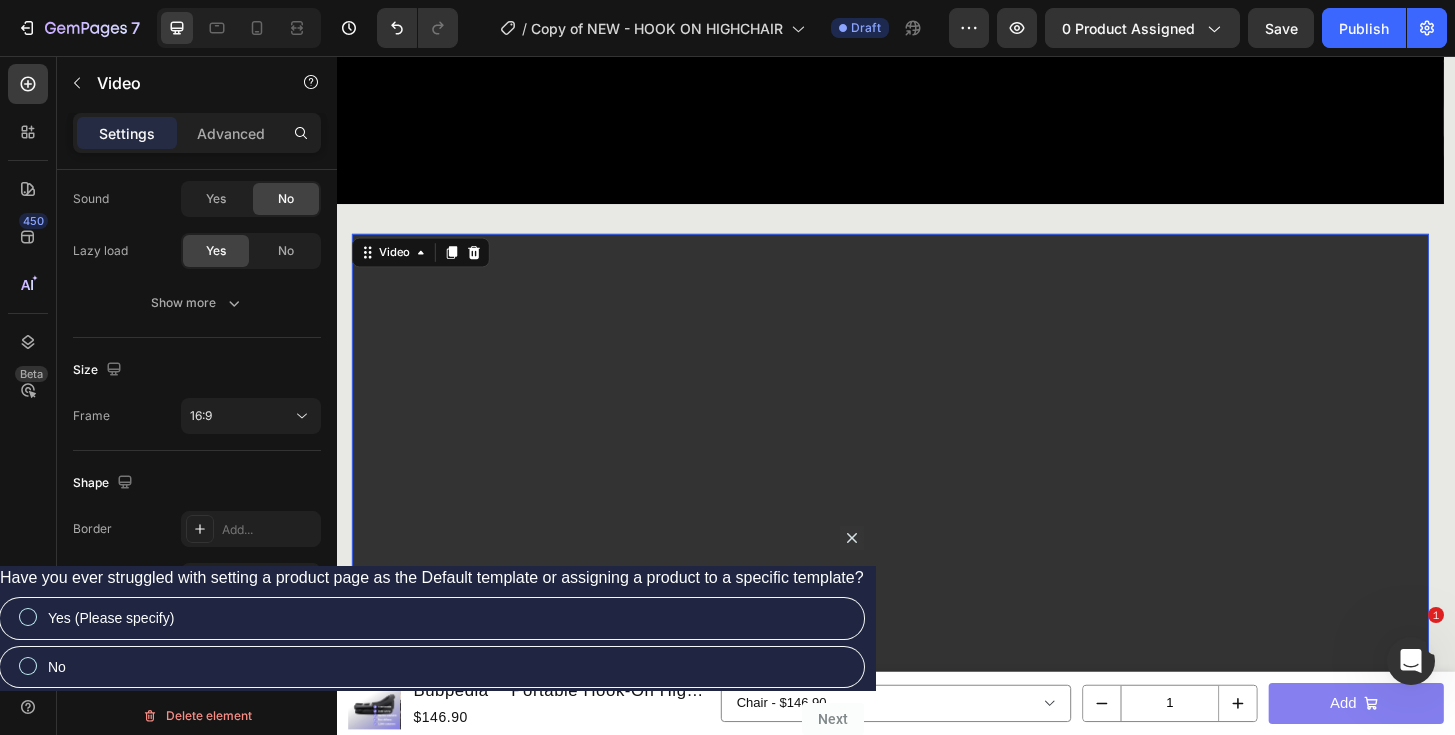 scroll, scrollTop: 3659, scrollLeft: 0, axis: vertical 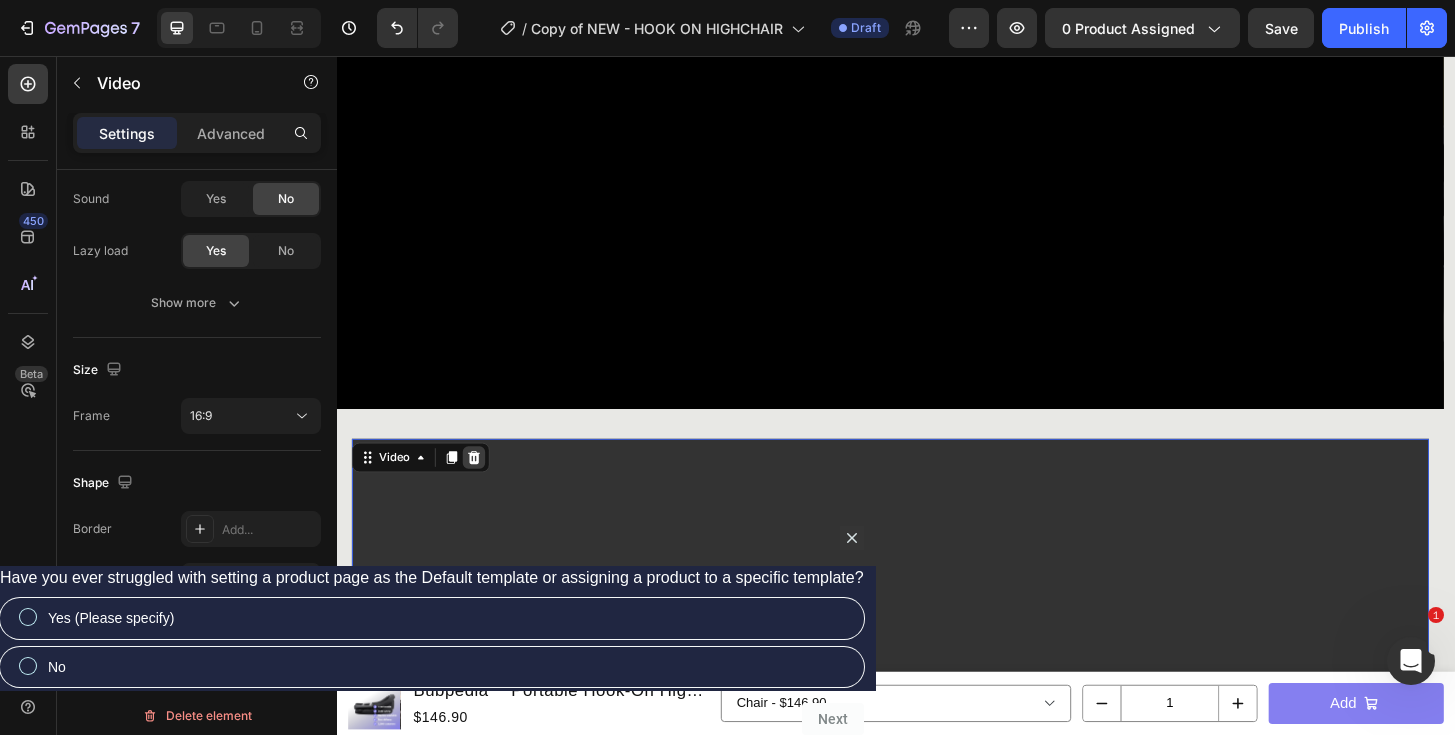click 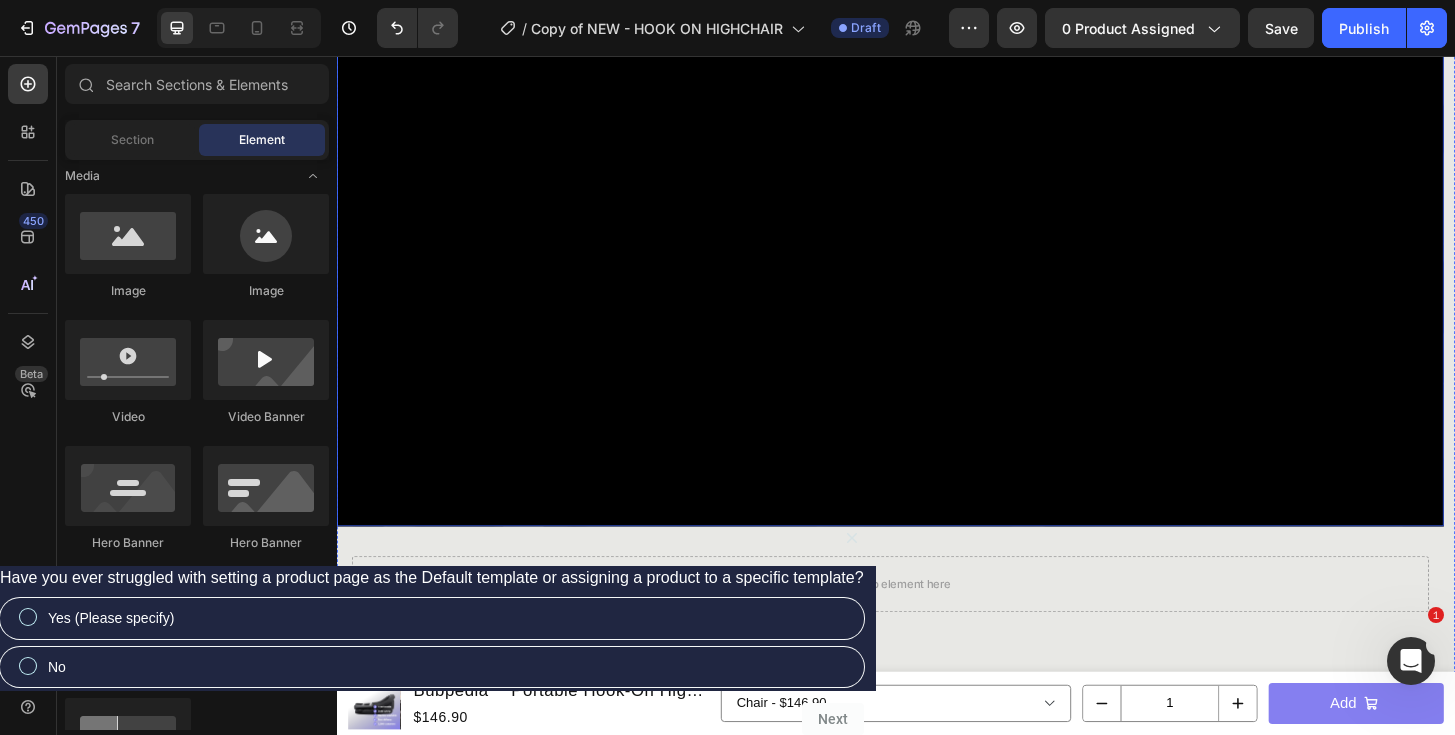 scroll, scrollTop: 3333, scrollLeft: 0, axis: vertical 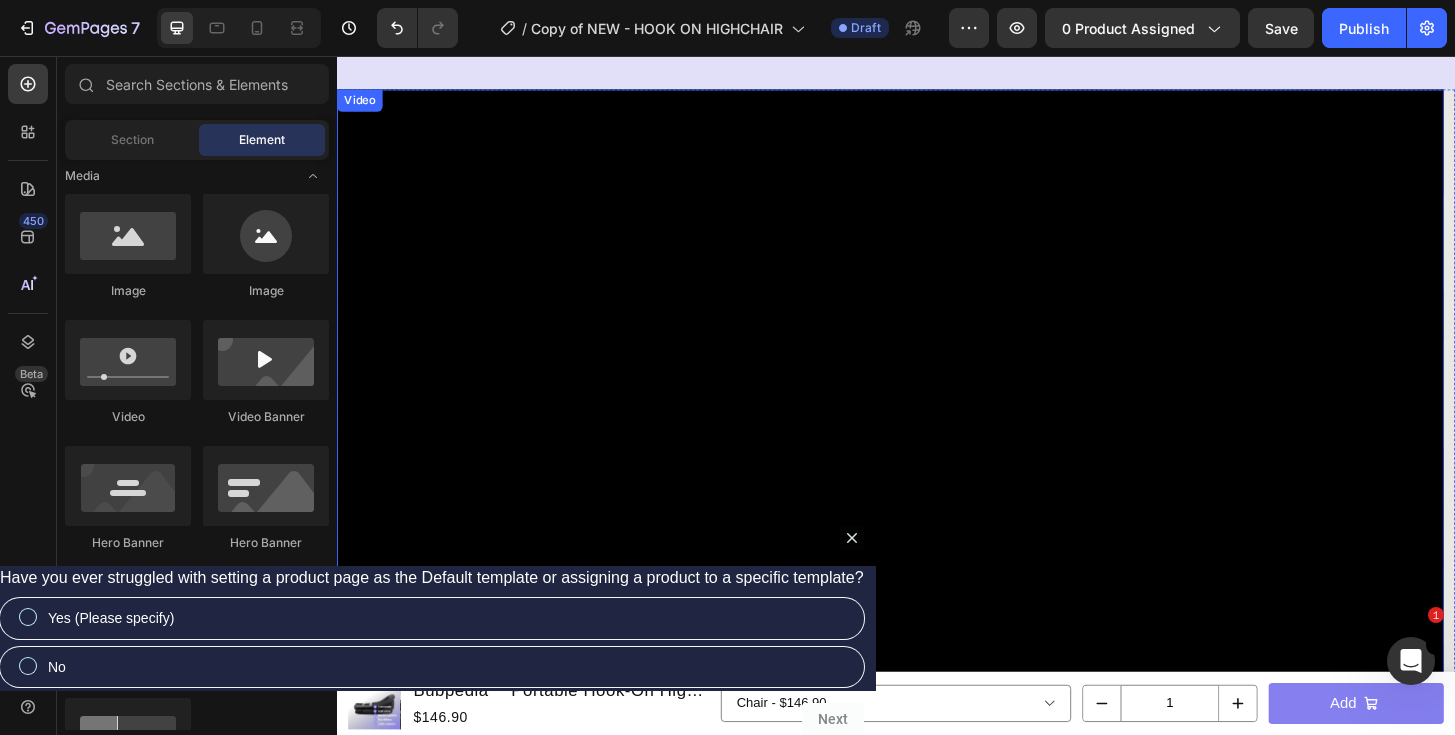 click on "Video" at bounding box center (361, 104) 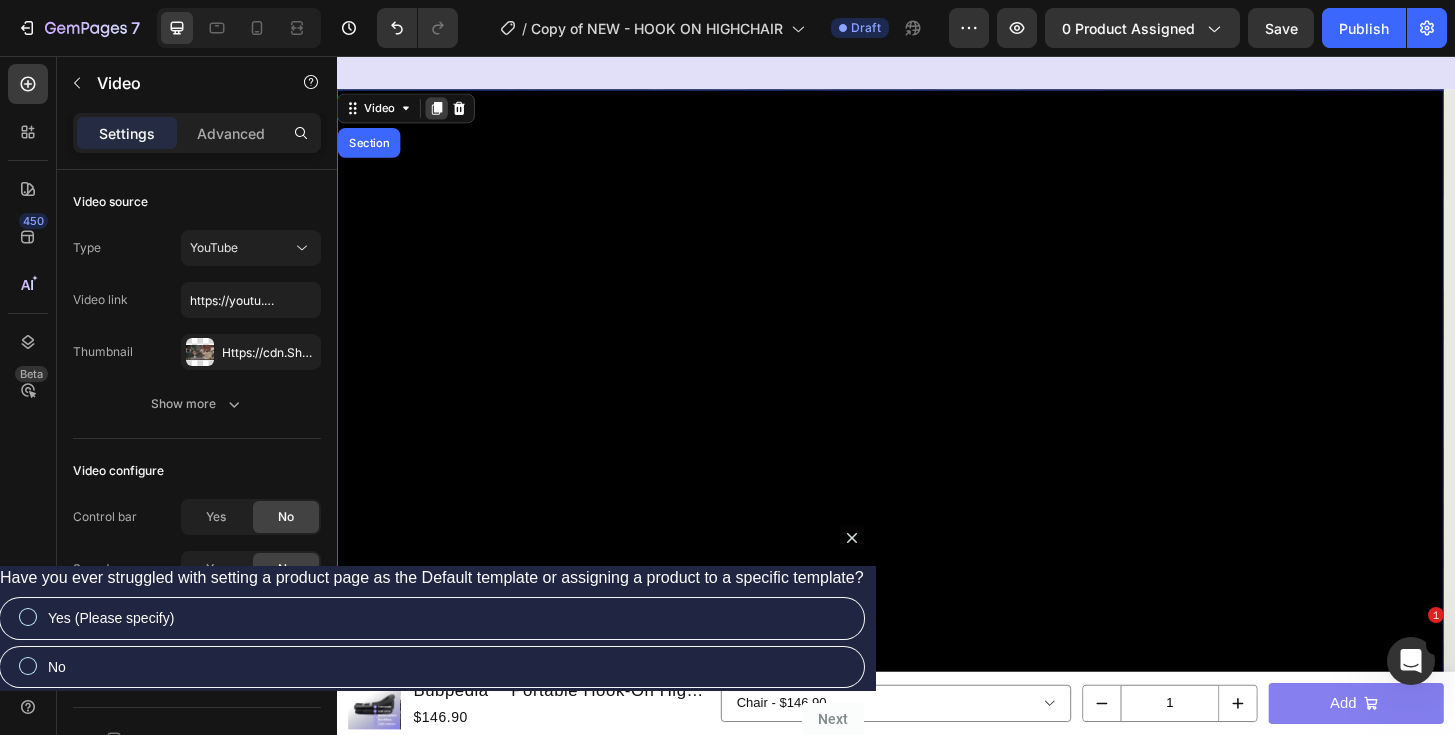 click 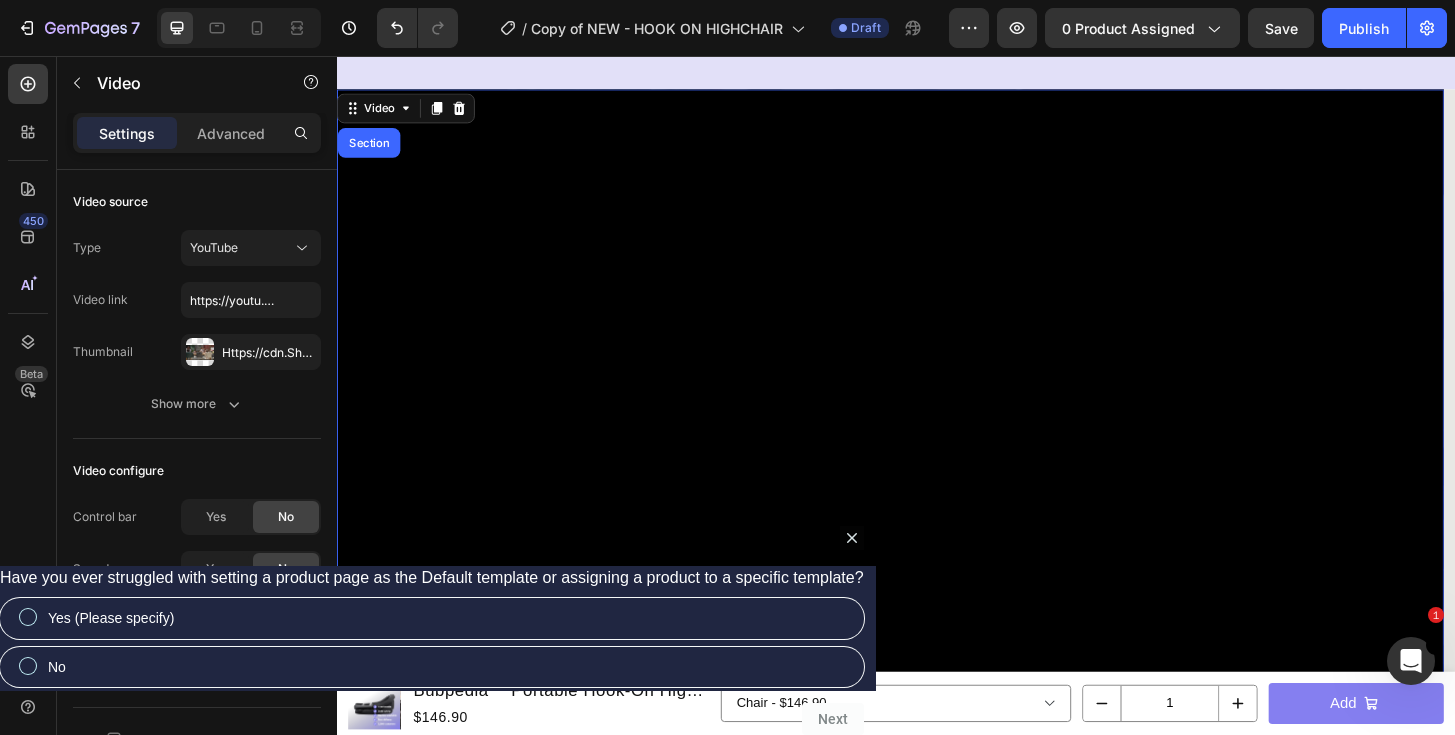 scroll, scrollTop: 318, scrollLeft: 0, axis: vertical 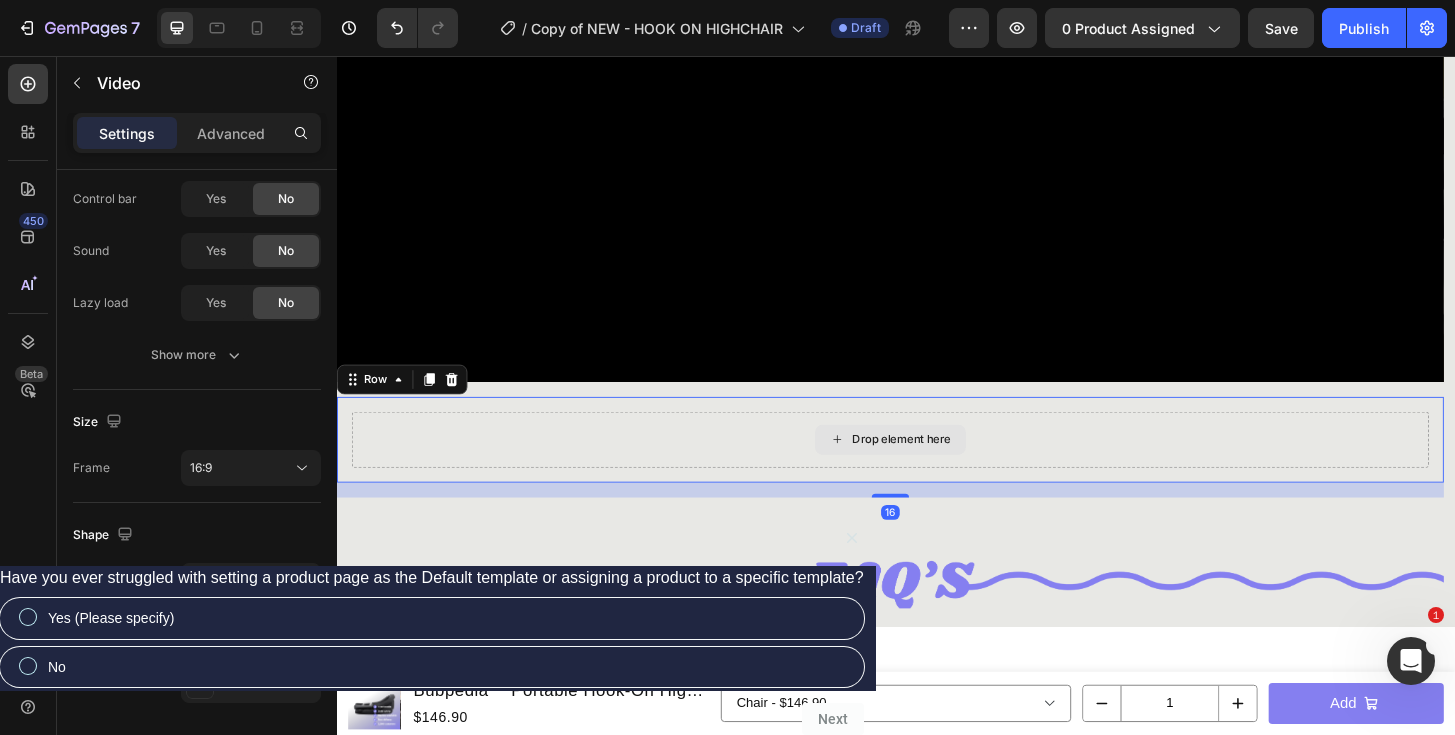 click on "Drop element here" at bounding box center (931, 468) 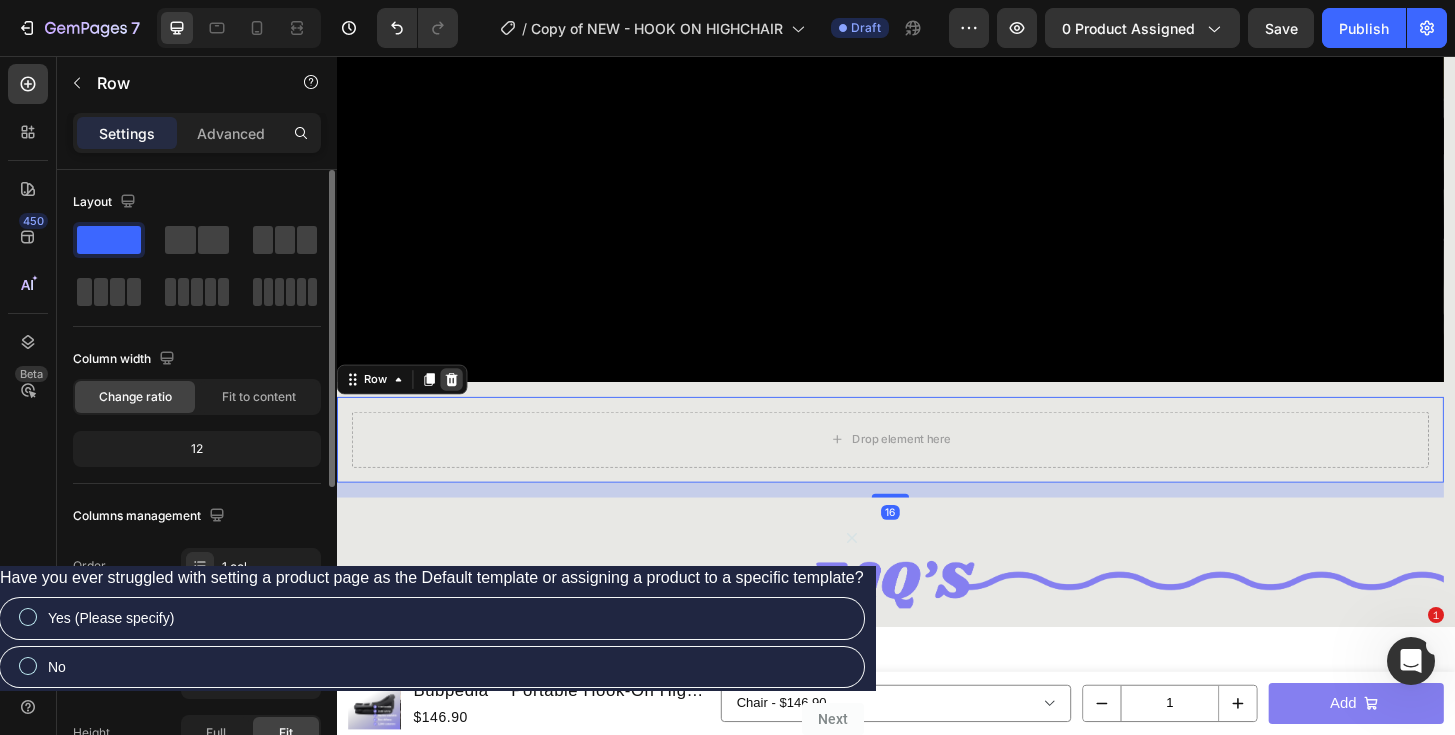 click 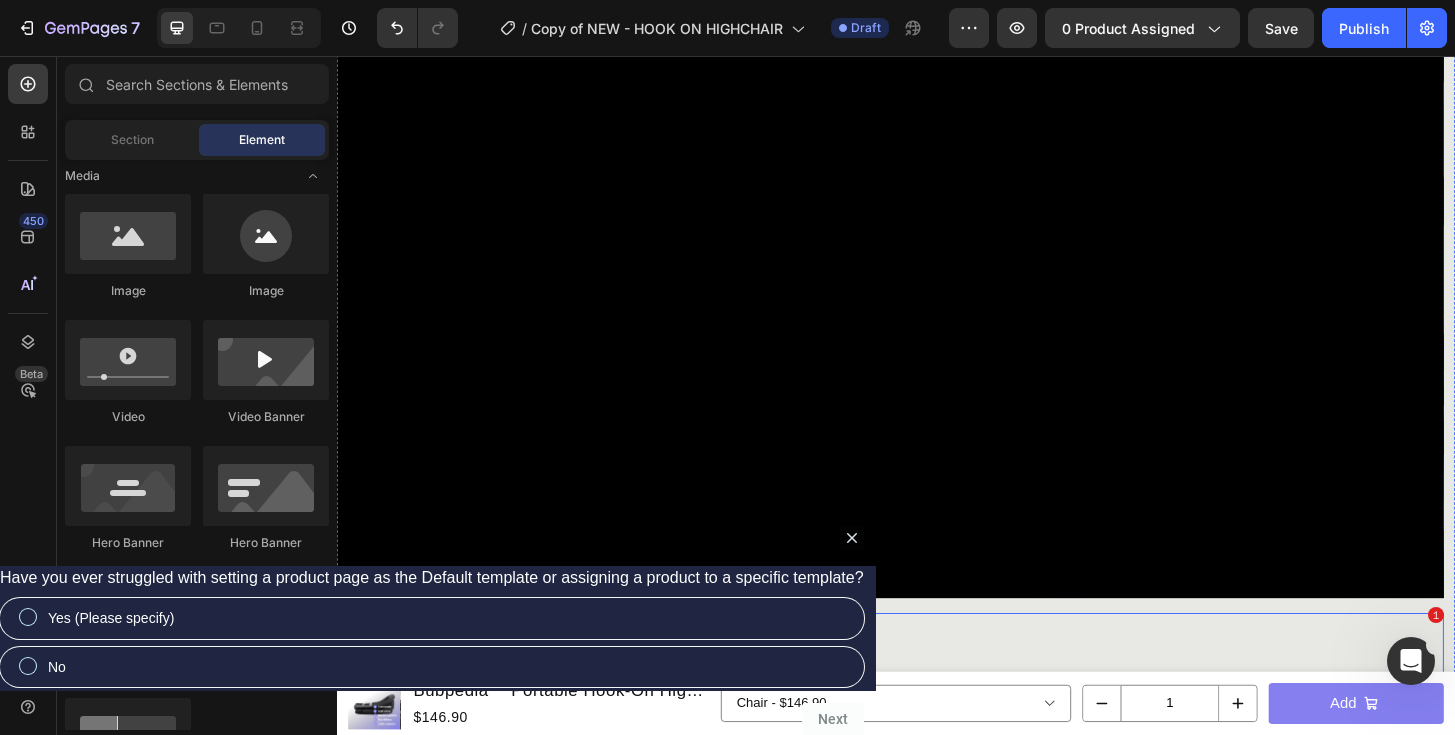 scroll, scrollTop: 3922, scrollLeft: 0, axis: vertical 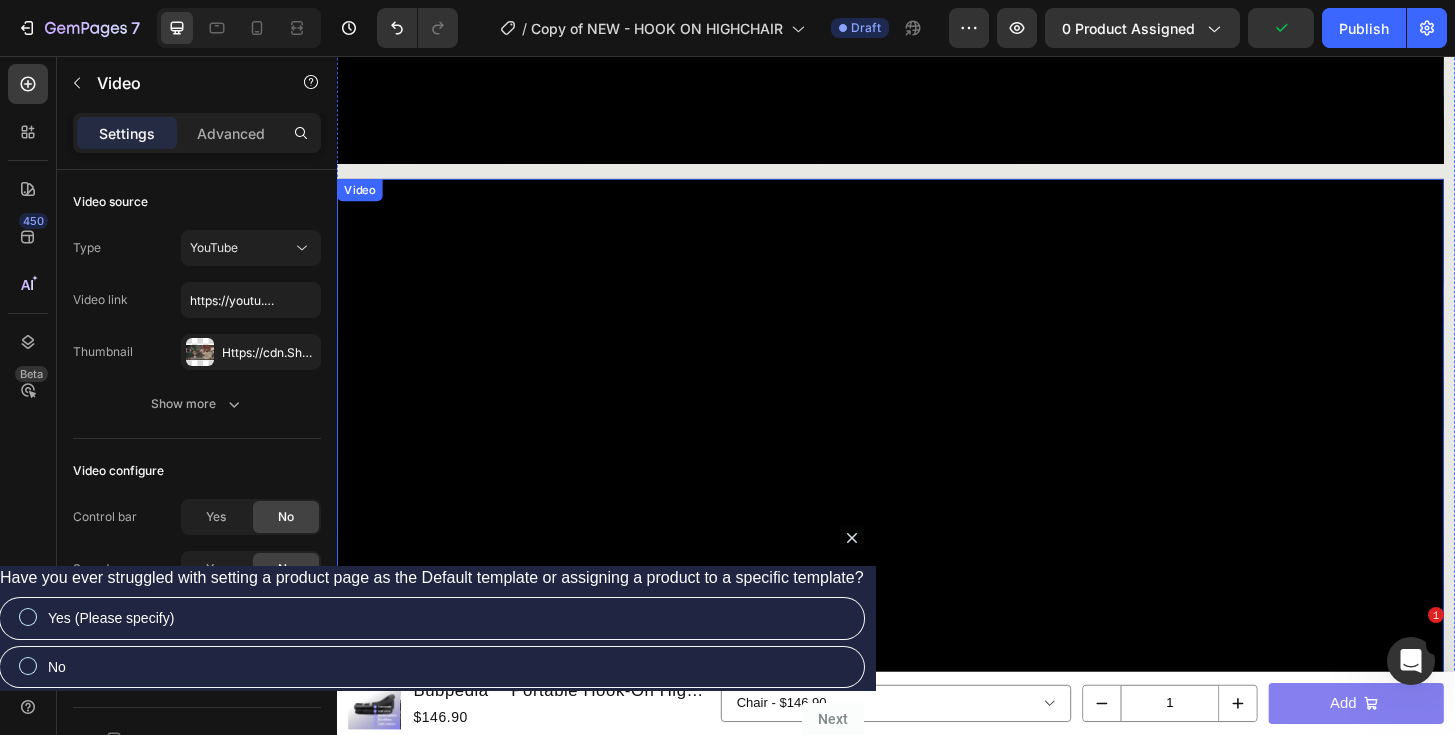 click on "Video" at bounding box center [361, 200] 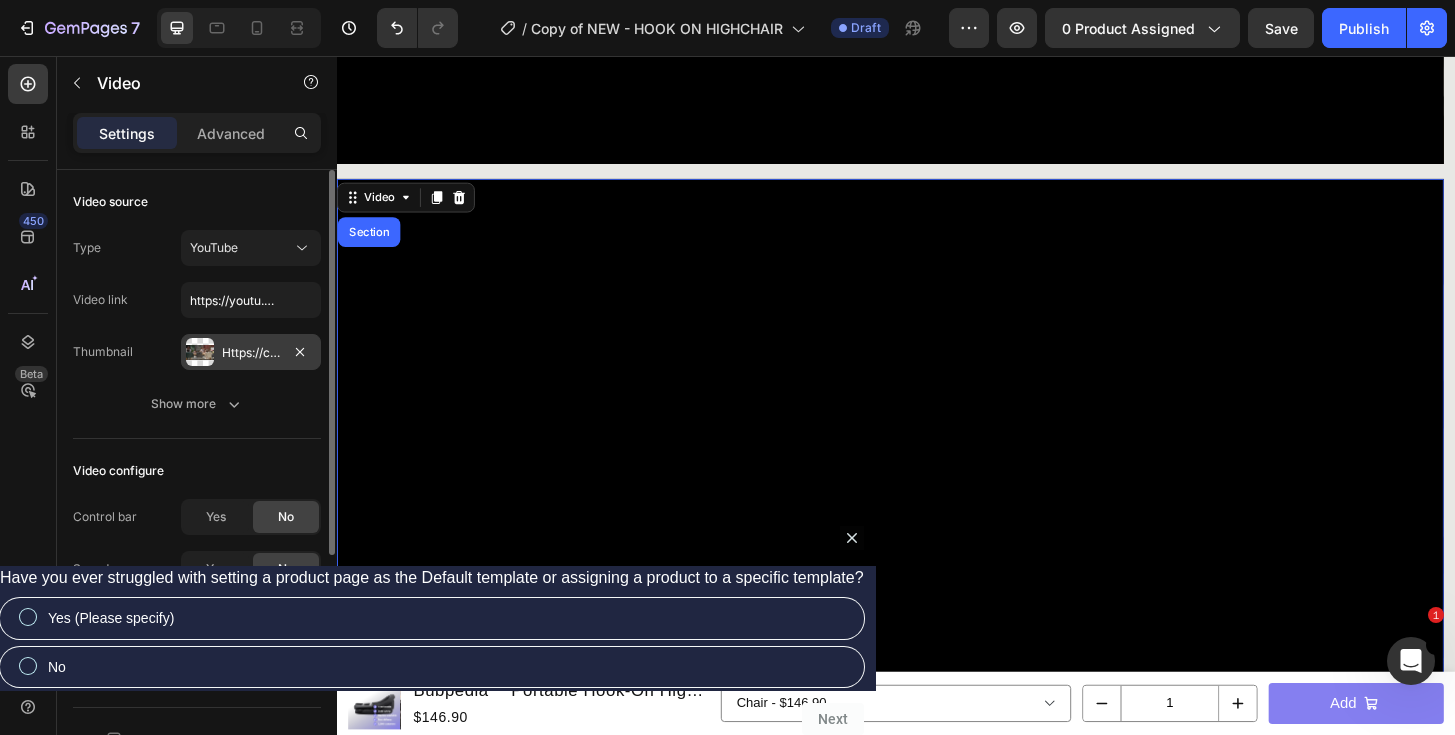 click on "Https://cdn.Shopify.Com/s/files/1/0638/4831/7127/files/gempages_531284729022907583-ed68646d-0271-4cfd-bf6f-2b6ddd48c6ae.Png" at bounding box center [251, 353] 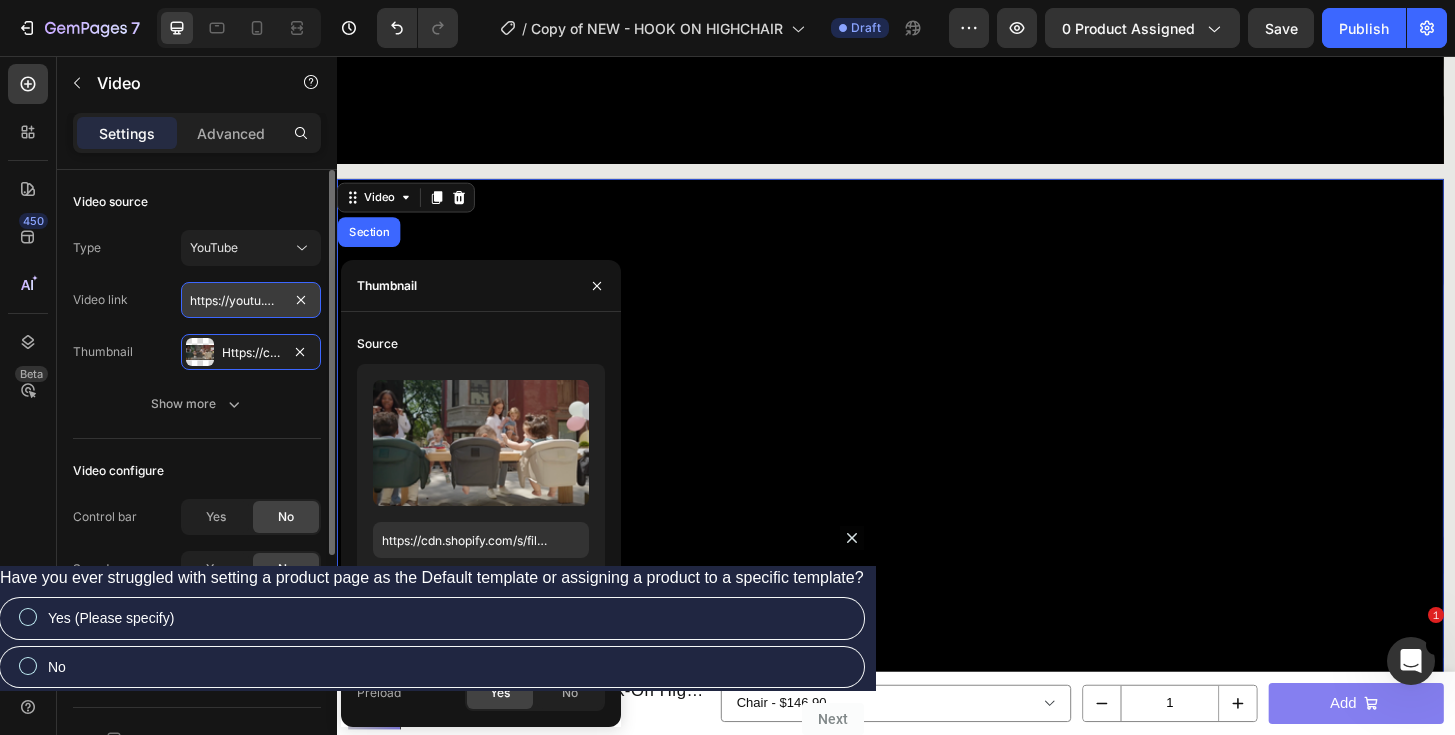 click on "https://youtu.be/UGds4EL1vxE" at bounding box center [251, 300] 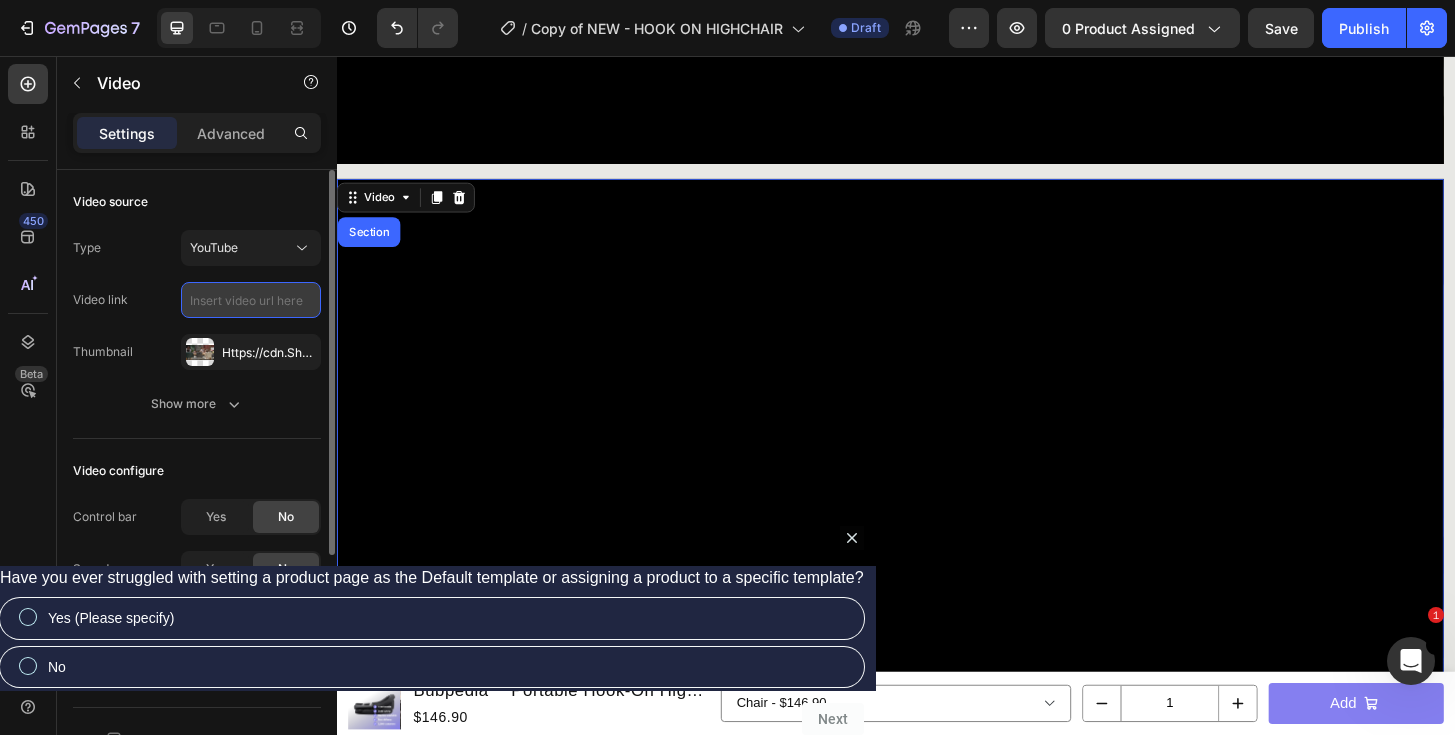 click at bounding box center (251, 300) 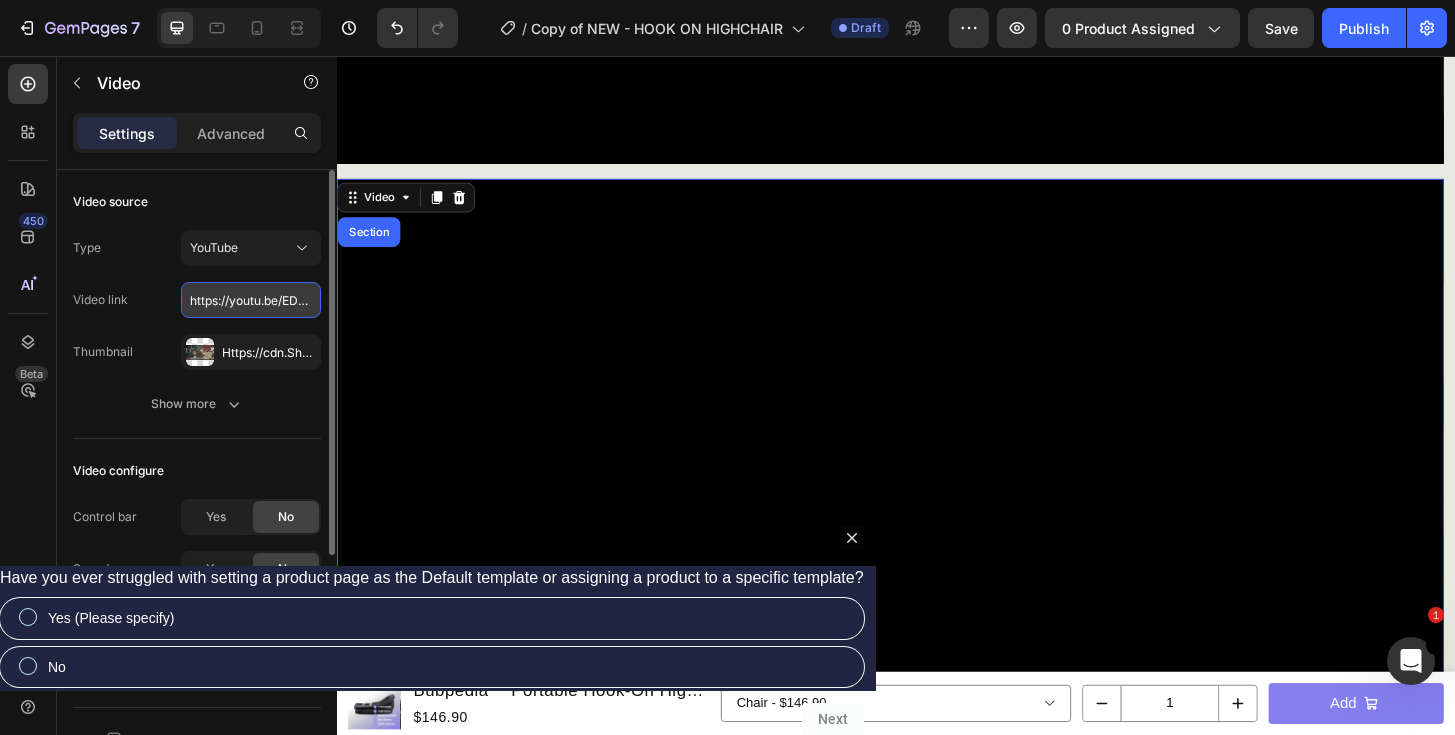 scroll, scrollTop: 0, scrollLeft: 228, axis: horizontal 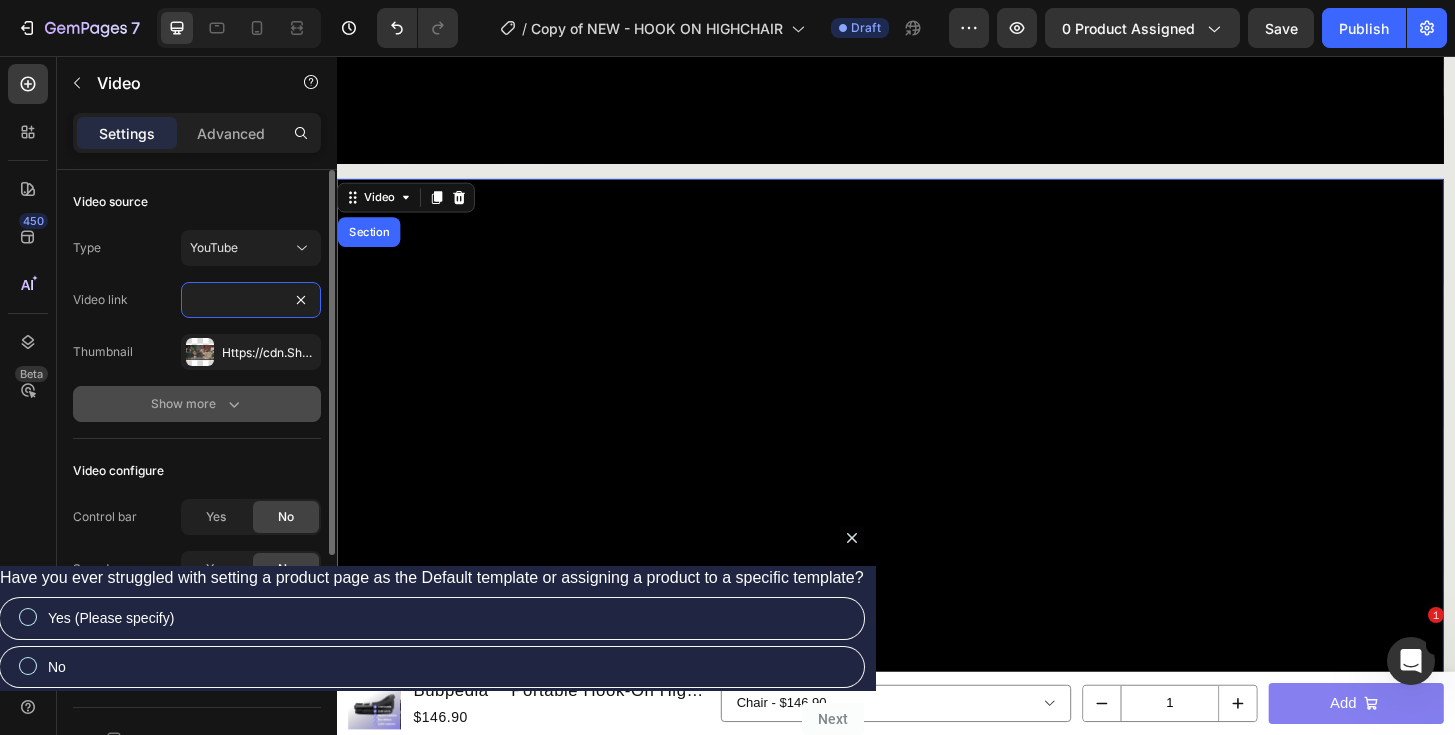 type on "https://youtu.be/EDM6zHgzYzg?si=UaaKrD5sqlmNEsFZ" 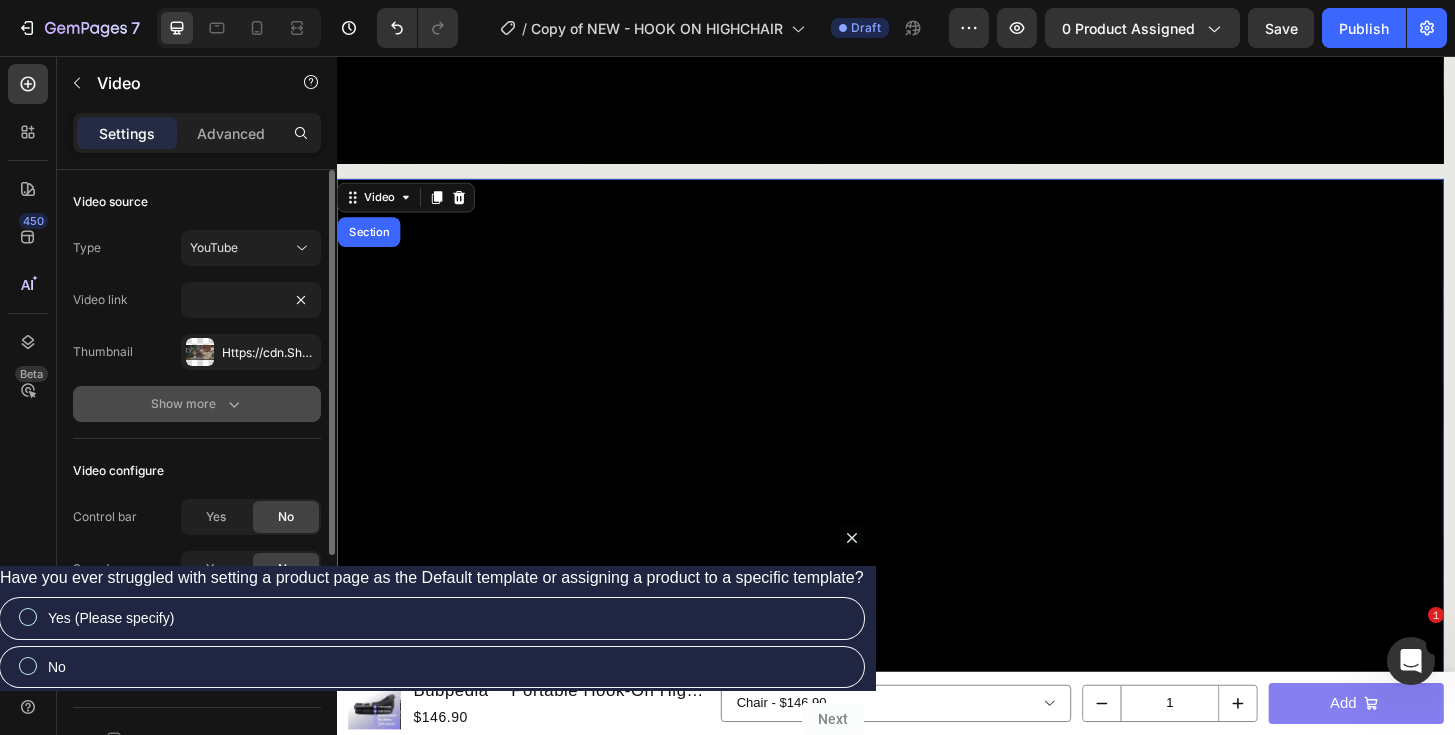click on "Show more" at bounding box center (197, 404) 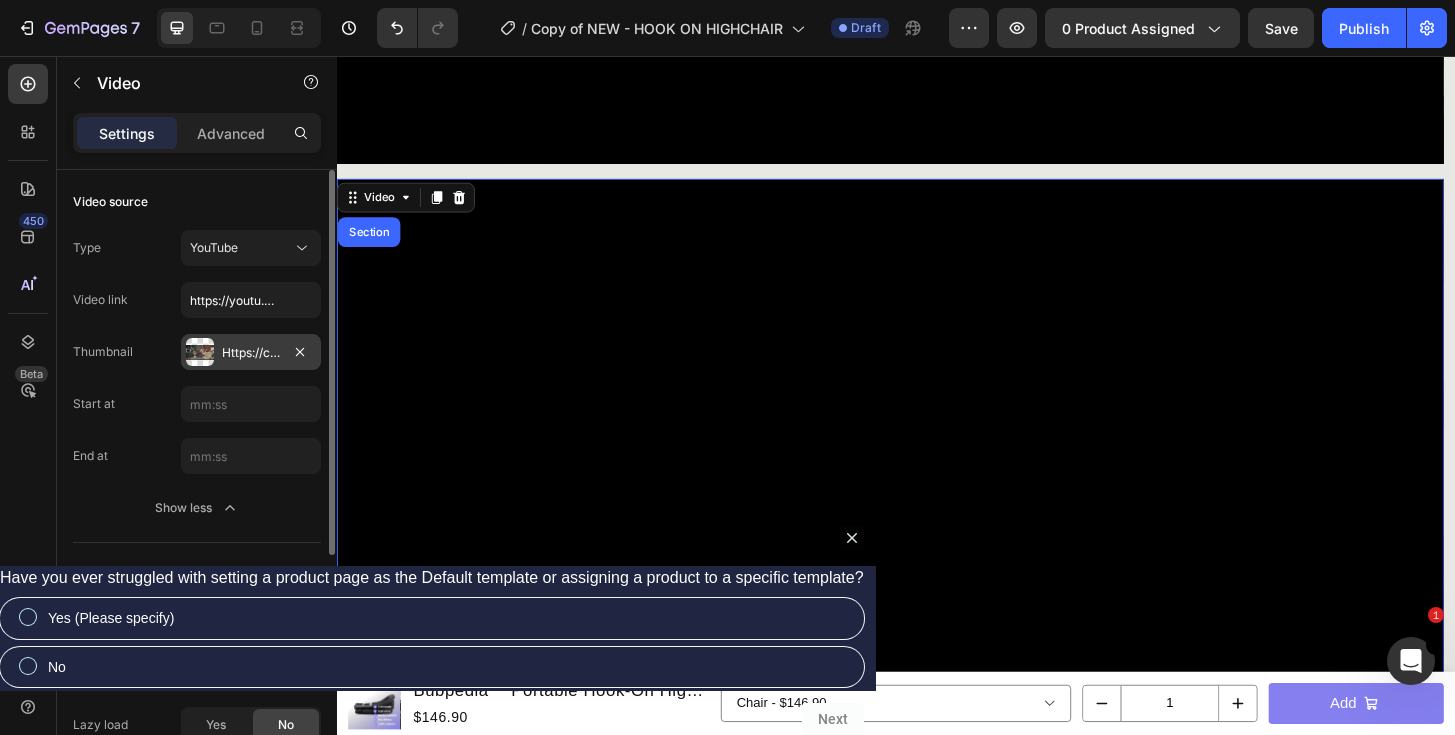 click on "Https://cdn.Shopify.Com/s/files/1/0638/4831/7127/files/gempages_531284729022907583-ed68646d-0271-4cfd-bf6f-2b6ddd48c6ae.Png" at bounding box center (251, 353) 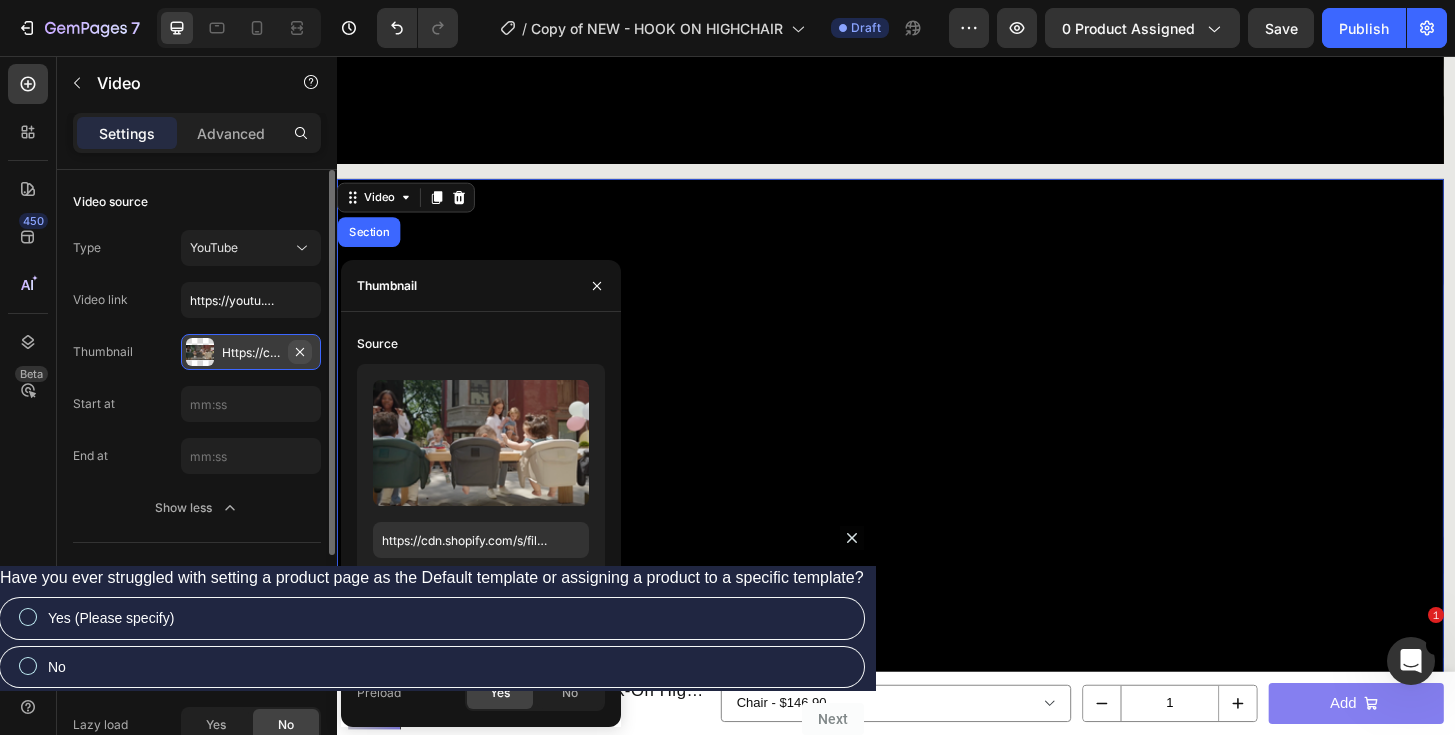 click 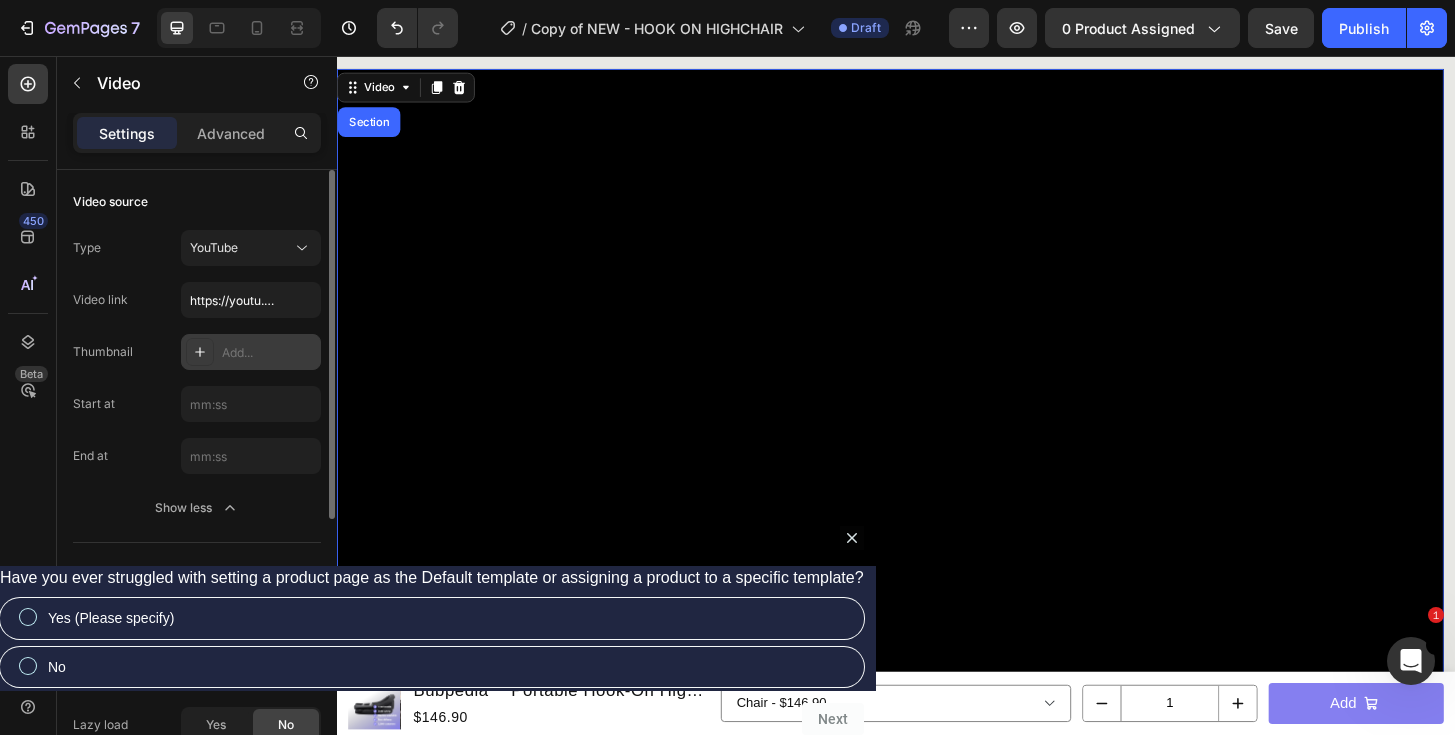 scroll, scrollTop: 4036, scrollLeft: 0, axis: vertical 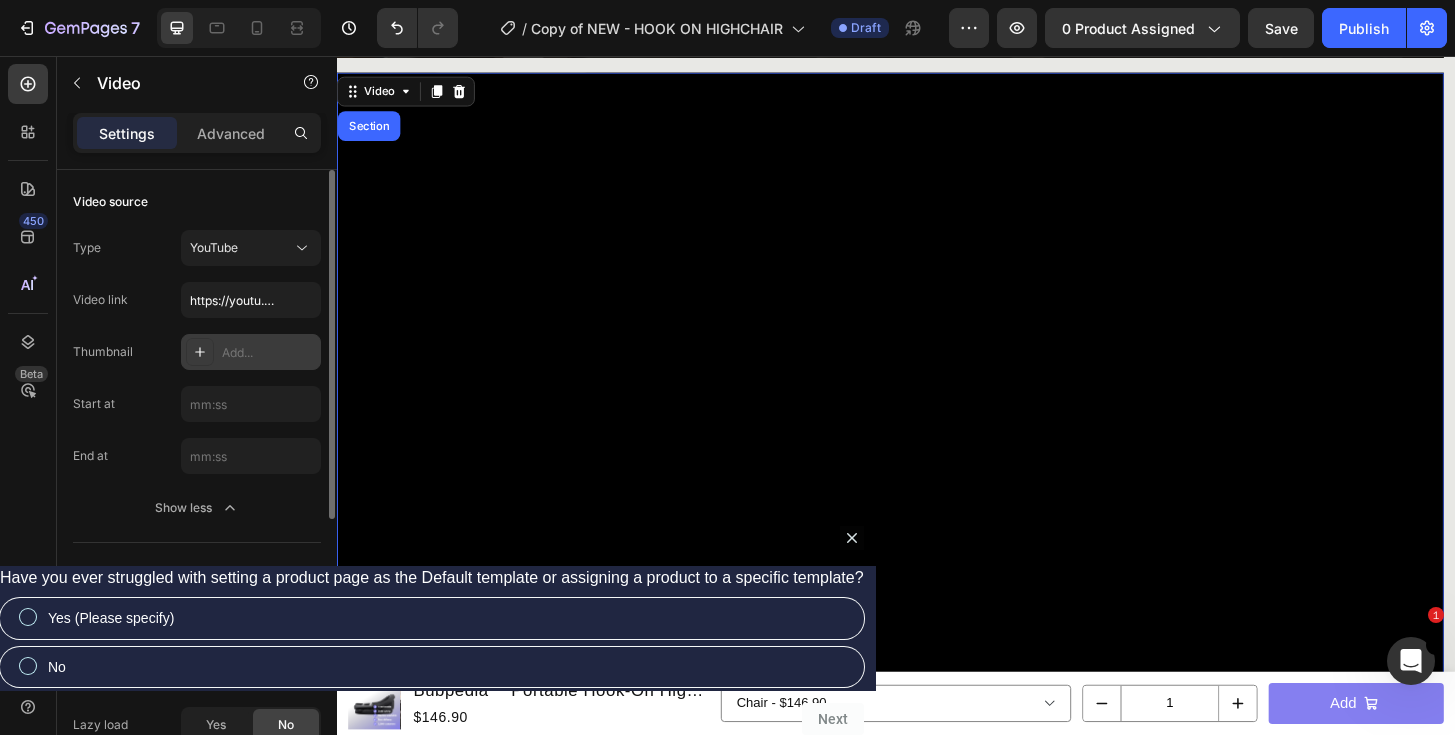 click on "Add..." at bounding box center [269, 353] 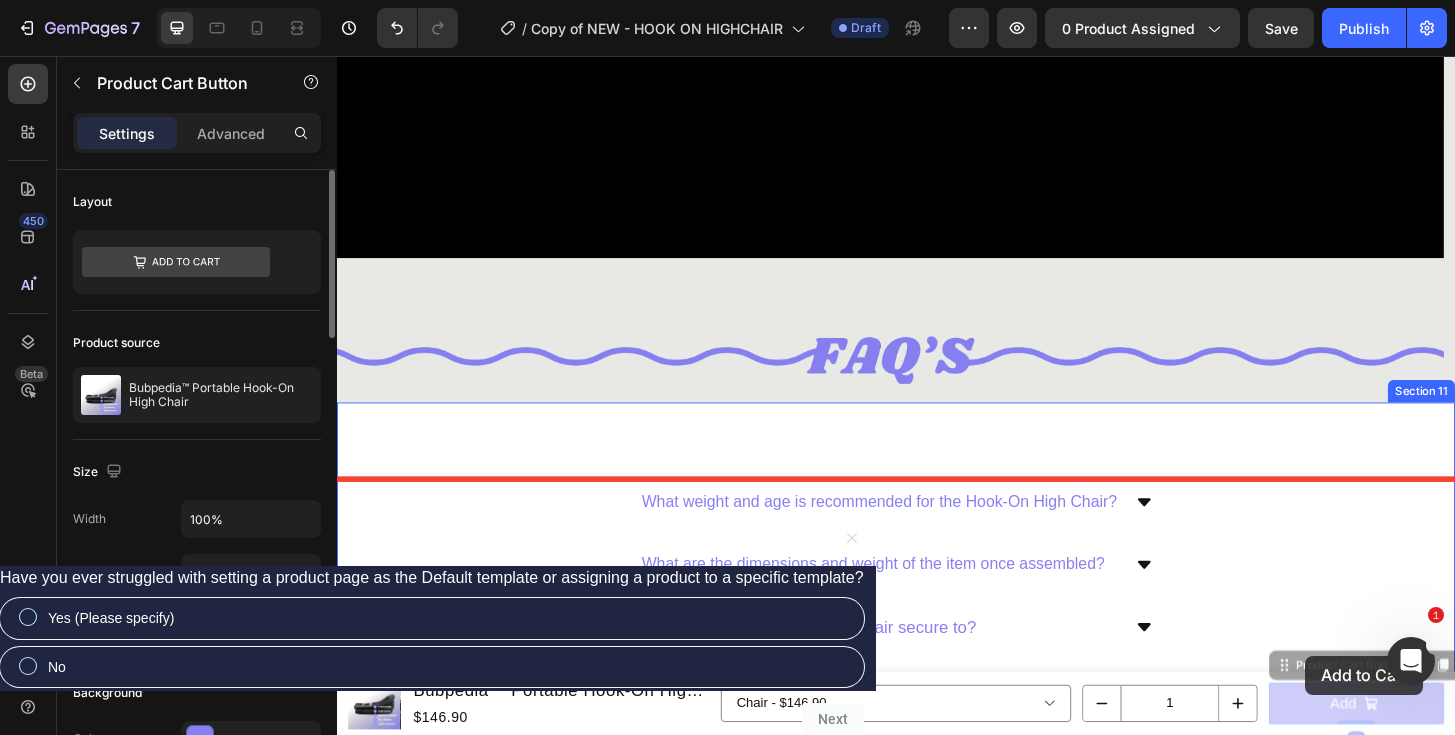 drag, startPoint x: 1486, startPoint y: 738, endPoint x: 1375, endPoint y: 694, distance: 119.40268 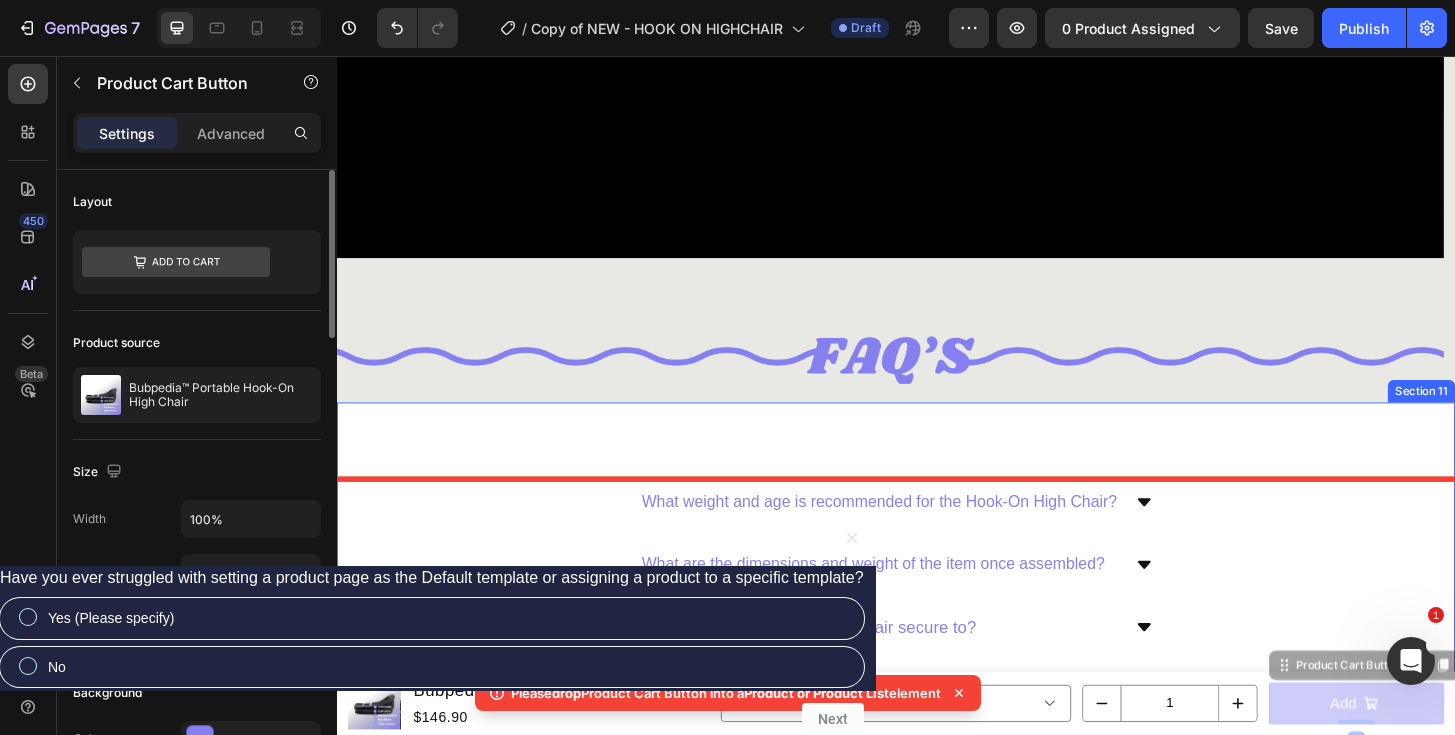 scroll, scrollTop: 4516, scrollLeft: 0, axis: vertical 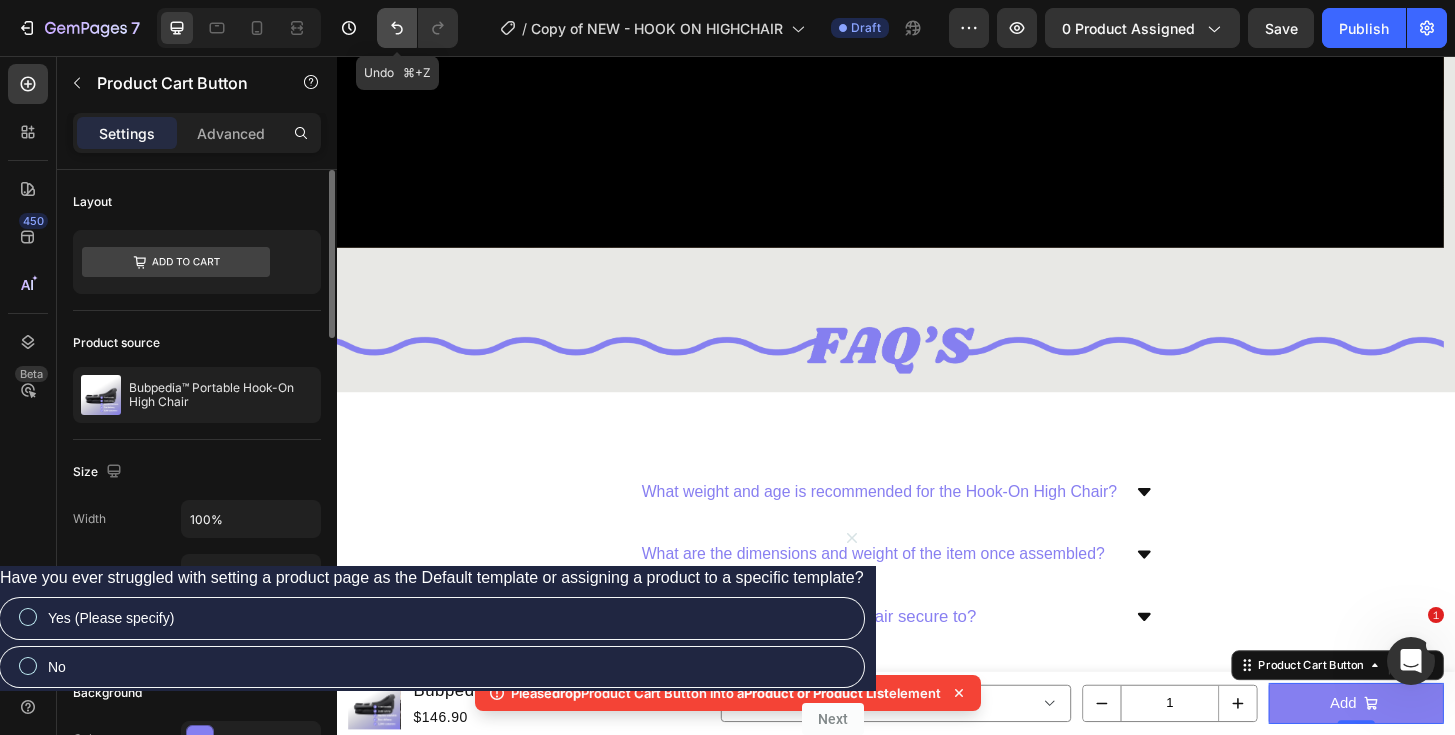 click 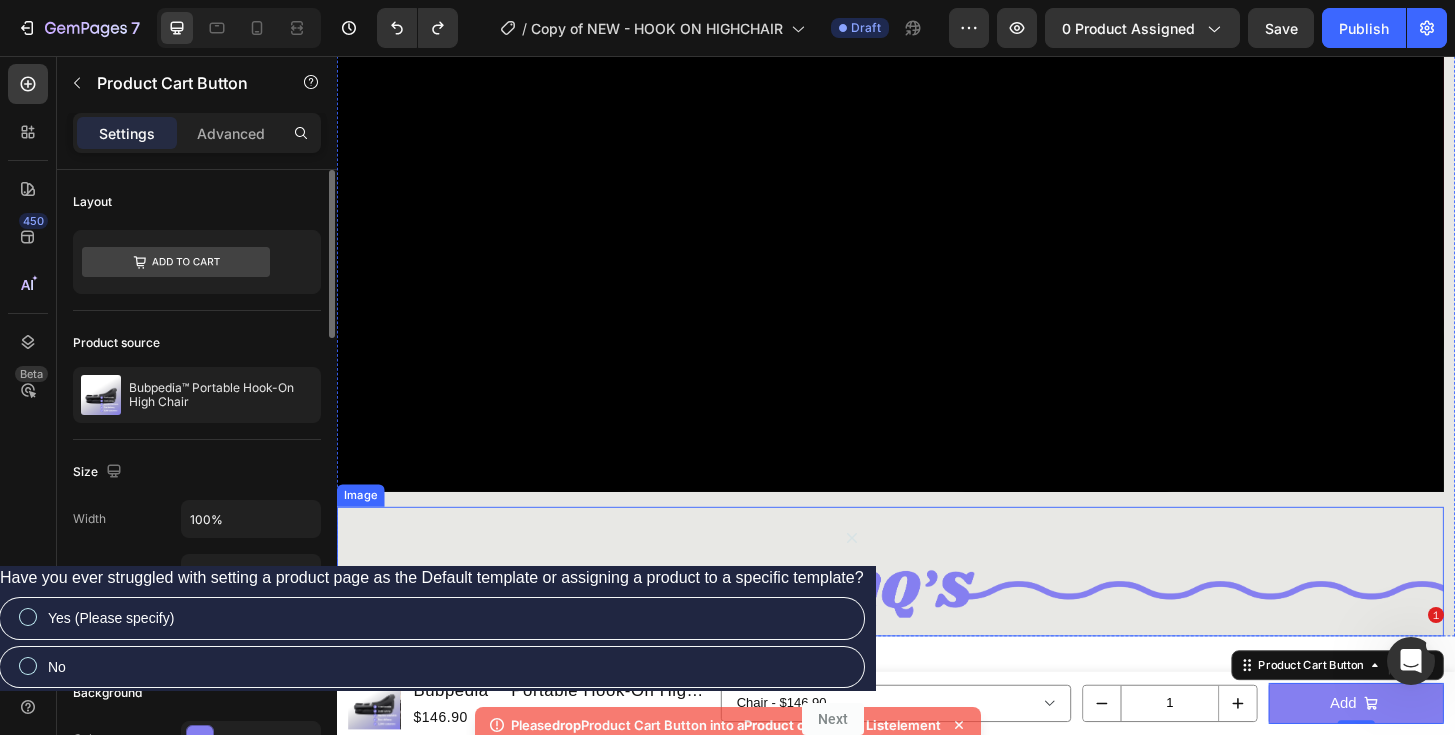 scroll, scrollTop: 4164, scrollLeft: 0, axis: vertical 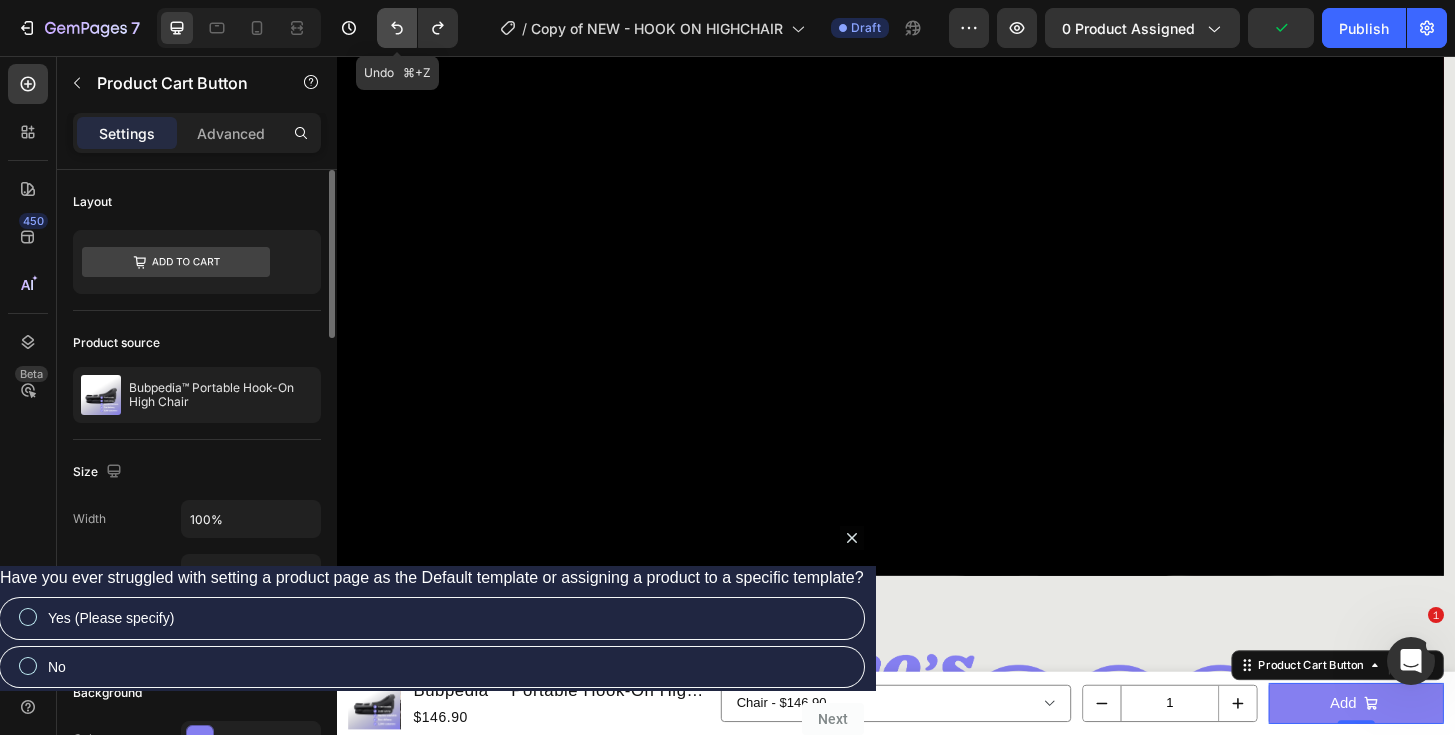 click 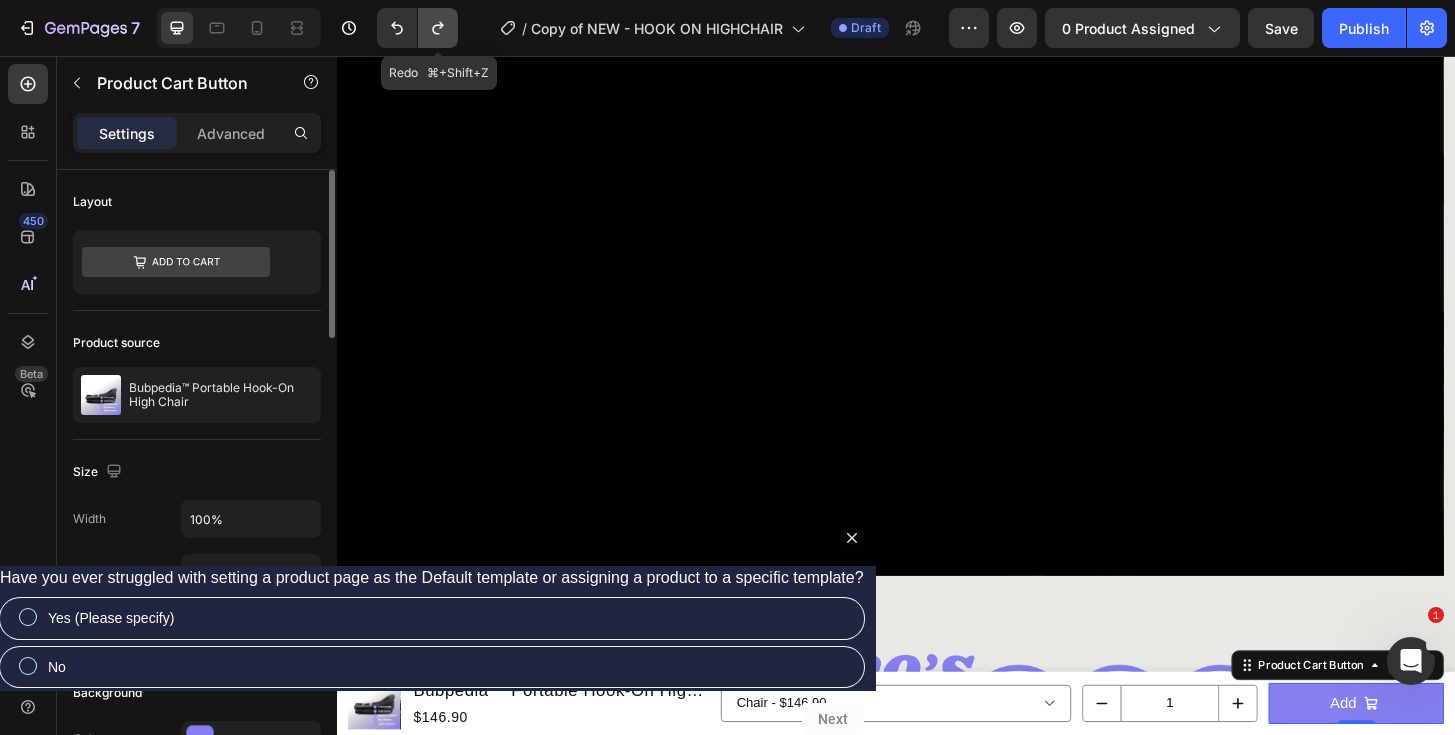 click 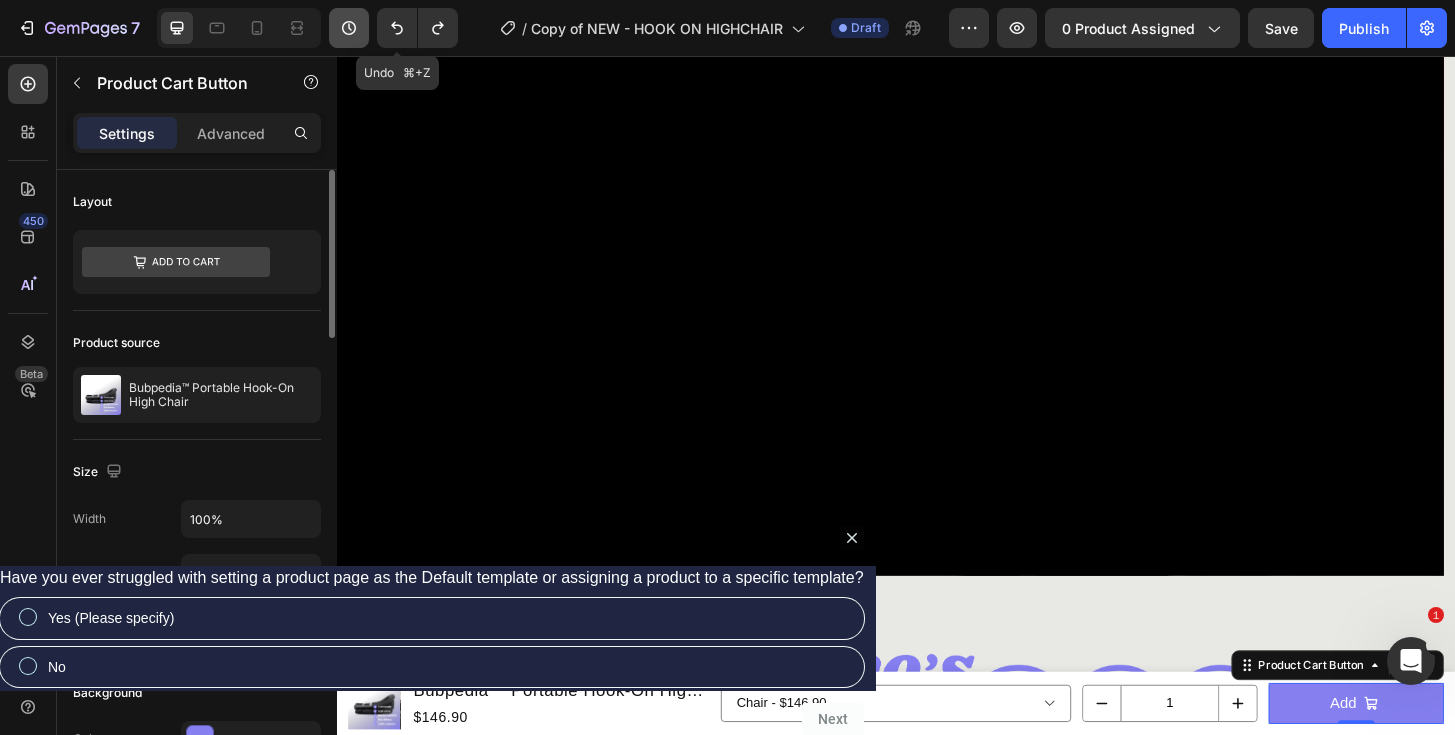 click 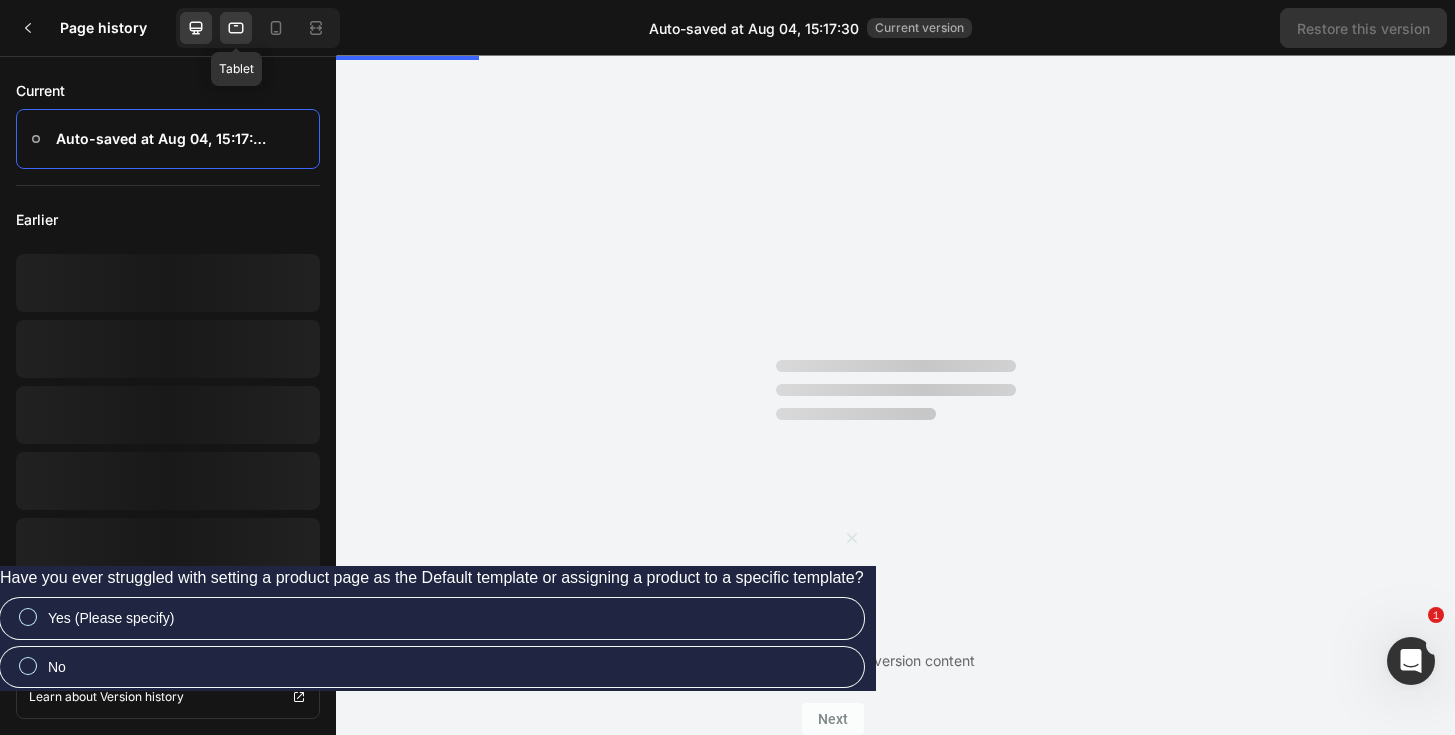 click 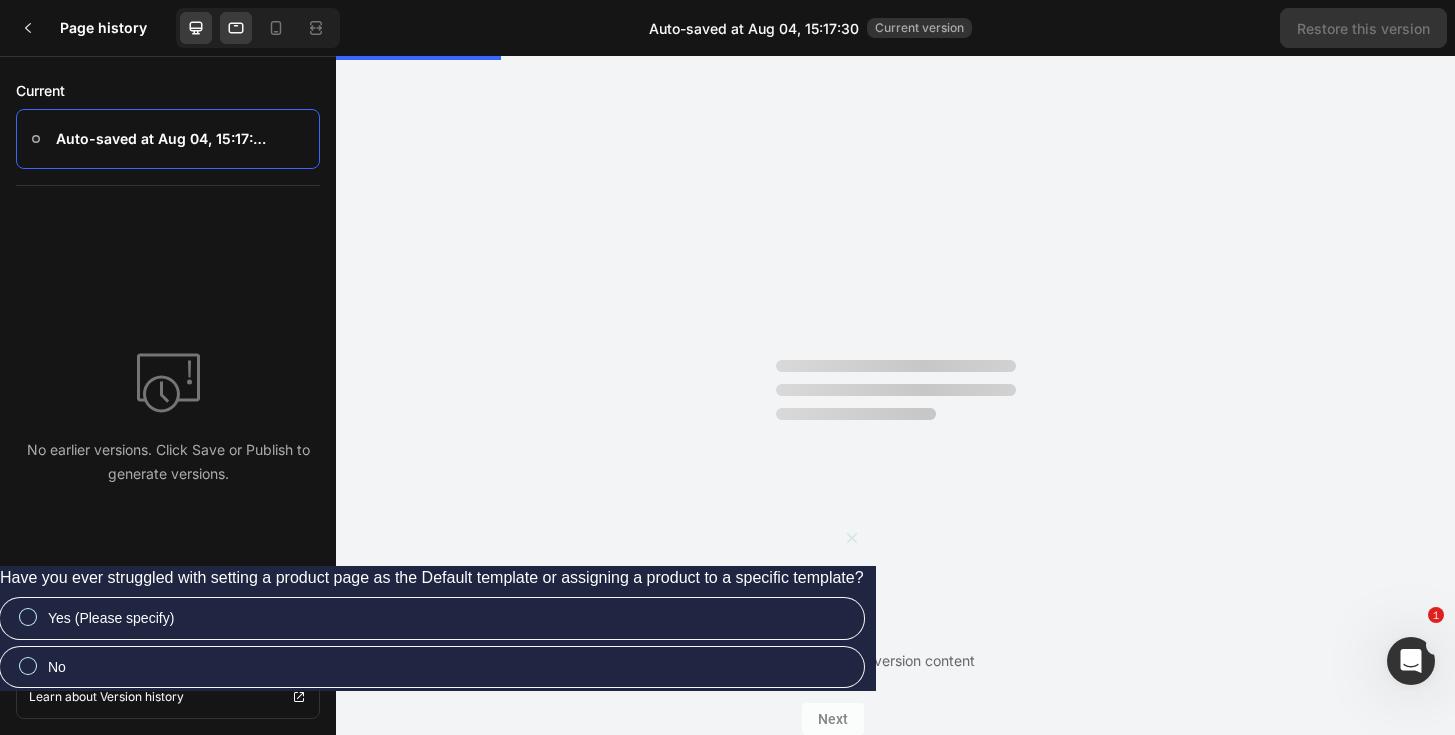 scroll, scrollTop: 0, scrollLeft: 0, axis: both 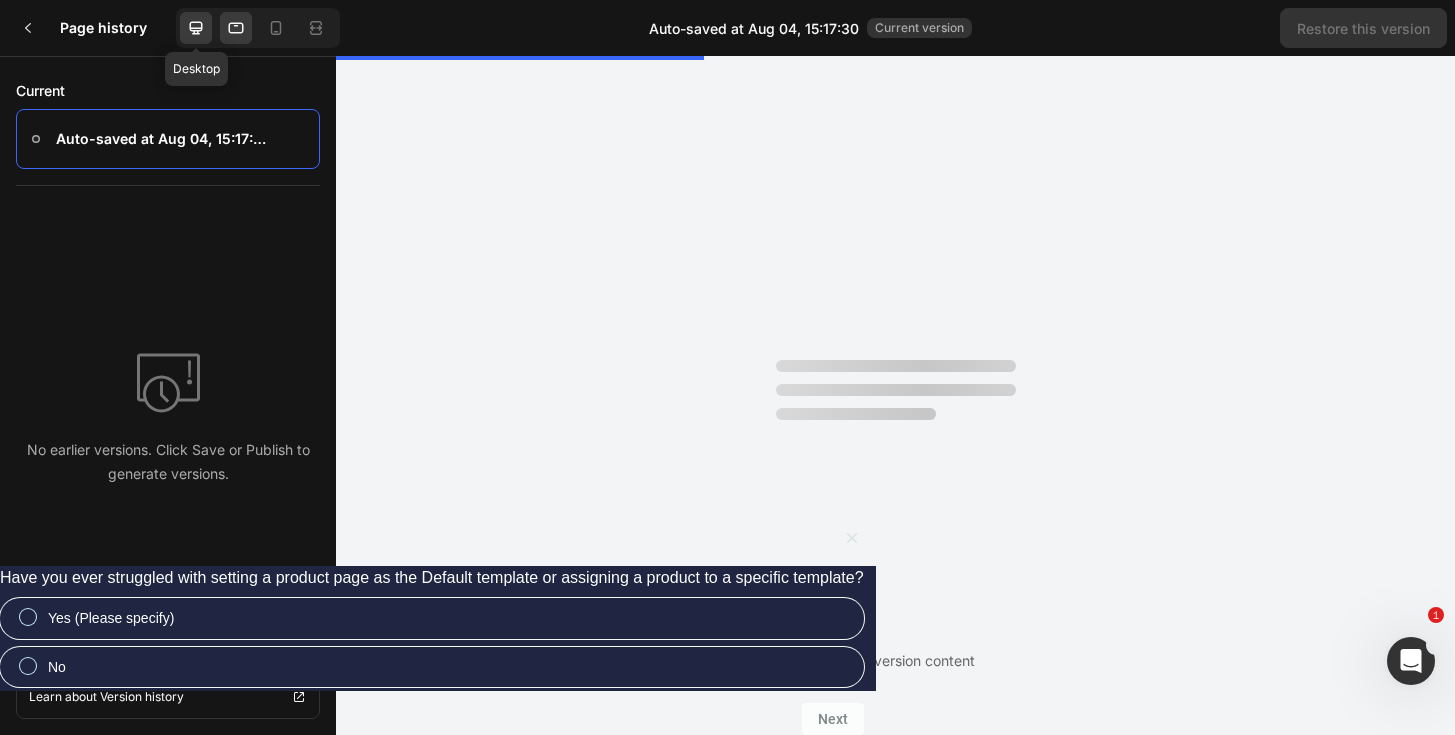 click 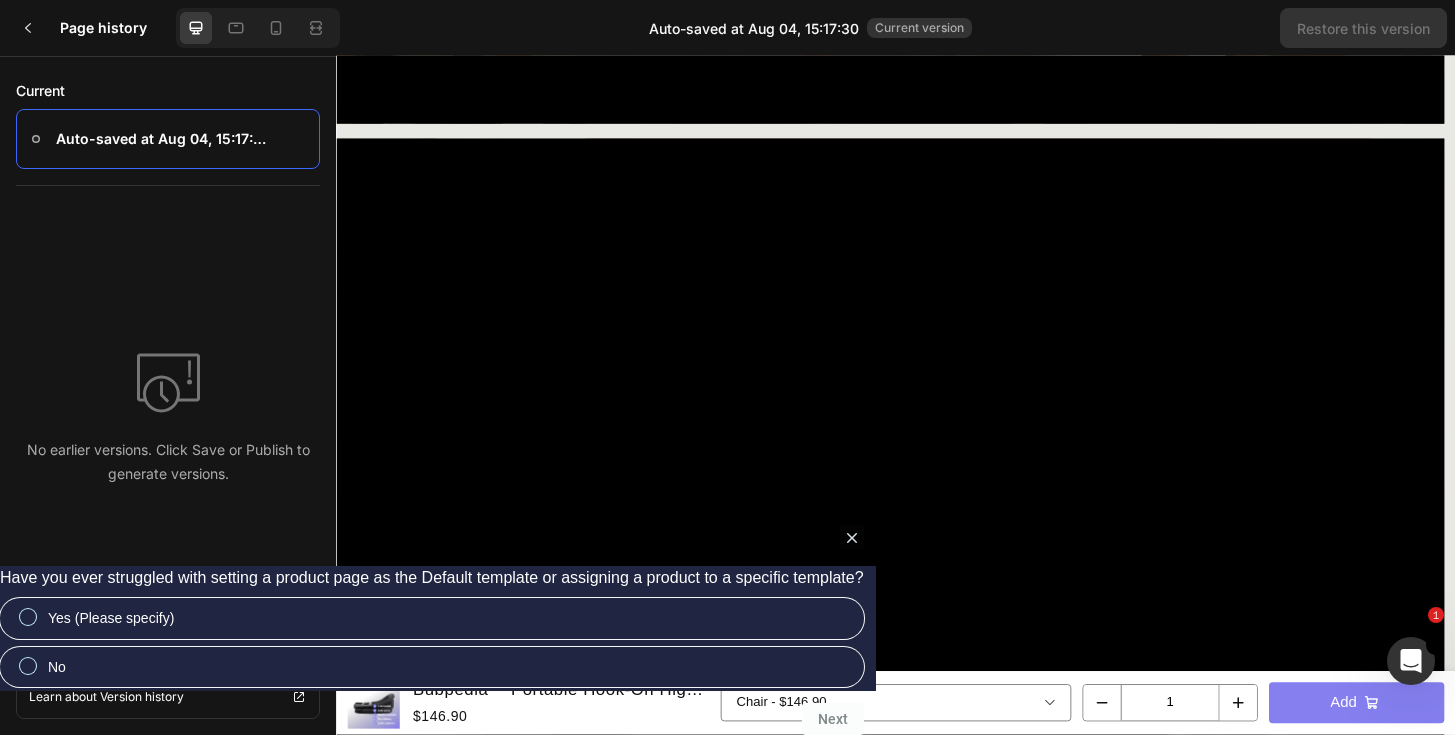 scroll, scrollTop: 3926, scrollLeft: 0, axis: vertical 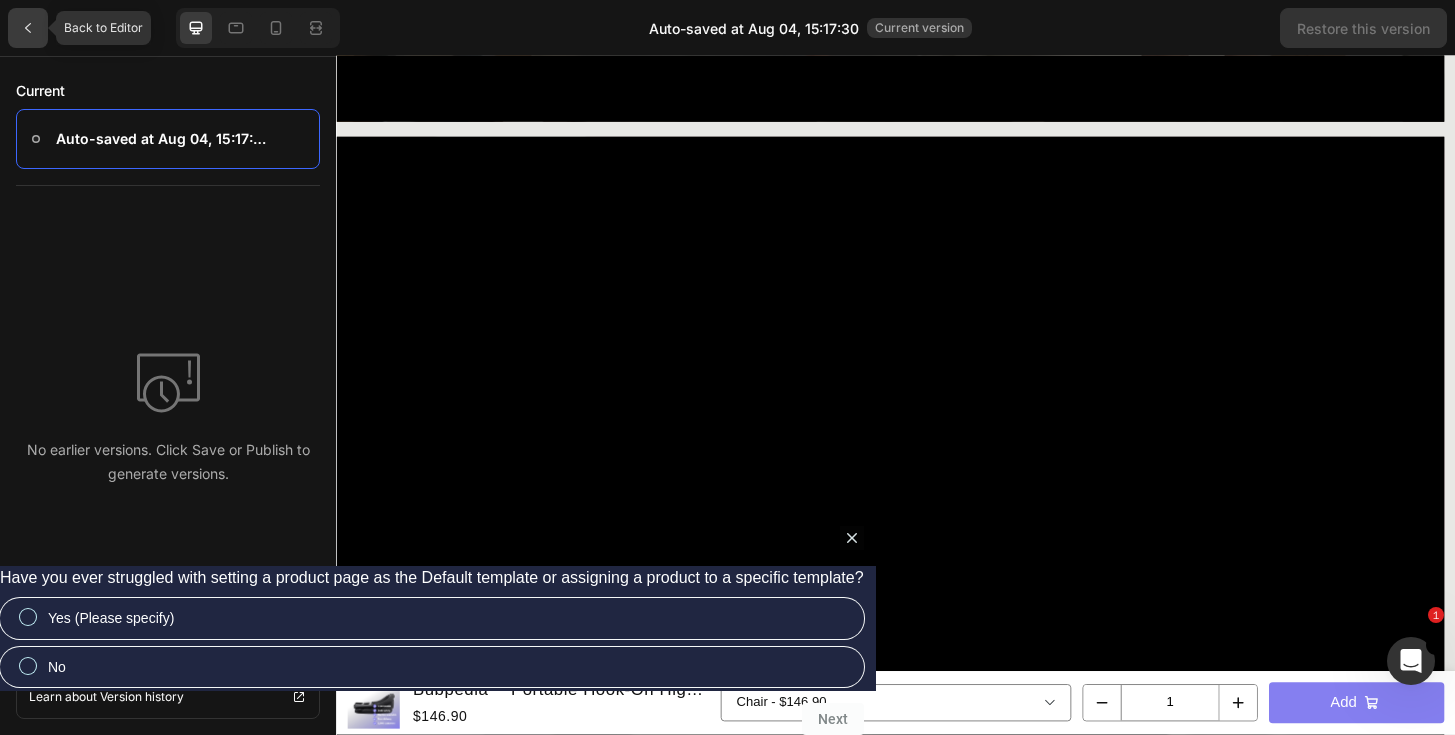 click at bounding box center [28, 28] 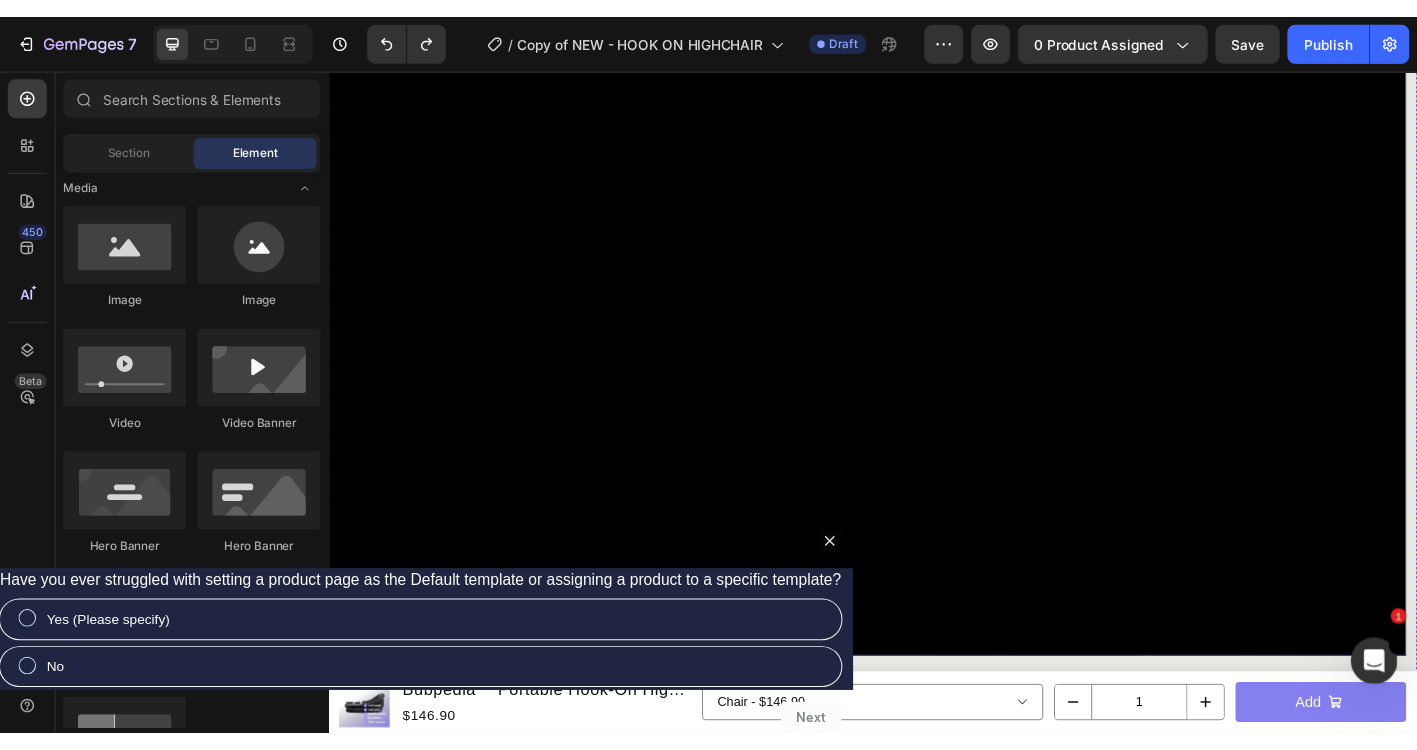 scroll, scrollTop: 3830, scrollLeft: 0, axis: vertical 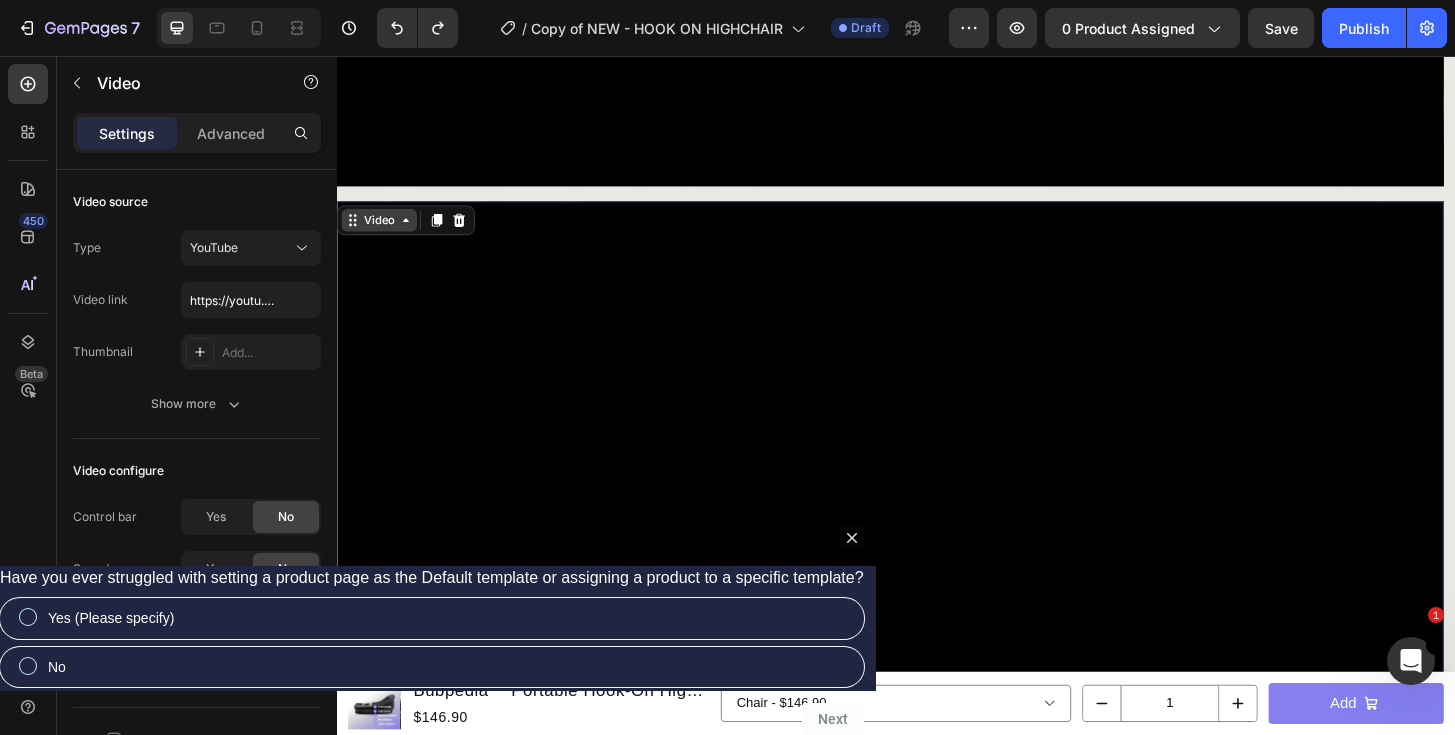 click on "Video" at bounding box center [382, 232] 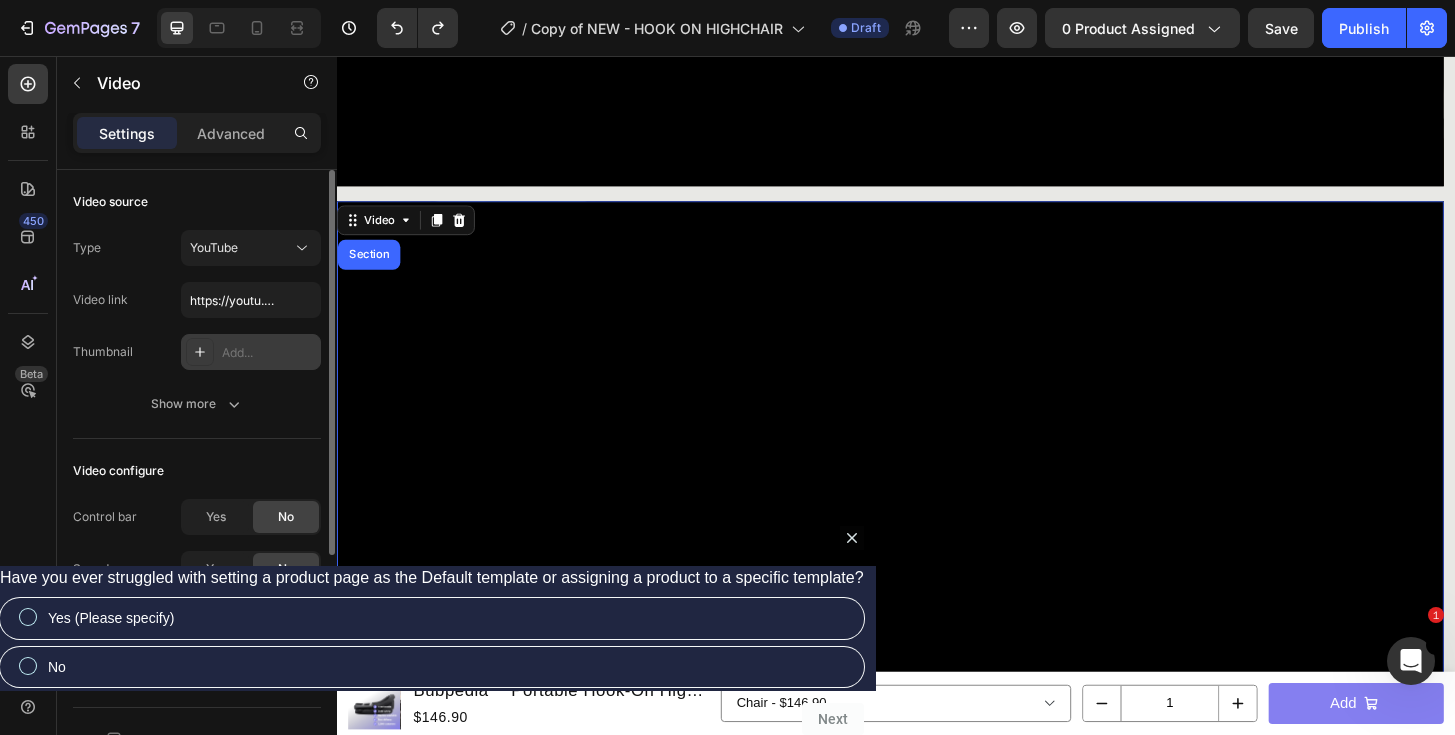 click 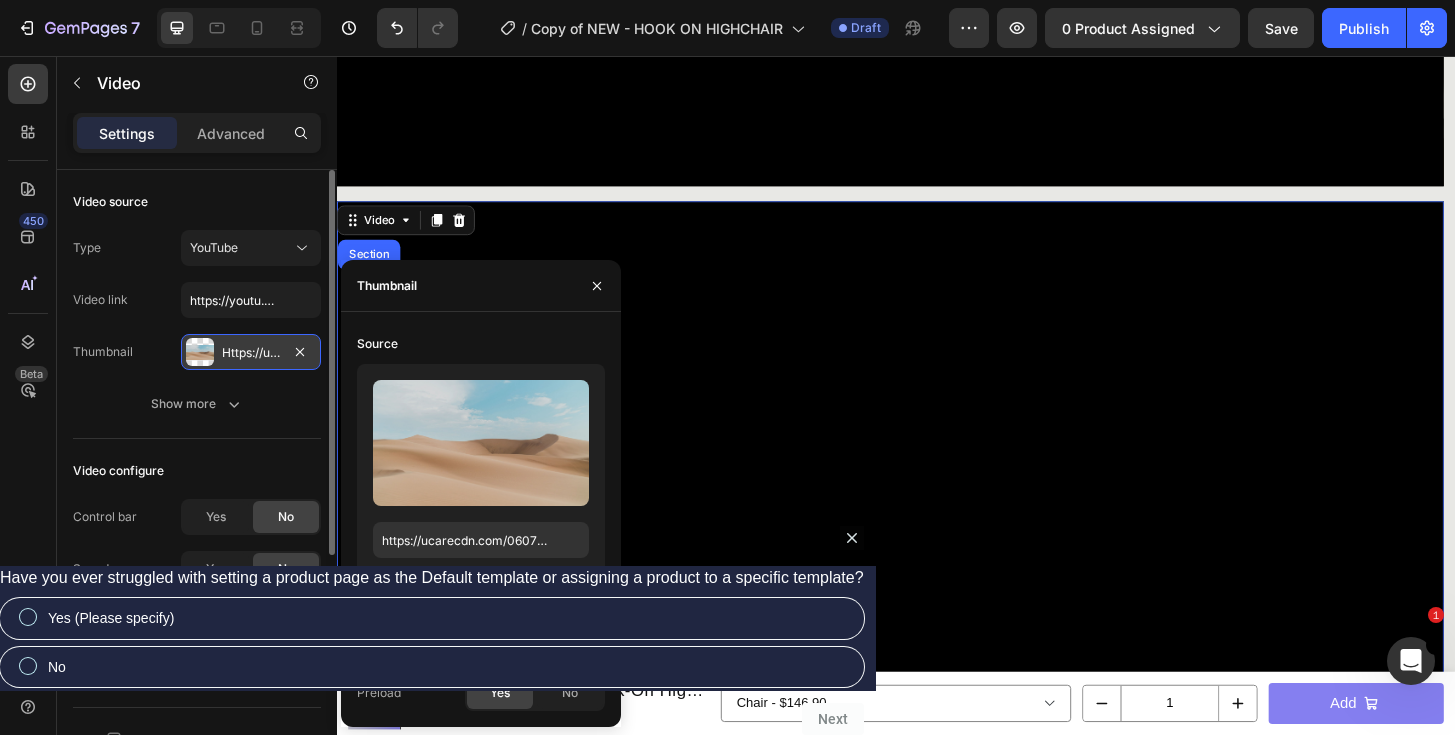 click on "Browse gallery" at bounding box center [489, 578] 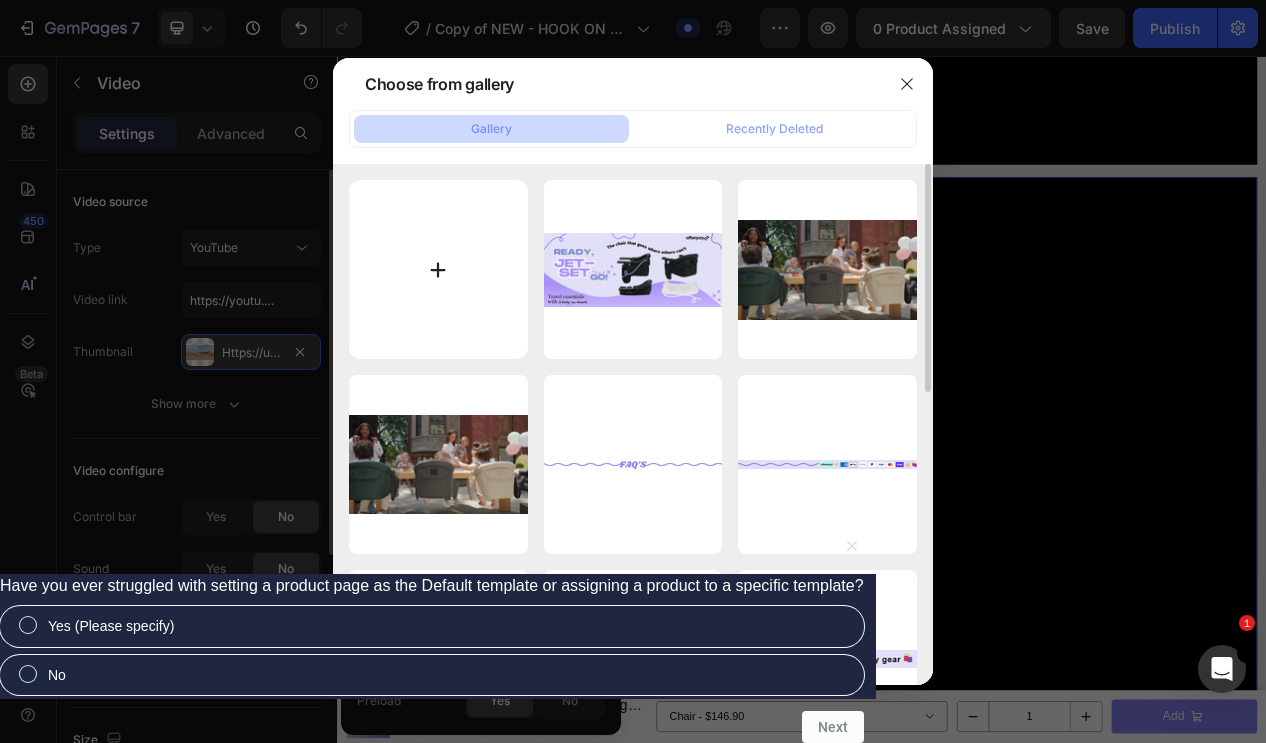 click at bounding box center (438, 269) 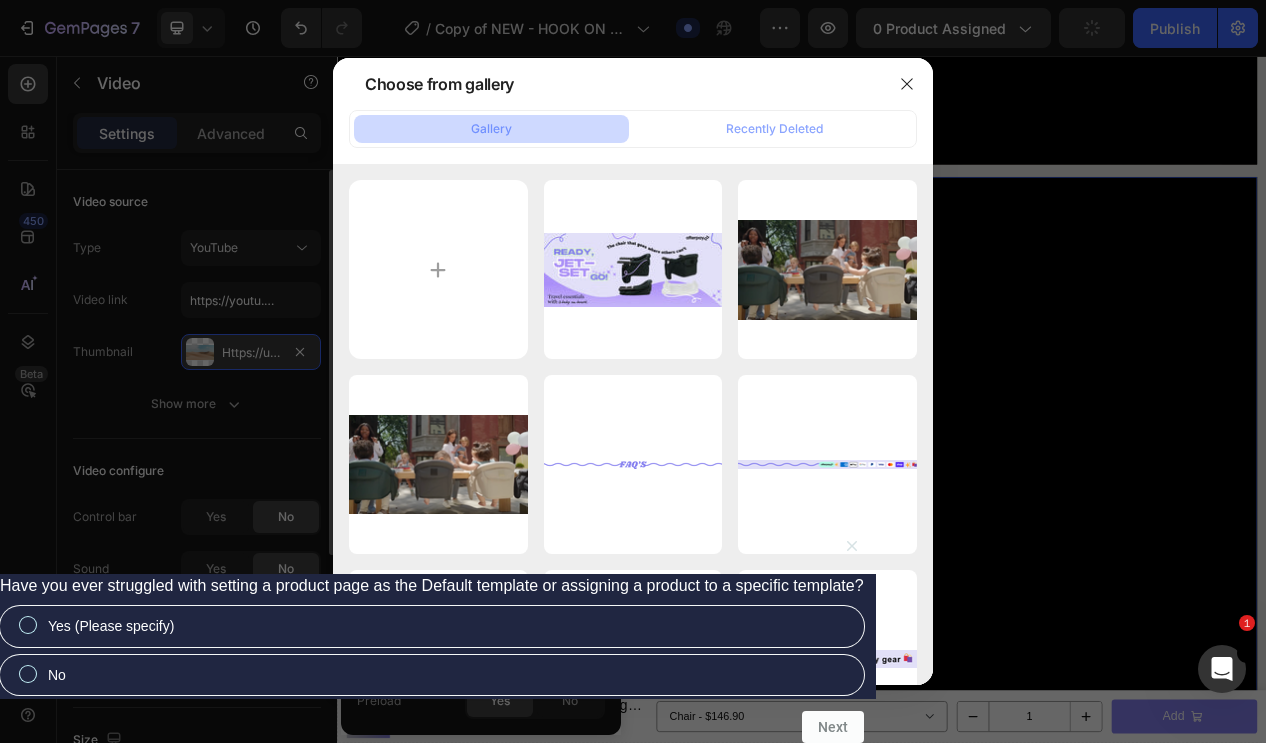 type on "C:\fakepath\Screenshot 2025-08-04 at 3.17.10 pm.png" 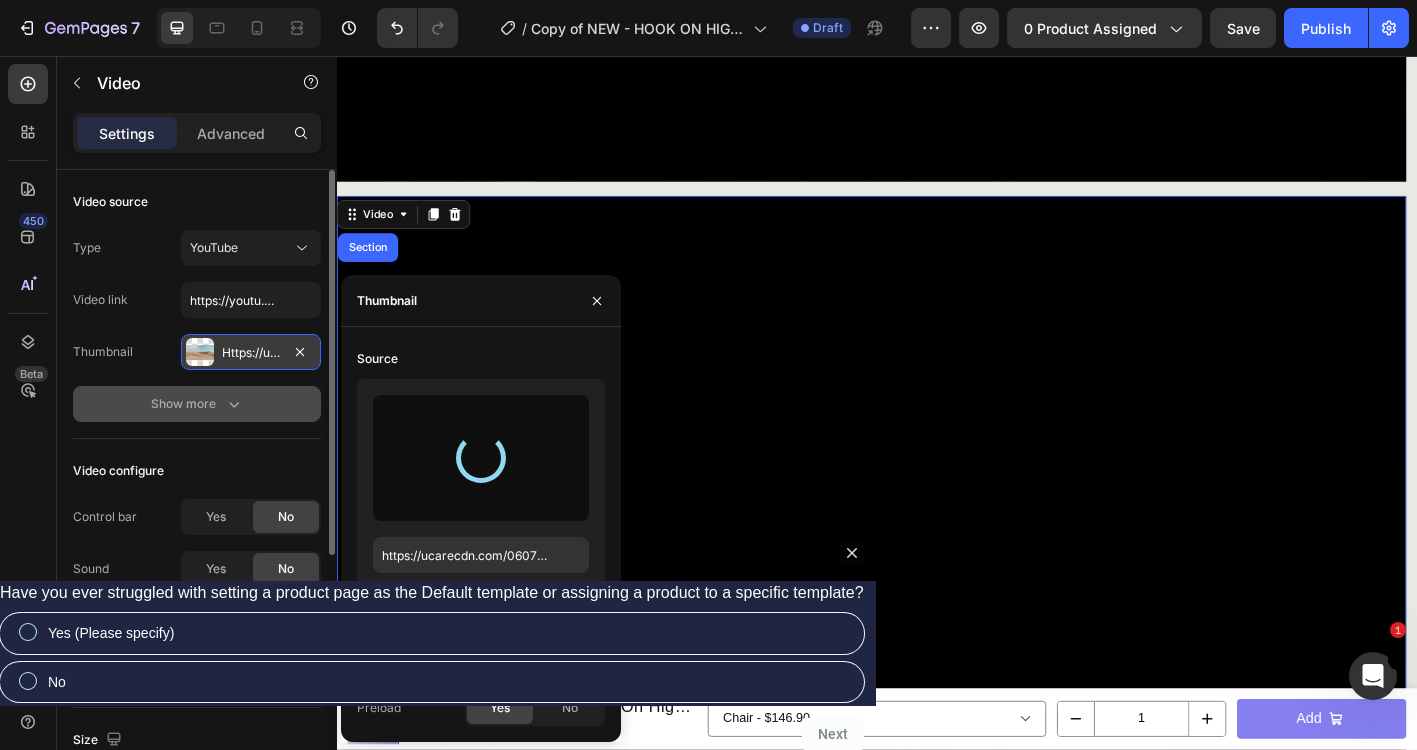 click 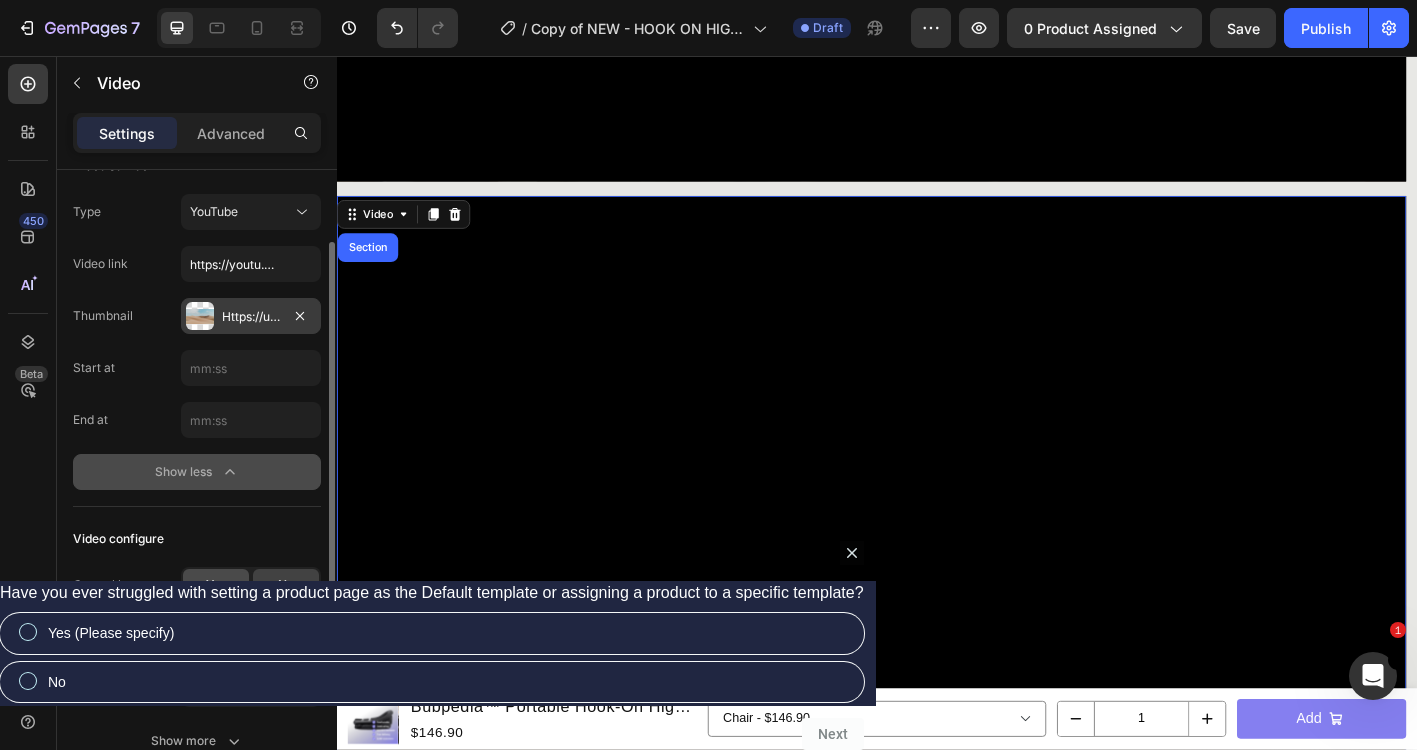 scroll, scrollTop: 0, scrollLeft: 0, axis: both 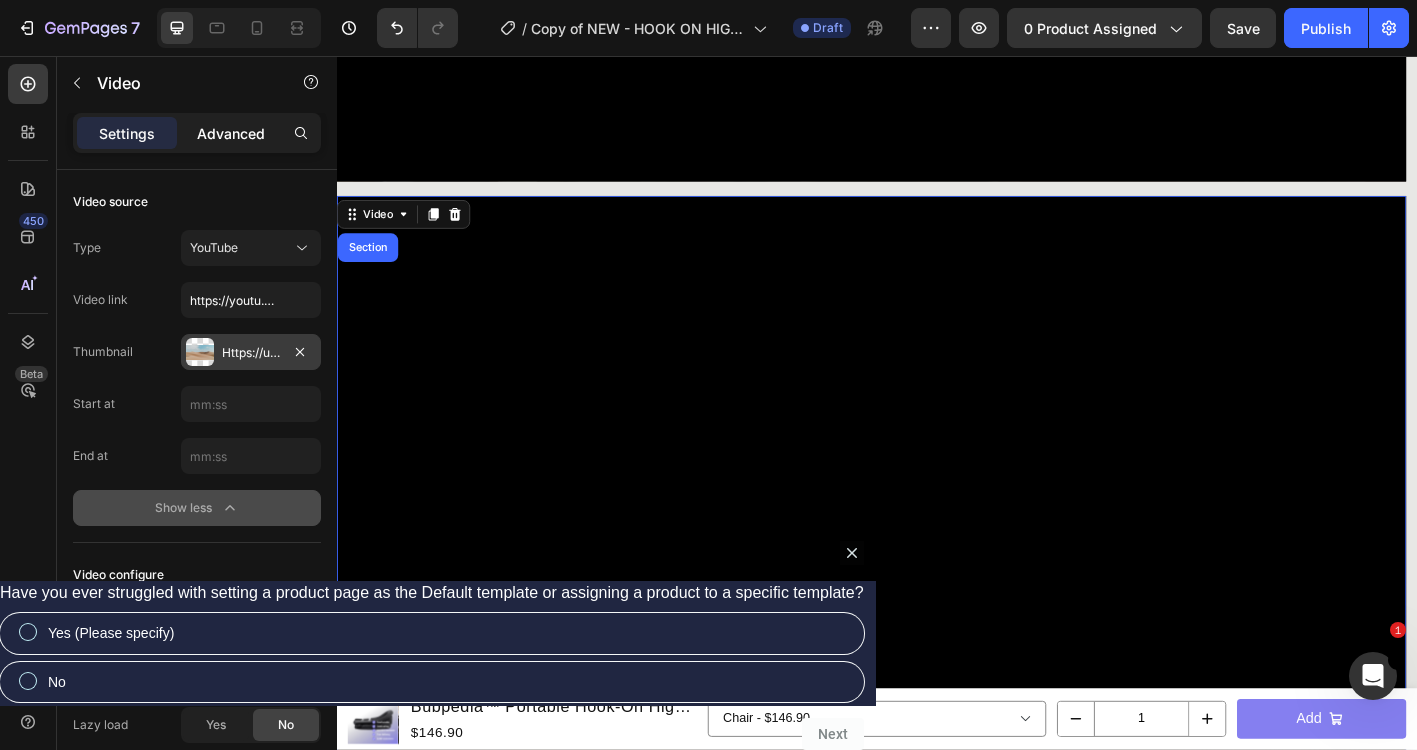 click on "Advanced" at bounding box center [231, 133] 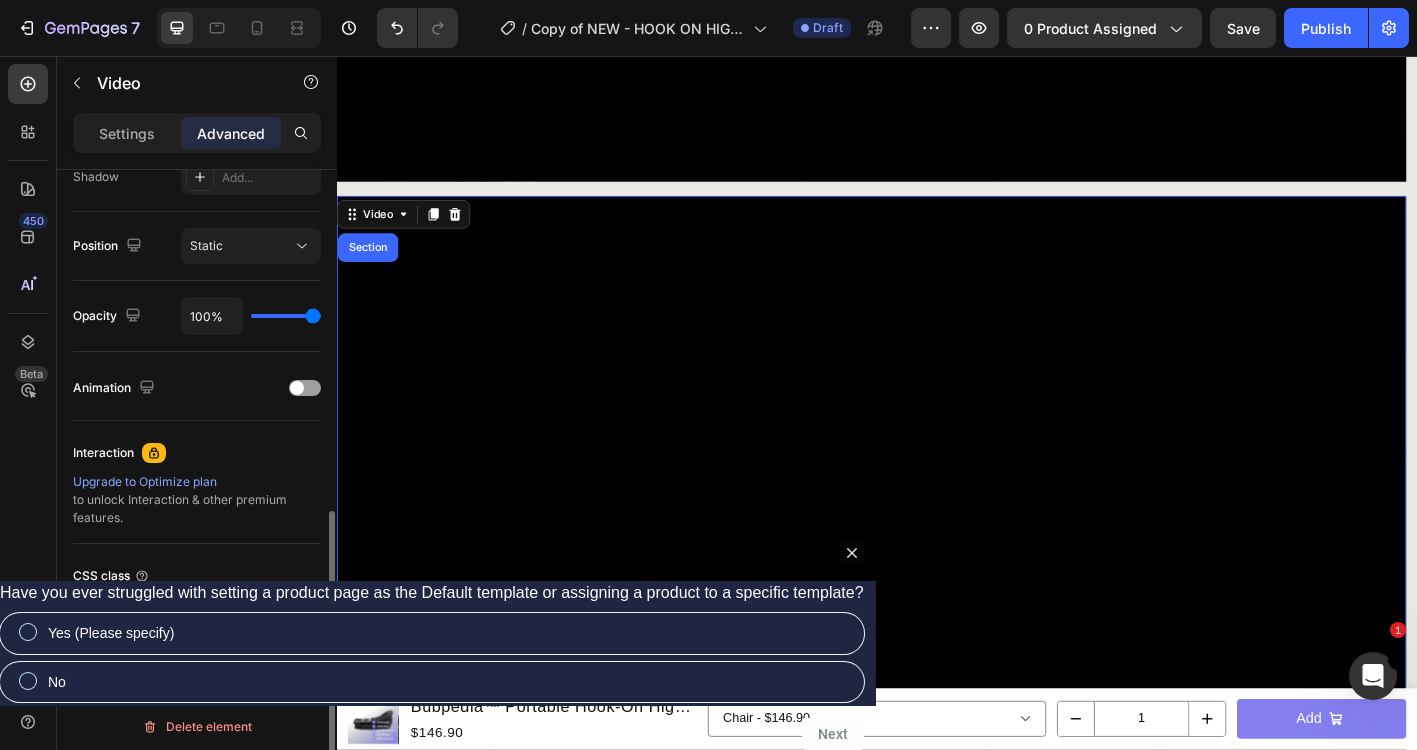 scroll, scrollTop: 697, scrollLeft: 0, axis: vertical 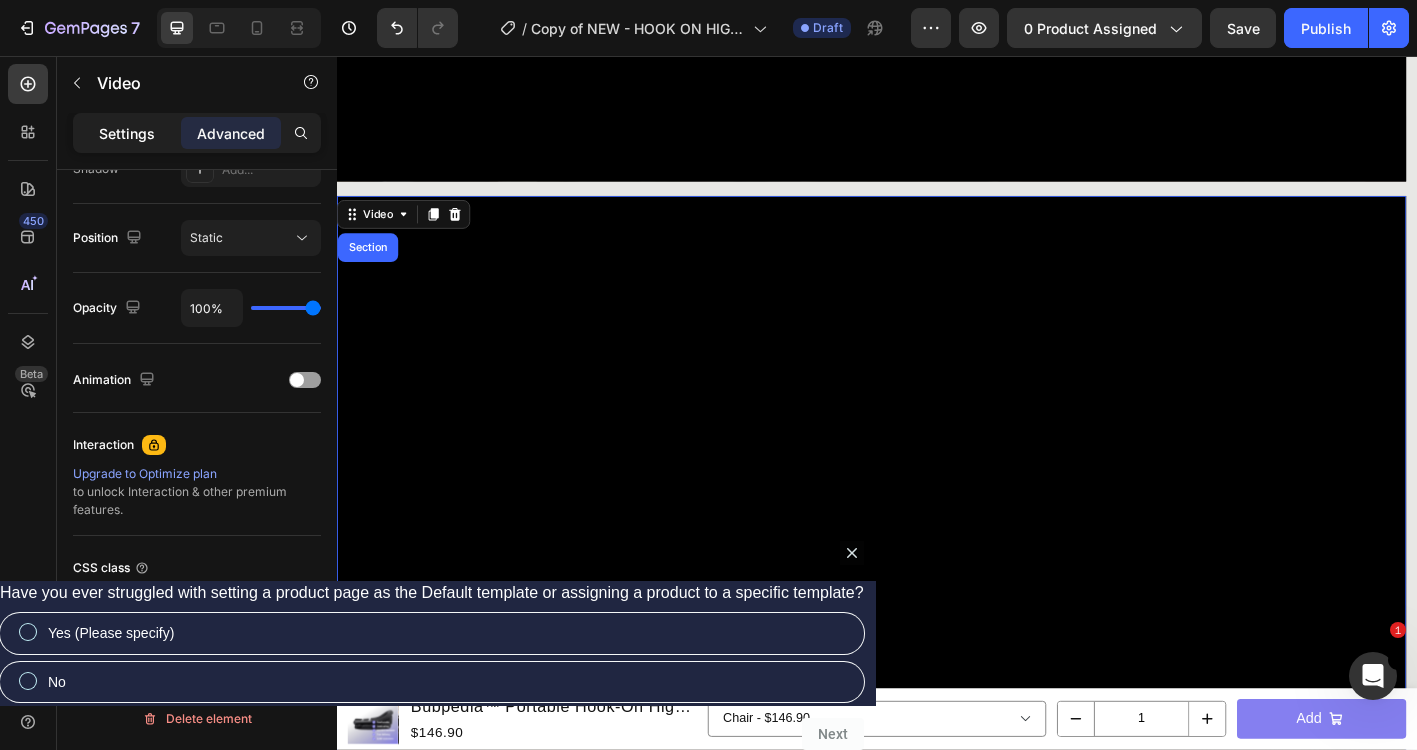 click on "Settings" 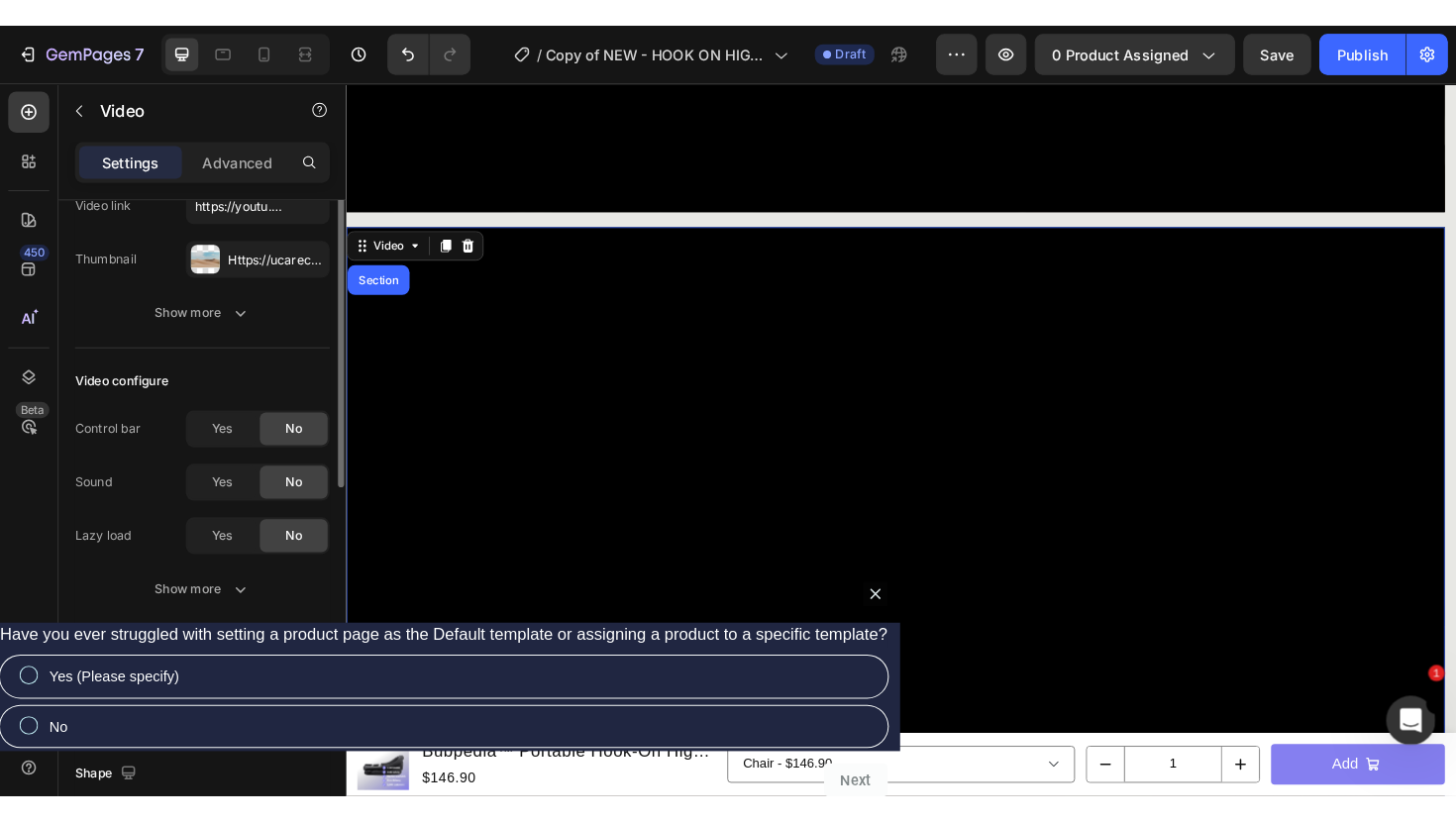 scroll, scrollTop: 0, scrollLeft: 0, axis: both 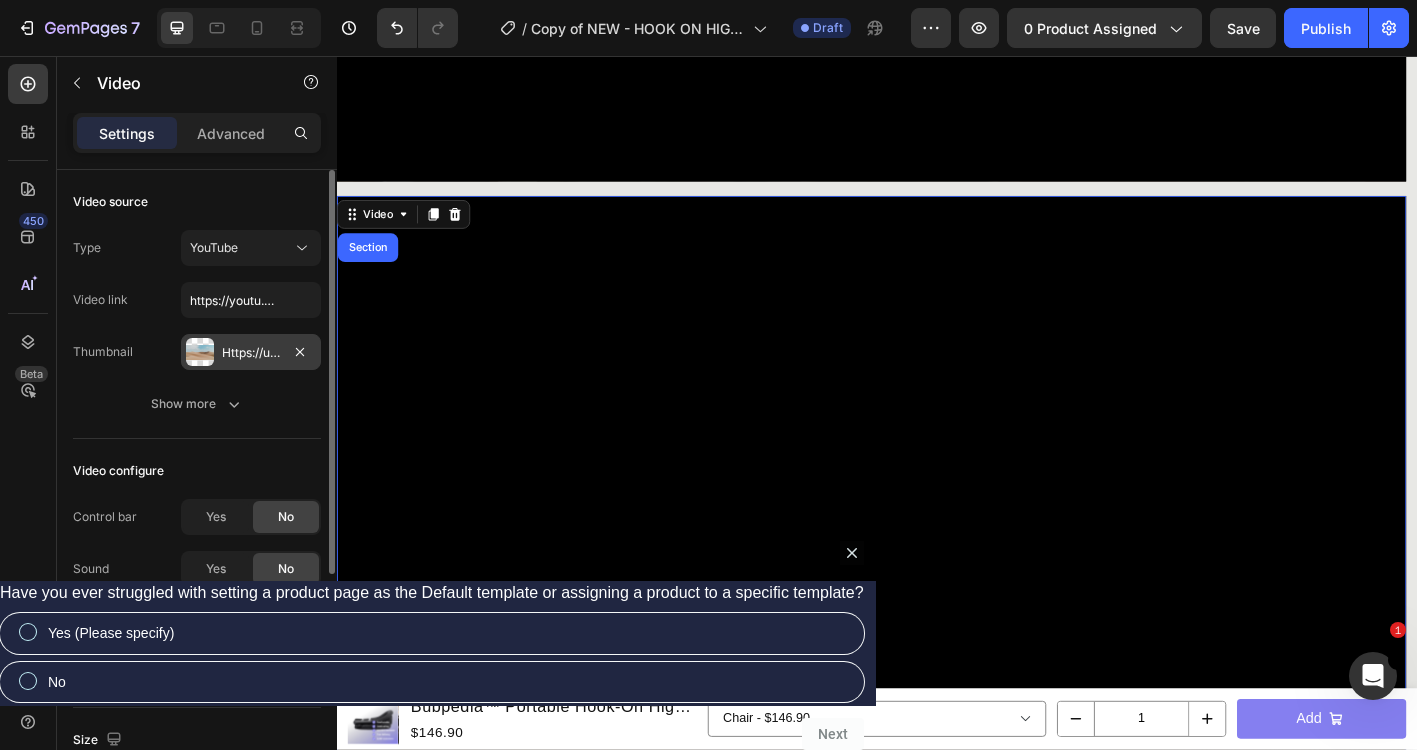 click on "Https://ucarecdn.Com/06075225-af9e-460c-8e3c-6be63c0b773a/-/format/auto/" at bounding box center [251, 352] 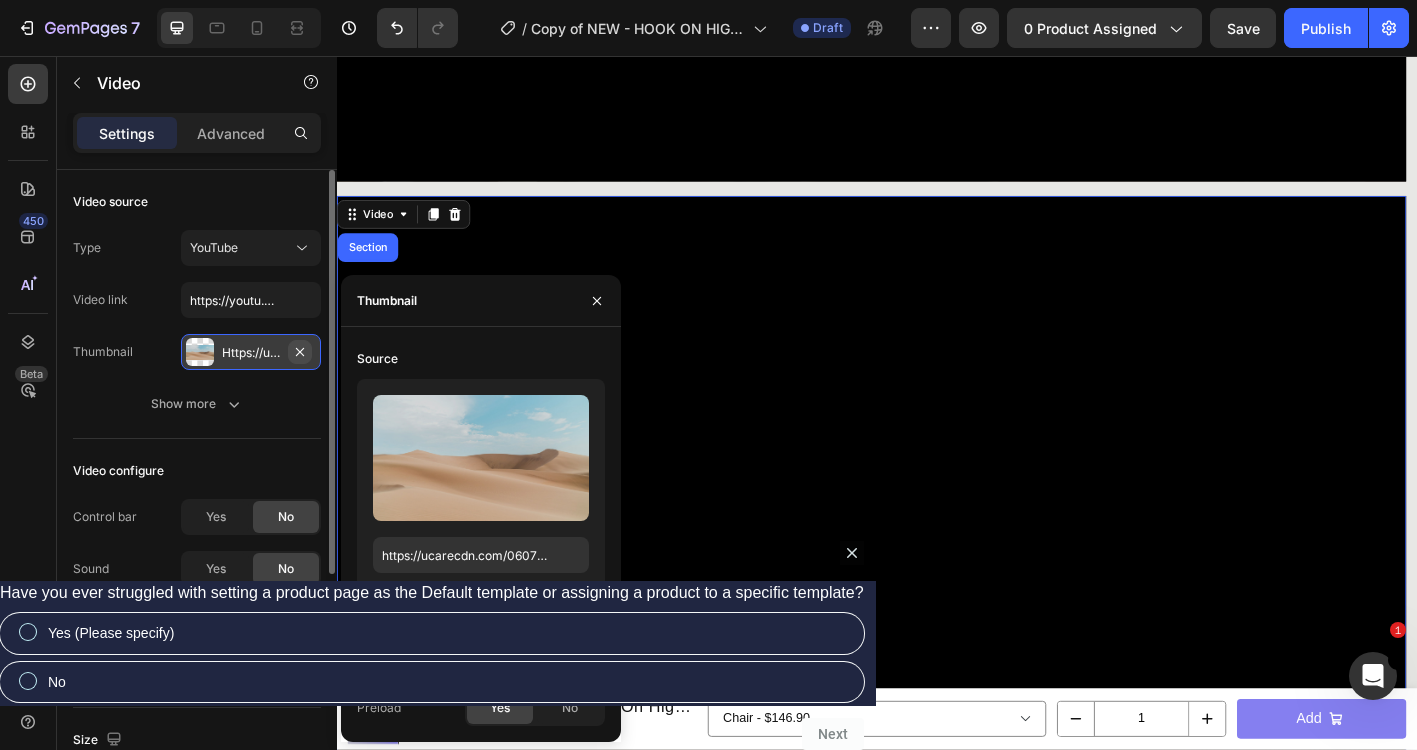 click 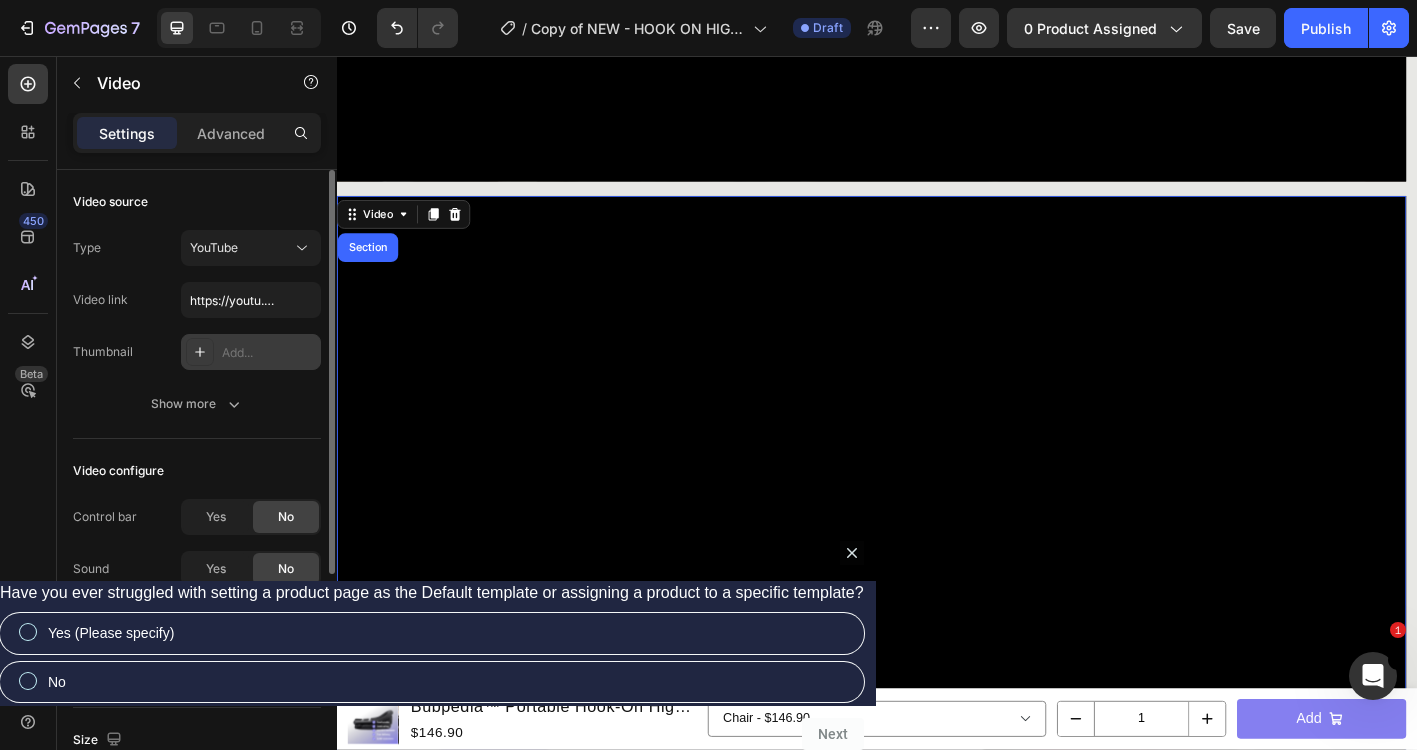 click on "Add..." at bounding box center (251, 352) 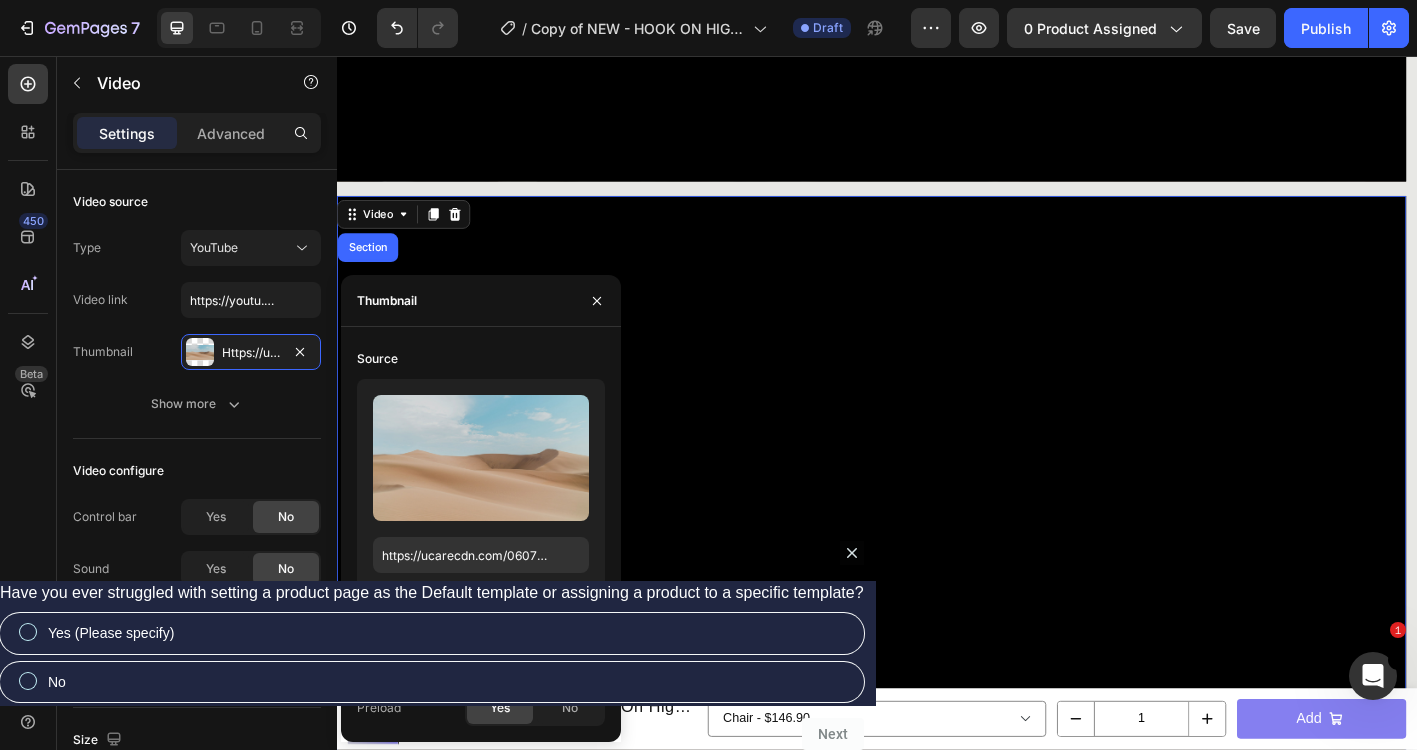 click on "Browse gallery" at bounding box center [489, 593] 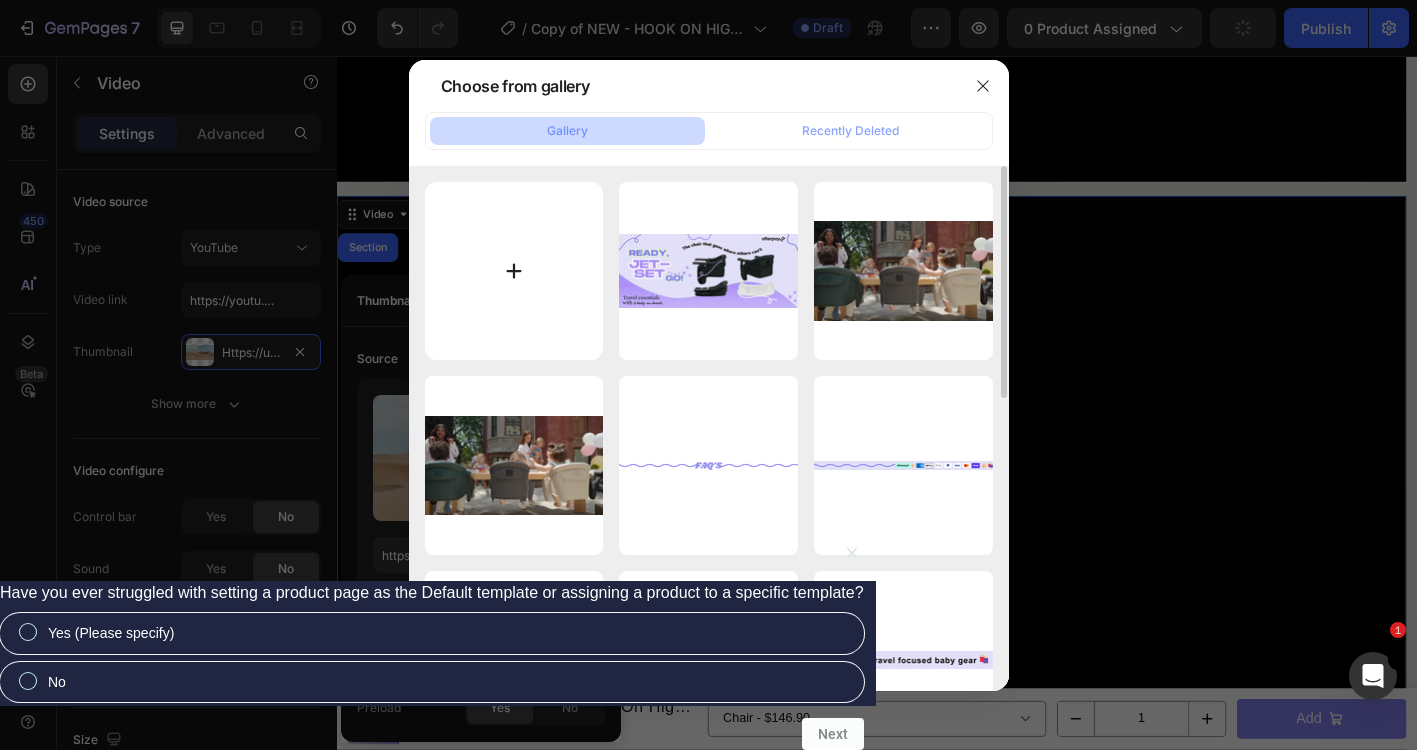 click at bounding box center (514, 271) 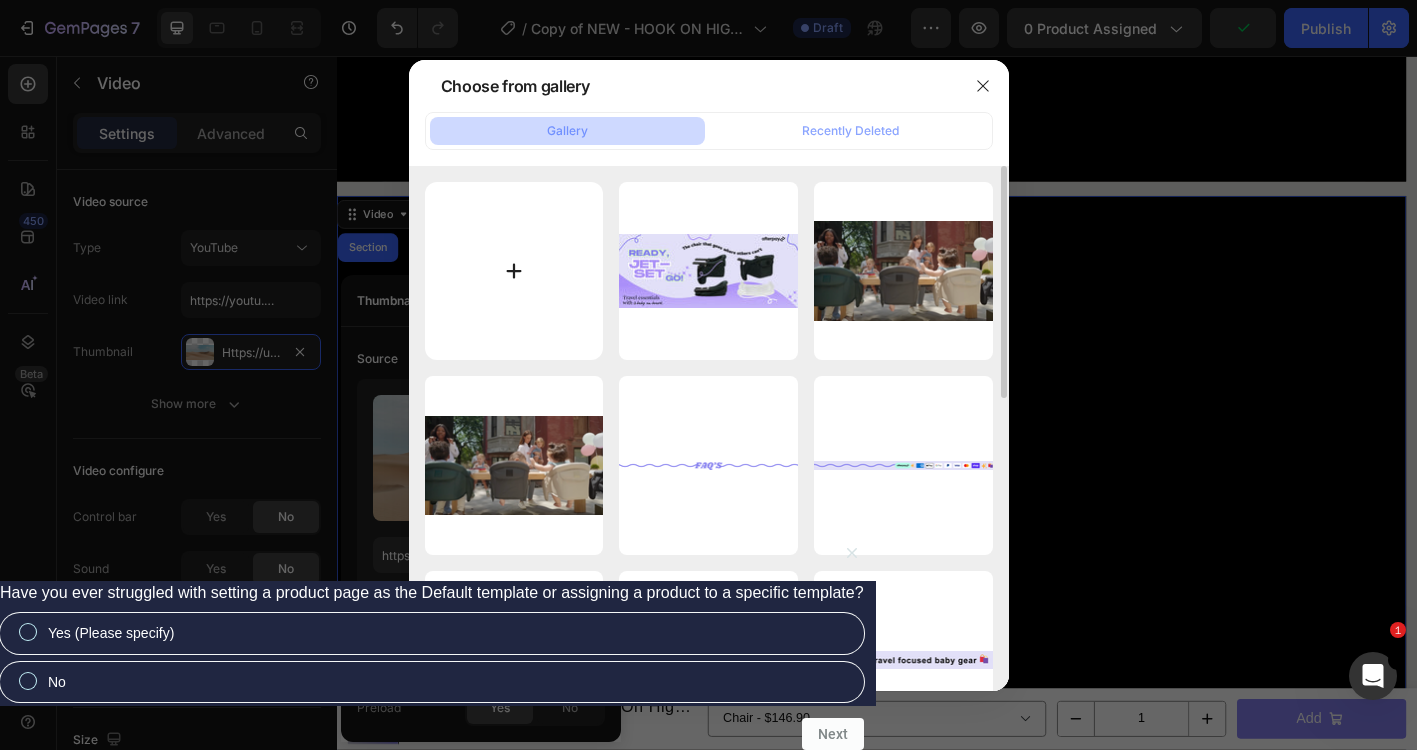 type on "C:\fakepath\Screenshot 2025-08-04 at 3.17.10 pm.png" 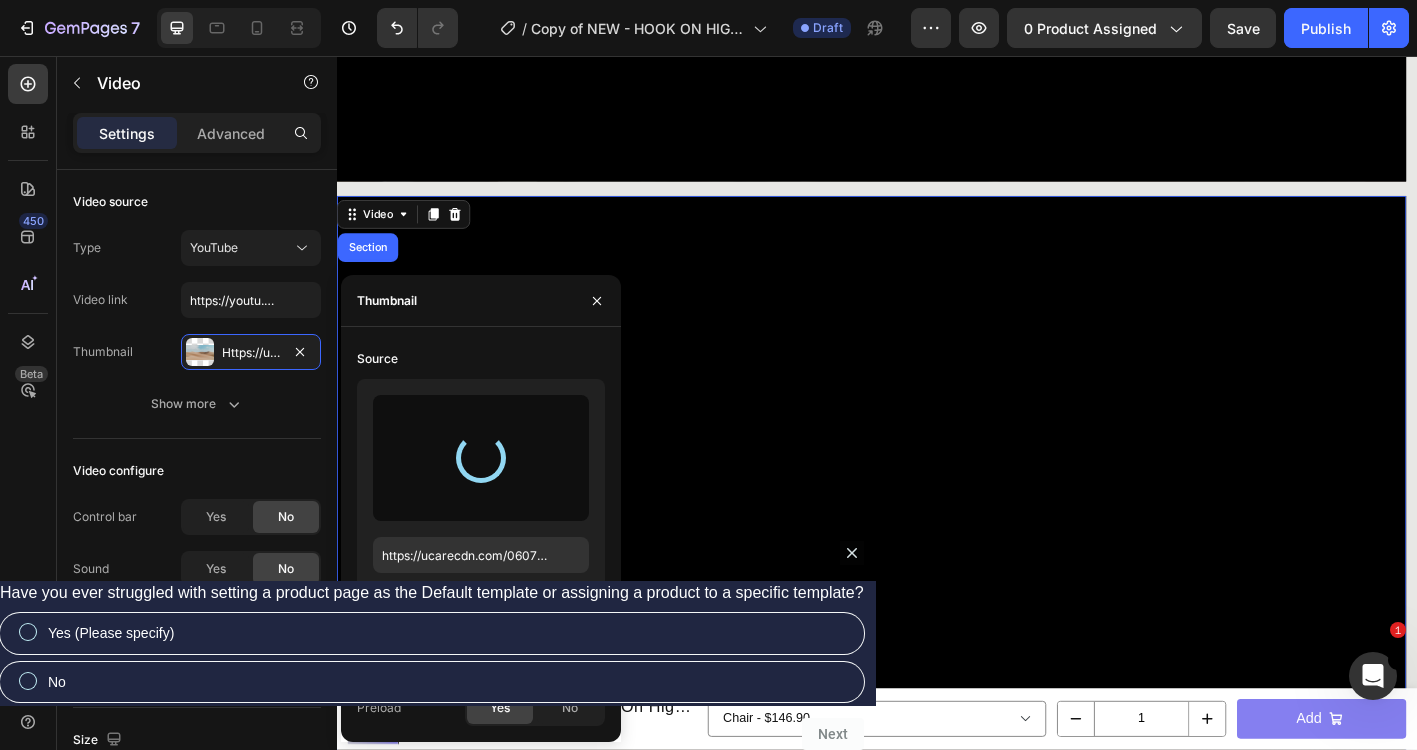 type on "https://cdn.shopify.com/s/files/1/0638/4831/7127/files/gempages_531284729022907583-1b57ae5c-9834-4c4a-8dc8-4b8535635e0d.png" 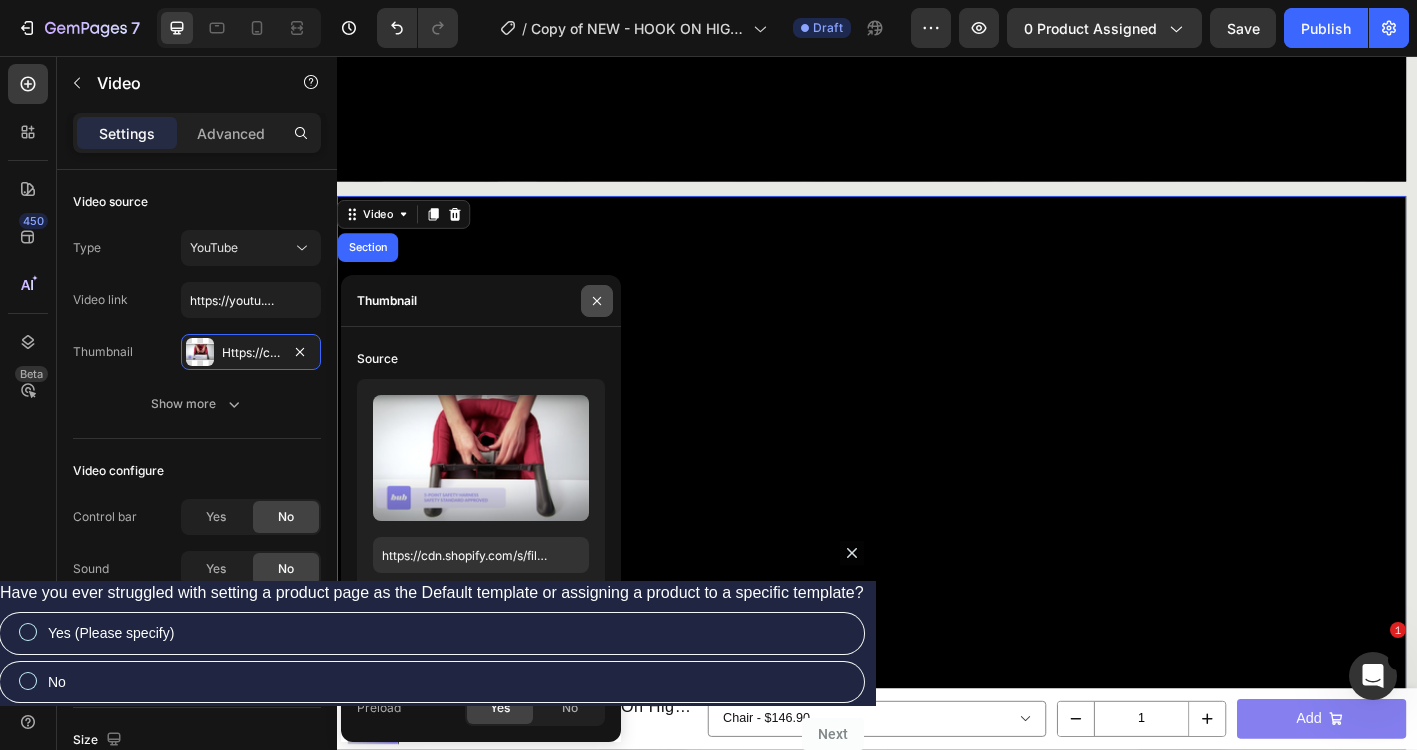 click 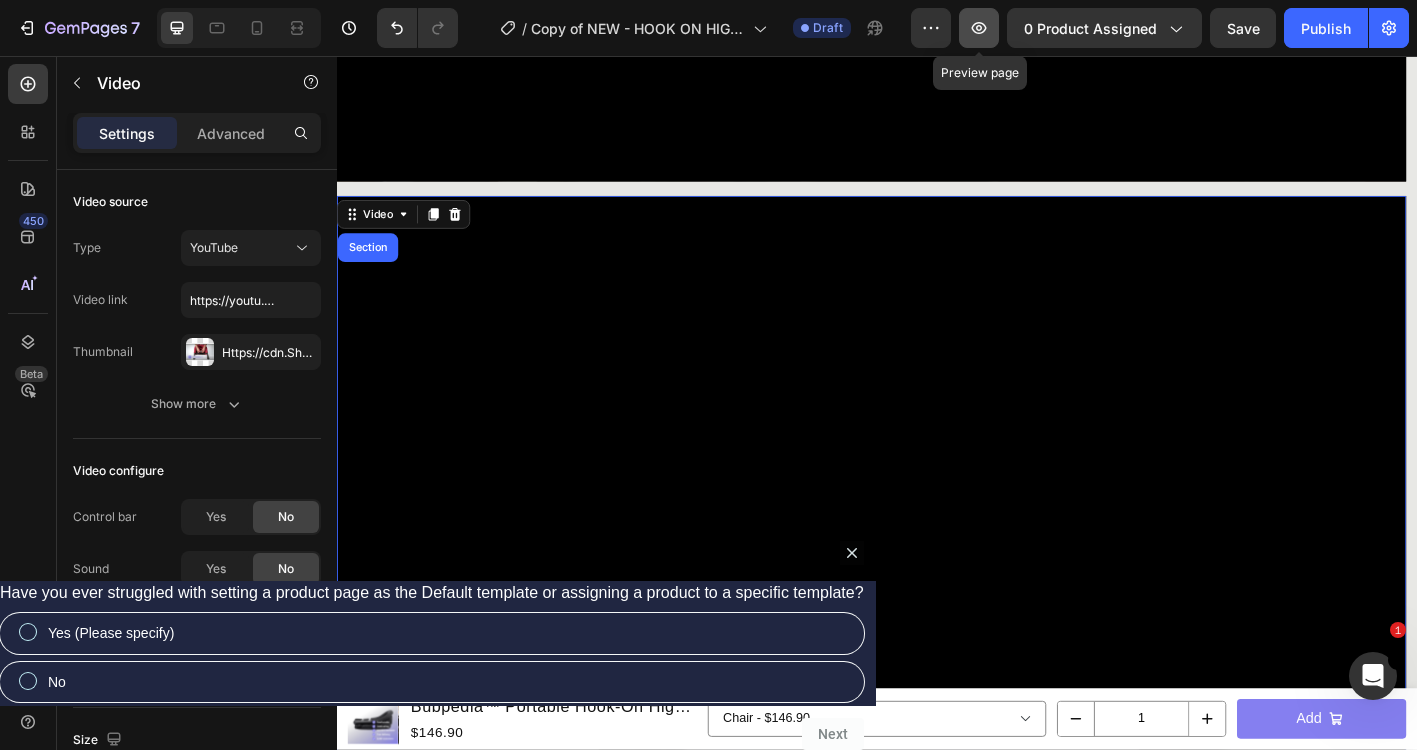 click 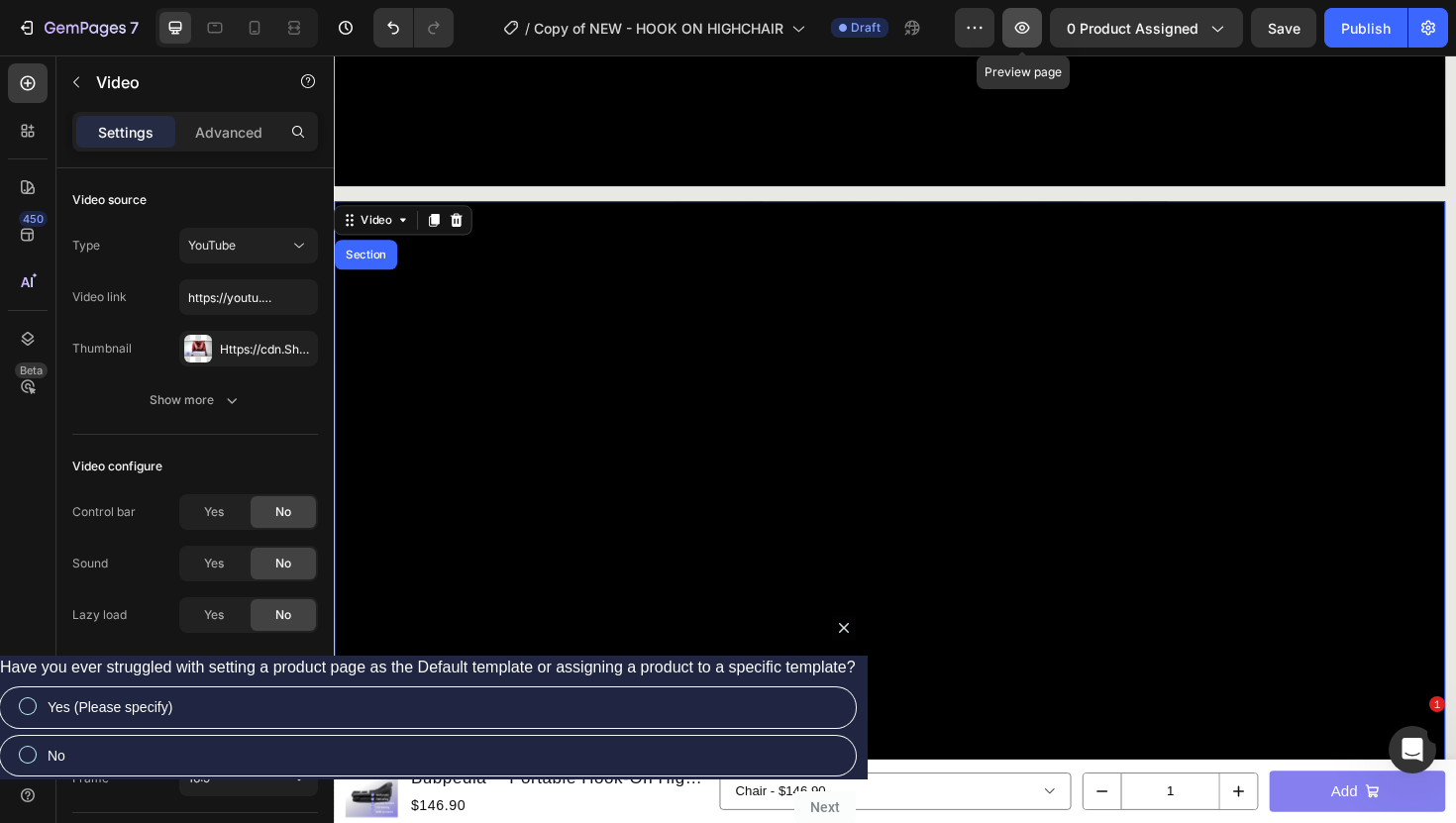 click 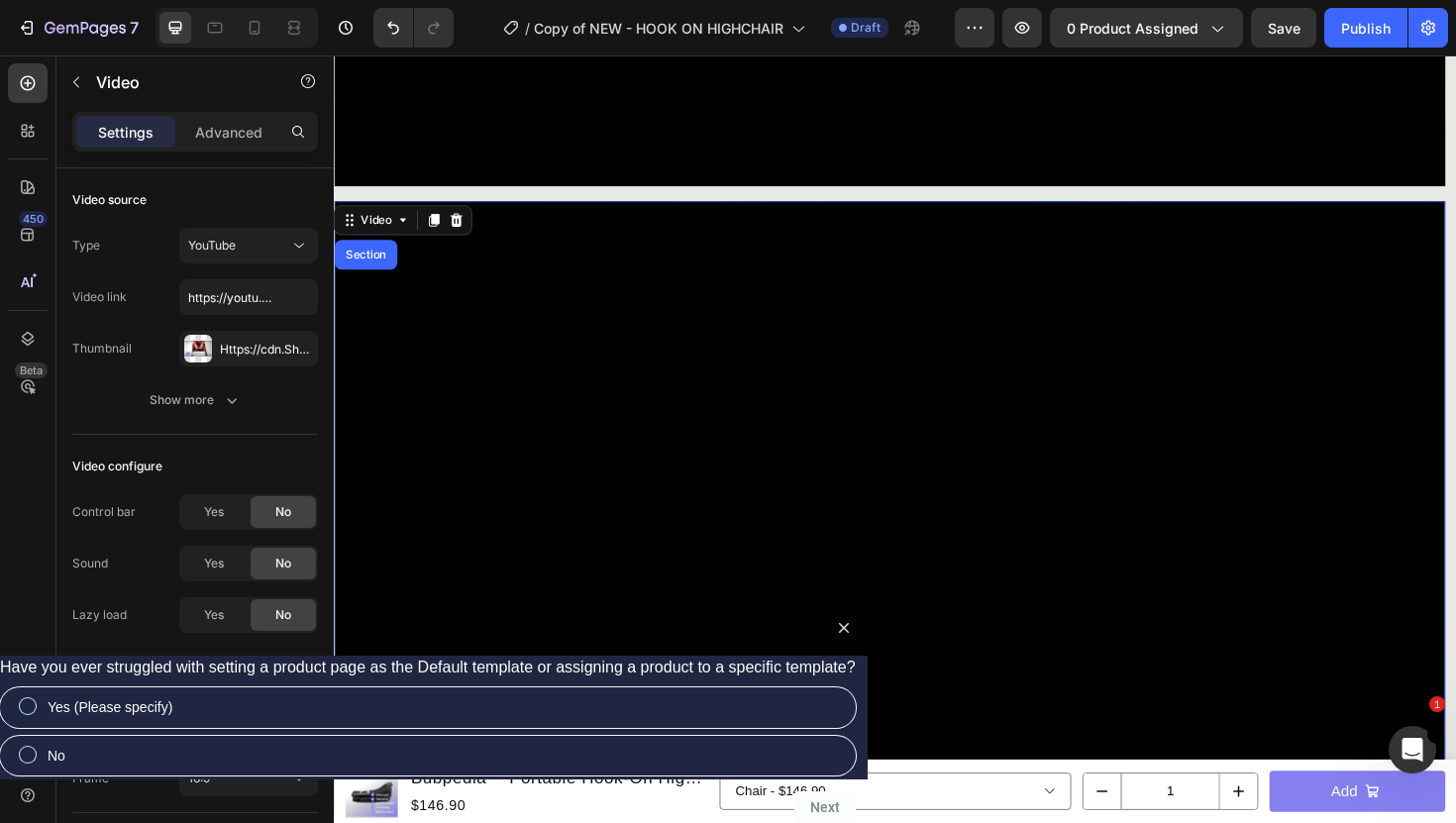 click on "Settings Advanced" at bounding box center [195, 140] 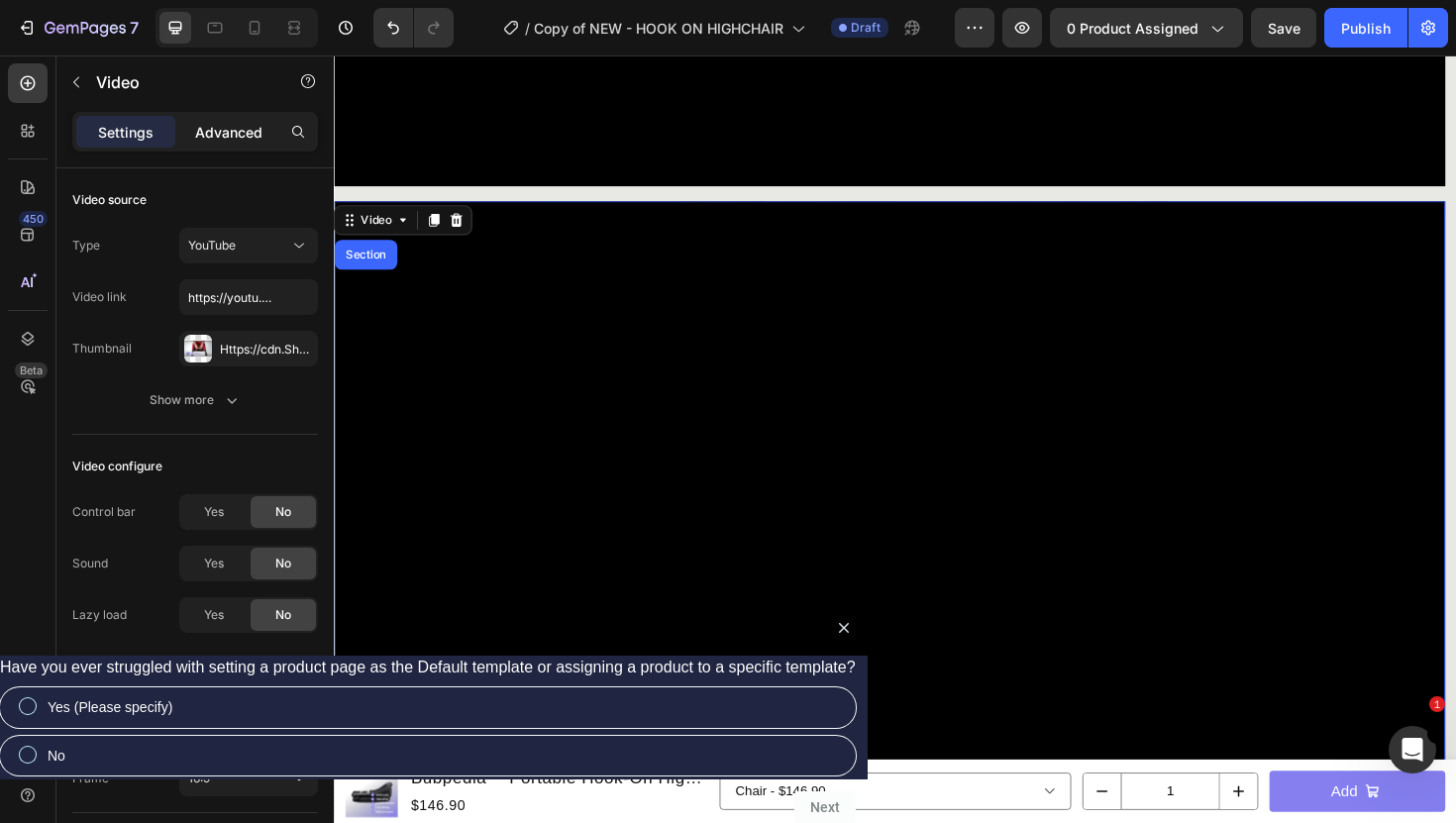 click on "Advanced" at bounding box center [229, 132] 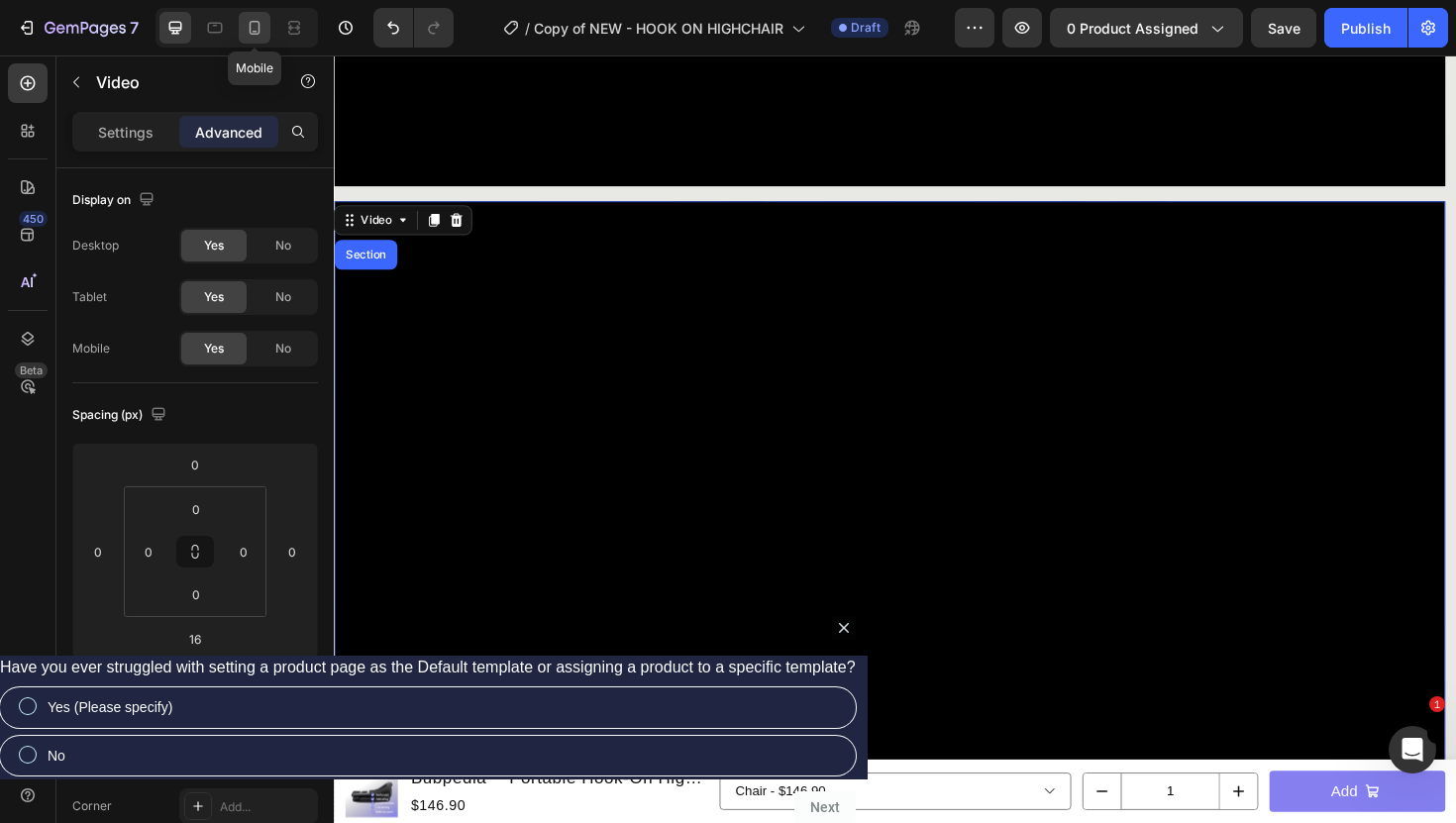 click 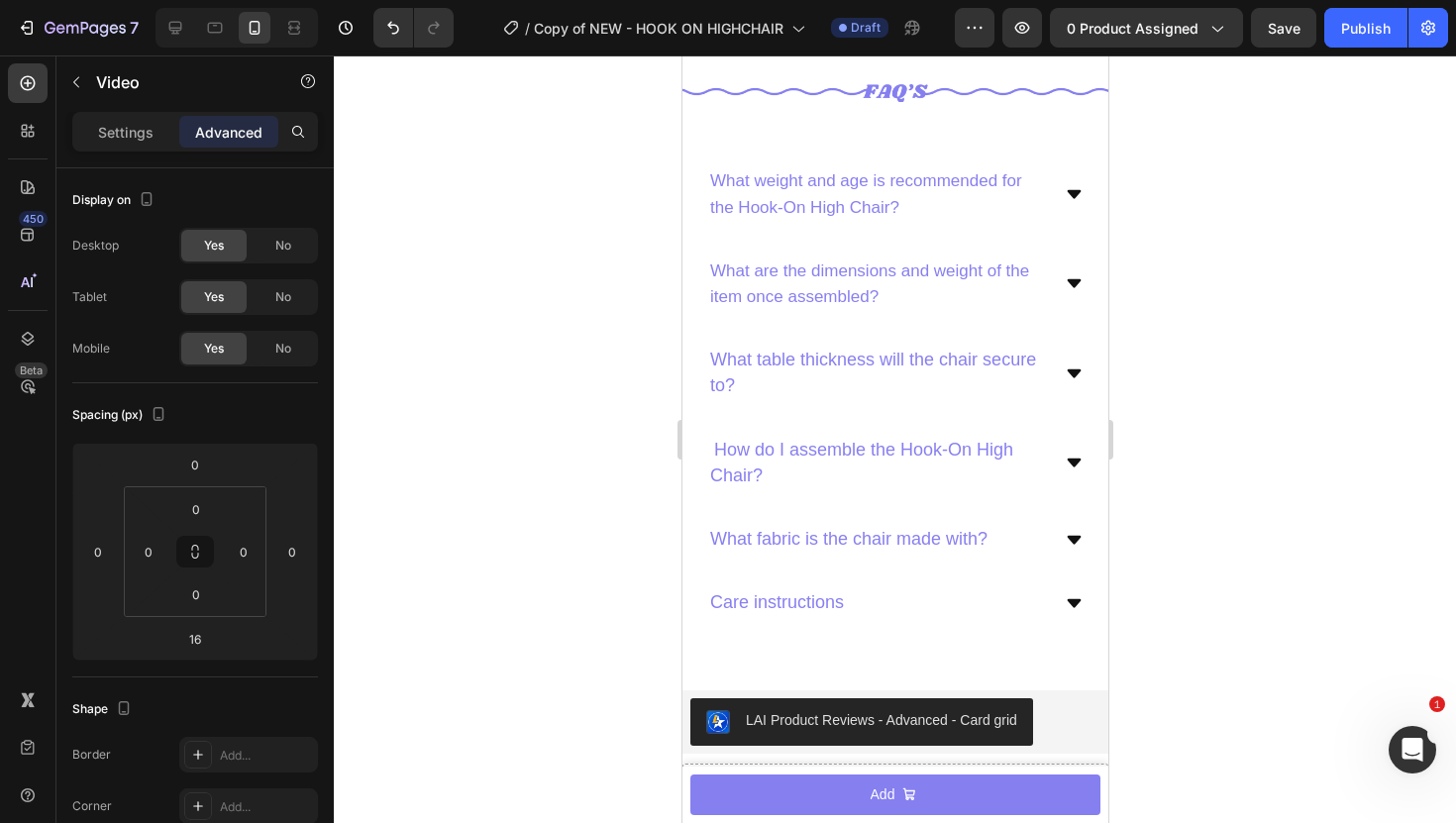 scroll, scrollTop: 4012, scrollLeft: 0, axis: vertical 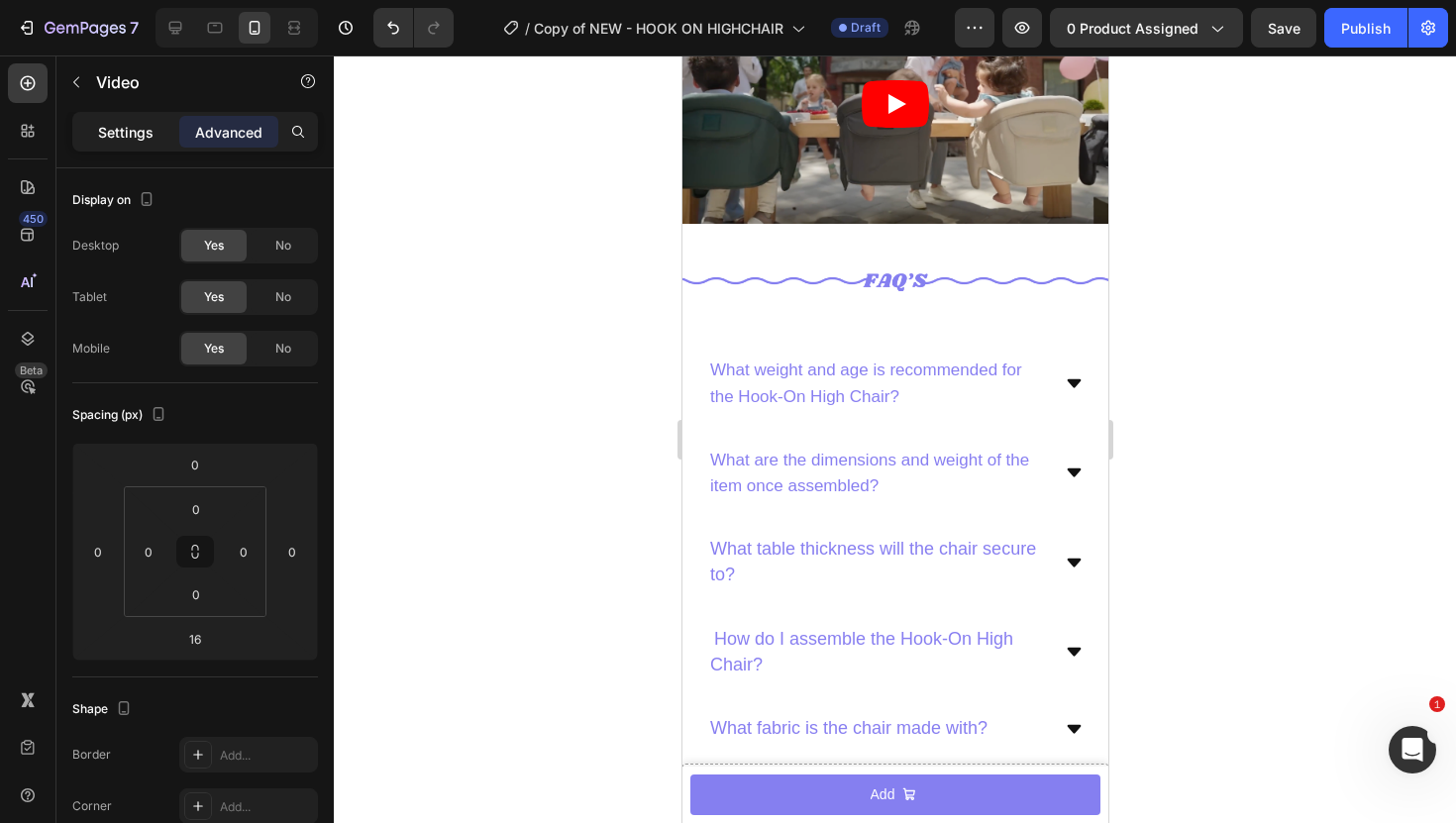 click on "Settings" at bounding box center (126, 132) 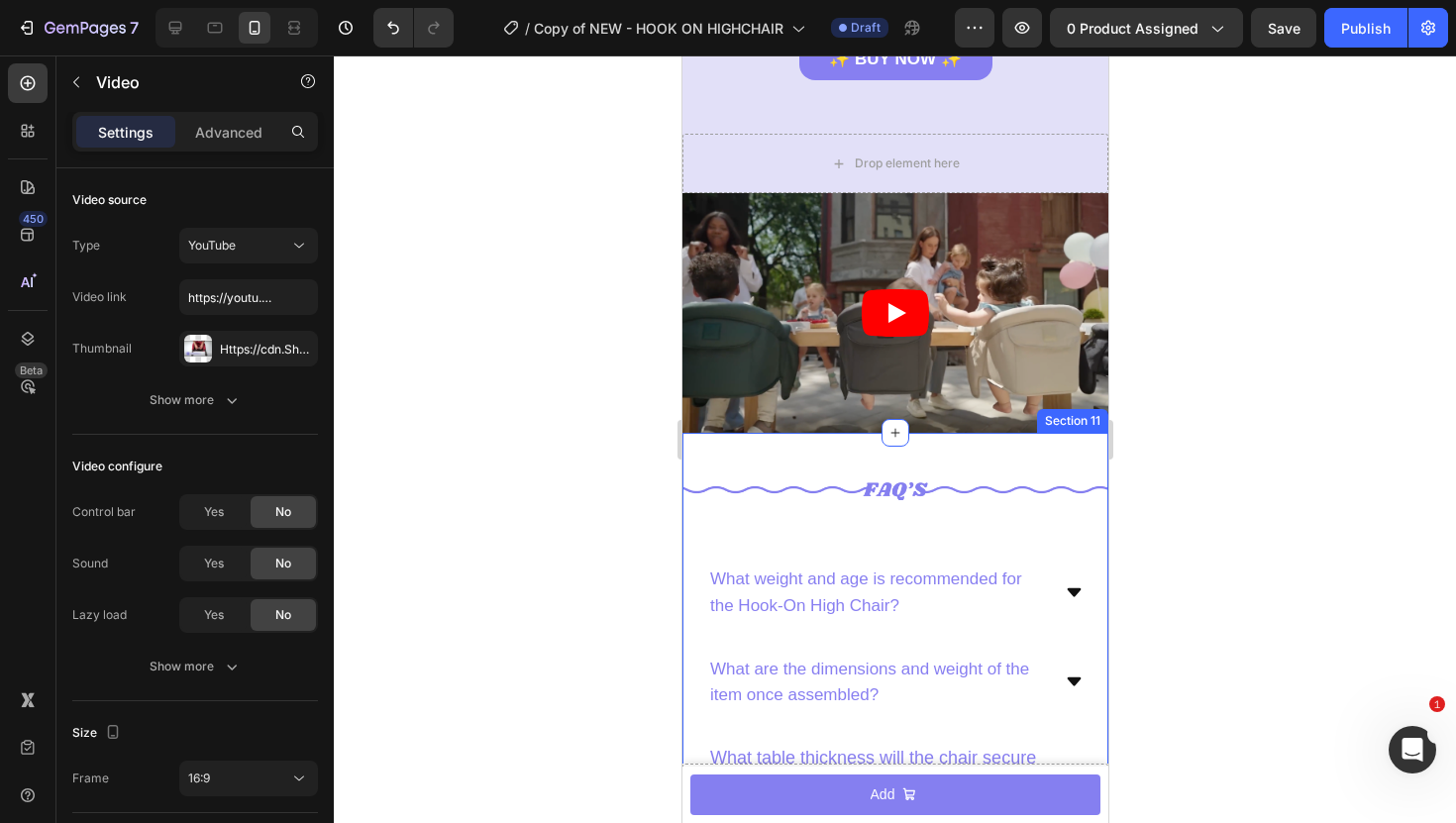 scroll, scrollTop: 3761, scrollLeft: 0, axis: vertical 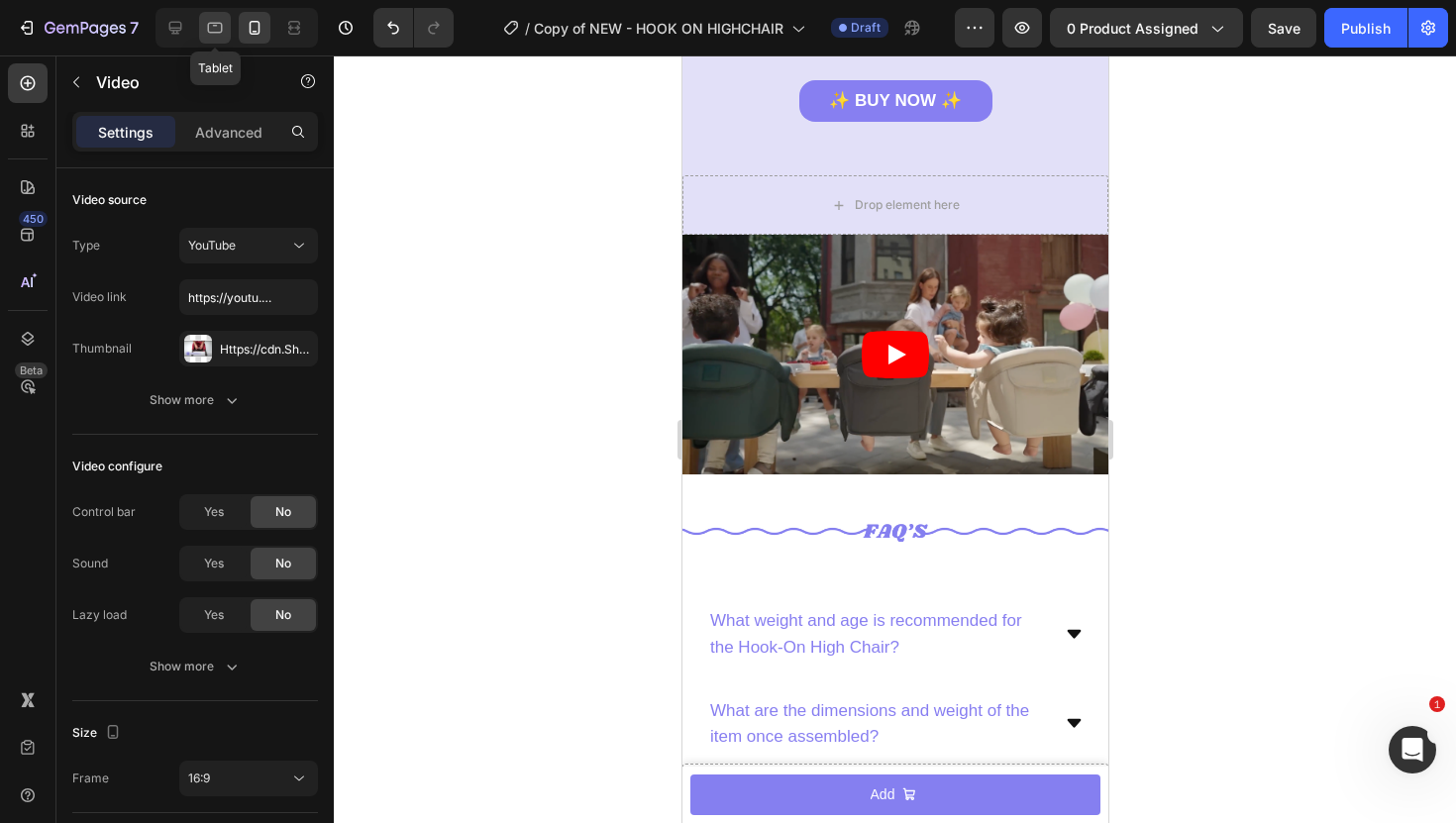 click 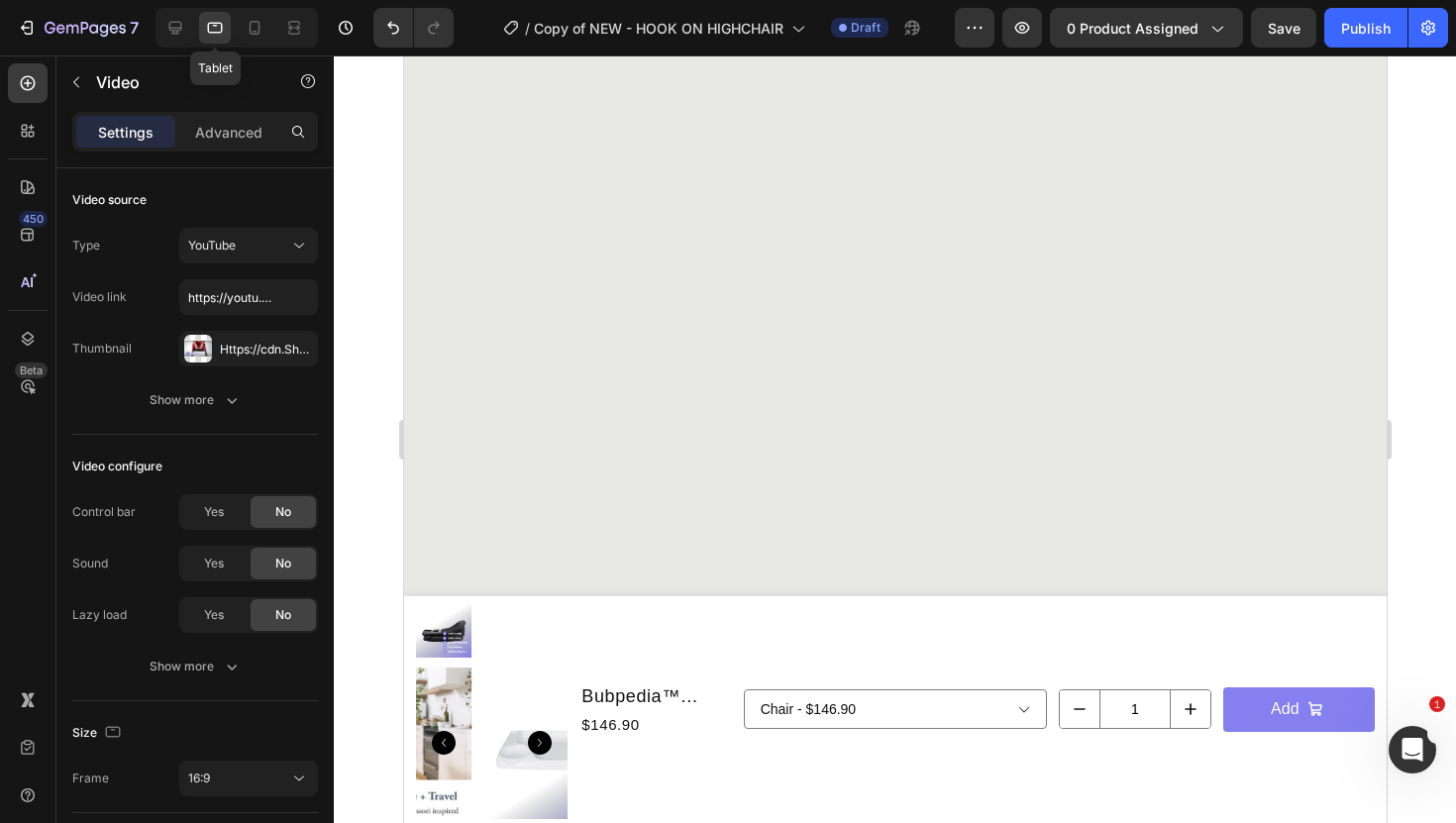 scroll, scrollTop: 4487, scrollLeft: 0, axis: vertical 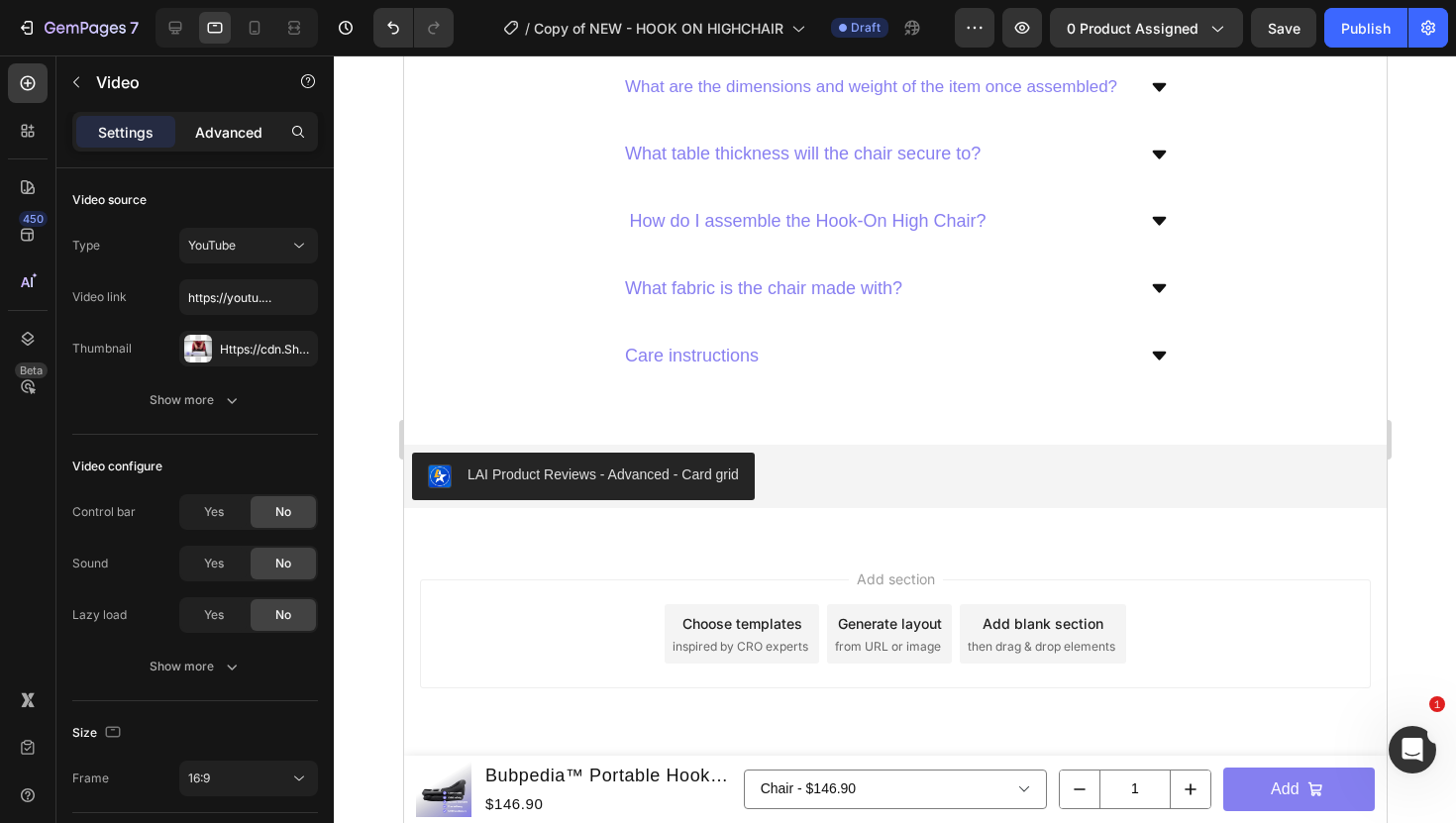 click on "Advanced" at bounding box center [229, 132] 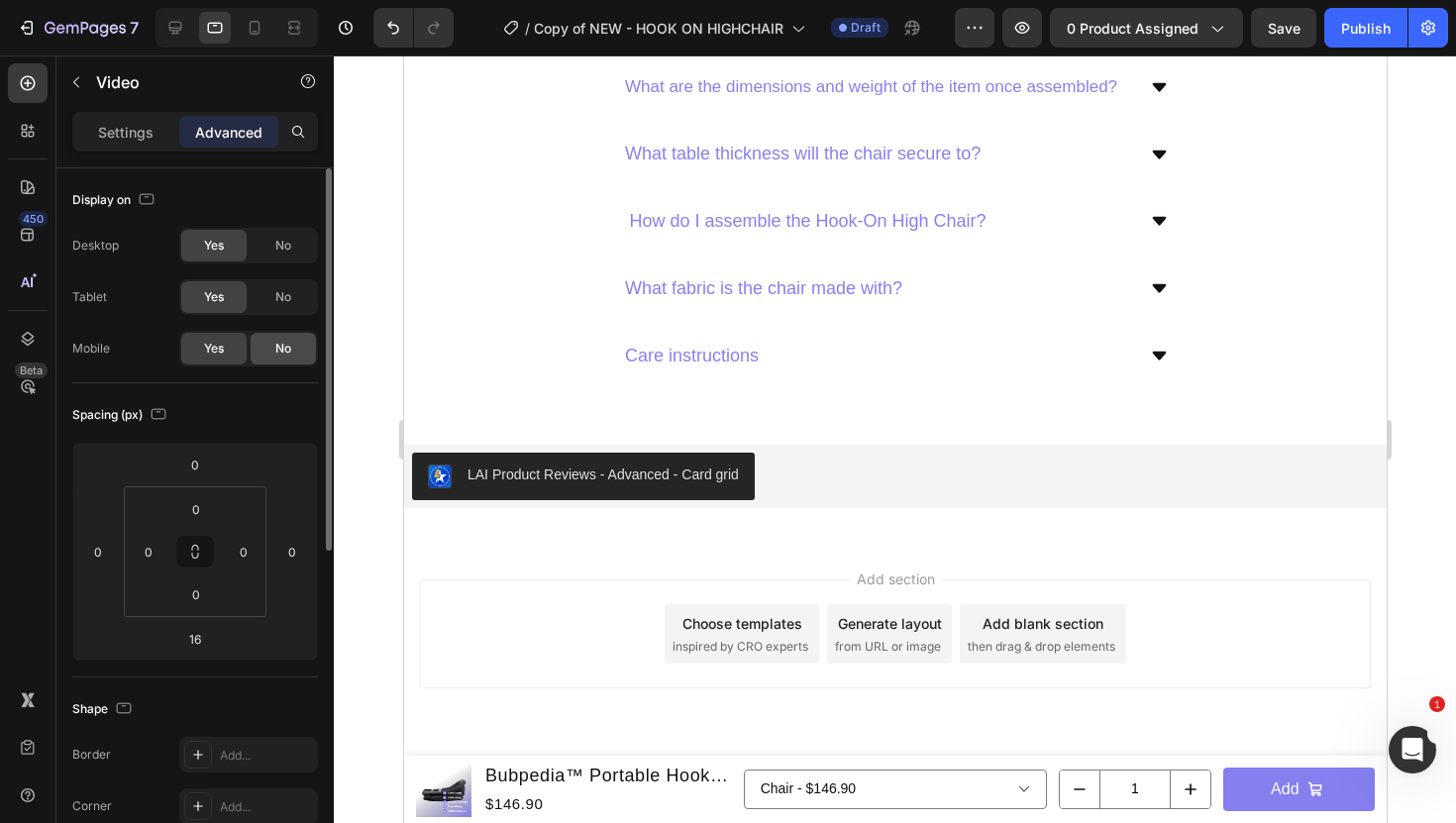 click on "No" 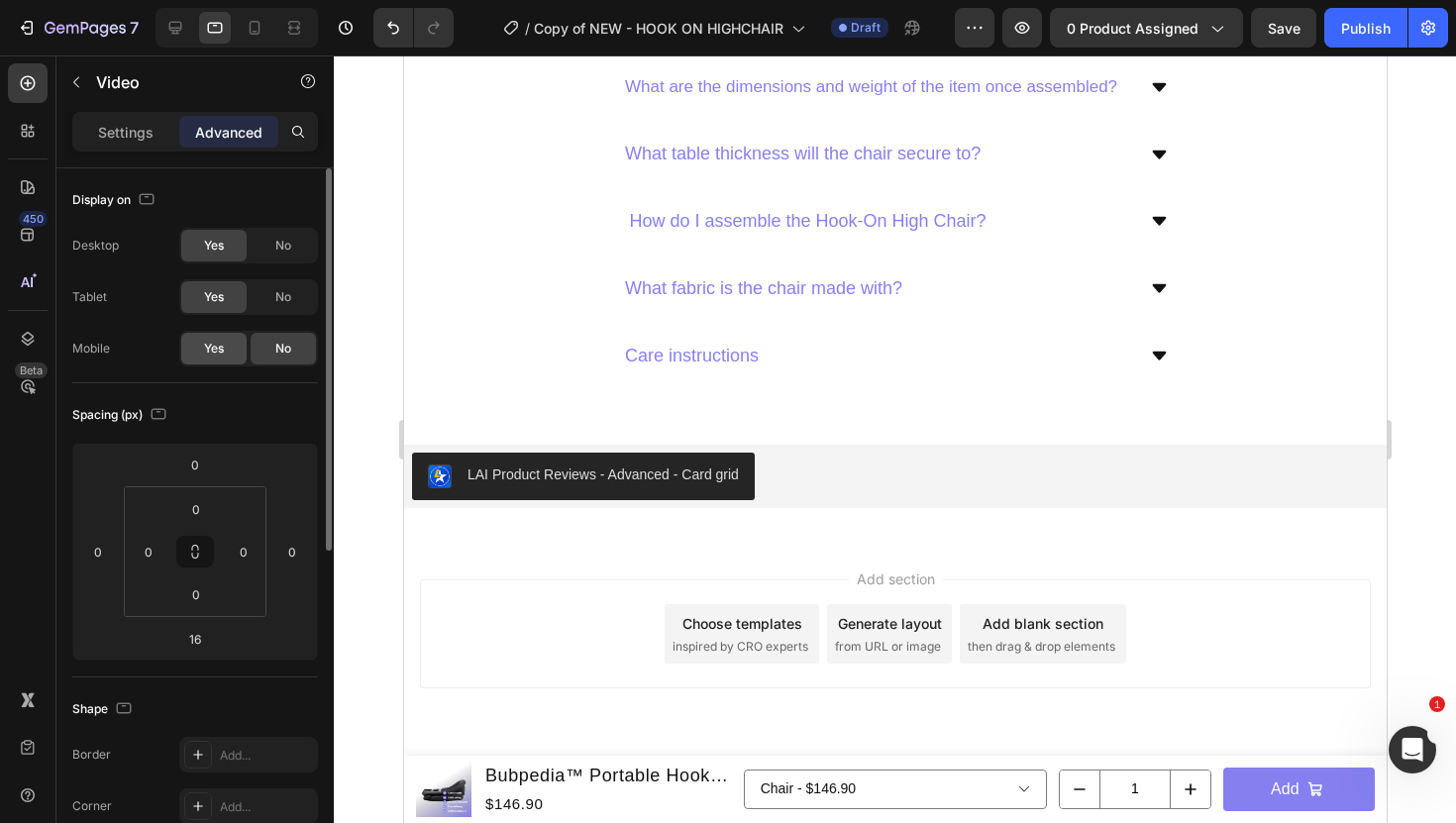 click on "Yes" 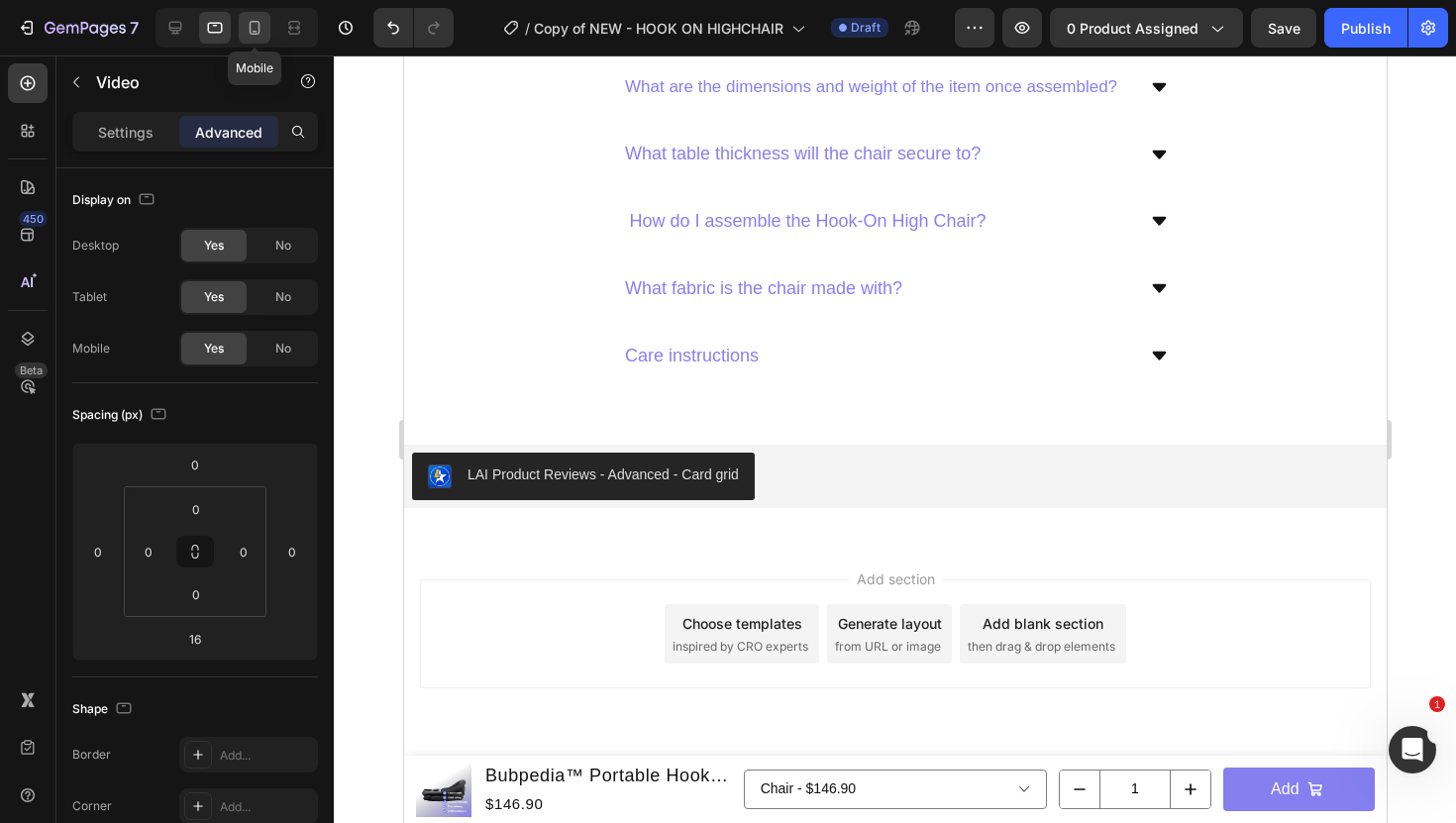 click 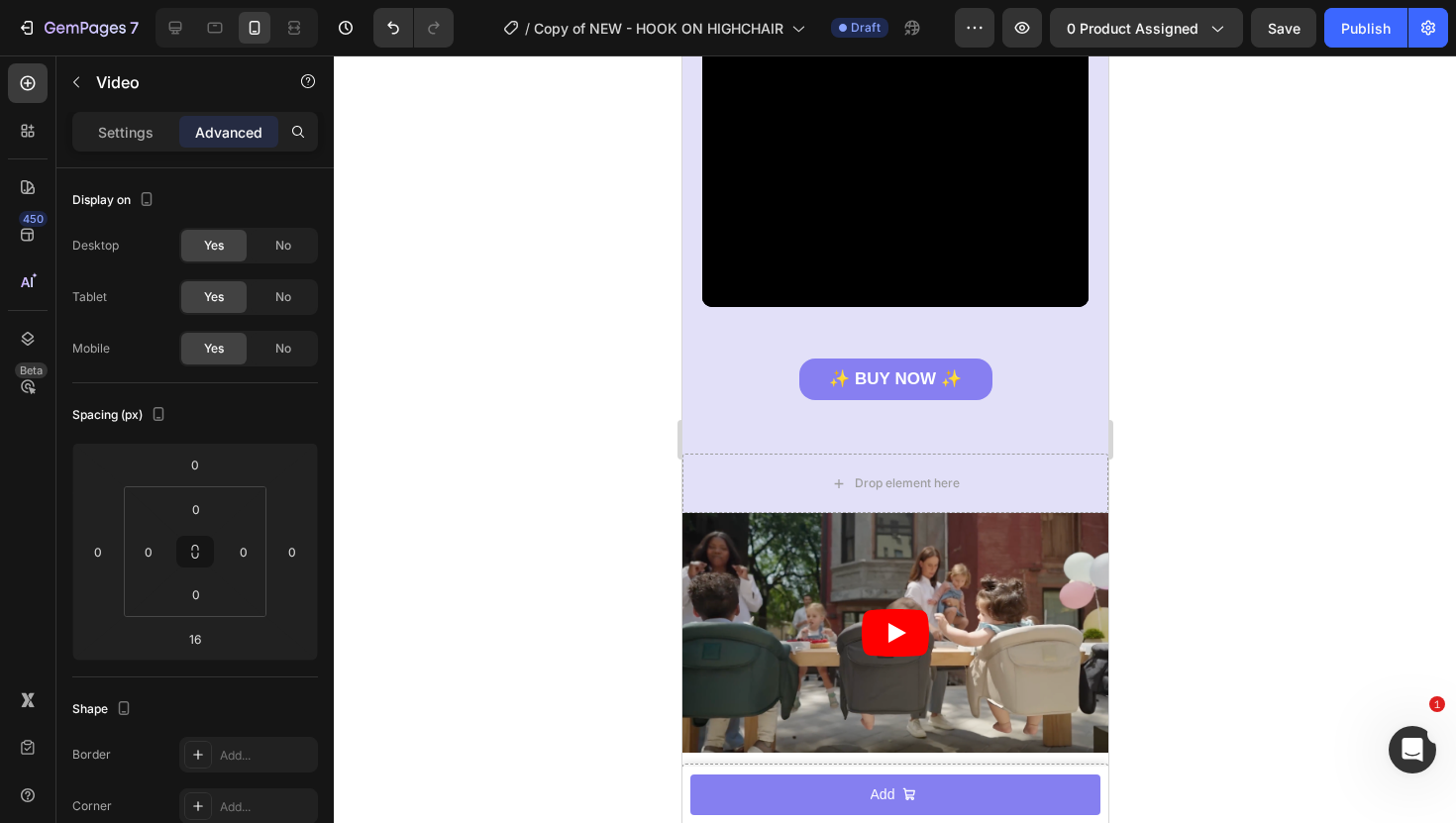 scroll, scrollTop: 3365, scrollLeft: 0, axis: vertical 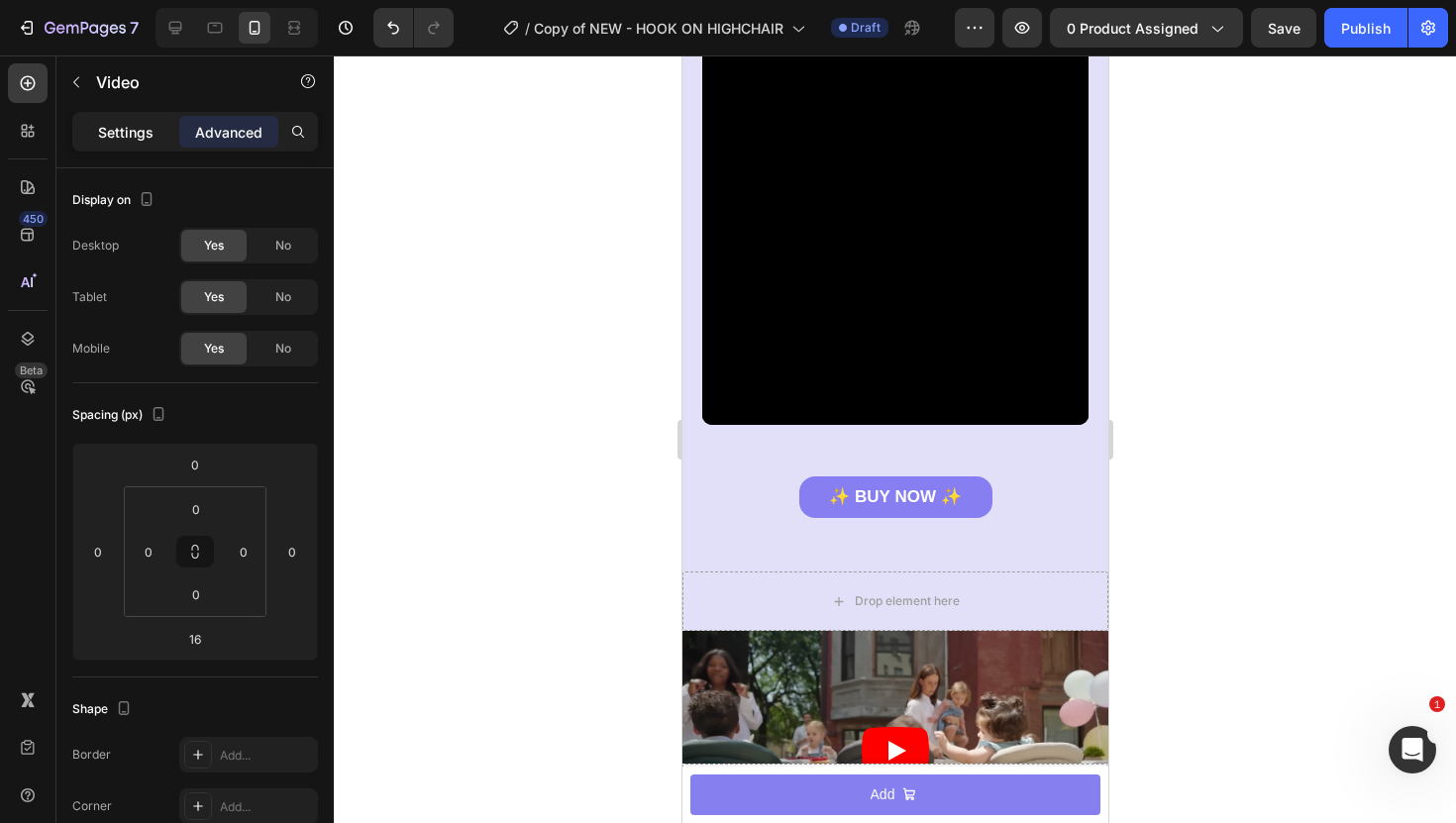 click on "Settings" at bounding box center (126, 132) 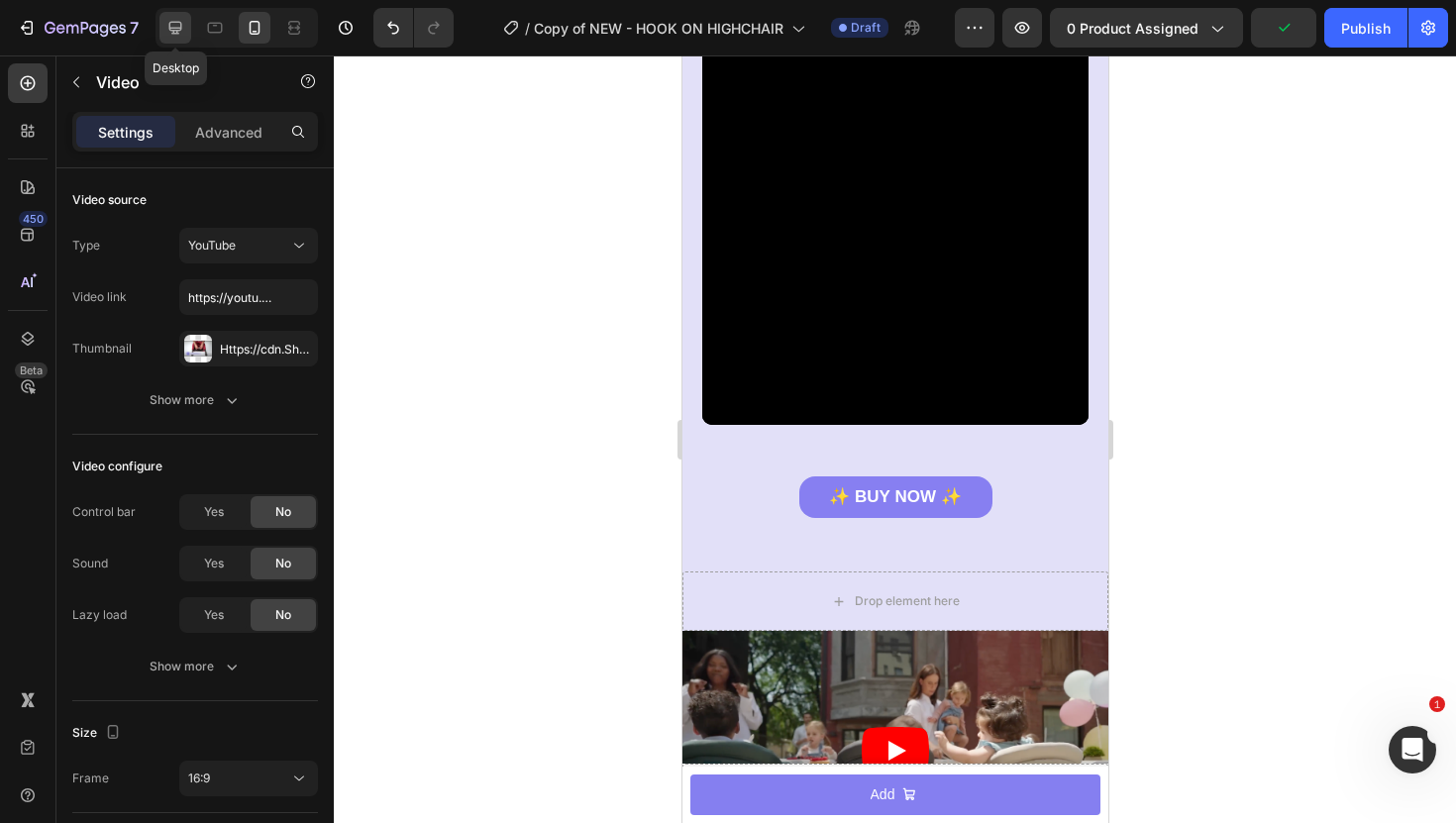 click 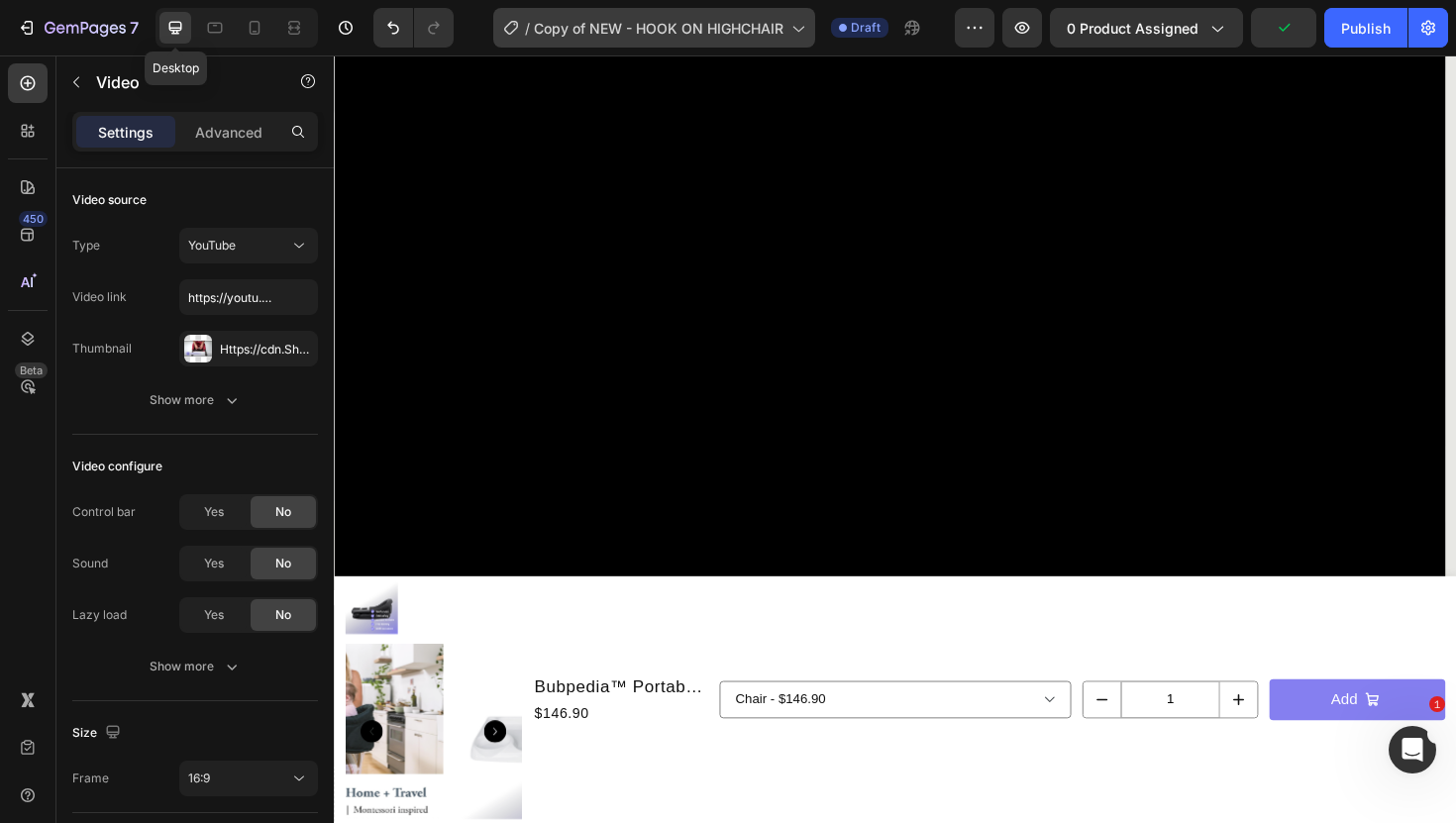 scroll, scrollTop: 4591, scrollLeft: 0, axis: vertical 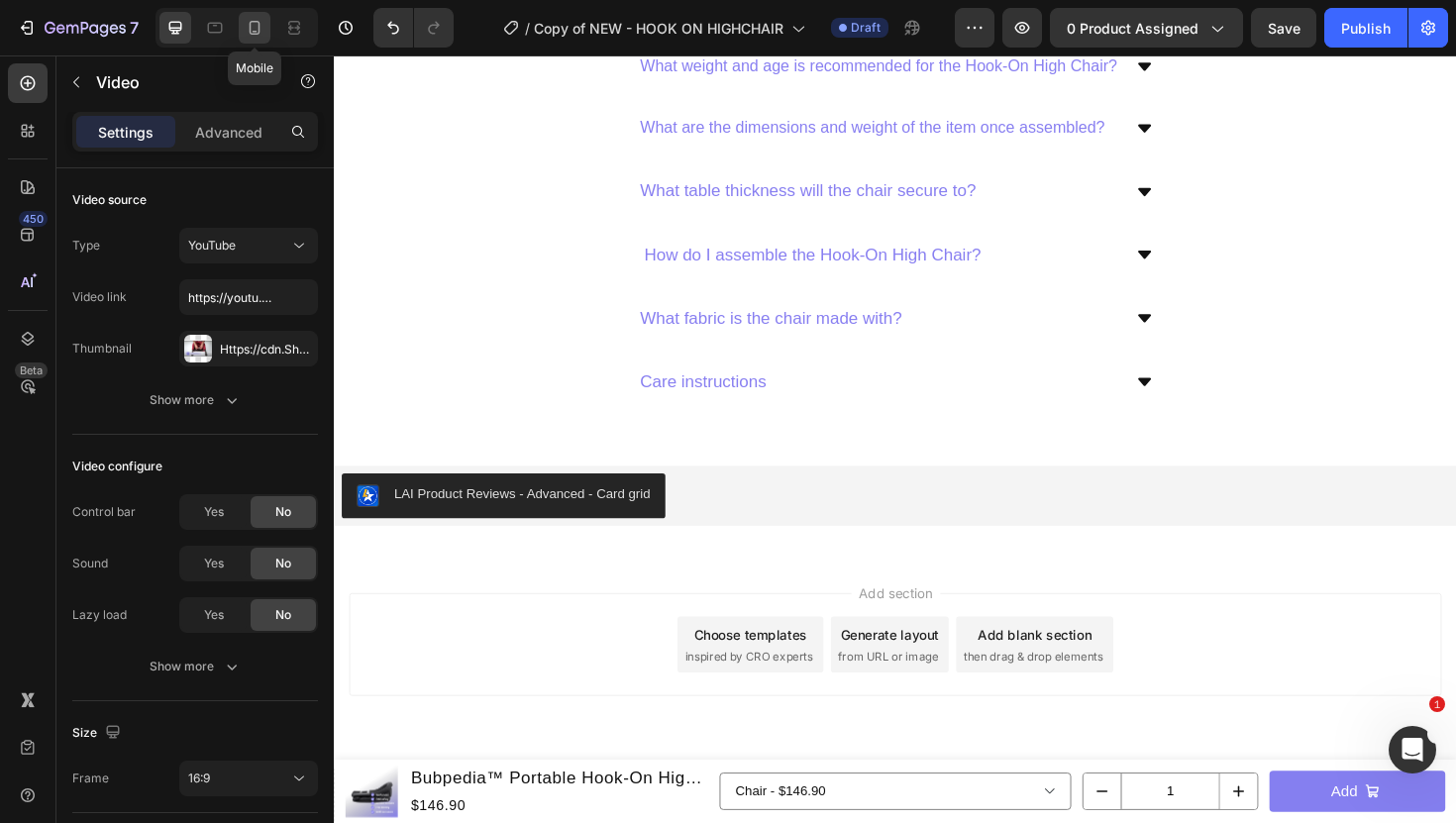 click 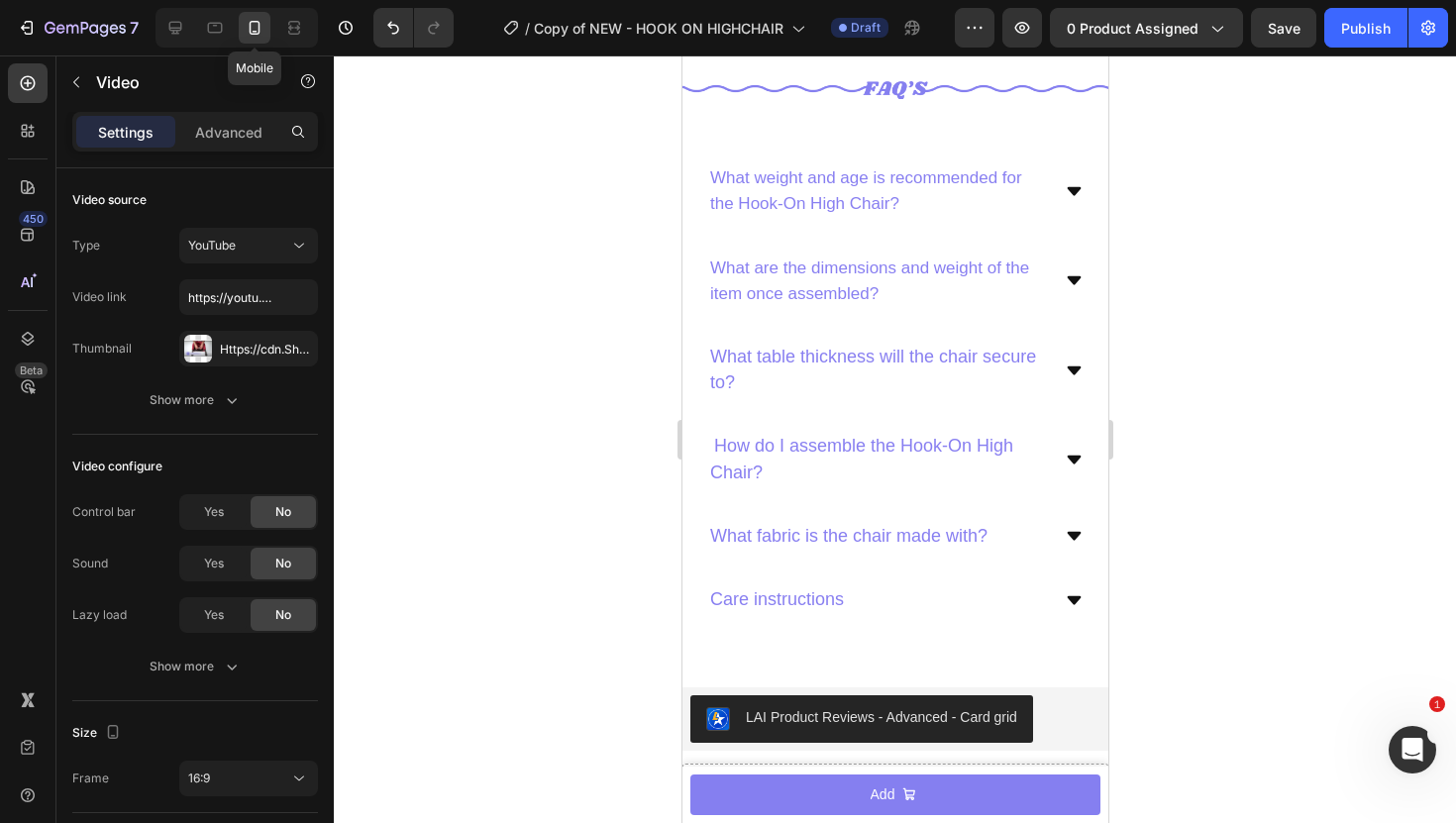 scroll, scrollTop: 4522, scrollLeft: 0, axis: vertical 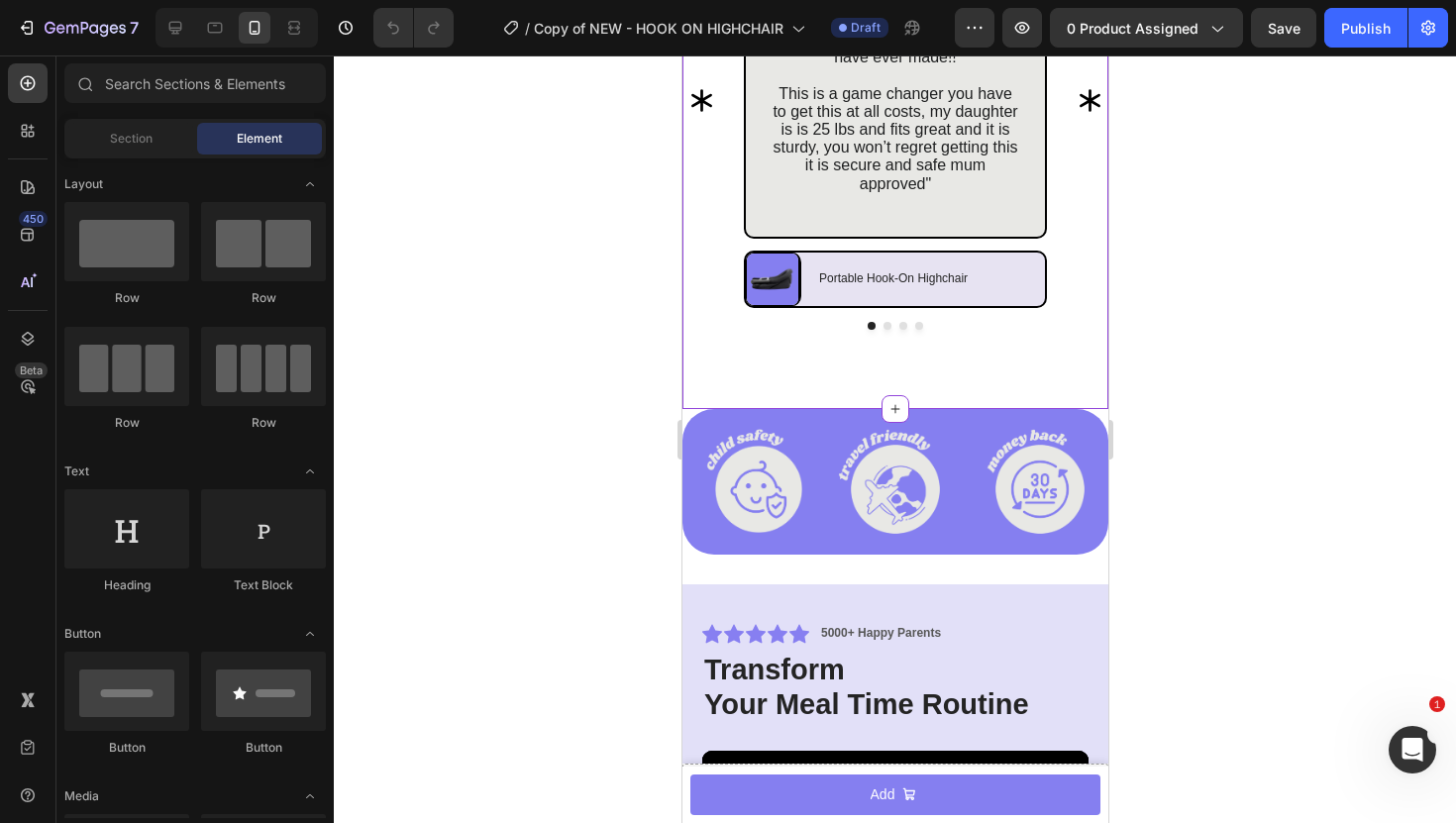 click 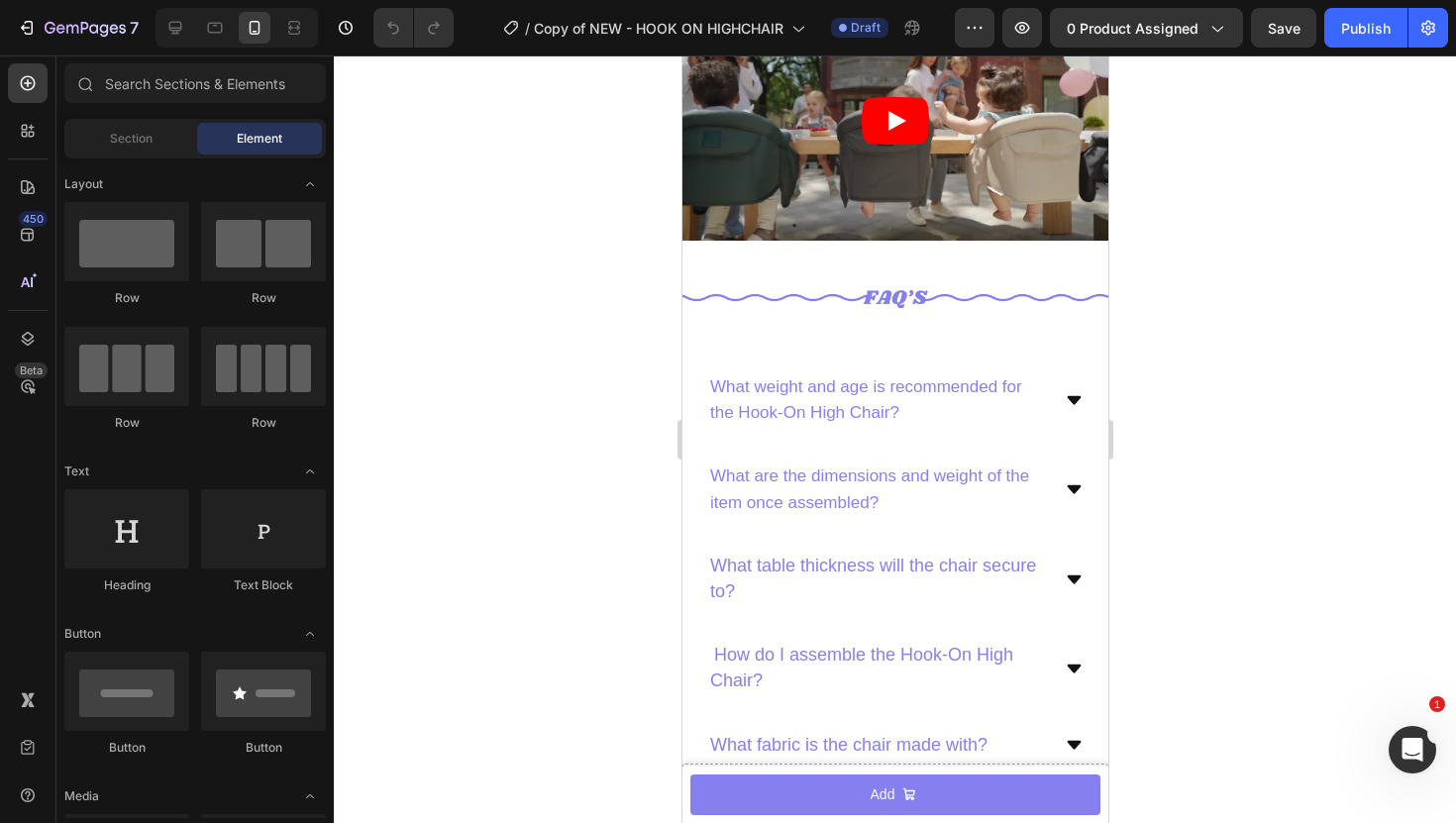 scroll, scrollTop: 4083, scrollLeft: 0, axis: vertical 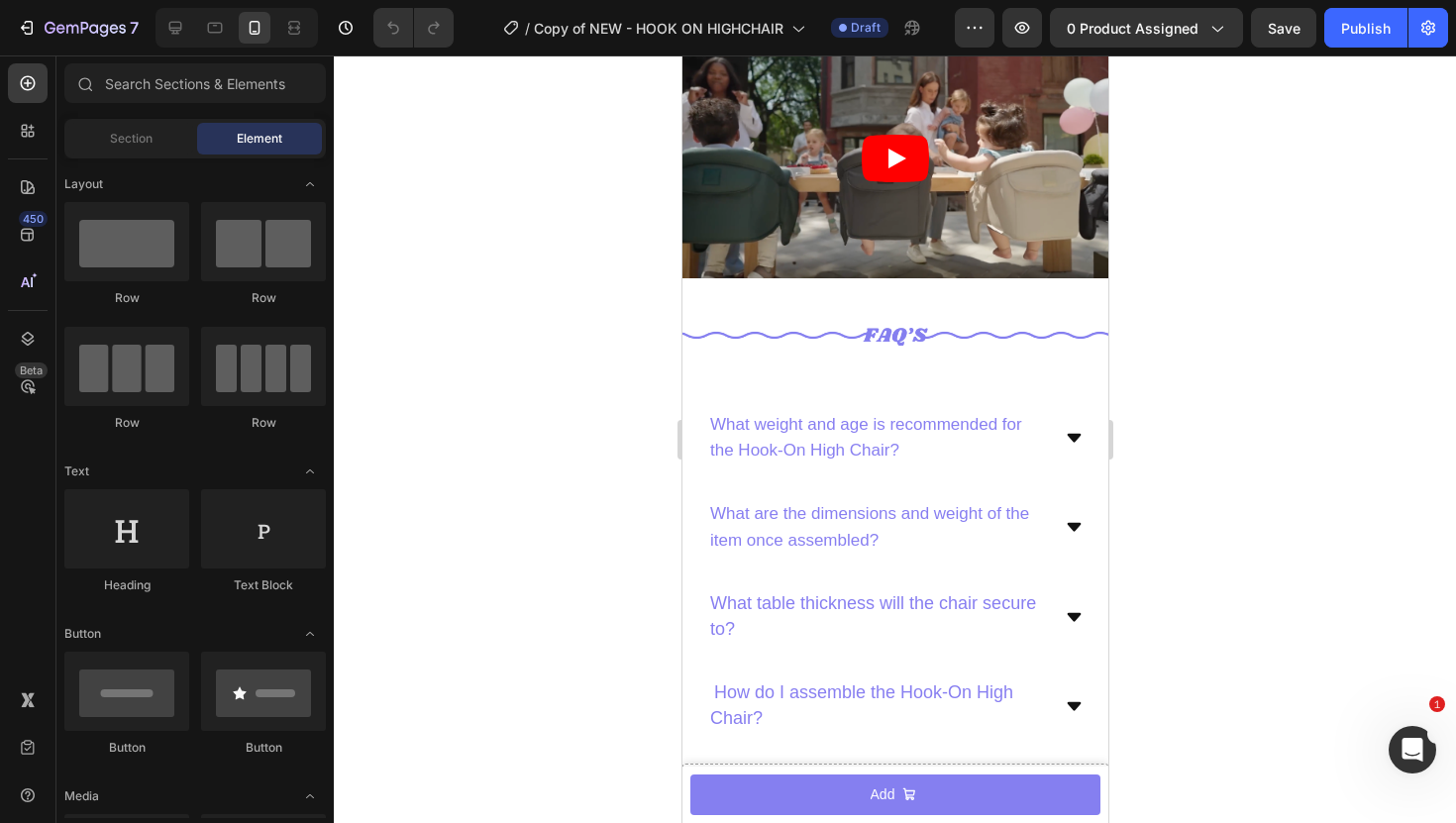 click 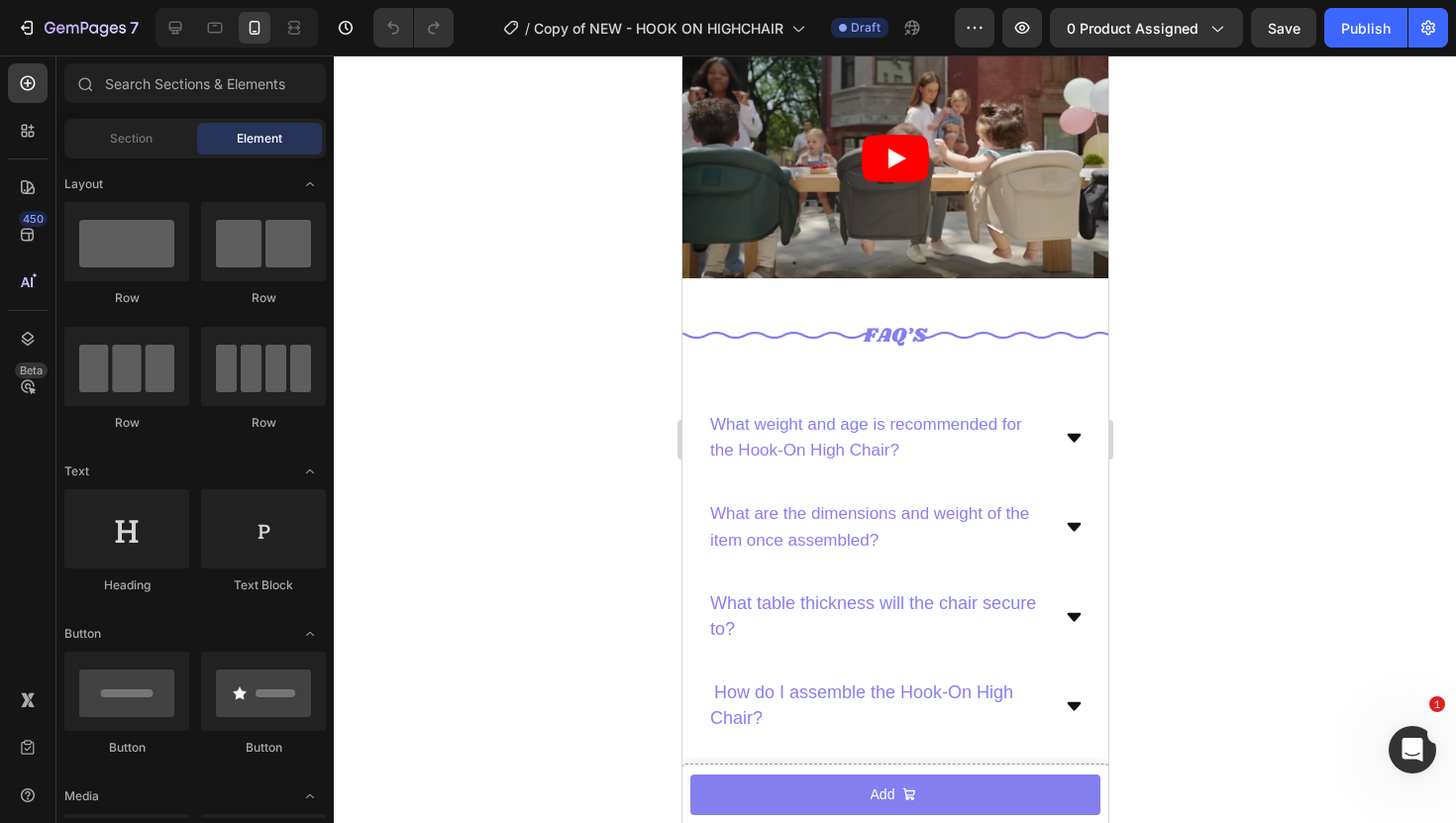 click 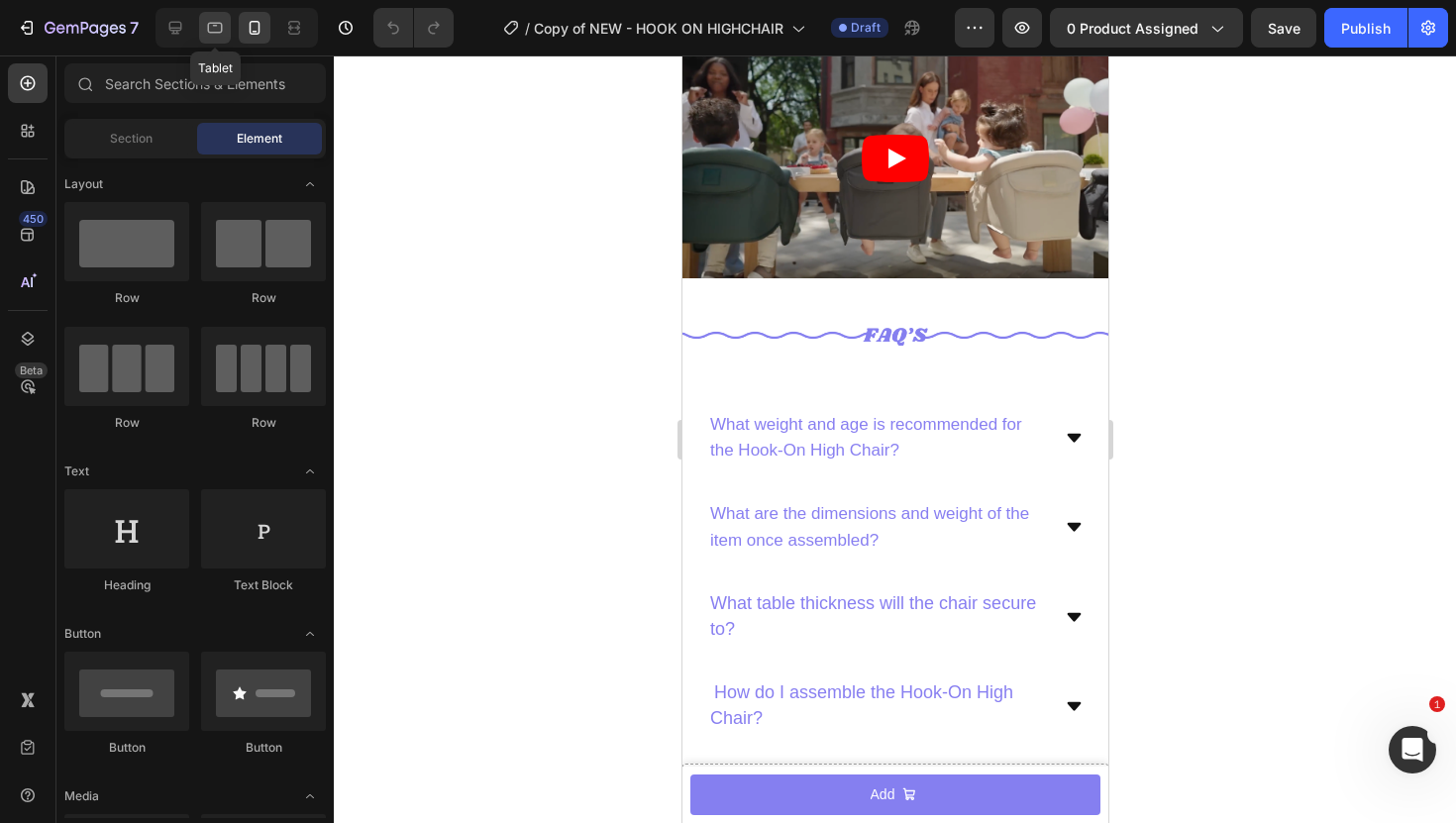 click 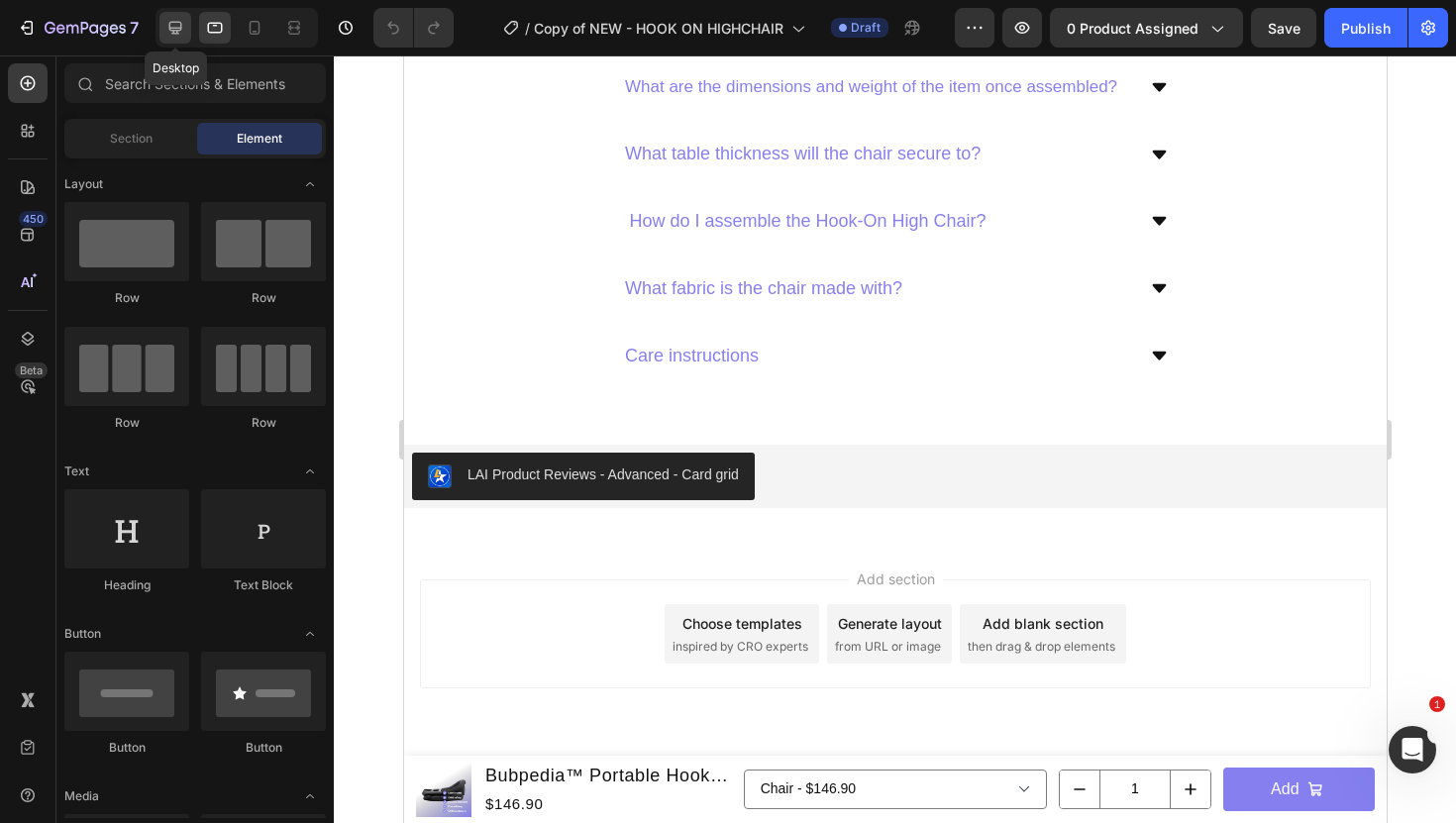 click 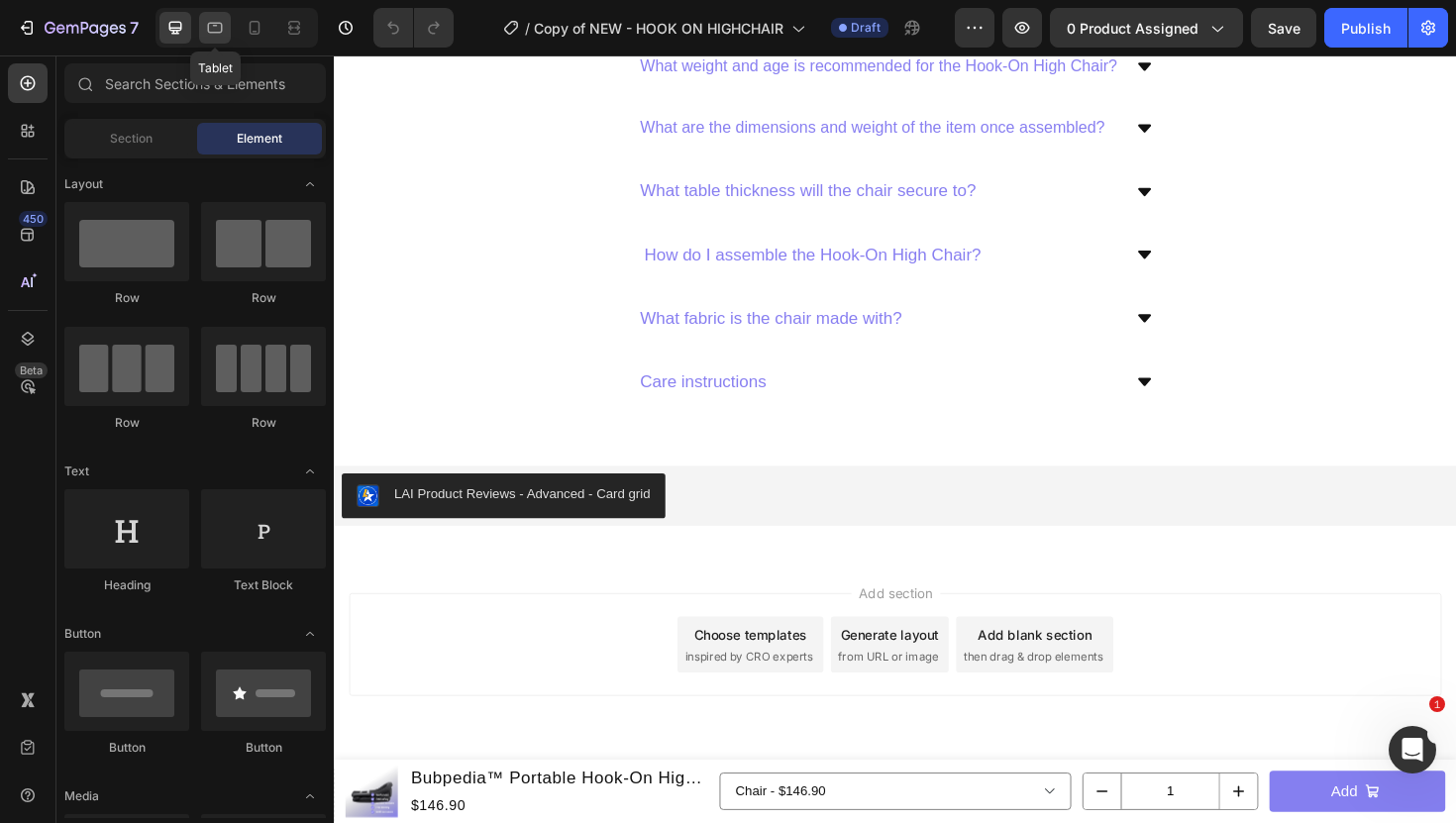 click 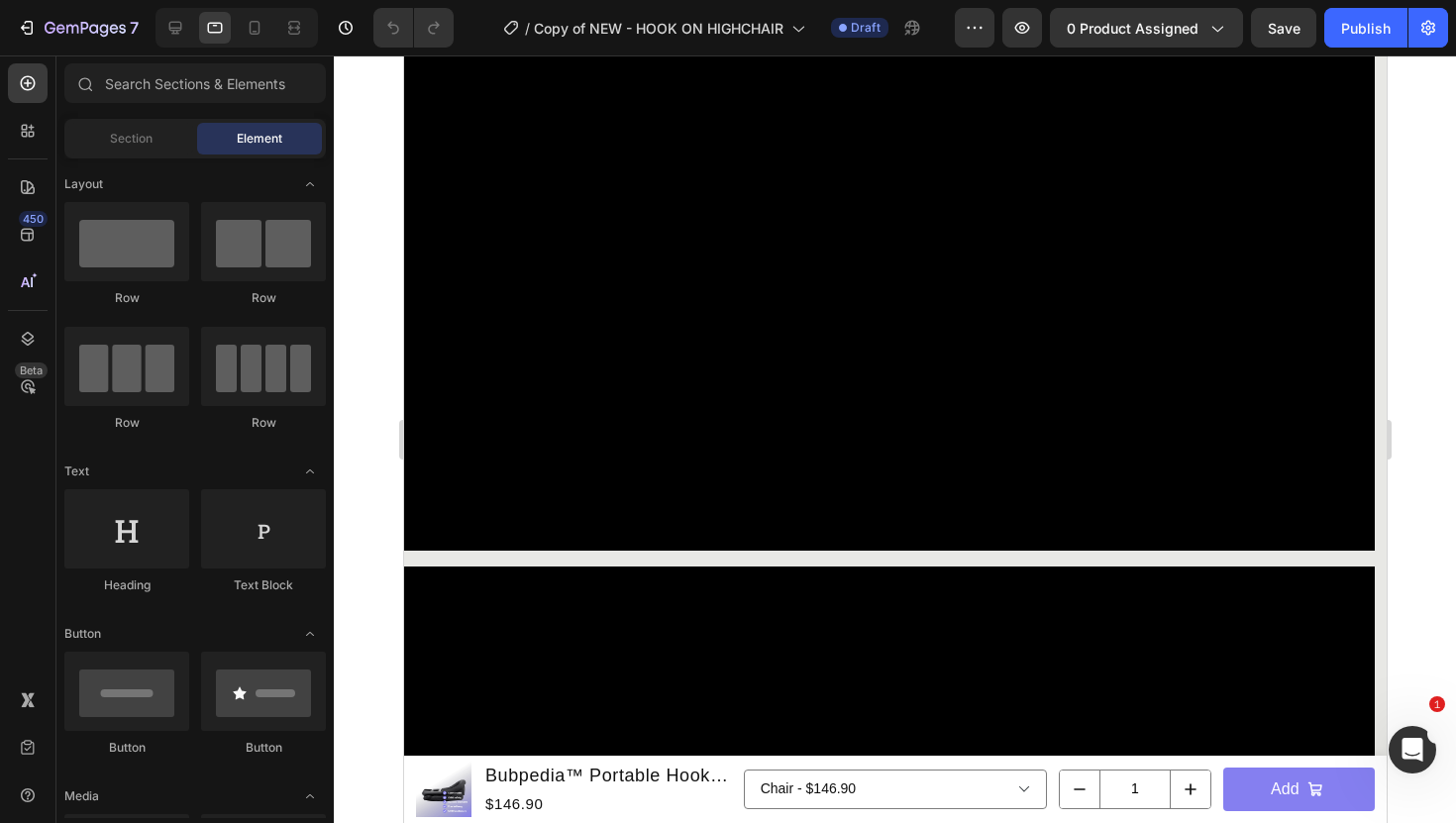 scroll, scrollTop: 3546, scrollLeft: 0, axis: vertical 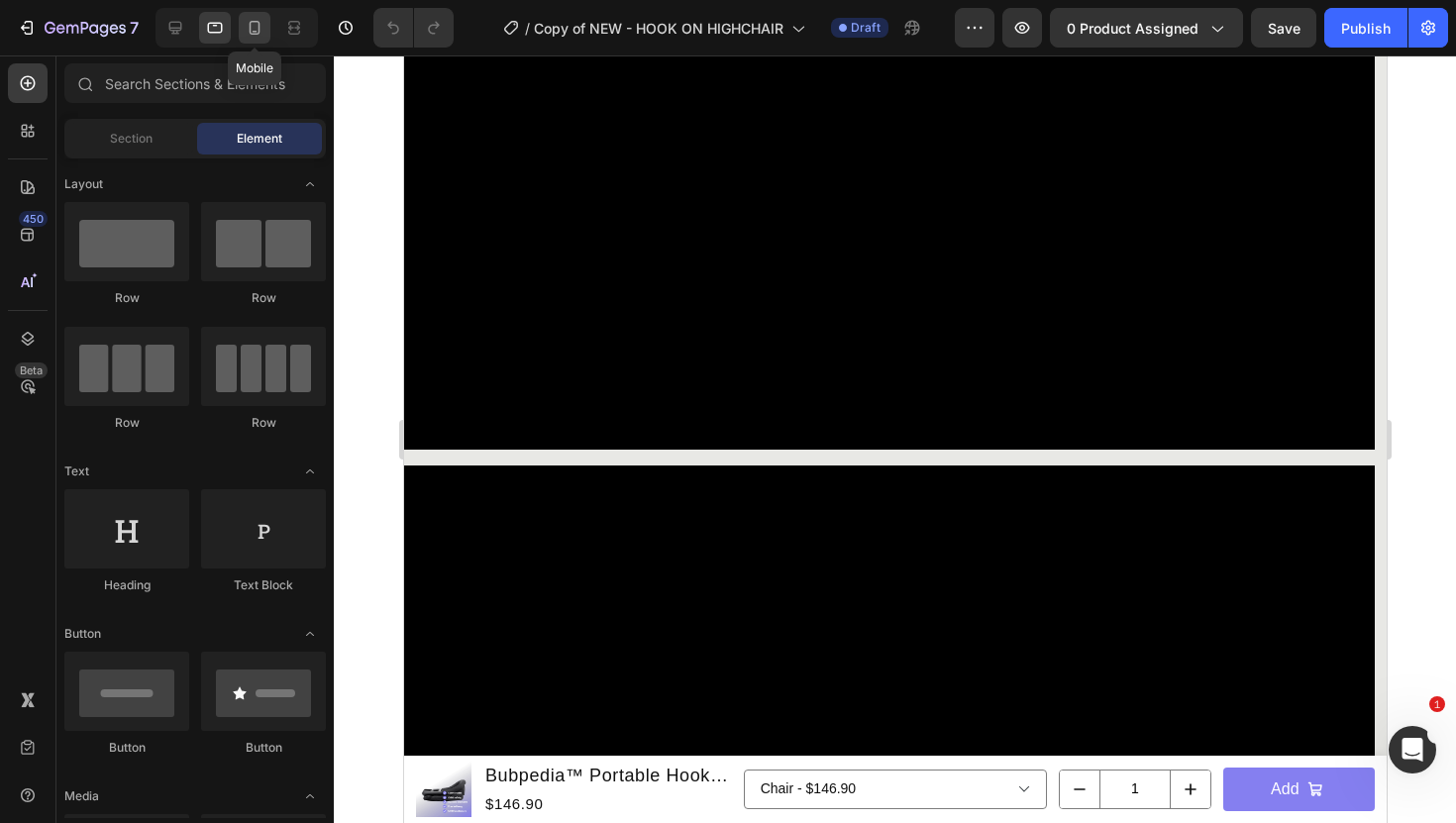 click 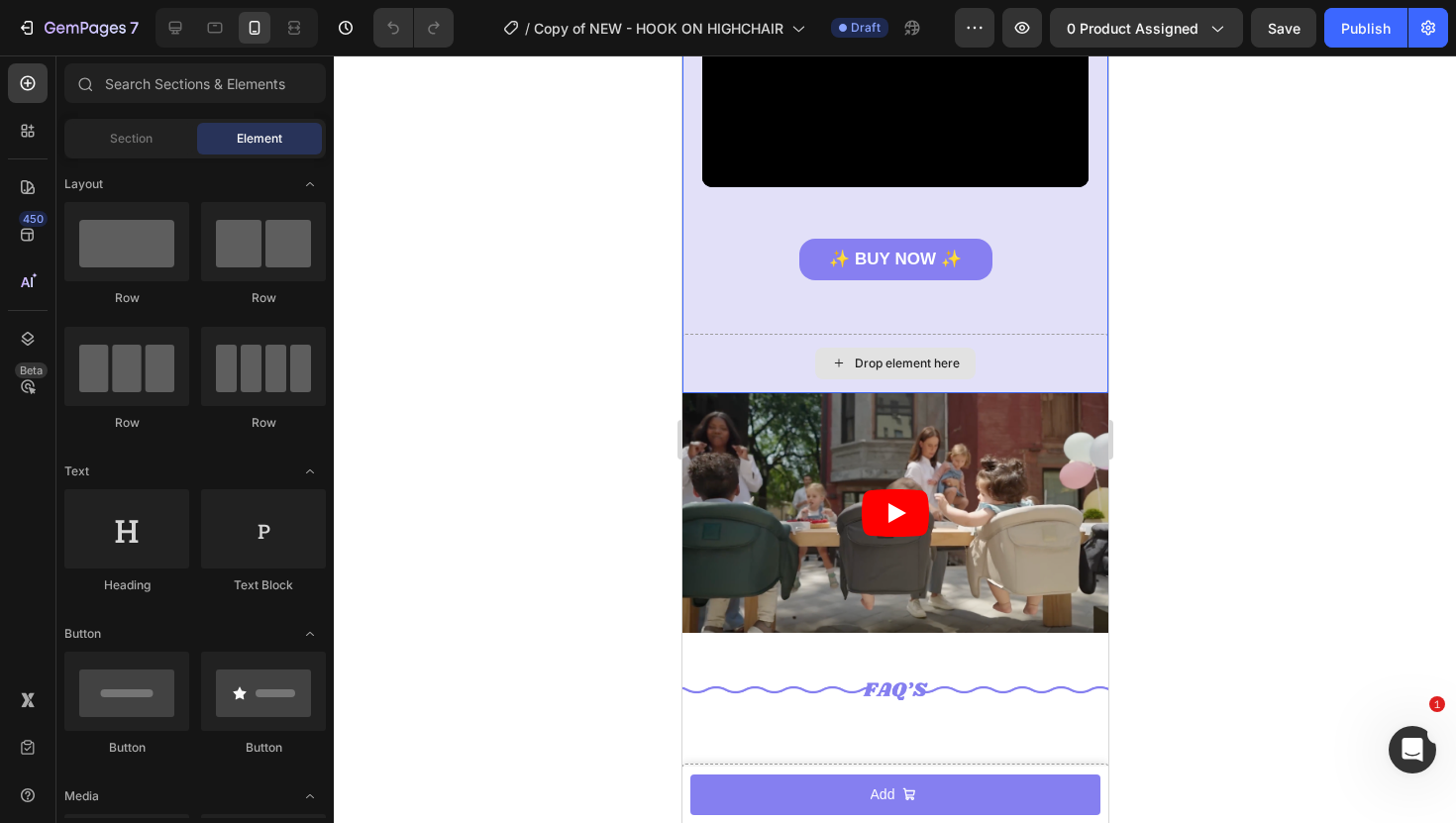 scroll, scrollTop: 3911, scrollLeft: 0, axis: vertical 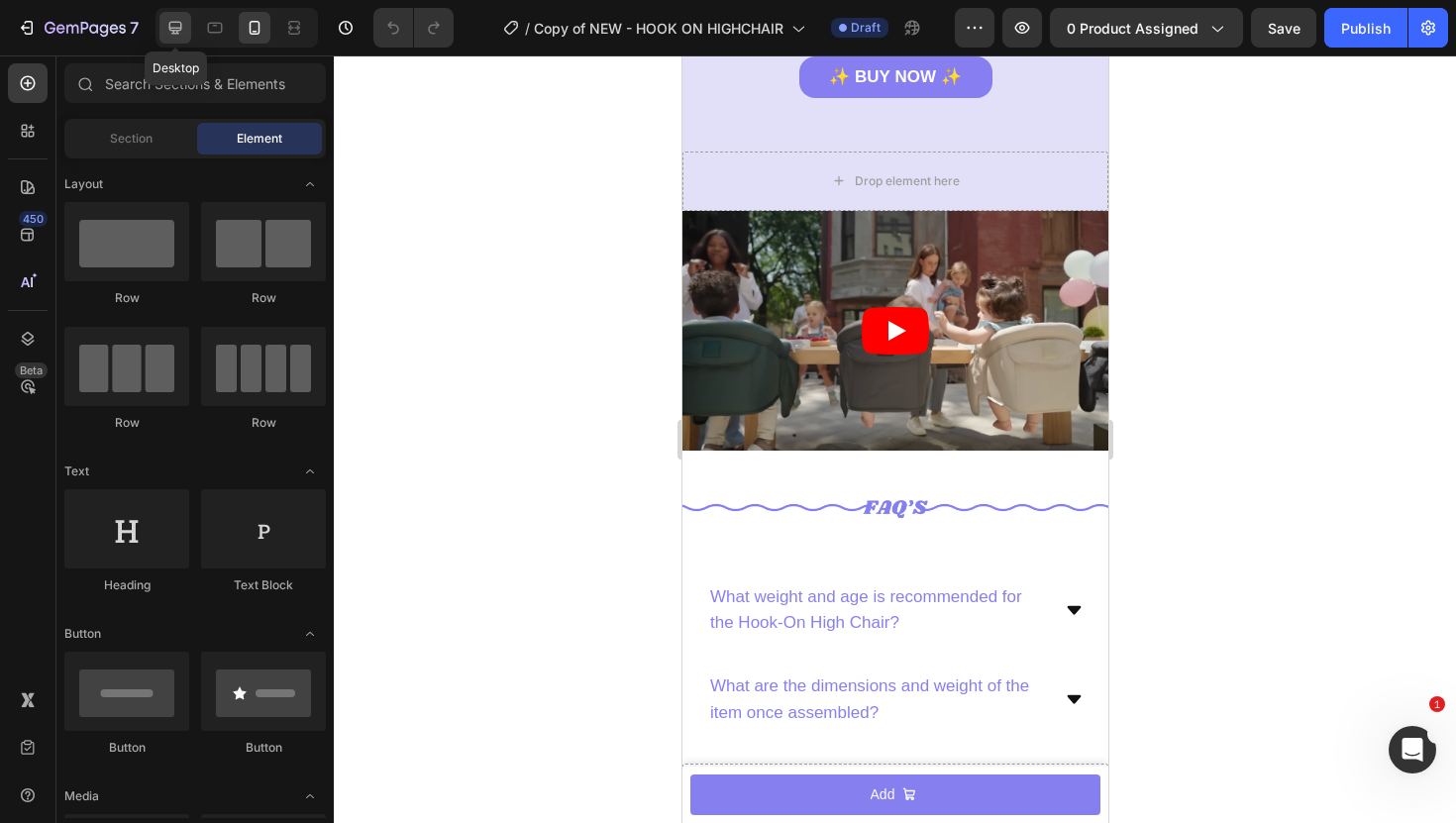 click 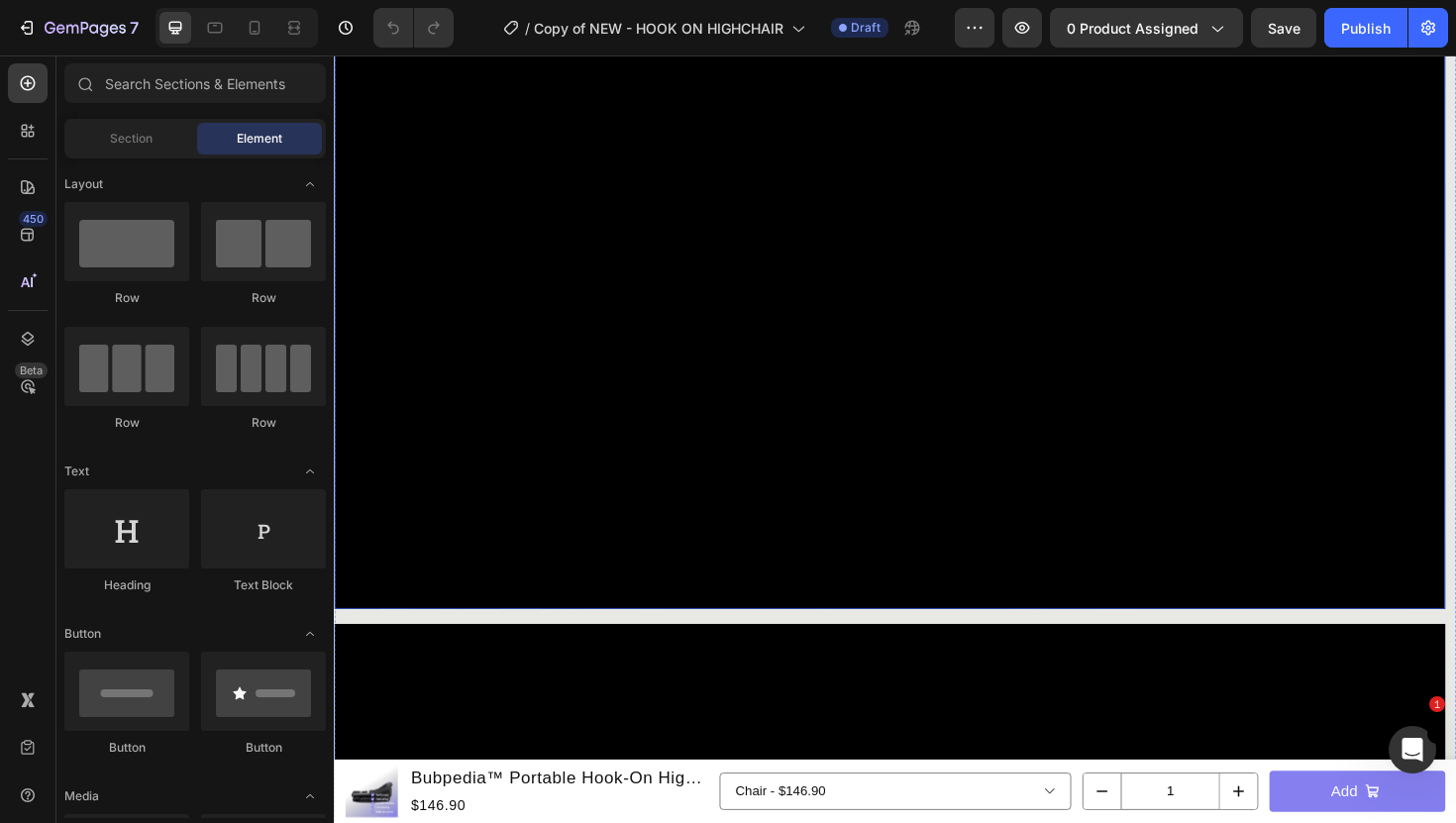 scroll, scrollTop: 3835, scrollLeft: 0, axis: vertical 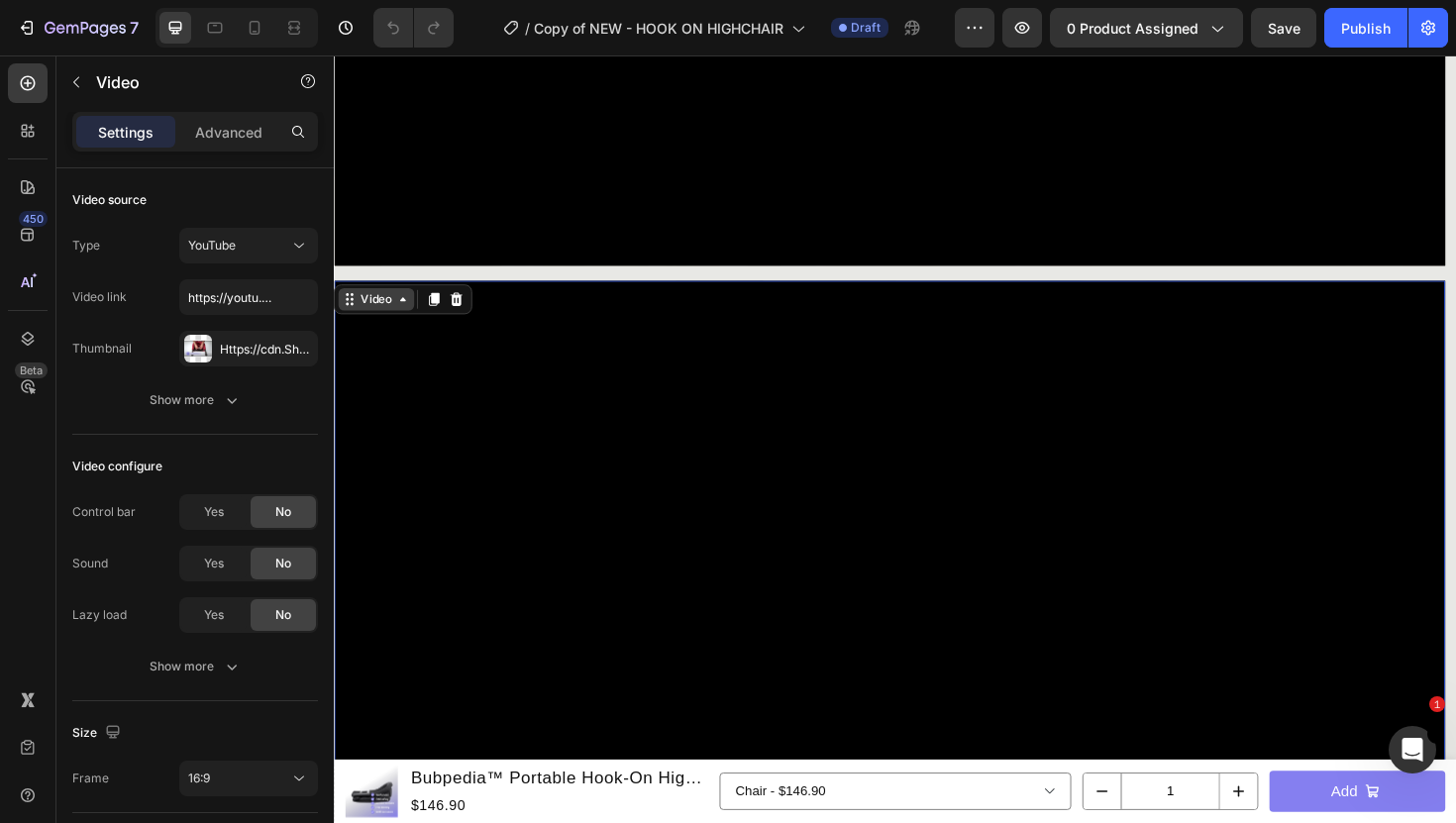 click on "Video" at bounding box center (378, 314) 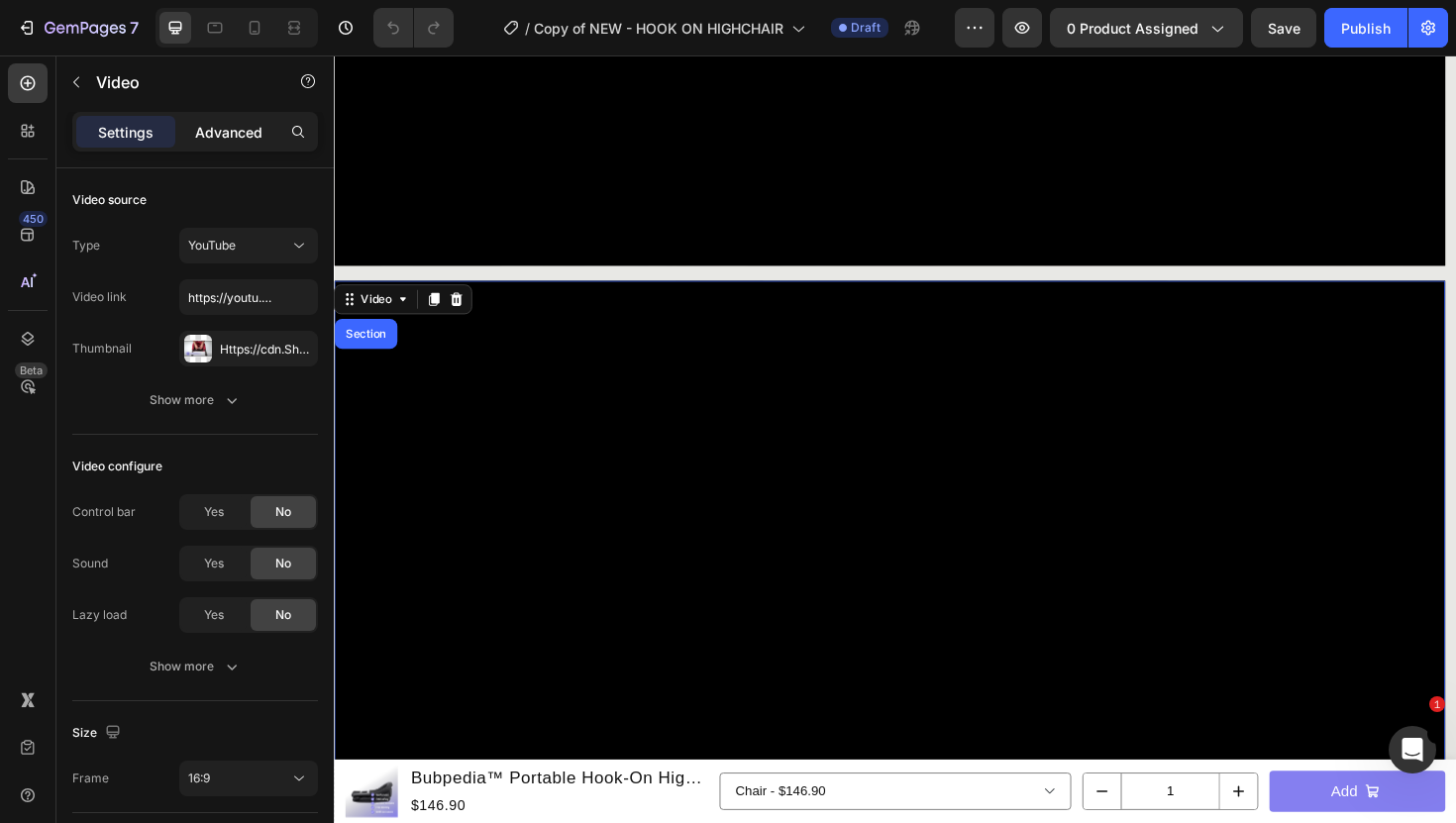 click on "Advanced" at bounding box center [229, 132] 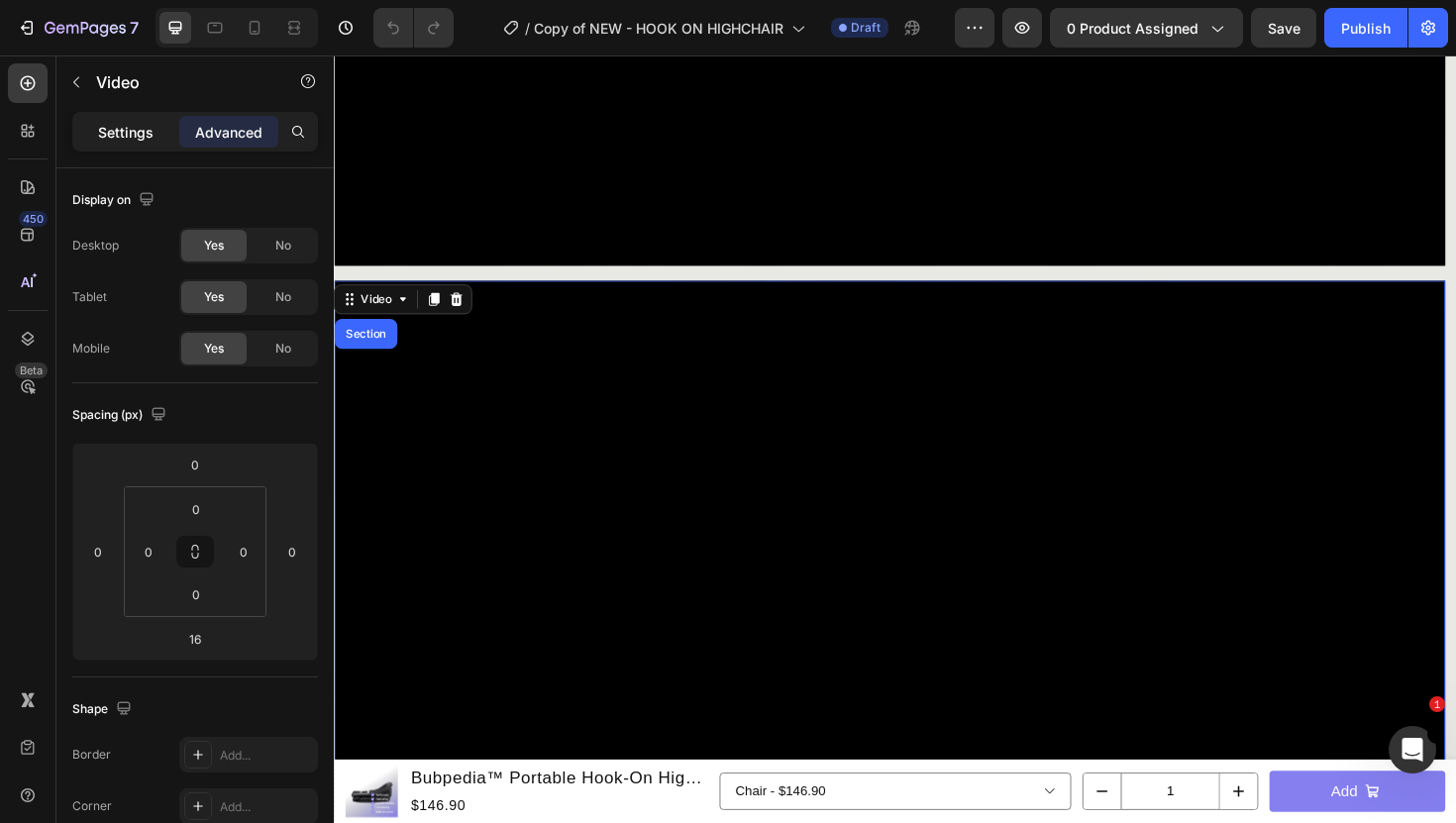 click on "Settings" at bounding box center [126, 132] 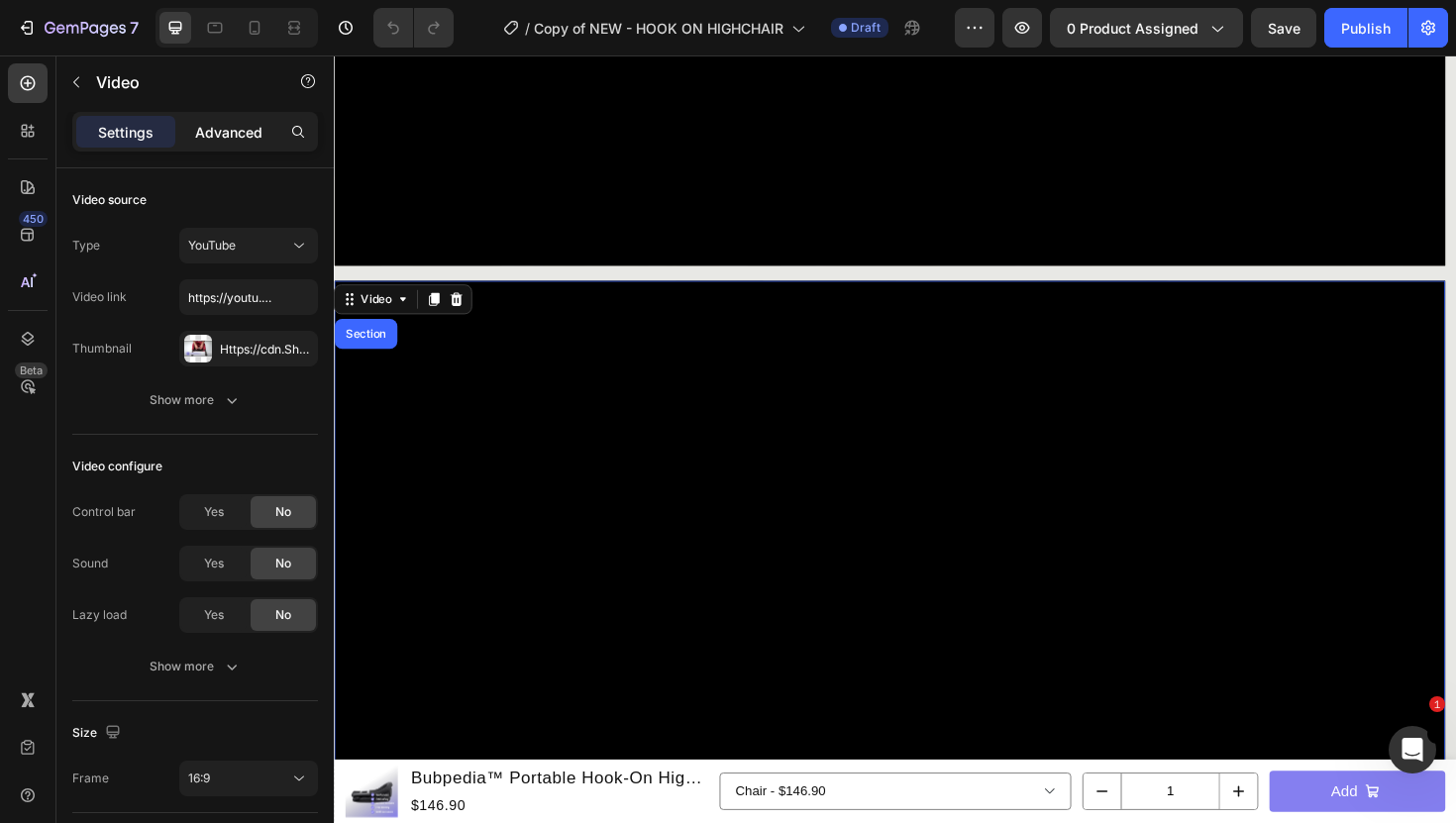 click on "Advanced" at bounding box center [229, 132] 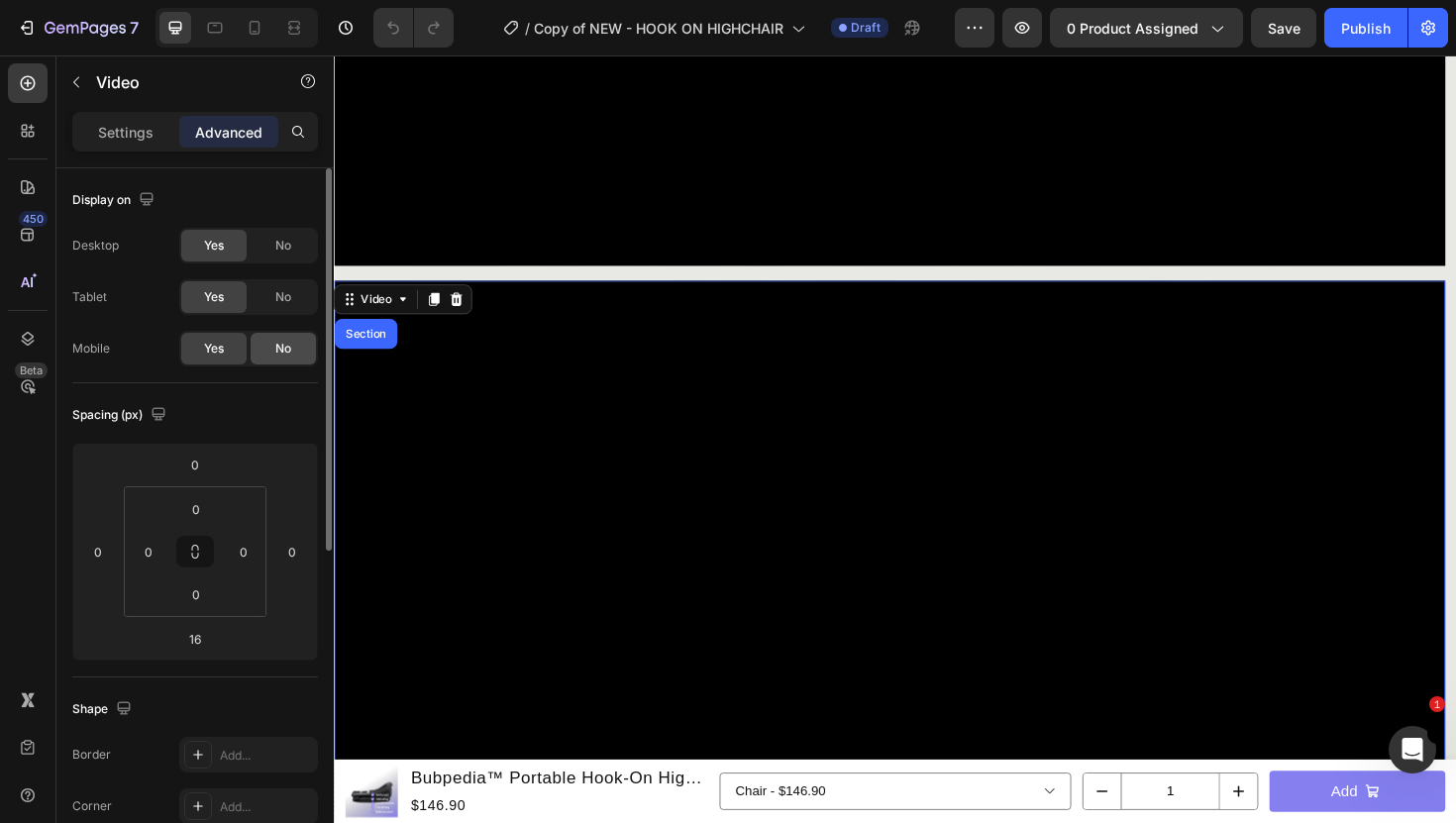 click on "No" 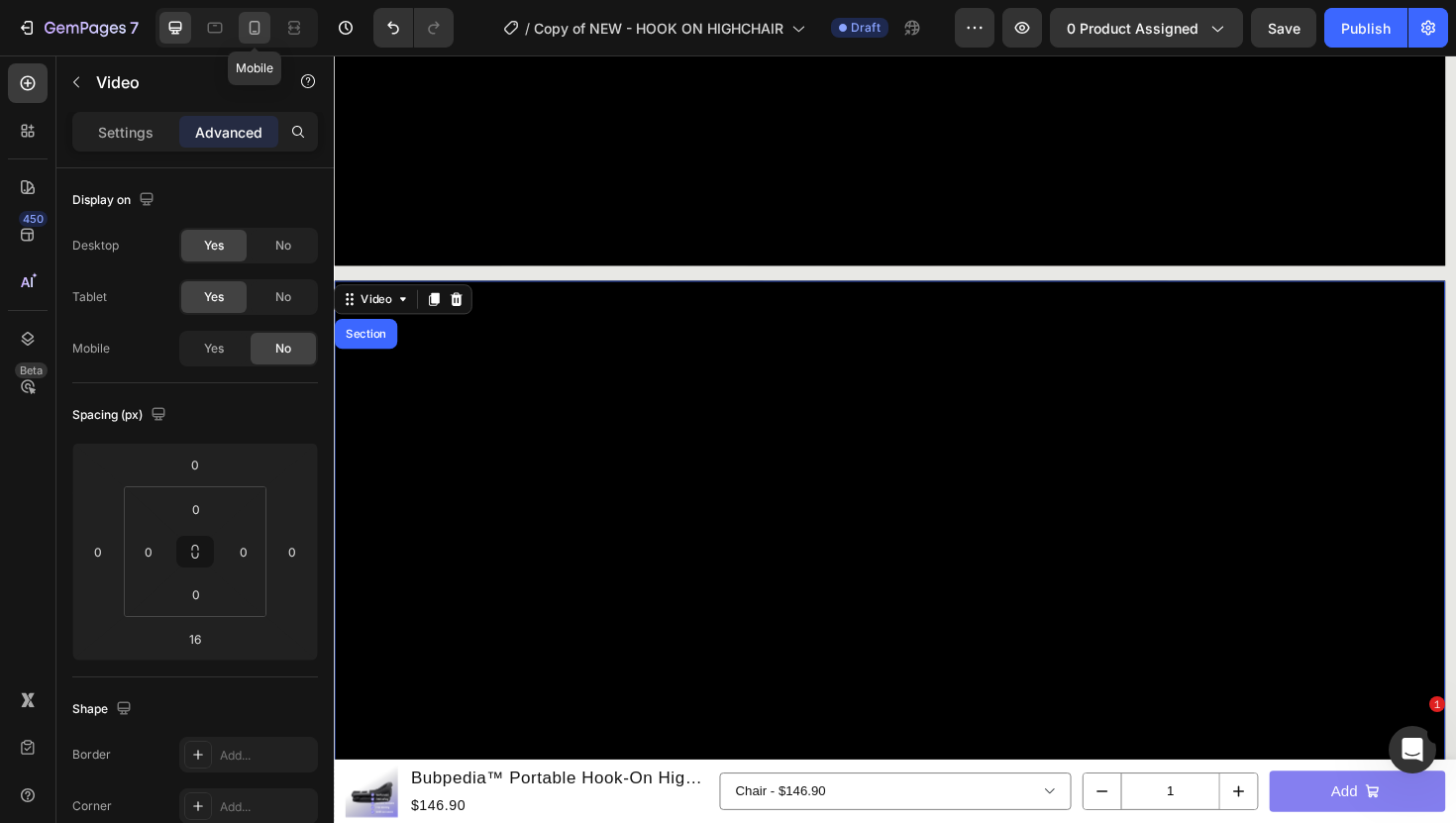 click 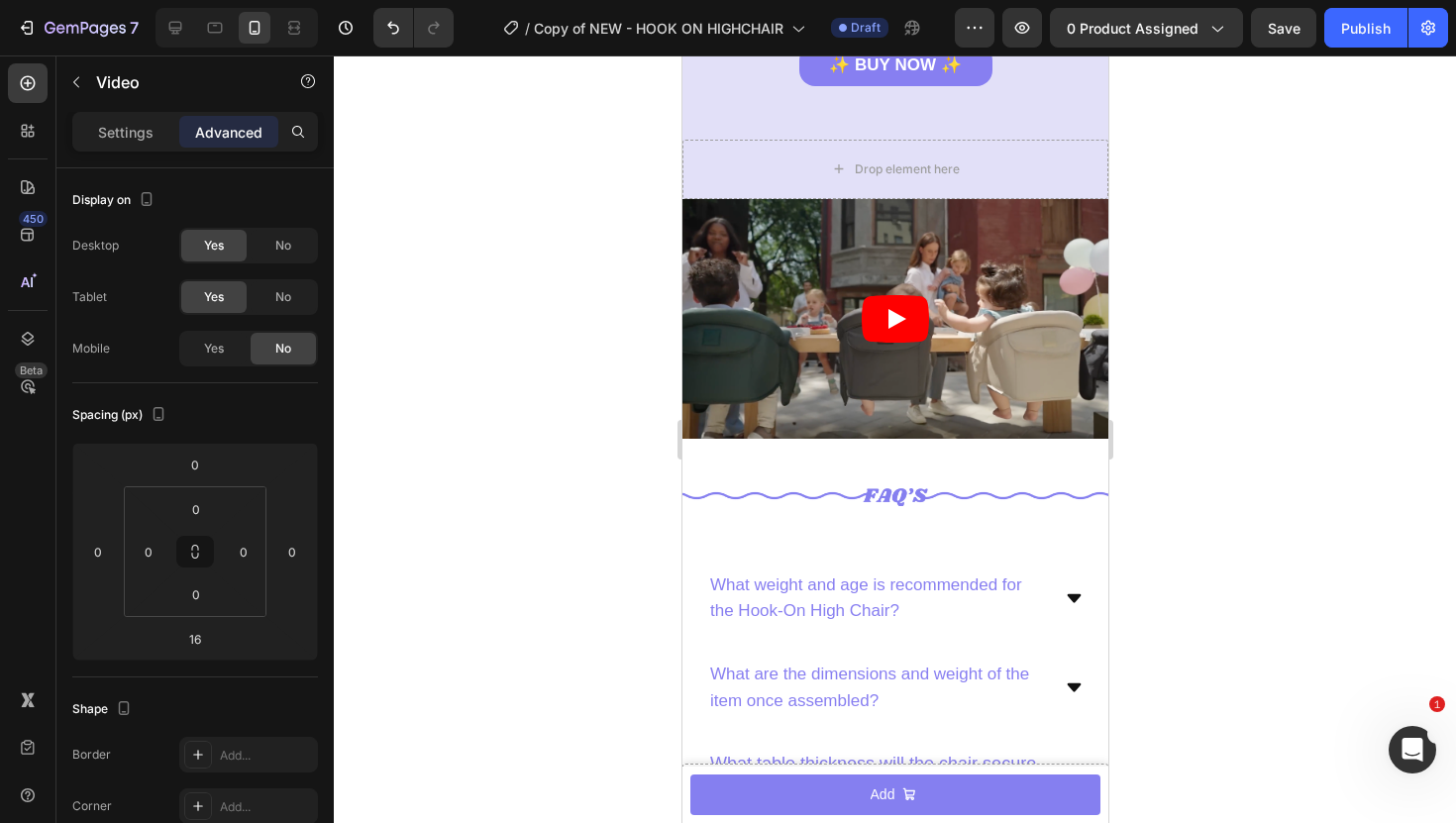scroll, scrollTop: 4023, scrollLeft: 0, axis: vertical 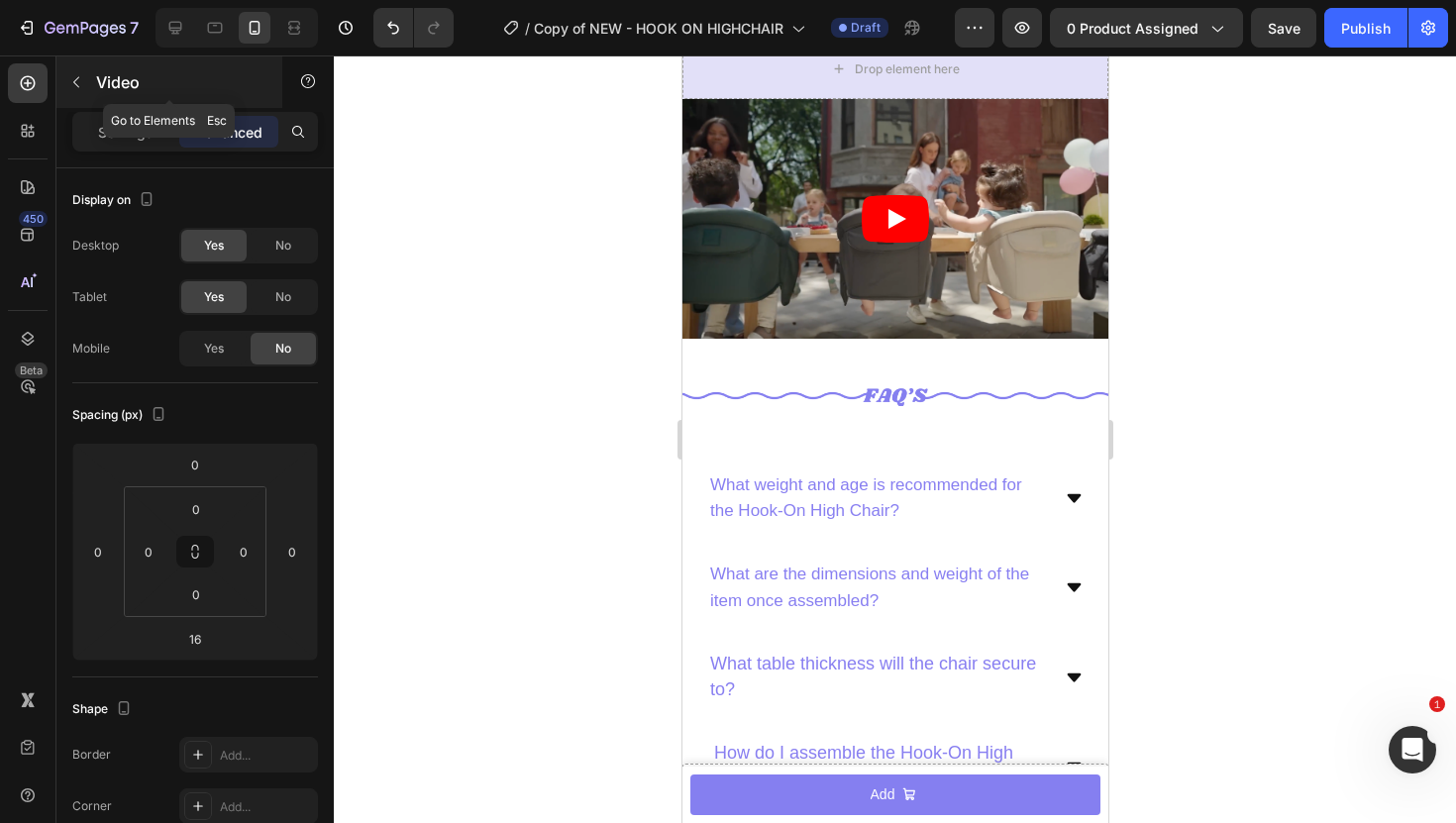 click 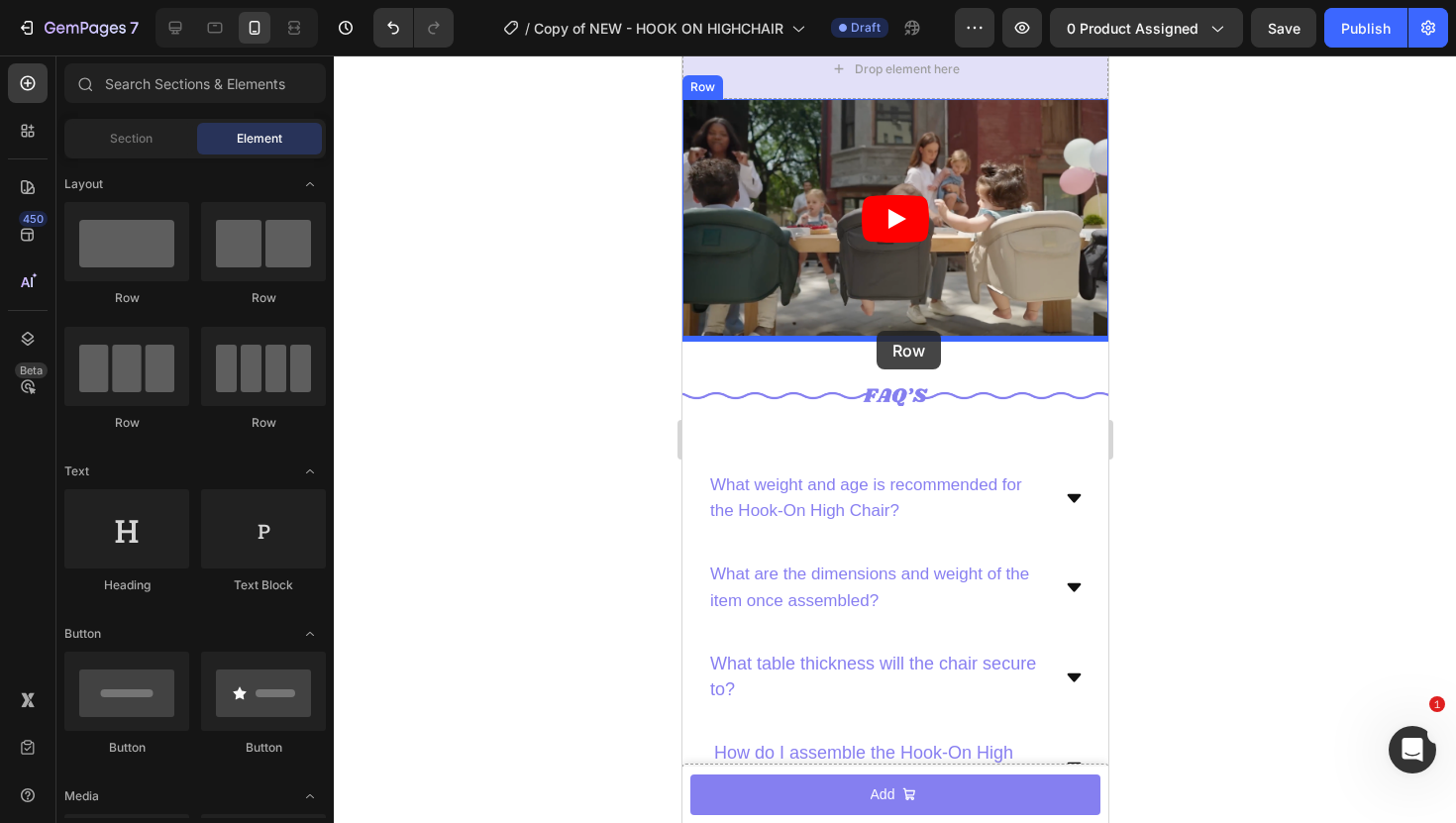drag, startPoint x: 785, startPoint y: 282, endPoint x: 876, endPoint y: 331, distance: 103.35376 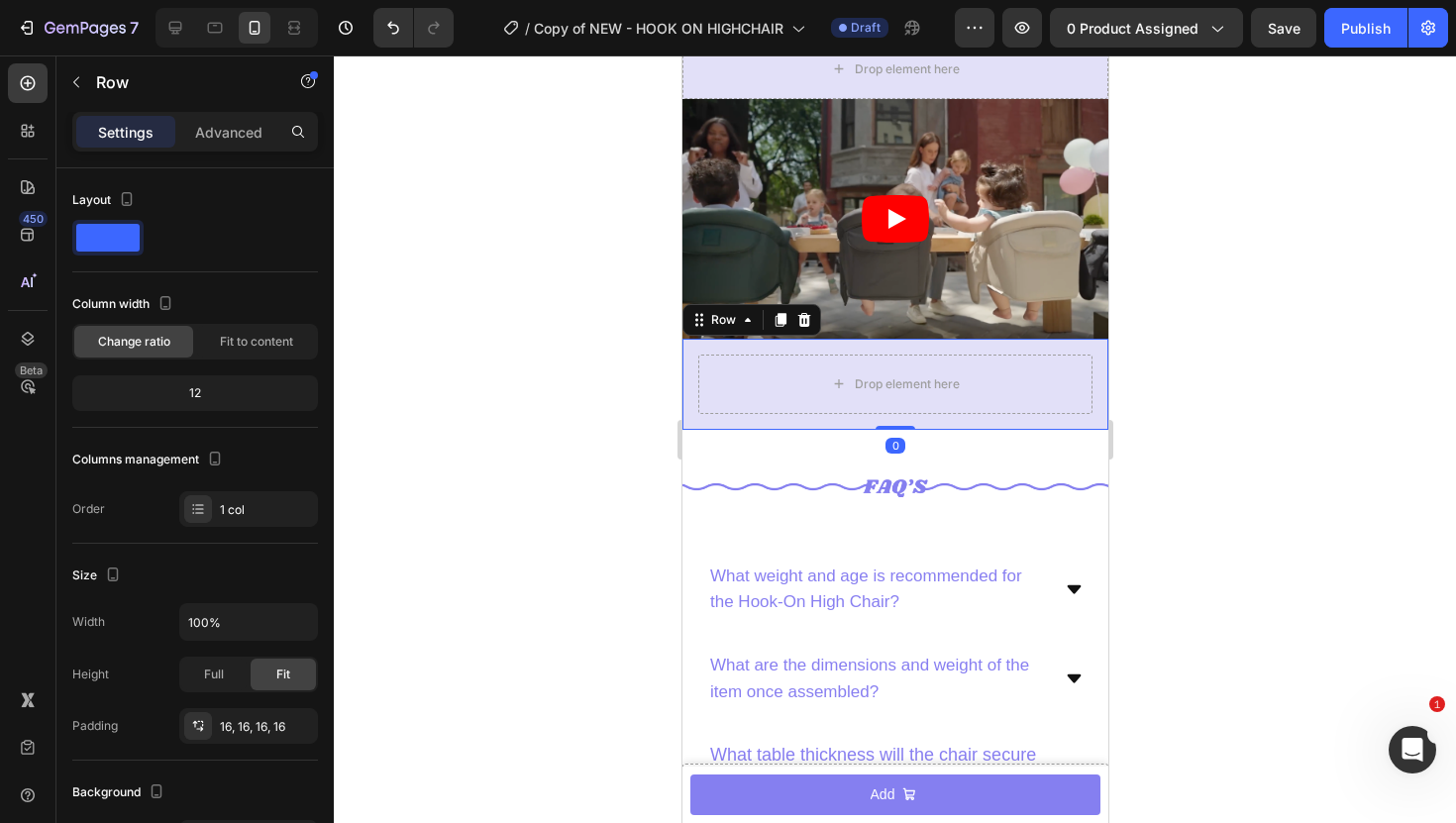 drag, startPoint x: 907, startPoint y: 426, endPoint x: 907, endPoint y: 340, distance: 86 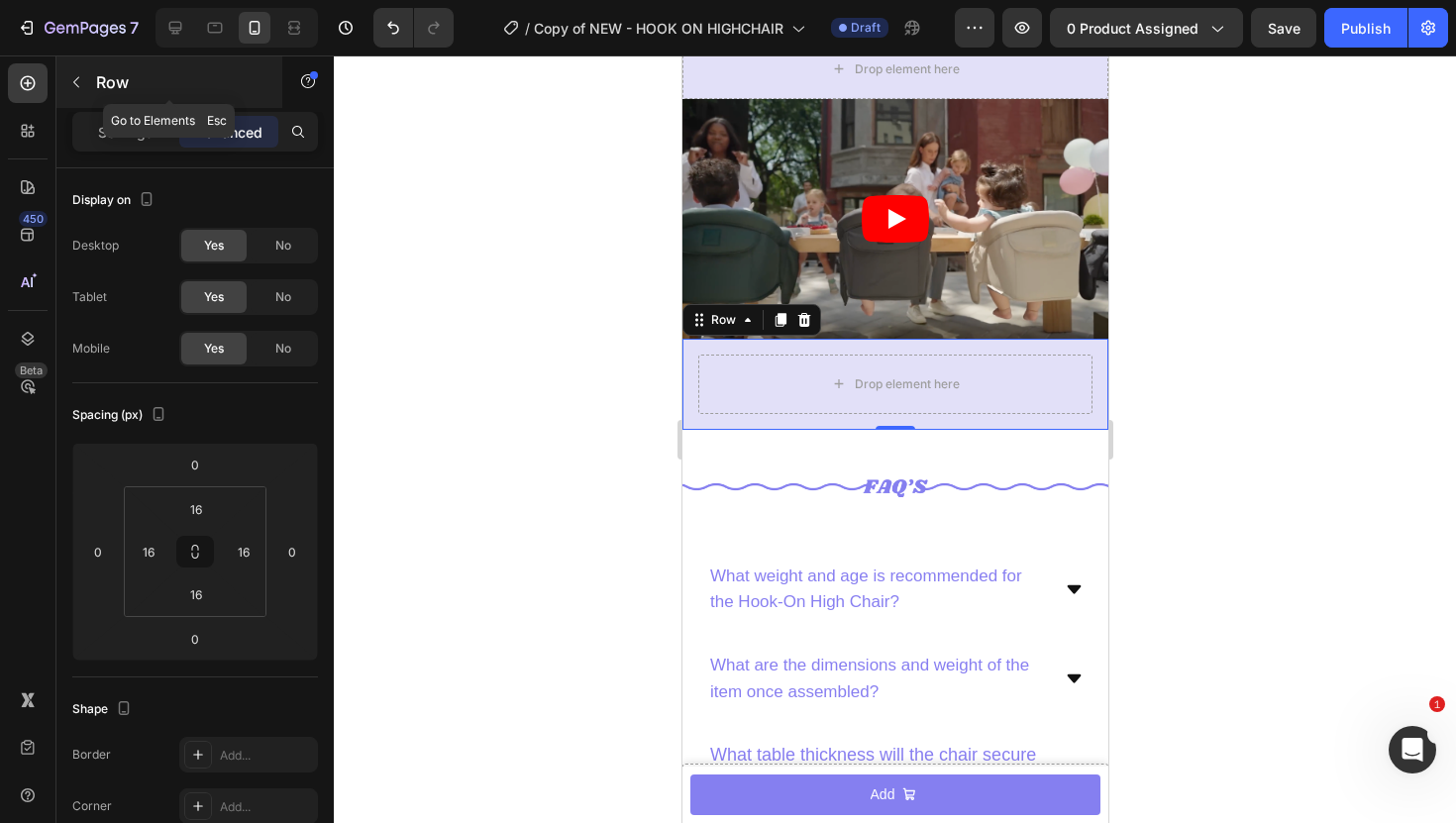 click 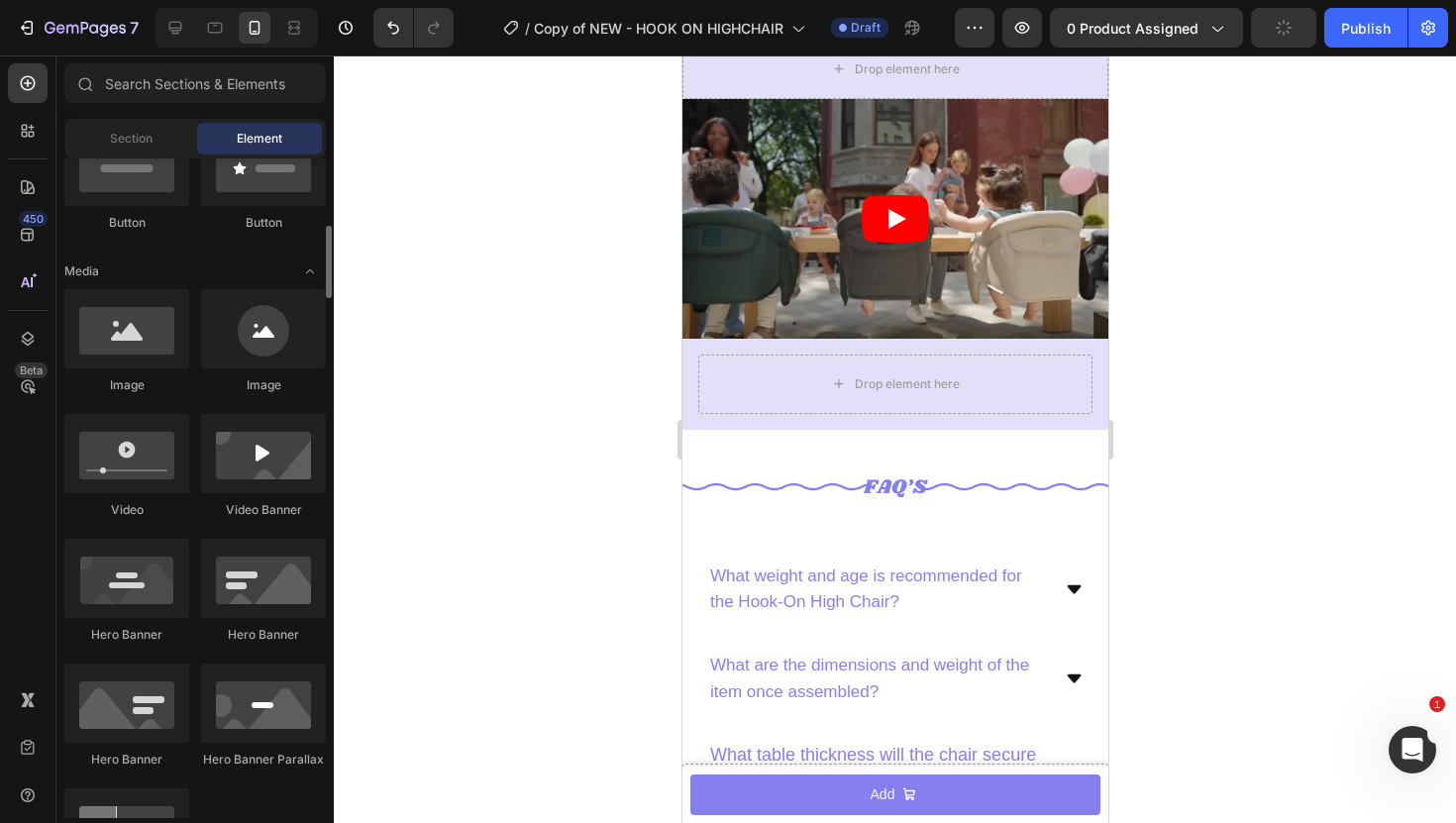 scroll, scrollTop: 534, scrollLeft: 0, axis: vertical 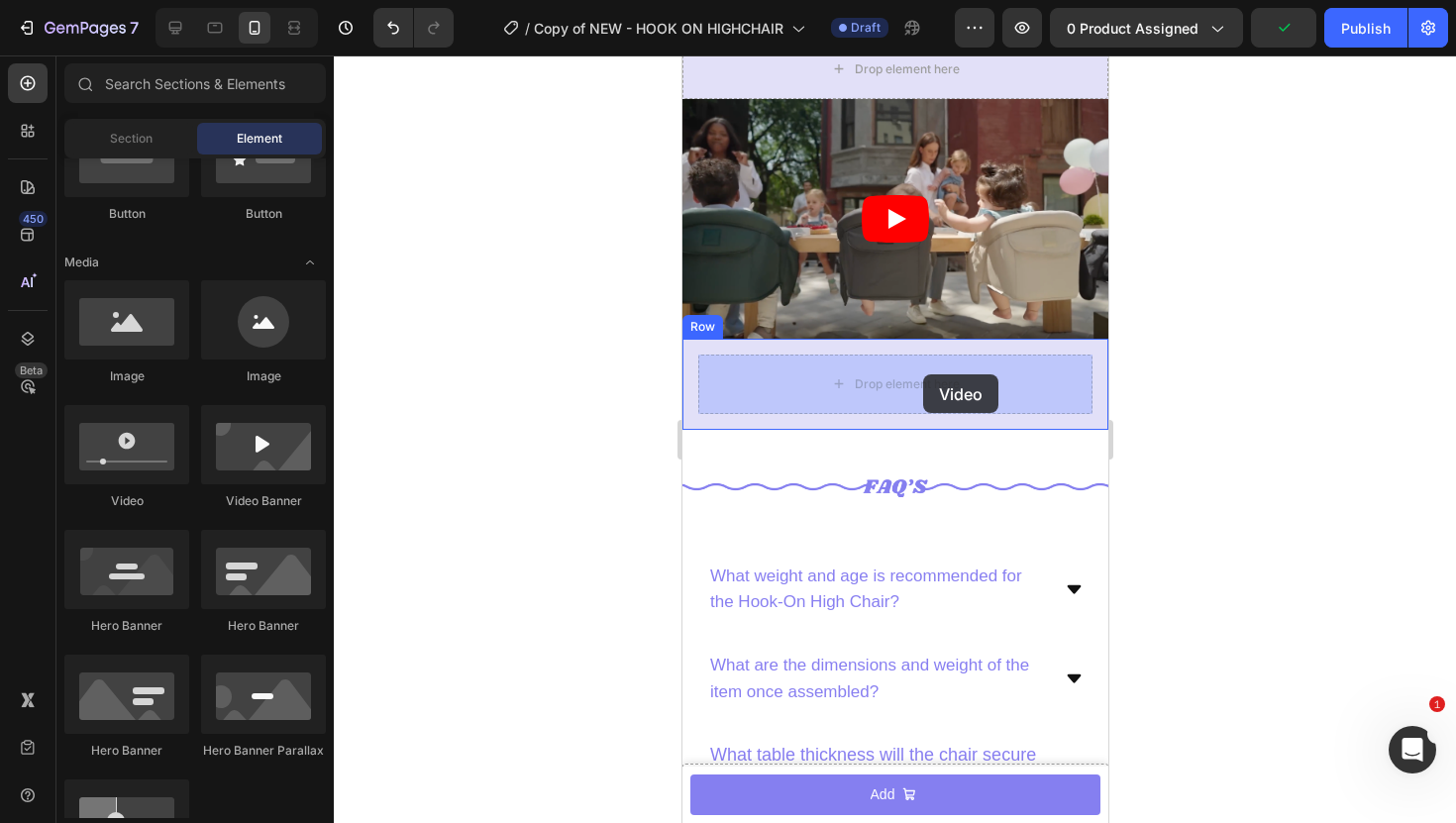 drag, startPoint x: 816, startPoint y: 525, endPoint x: 922, endPoint y: 374, distance: 184.49119 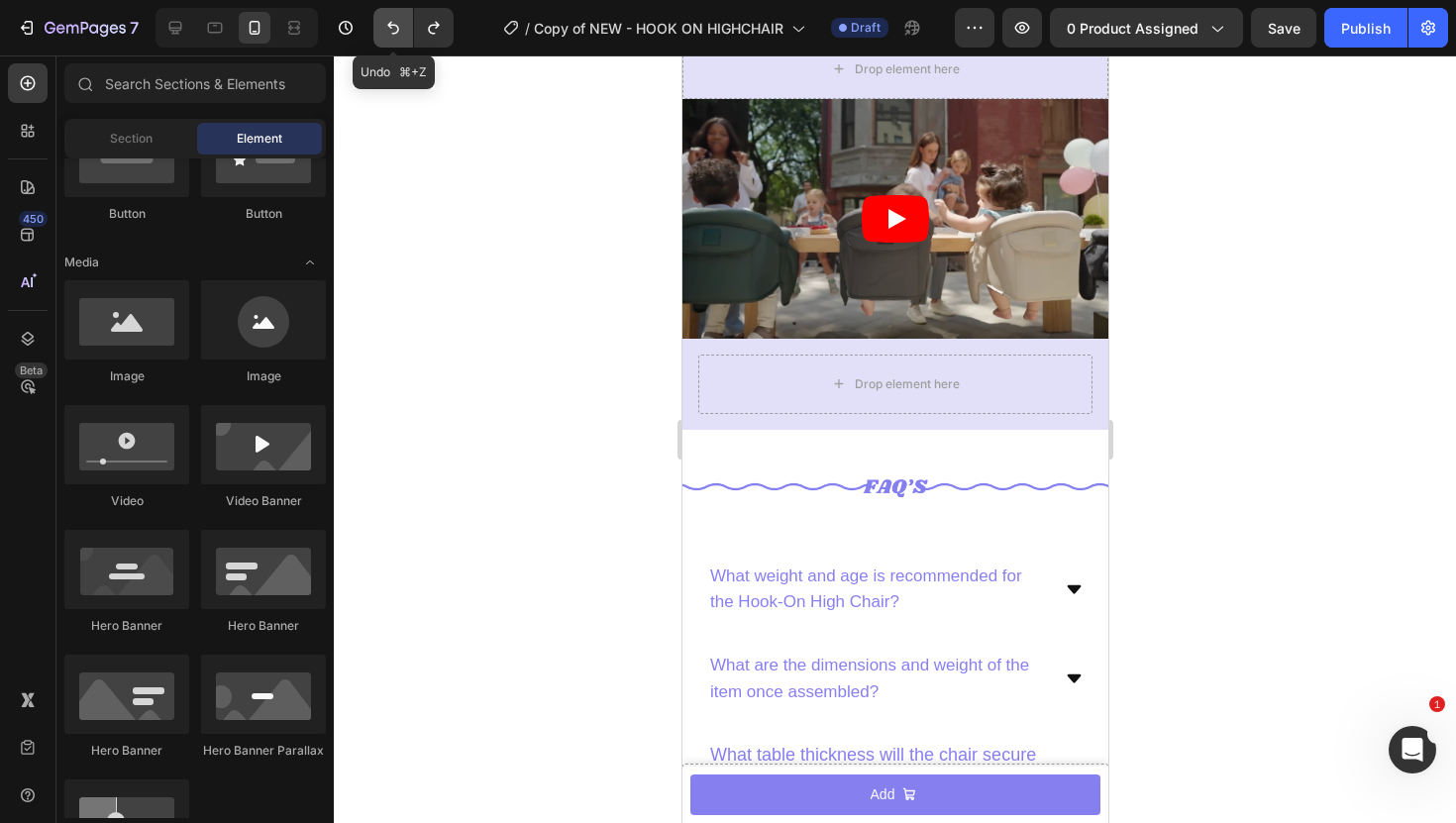 click 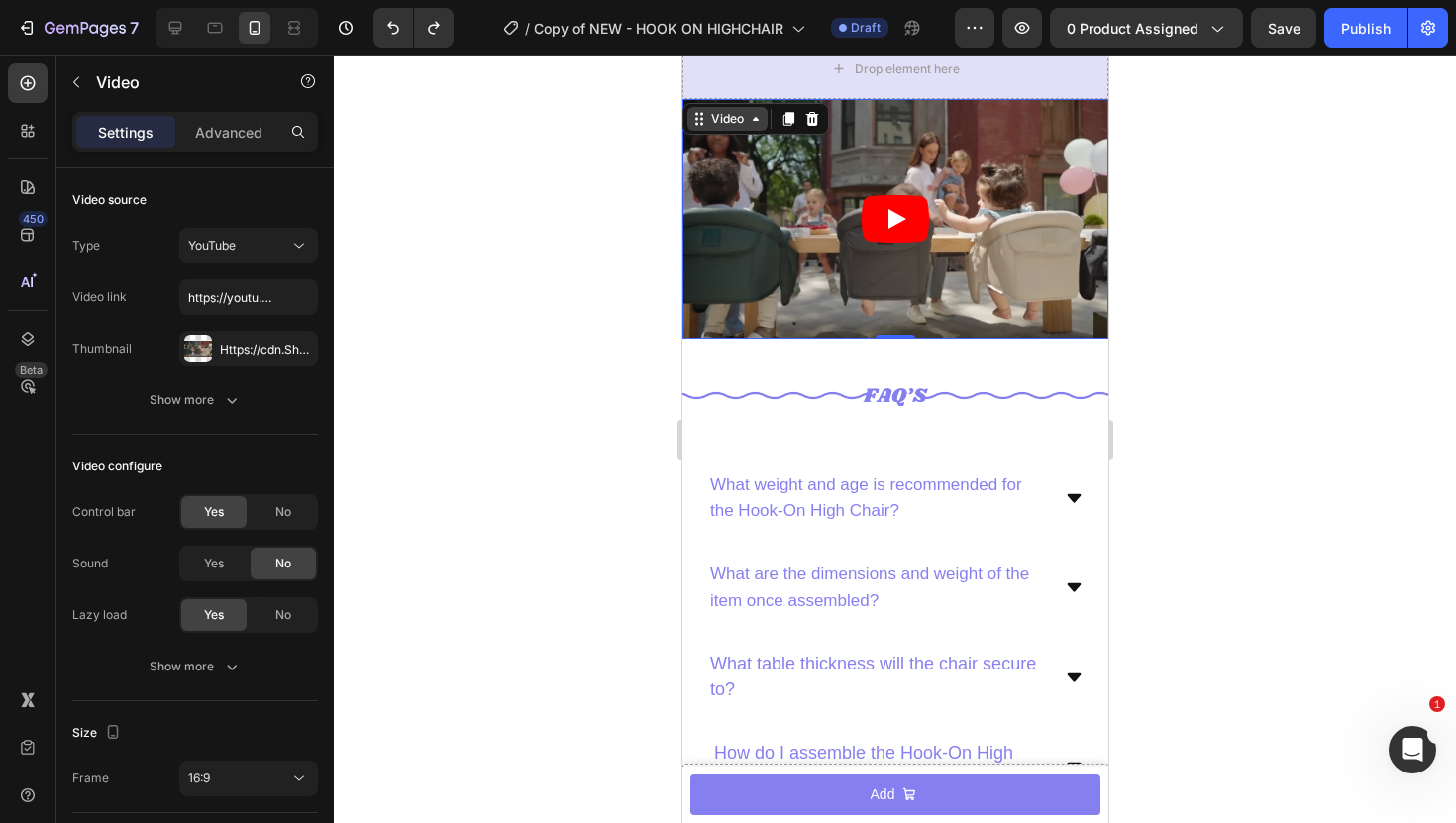 click on "Video" at bounding box center (755, 119) 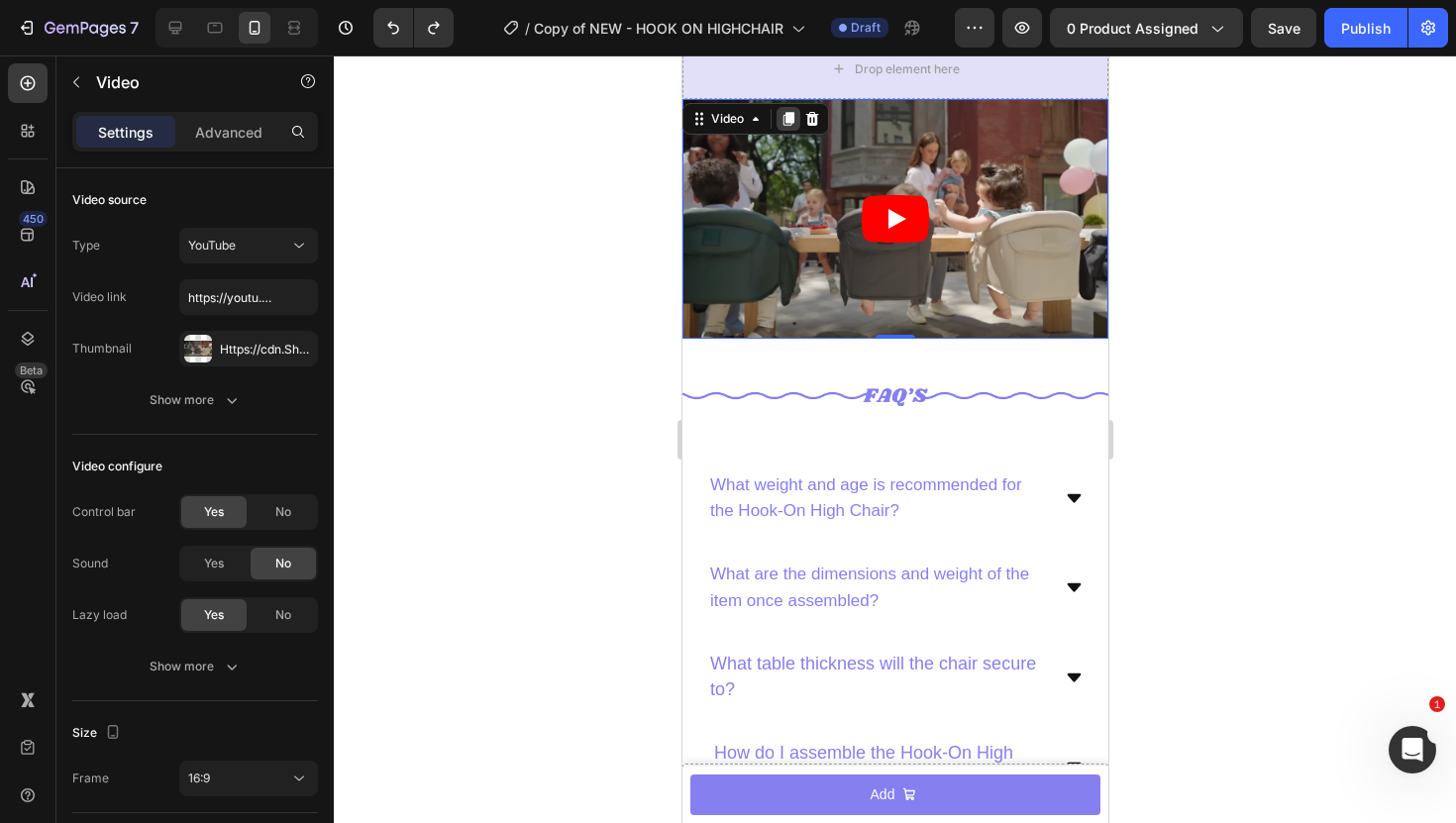 click 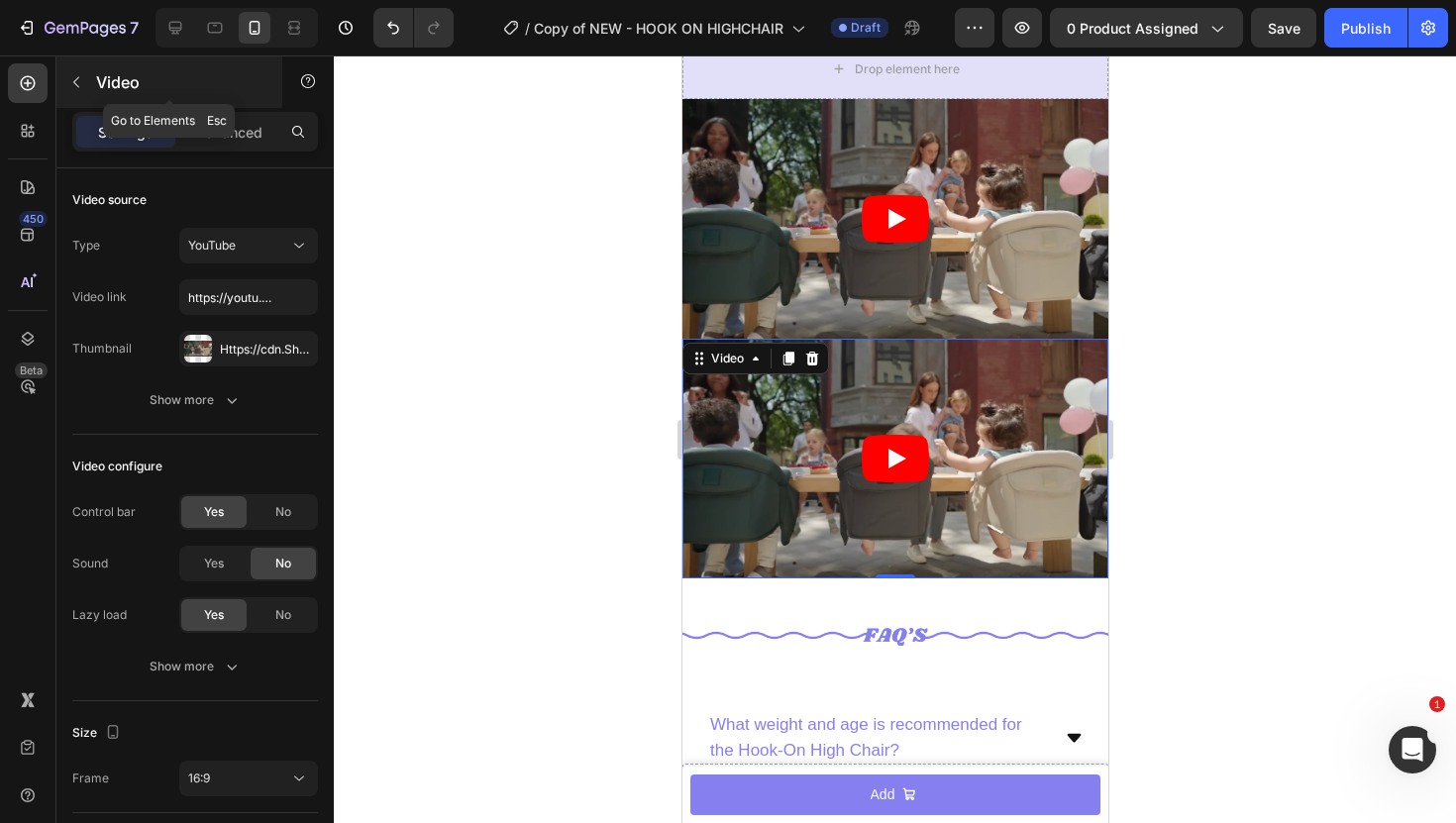 click 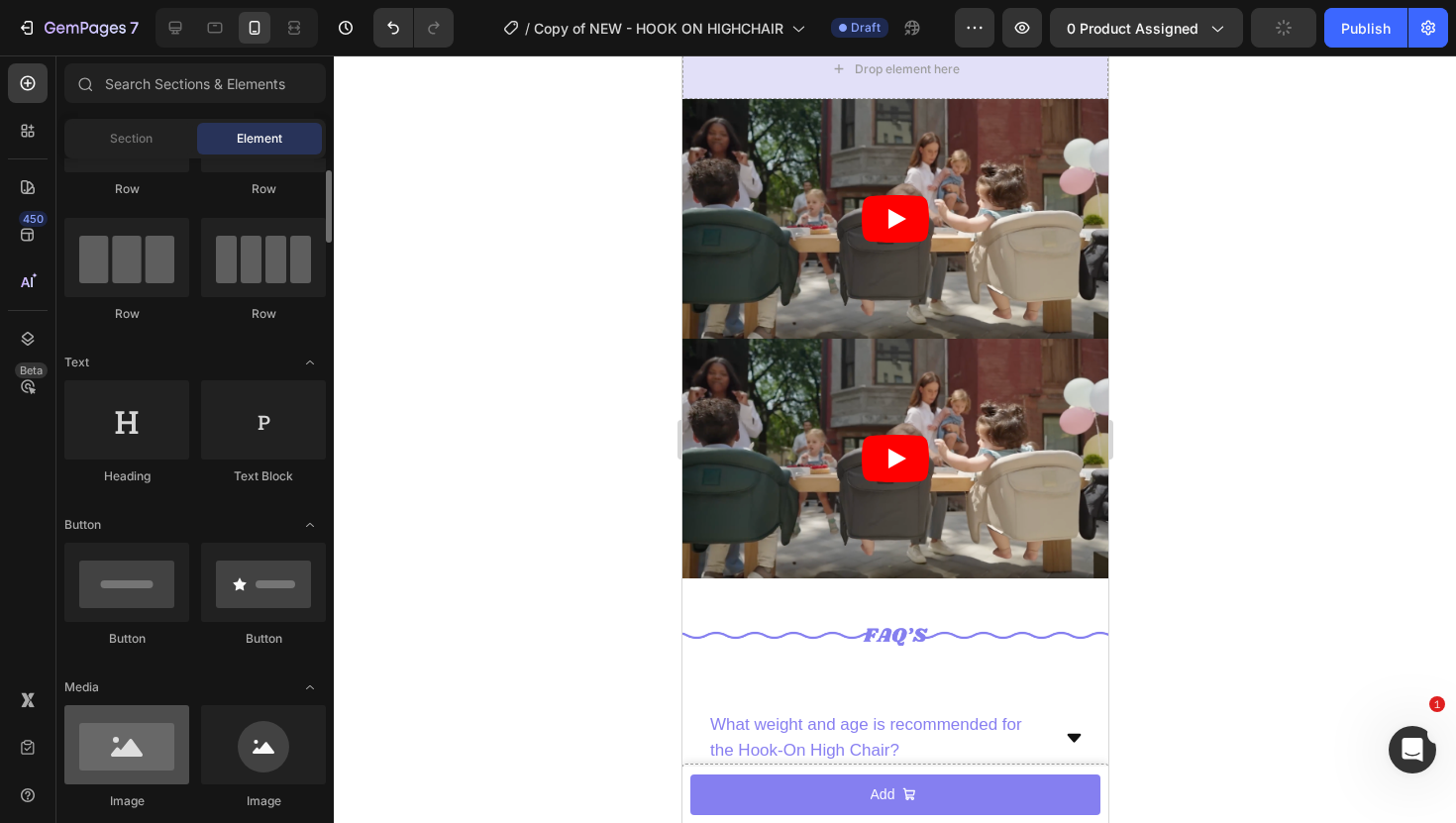 scroll, scrollTop: 0, scrollLeft: 0, axis: both 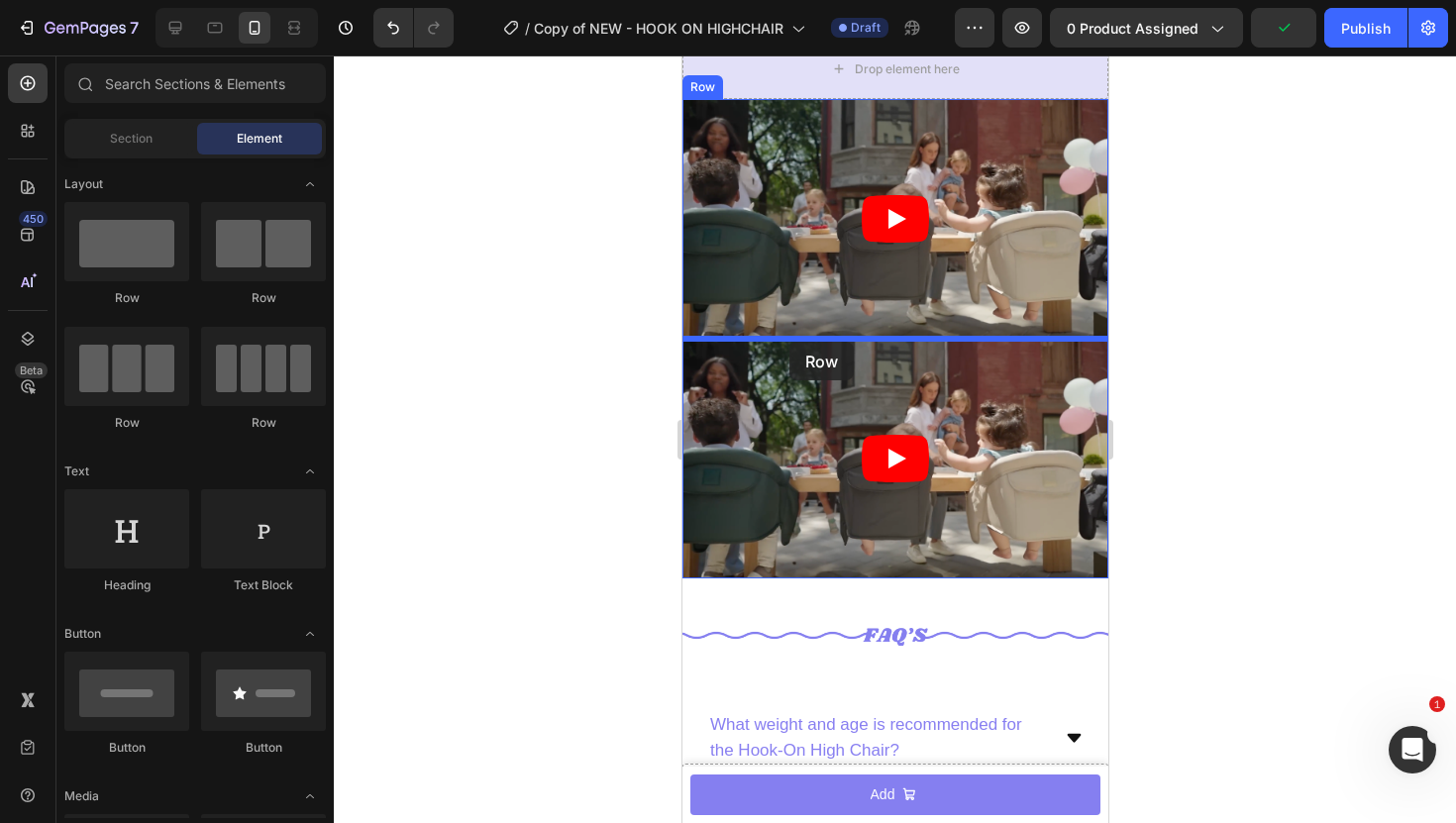 drag, startPoint x: 812, startPoint y: 316, endPoint x: 788, endPoint y: 339, distance: 33.24154 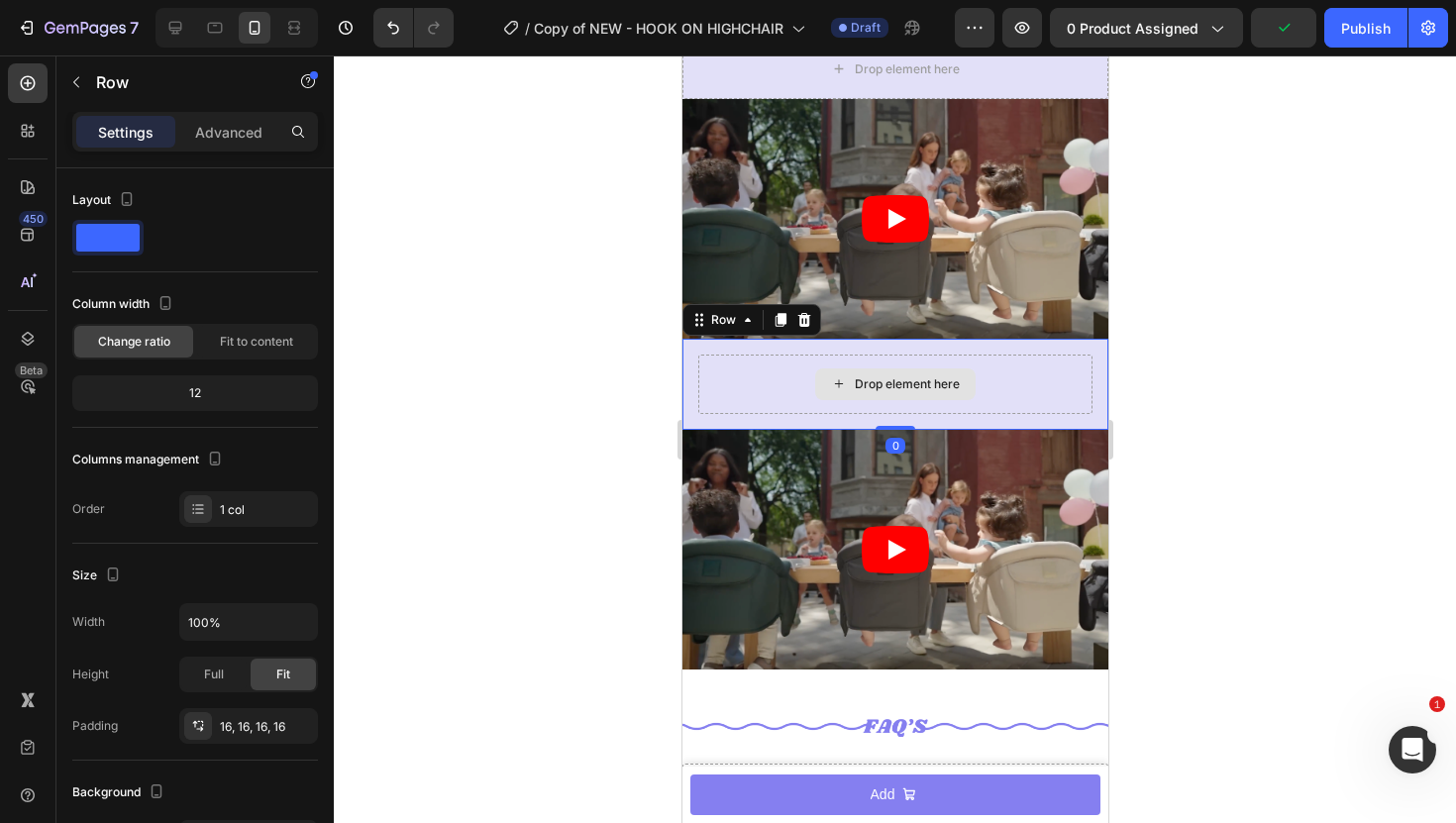 drag, startPoint x: 904, startPoint y: 426, endPoint x: 904, endPoint y: 354, distance: 72 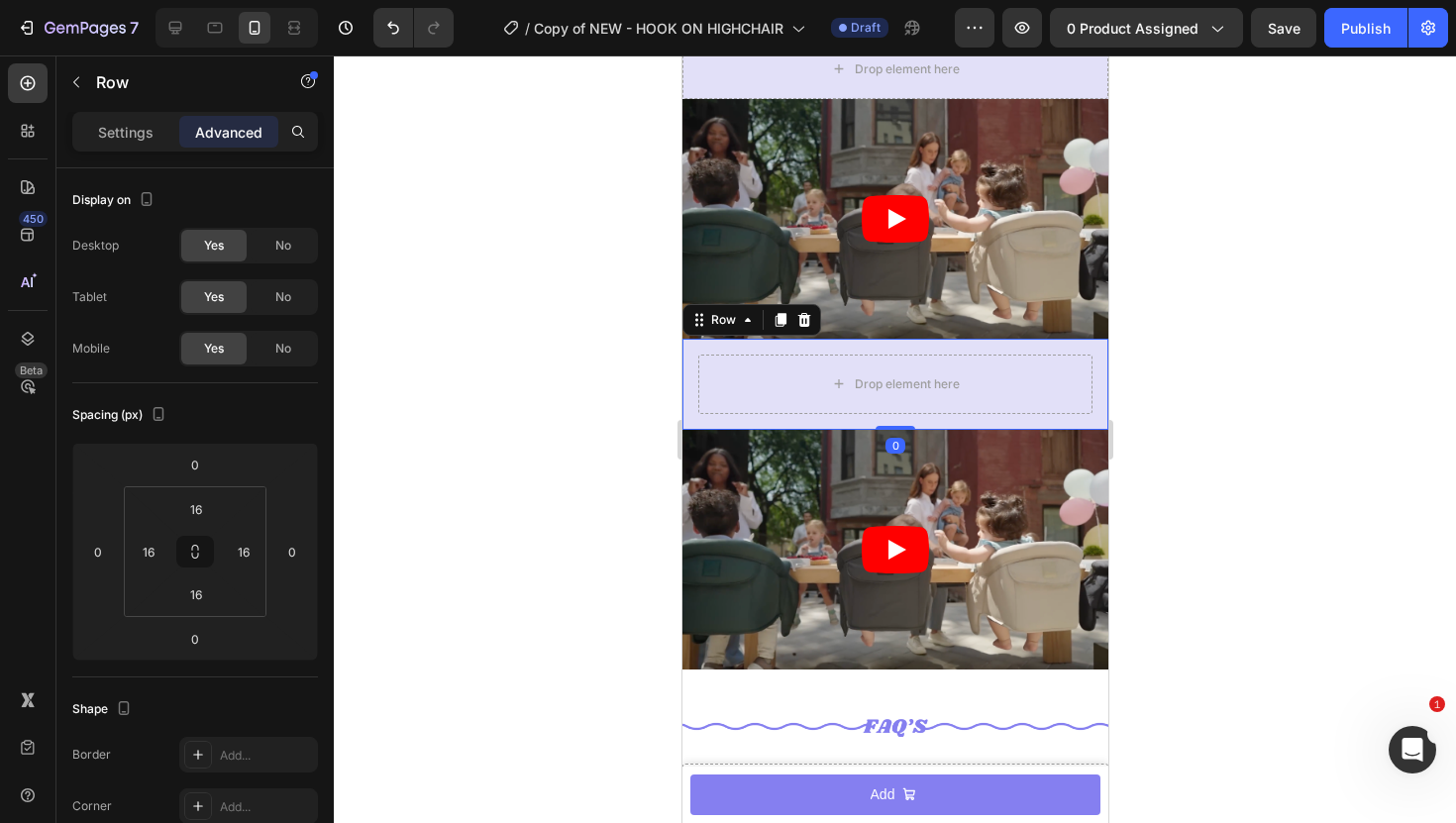 click on "Drop element here Row   0" at bounding box center (894, 384) 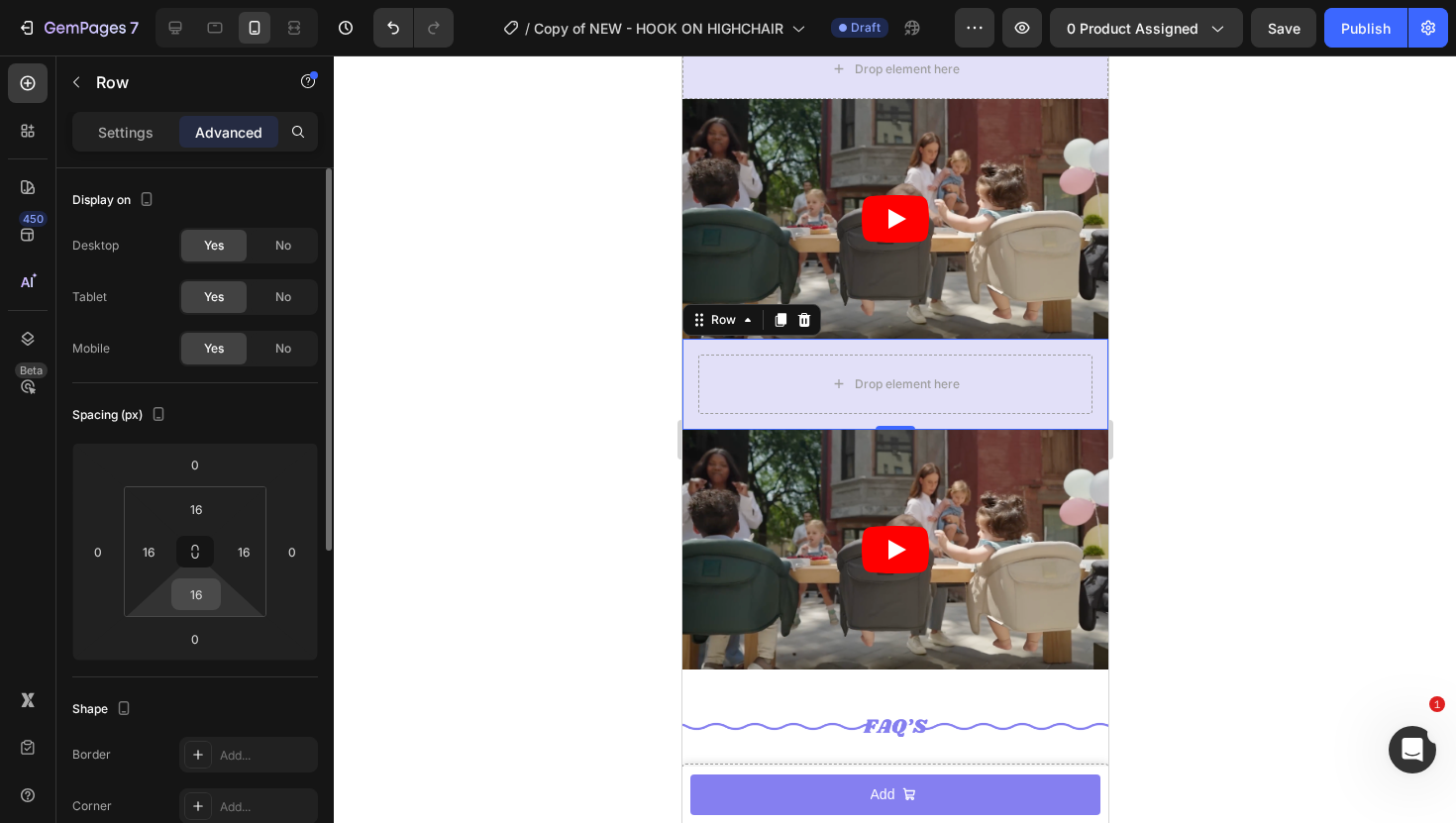 click on "16" at bounding box center (196, 594) 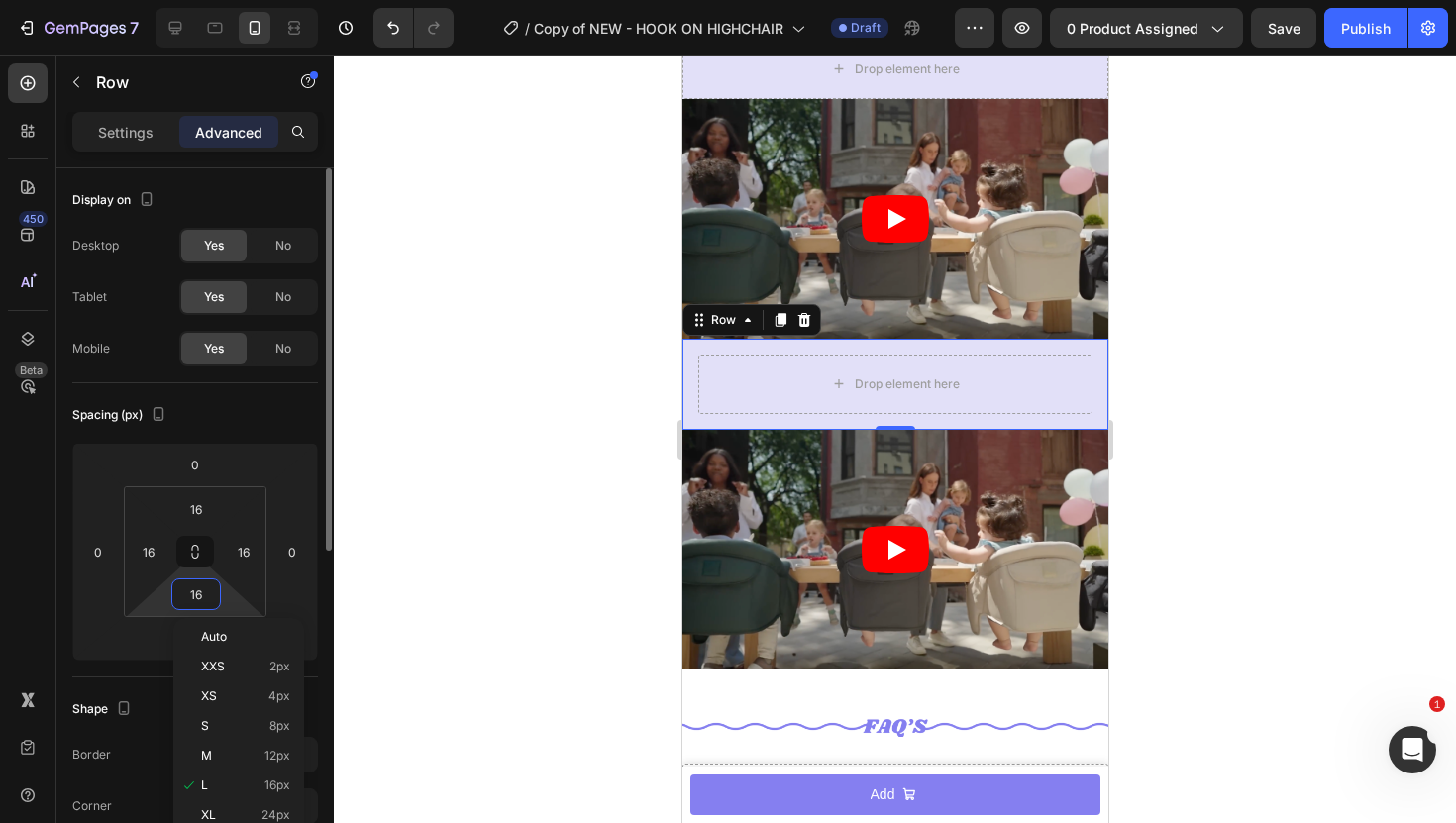 type on "5" 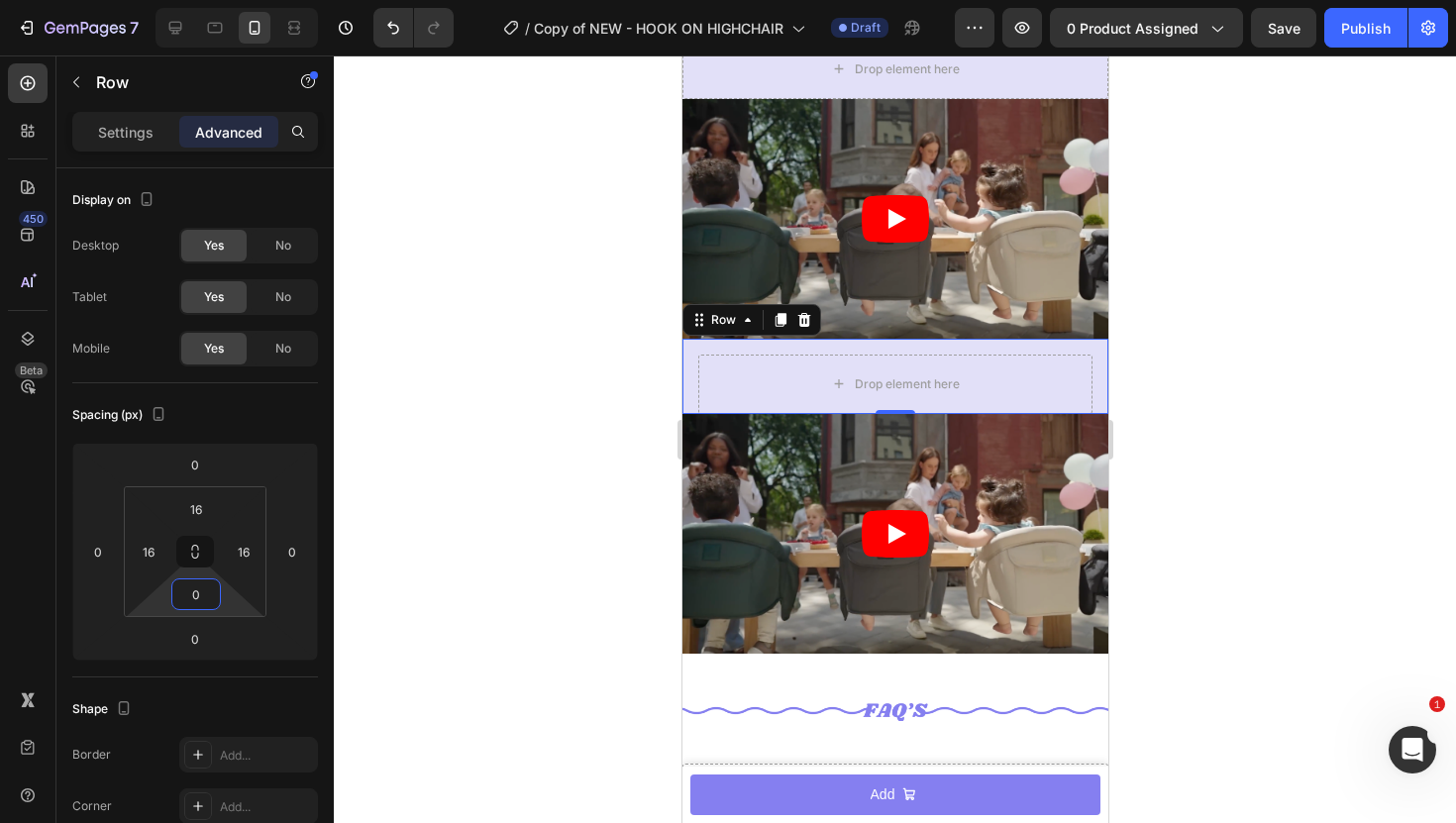 type on "0" 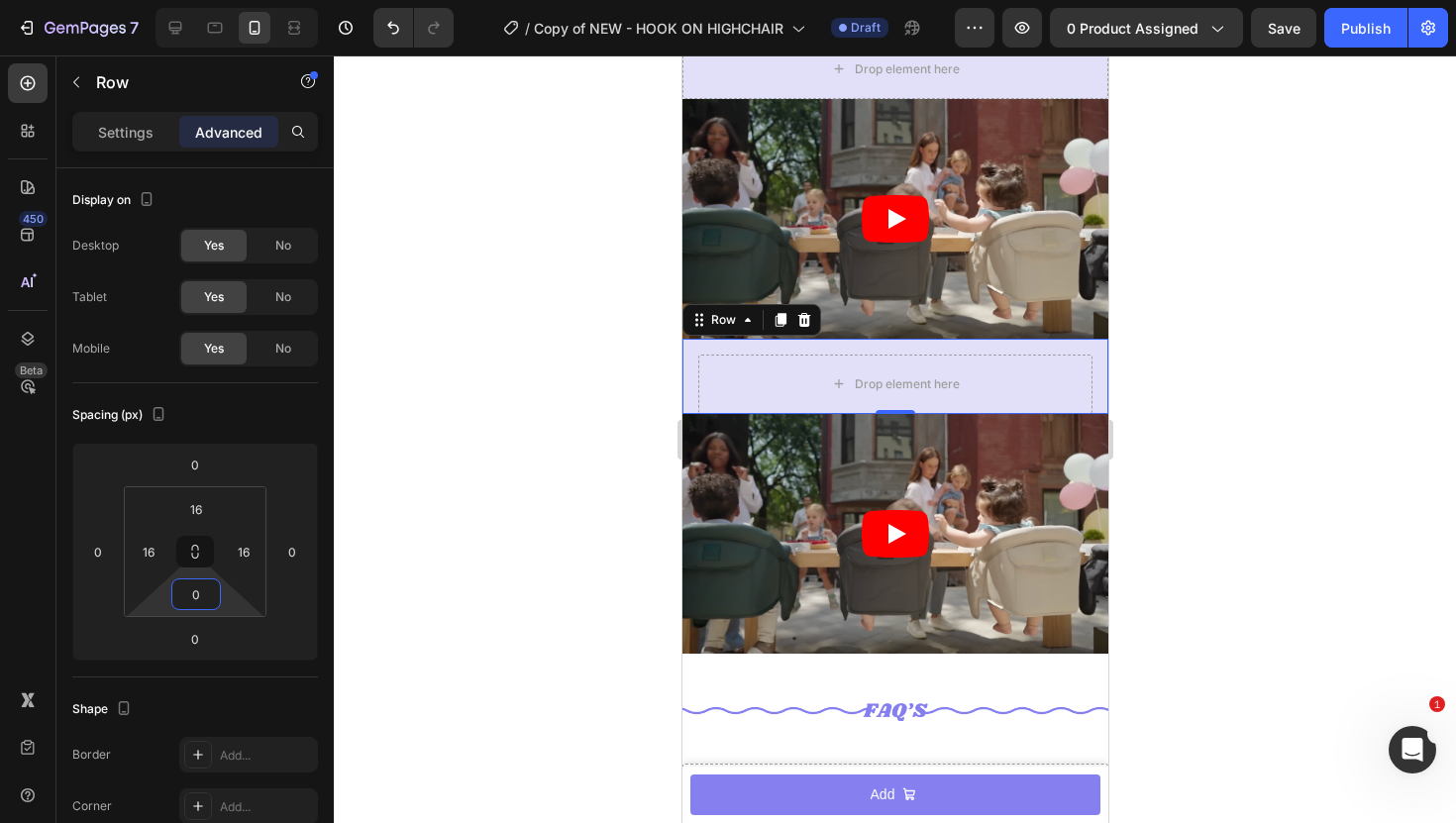 click on "Drop element here Row   0" at bounding box center (894, 376) 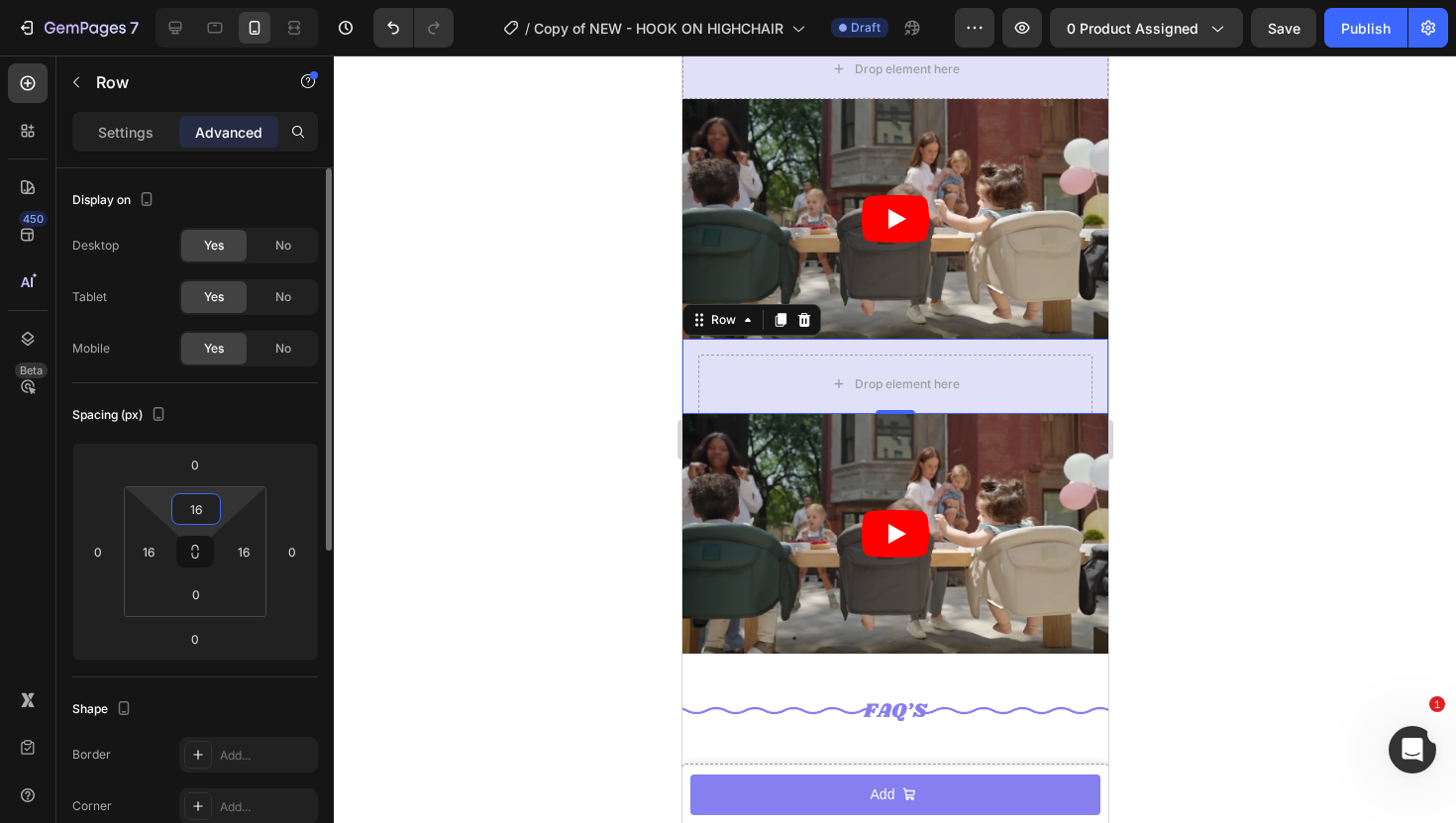 click on "16" at bounding box center [196, 509] 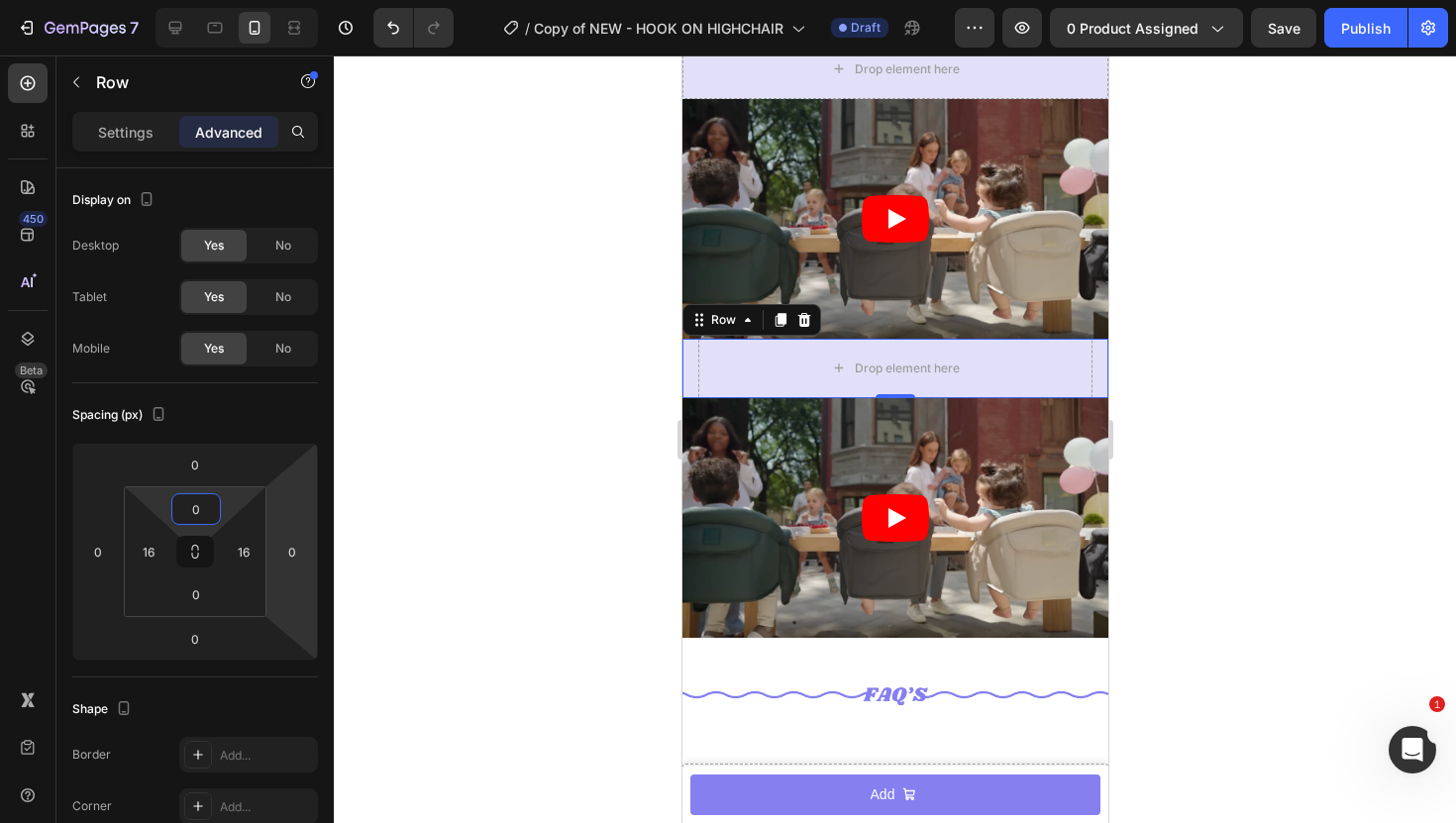 type on "0" 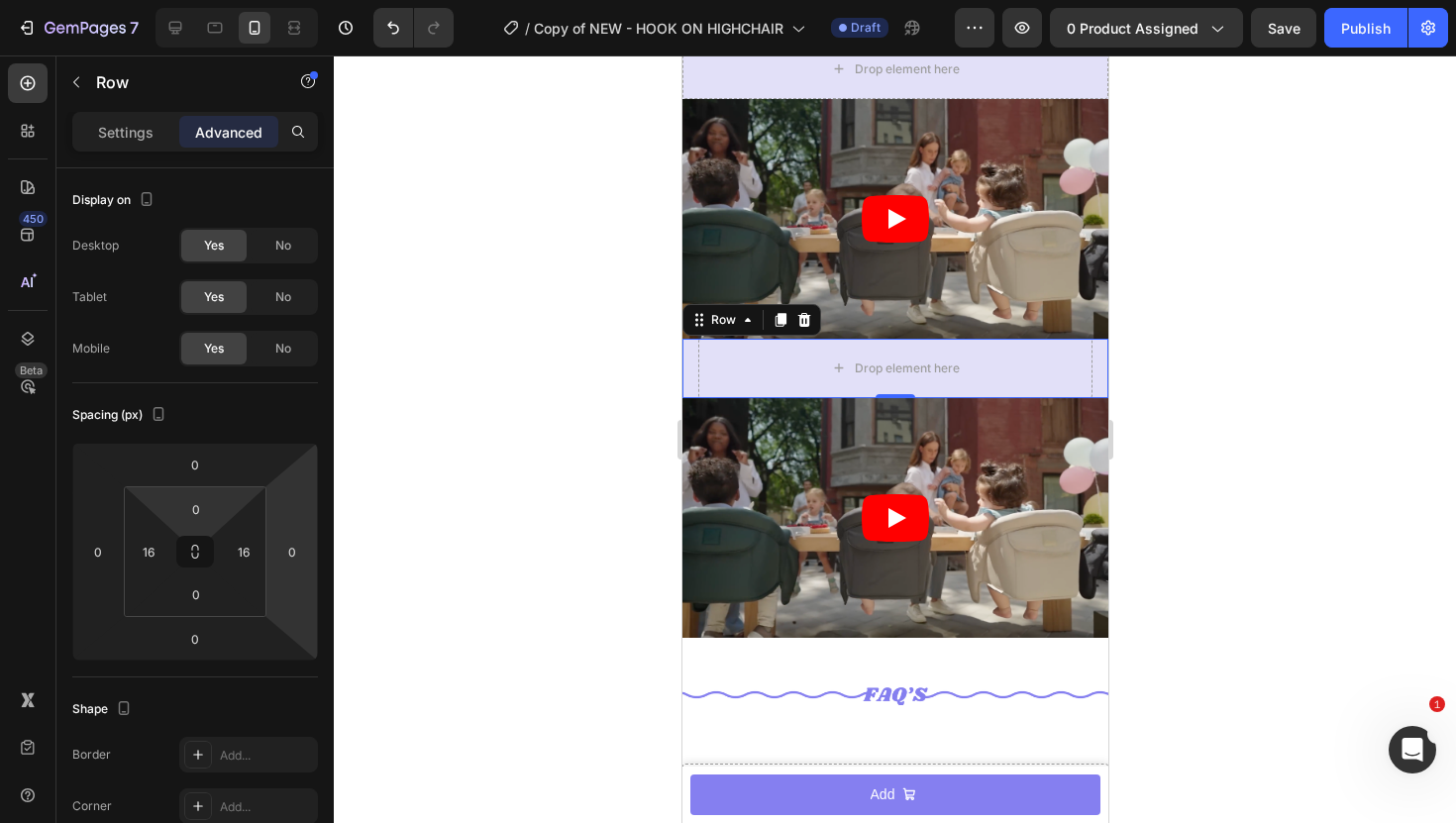 click 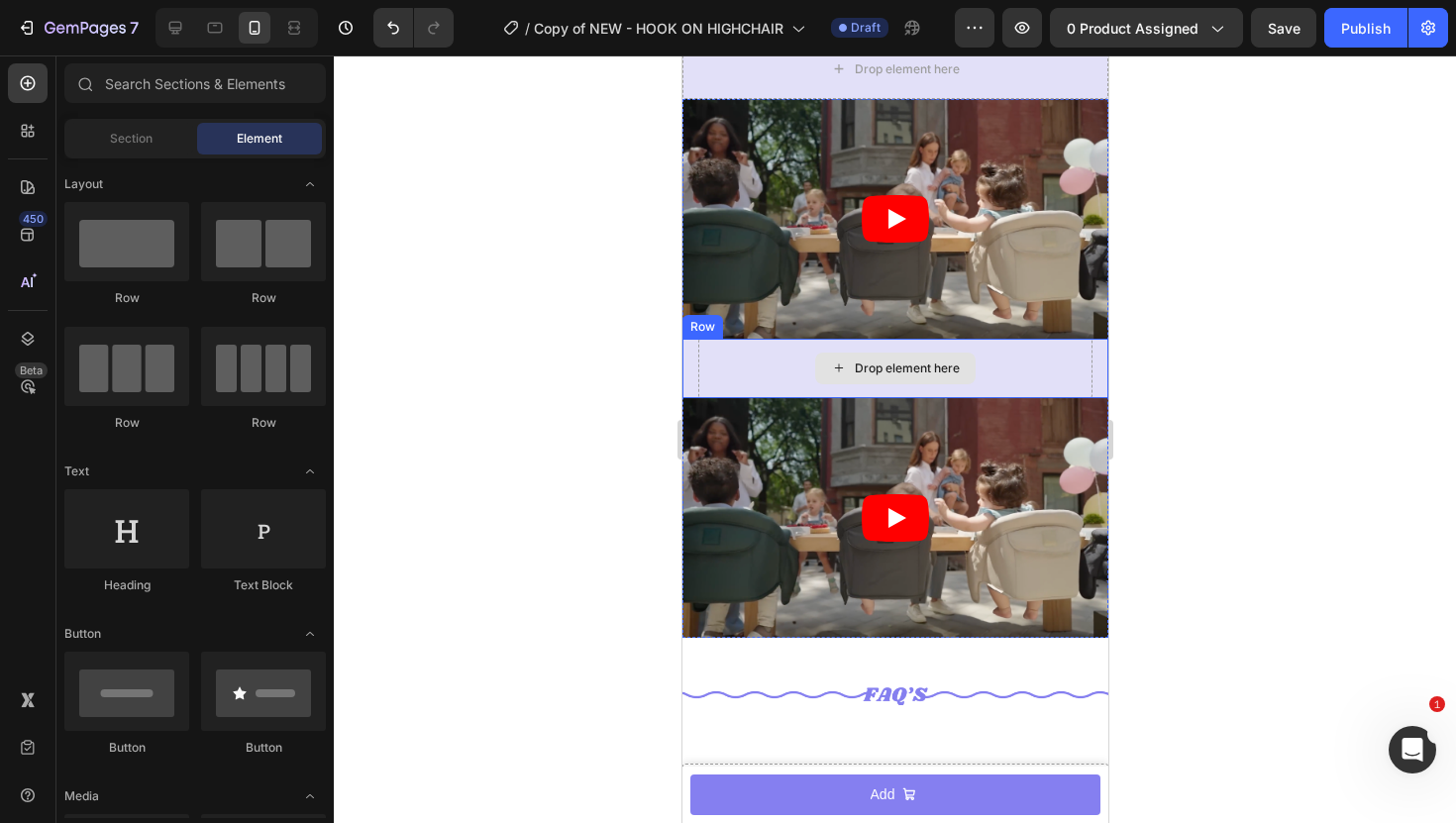 click on "Drop element here" at bounding box center [894, 368] 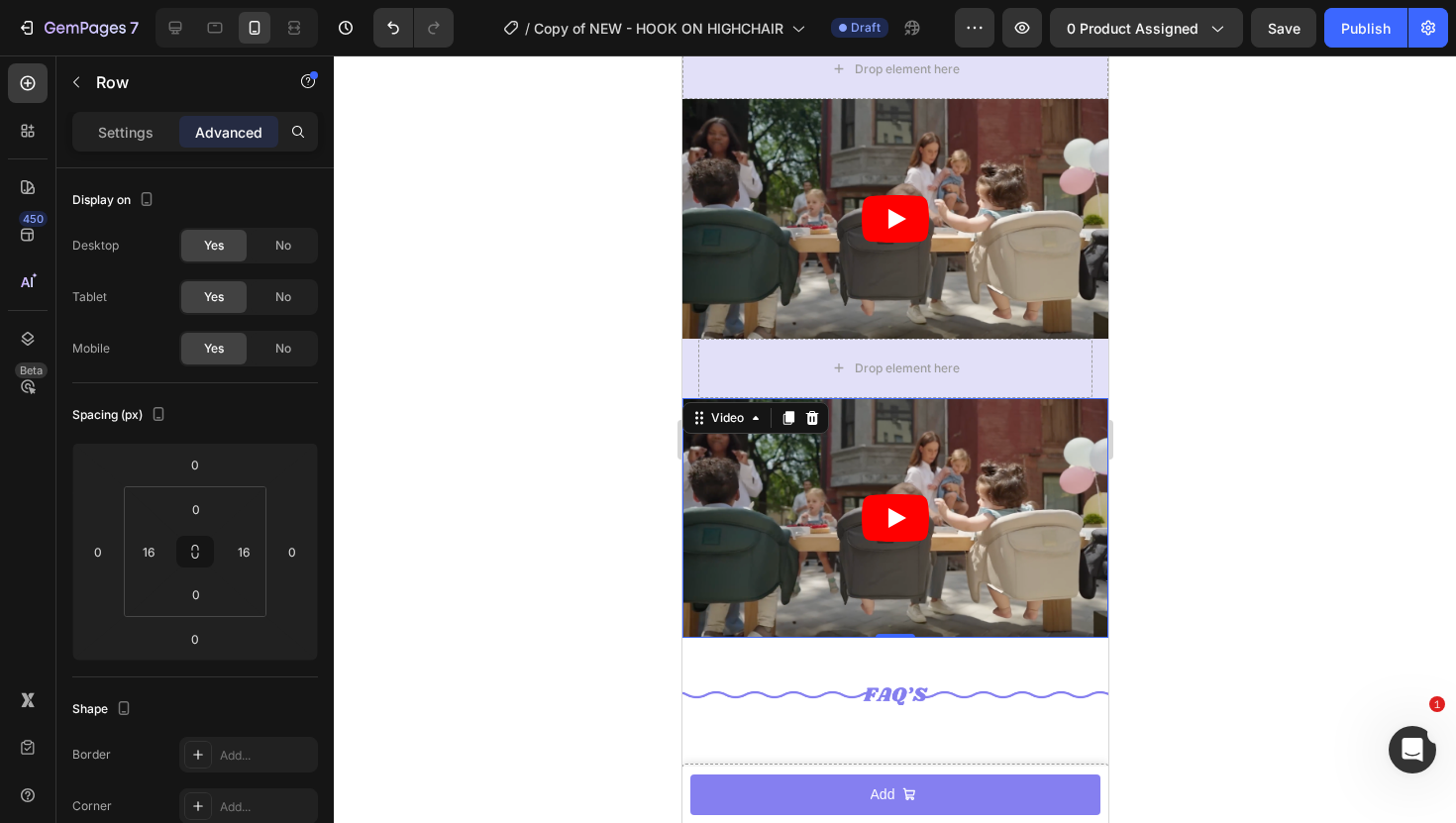 click at bounding box center (894, 518) 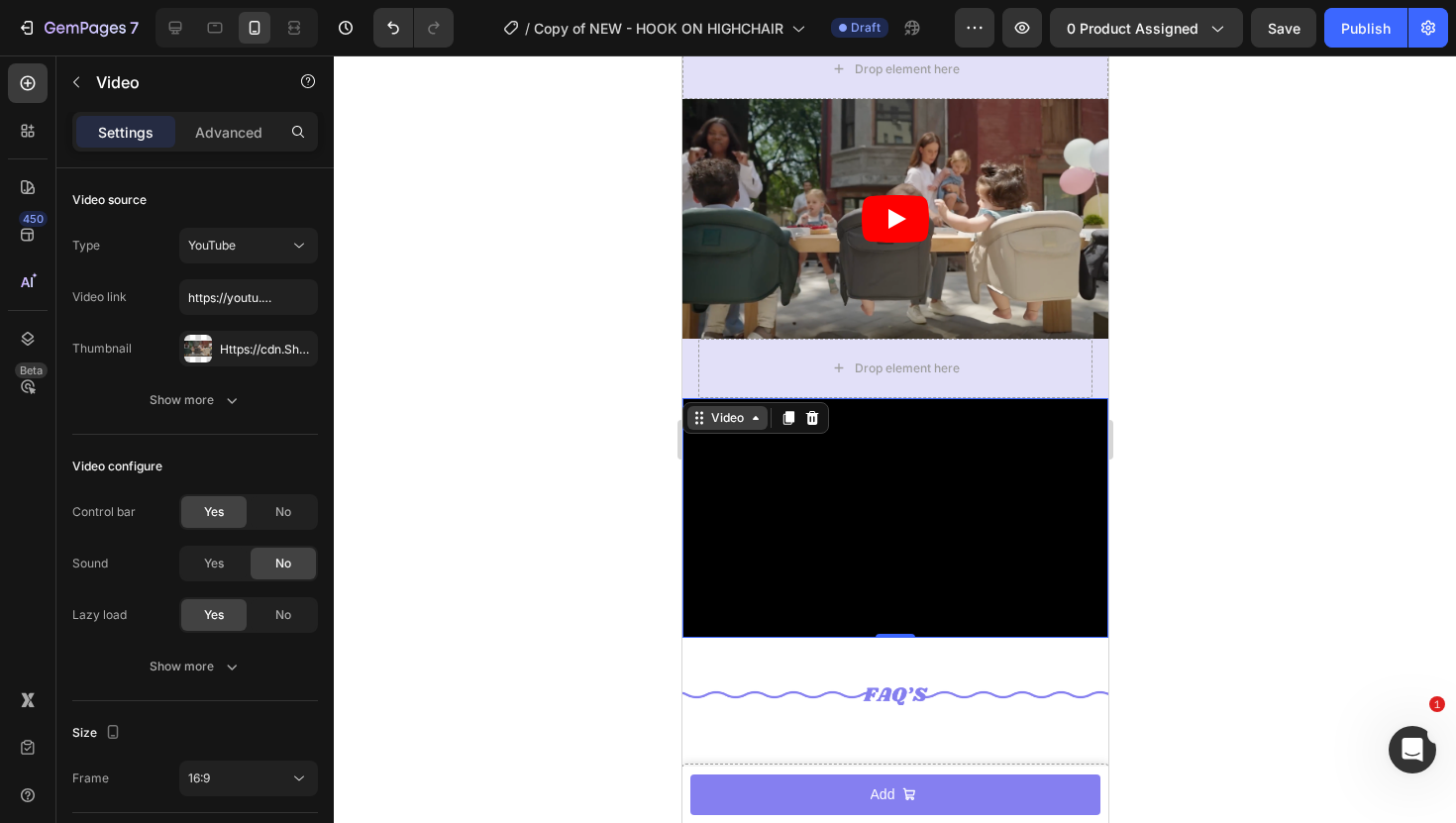 click on "Video" at bounding box center (726, 418) 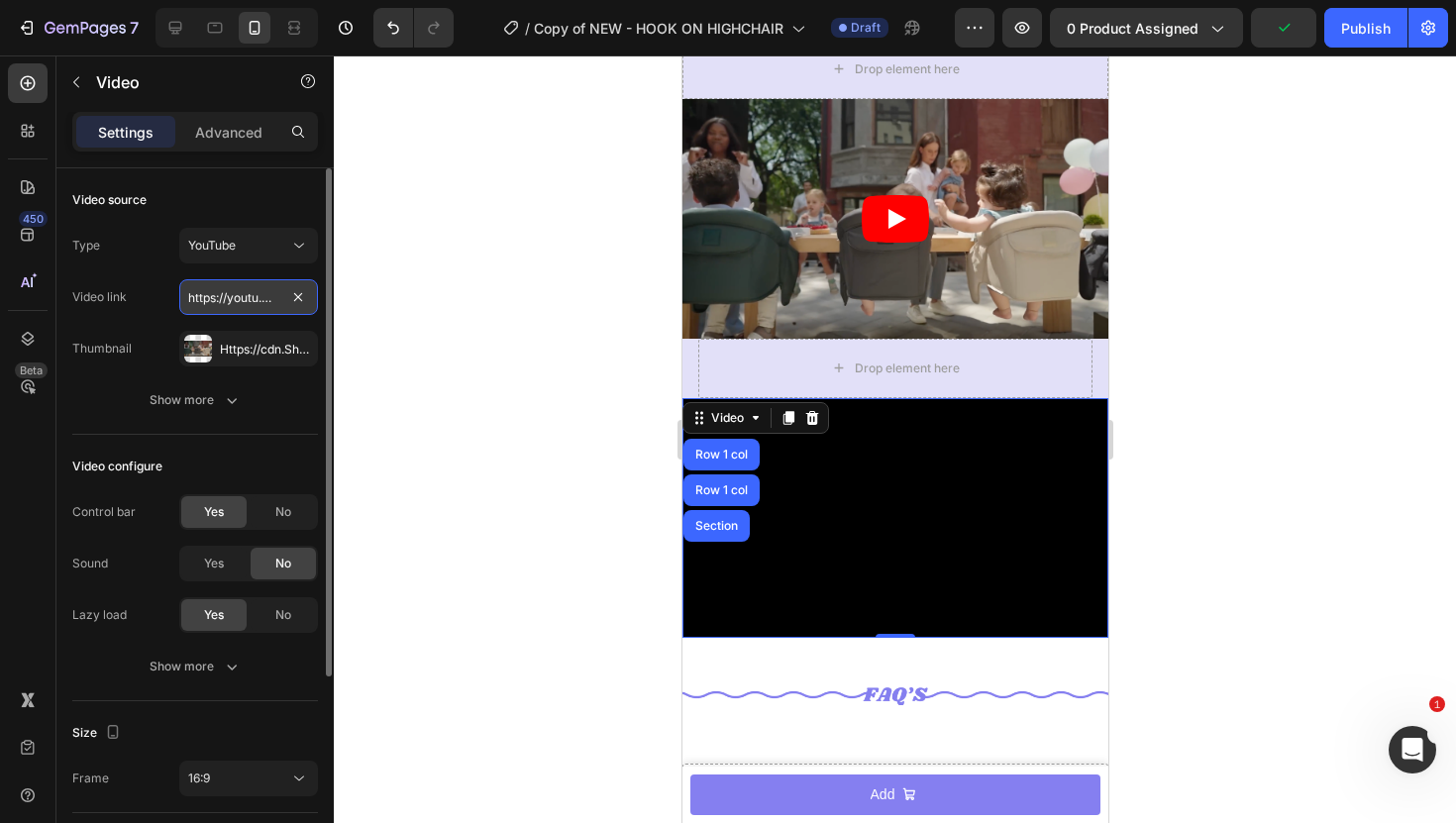 click on "https://youtu.be/UGds4EL1vxE" at bounding box center [249, 297] 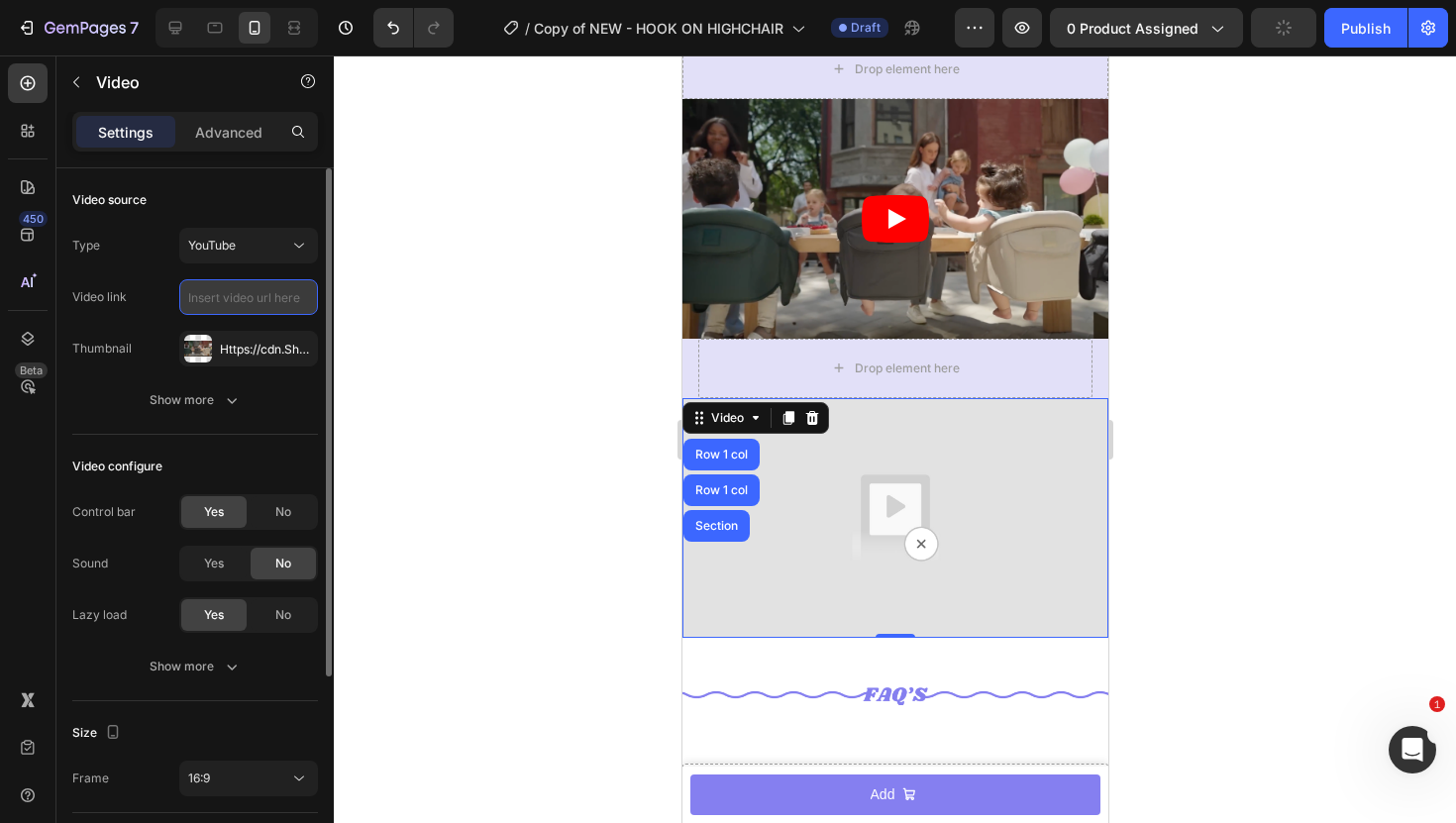 click at bounding box center (249, 297) 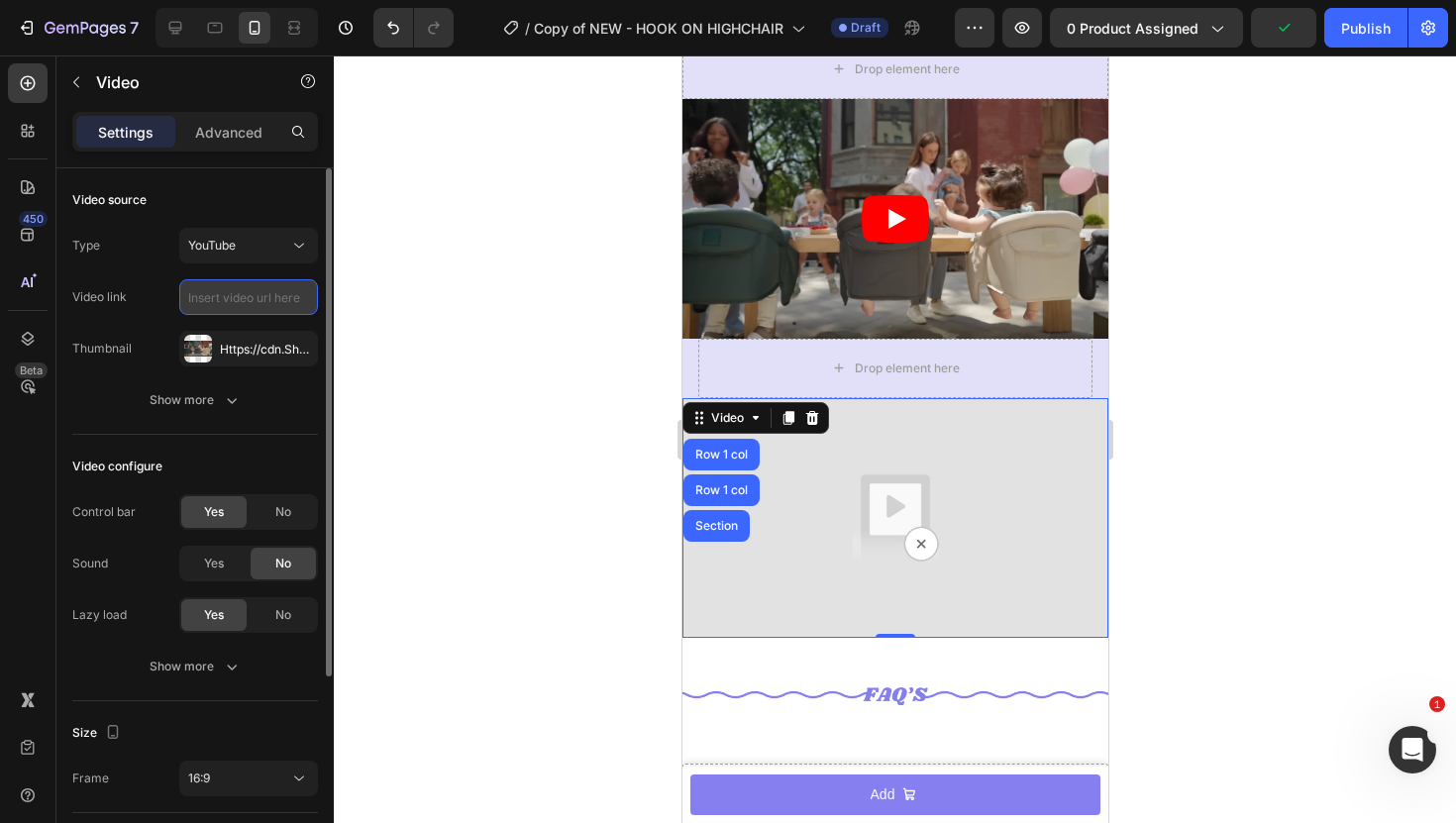 paste on "https://youtu.be/EDM6zHgzYzg" 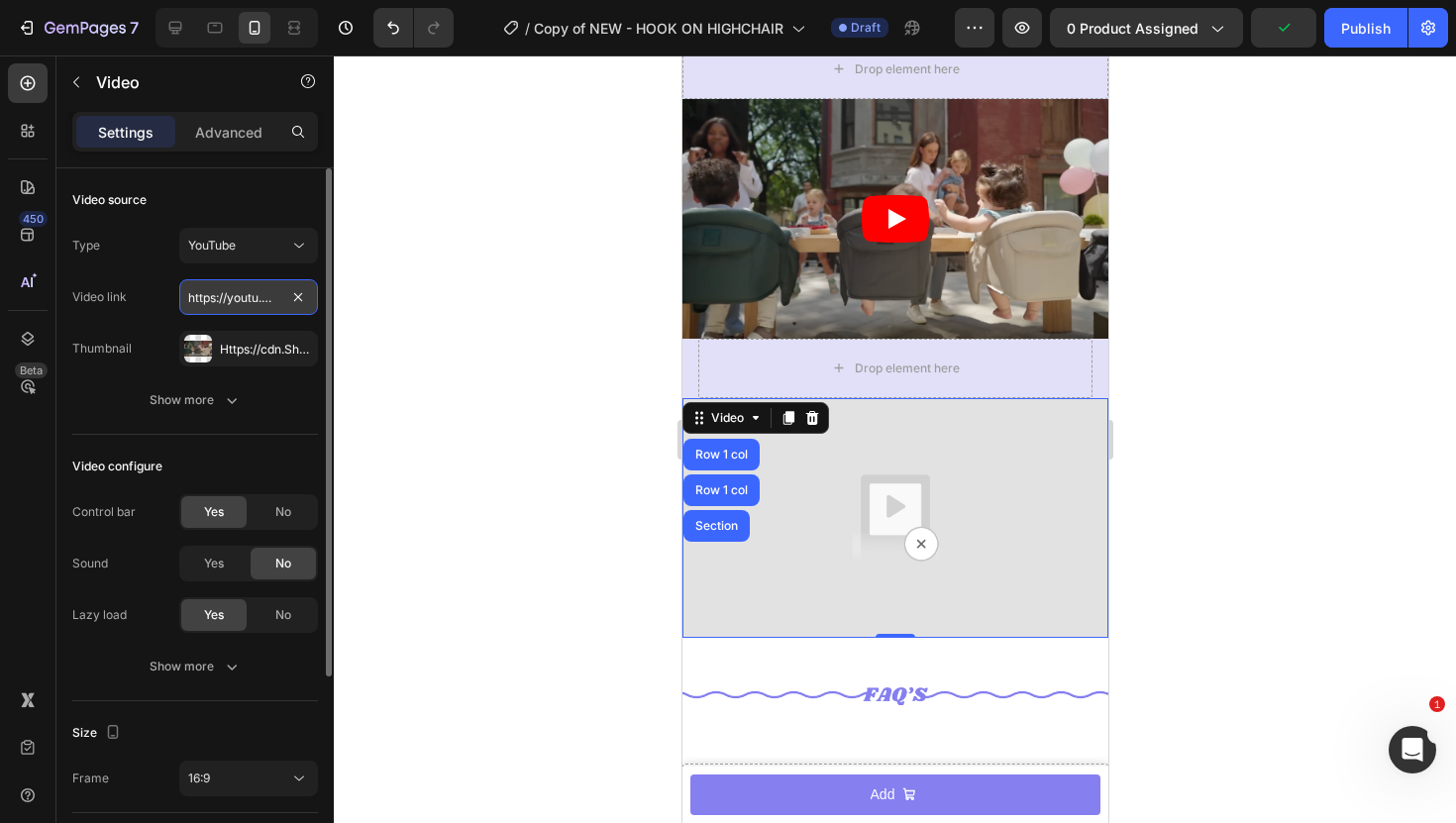 scroll, scrollTop: 0, scrollLeft: 89, axis: horizontal 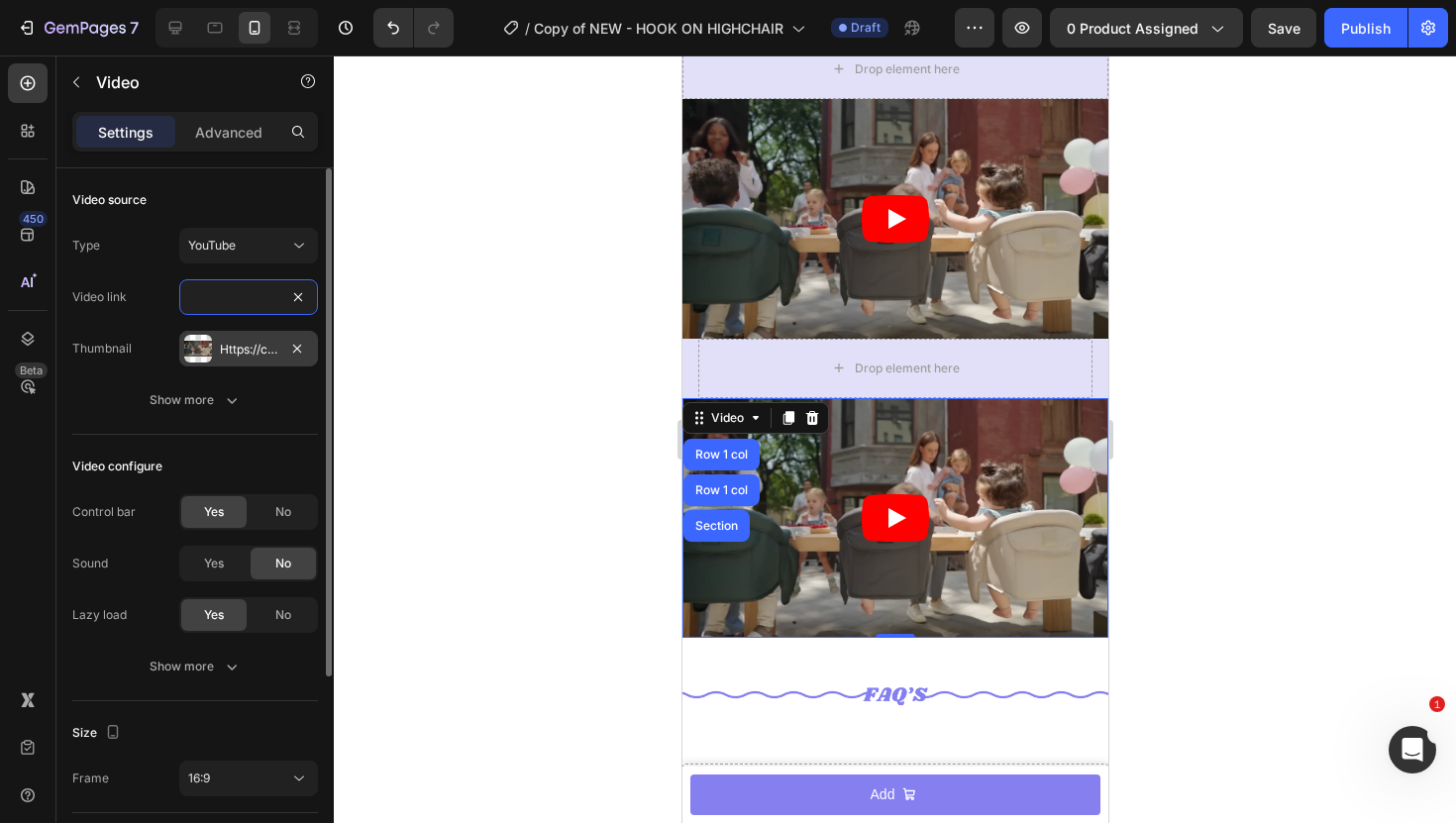 type on "https://youtu.be/EDM6zHgzYzg" 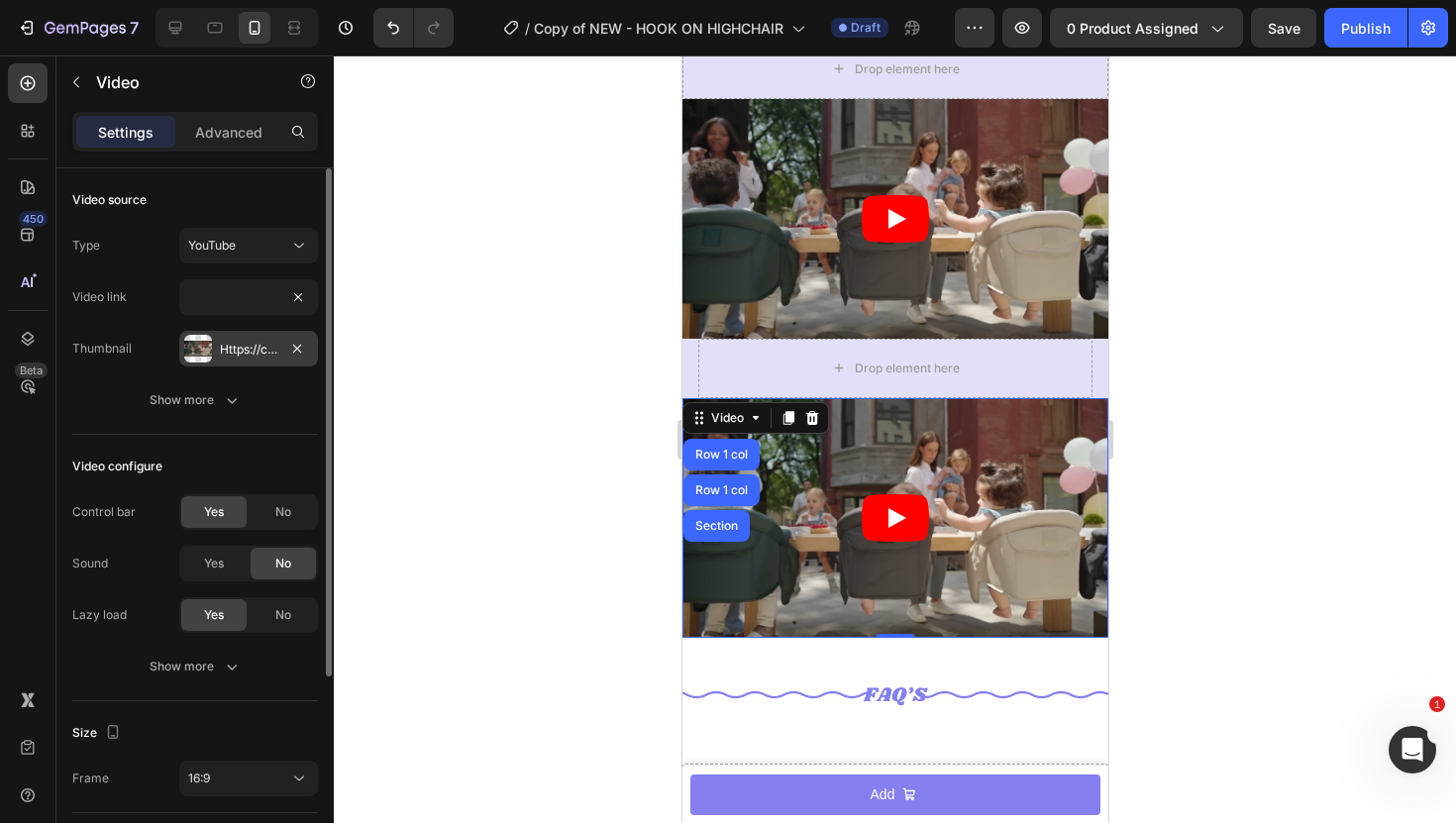 click on "Https://cdn.Shopify.Com/s/files/1/0638/4831/7127/files/gempages_531284729022907583-9a884b04-2922-46c8-9b8a-8c7ffb860004.Png" at bounding box center [249, 350] 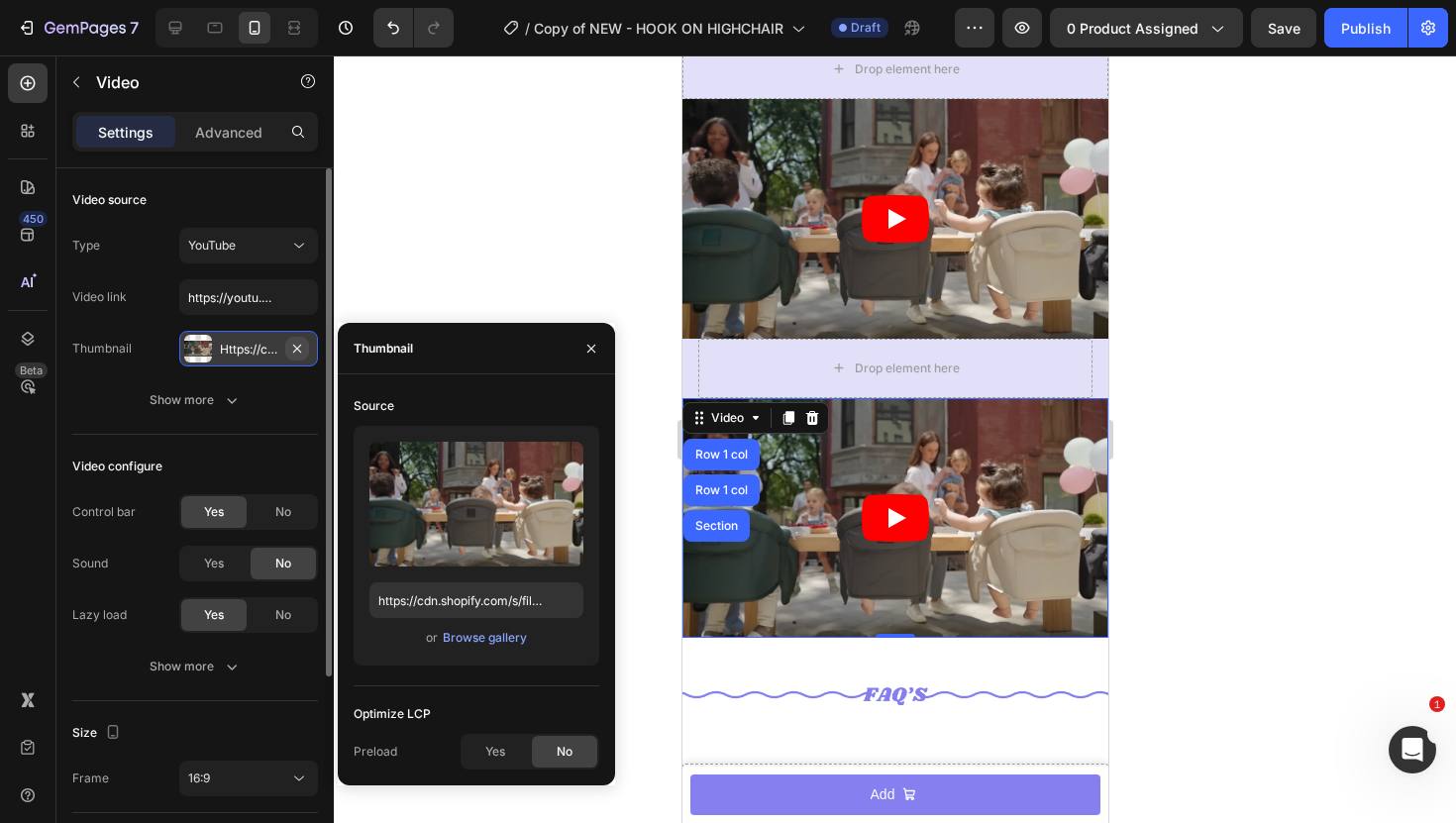 click 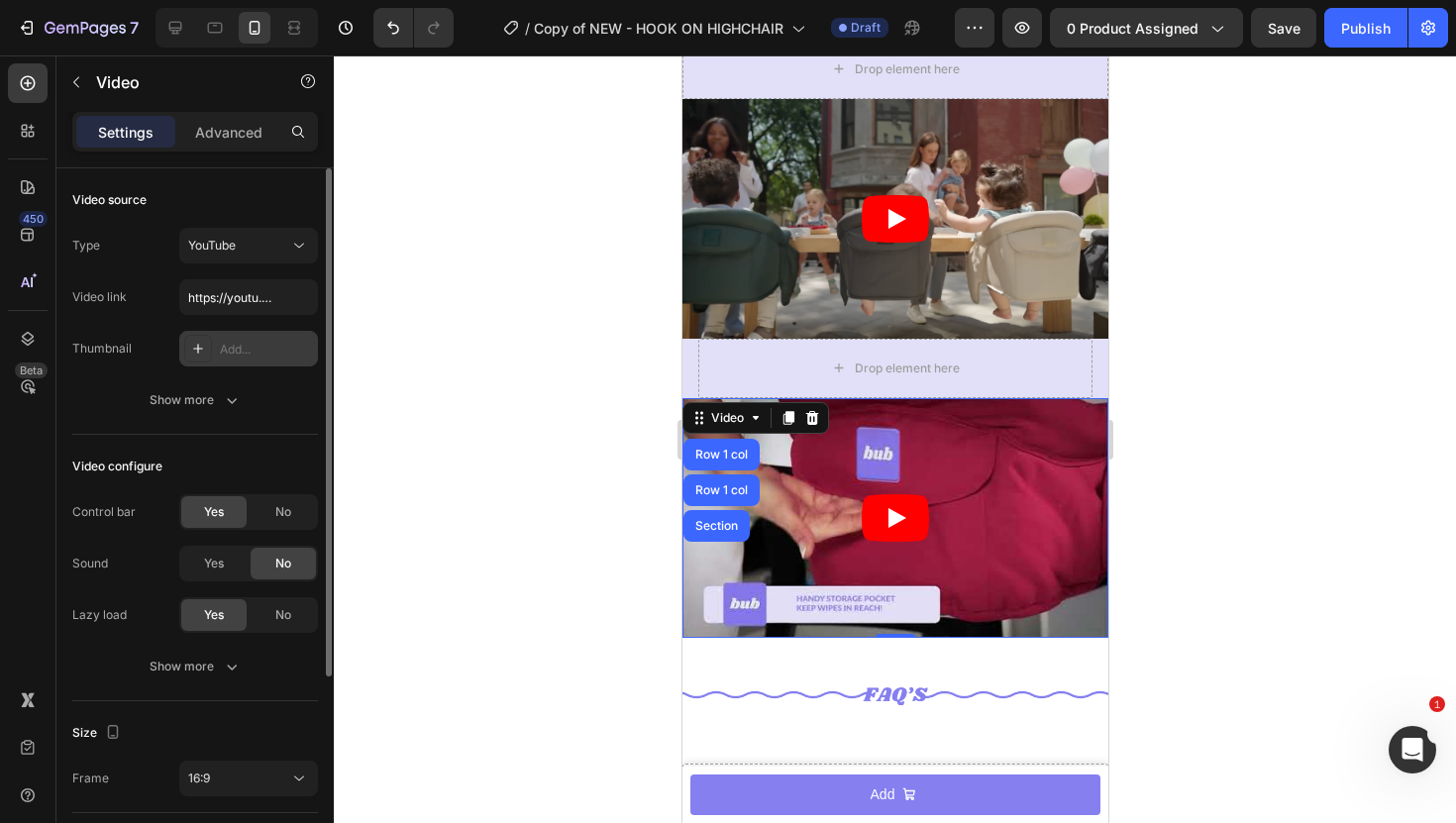 click on "Add..." at bounding box center [266, 350] 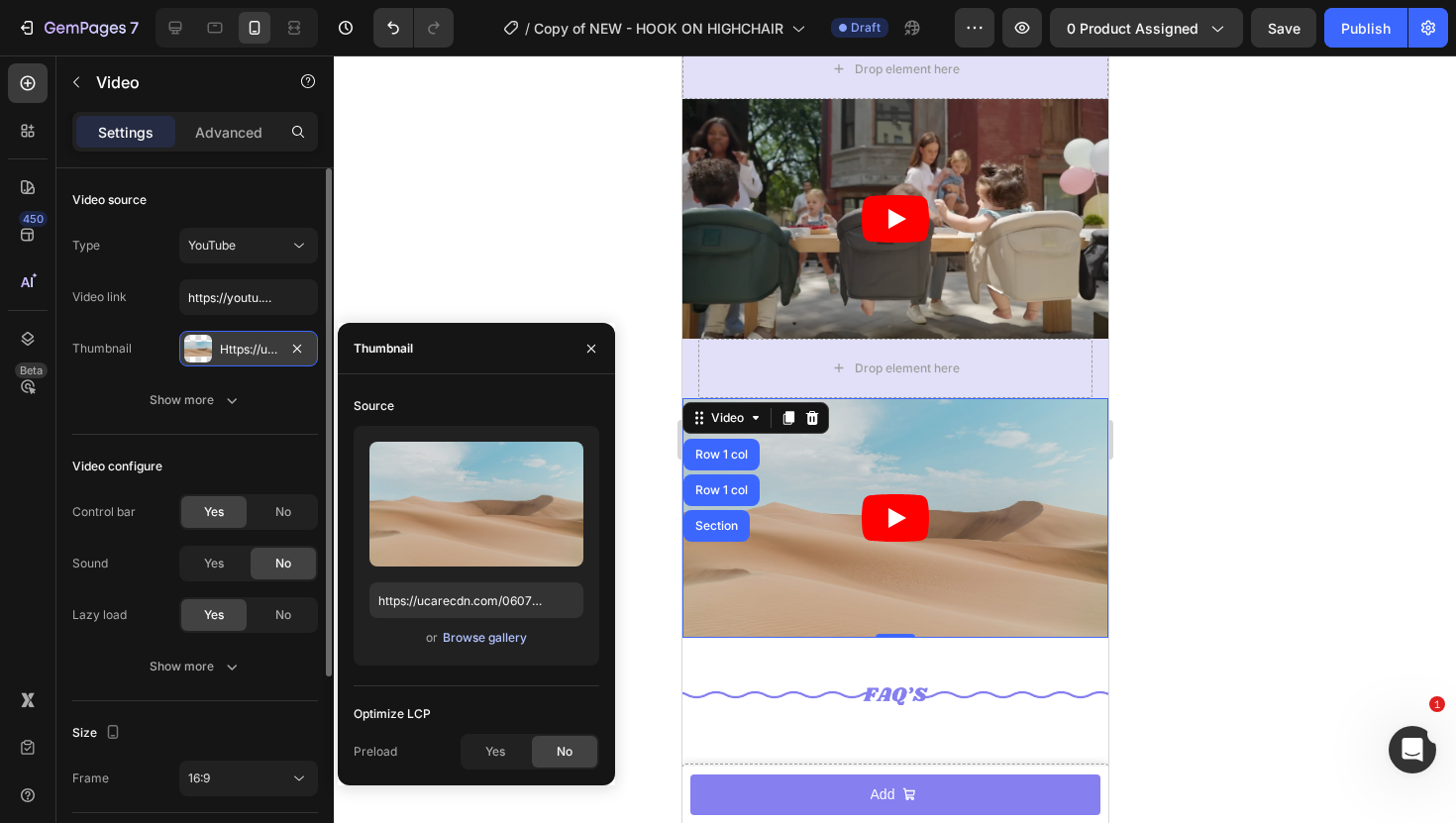 click on "Browse gallery" at bounding box center [484, 638] 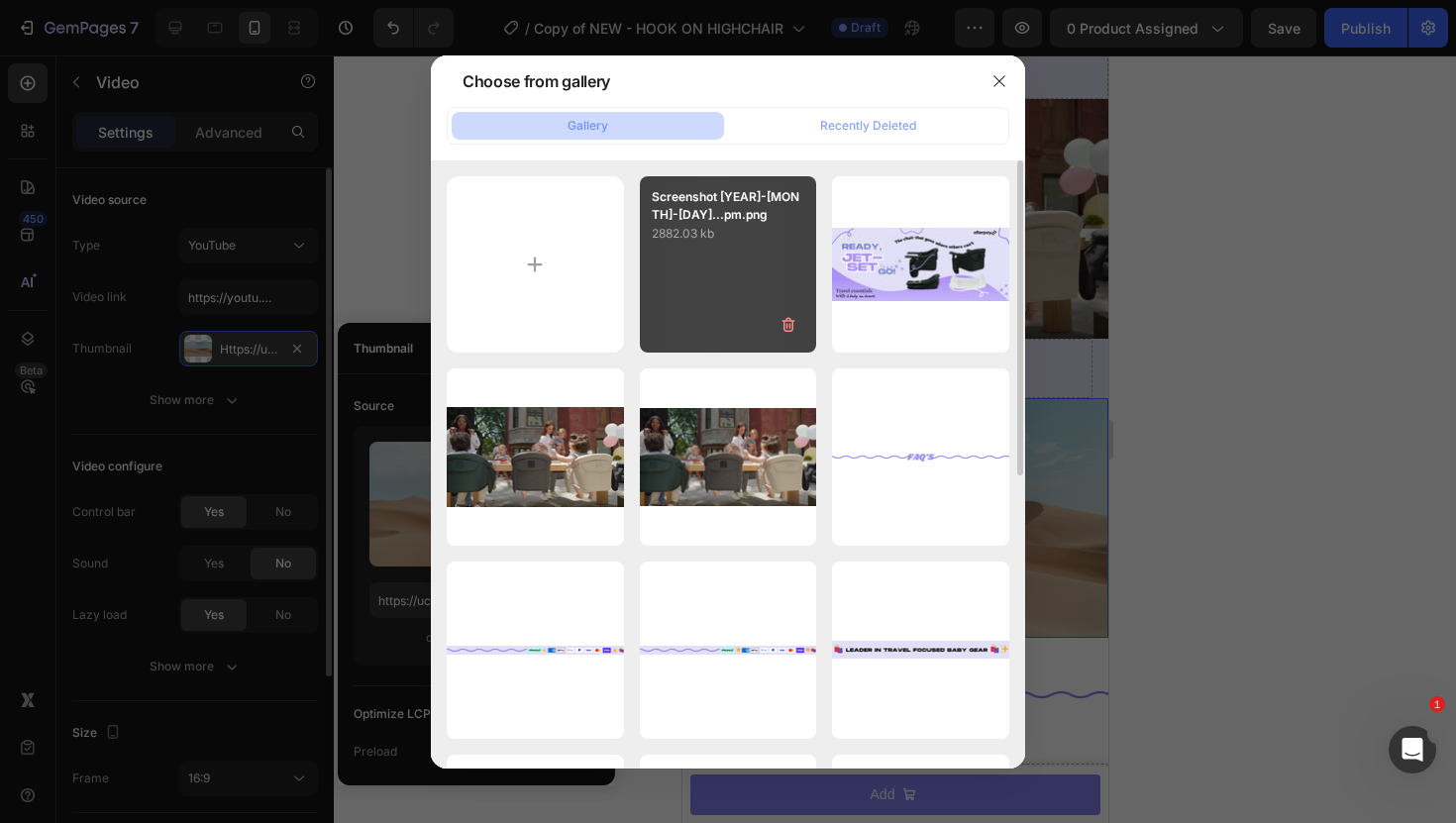 click on "Screenshot 2025-08-04...pm.png 2882.03 kb" at bounding box center (728, 264) 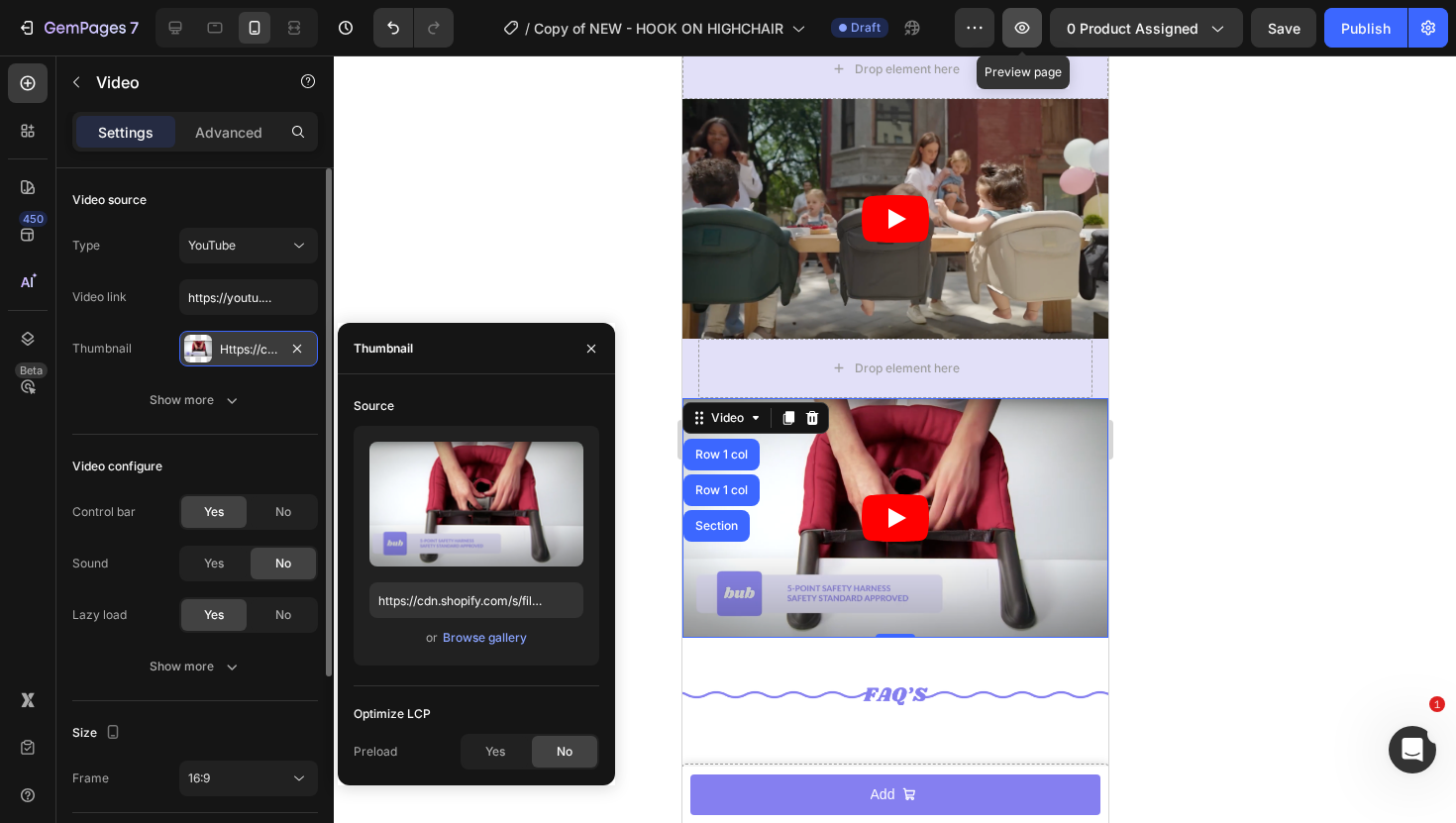 click 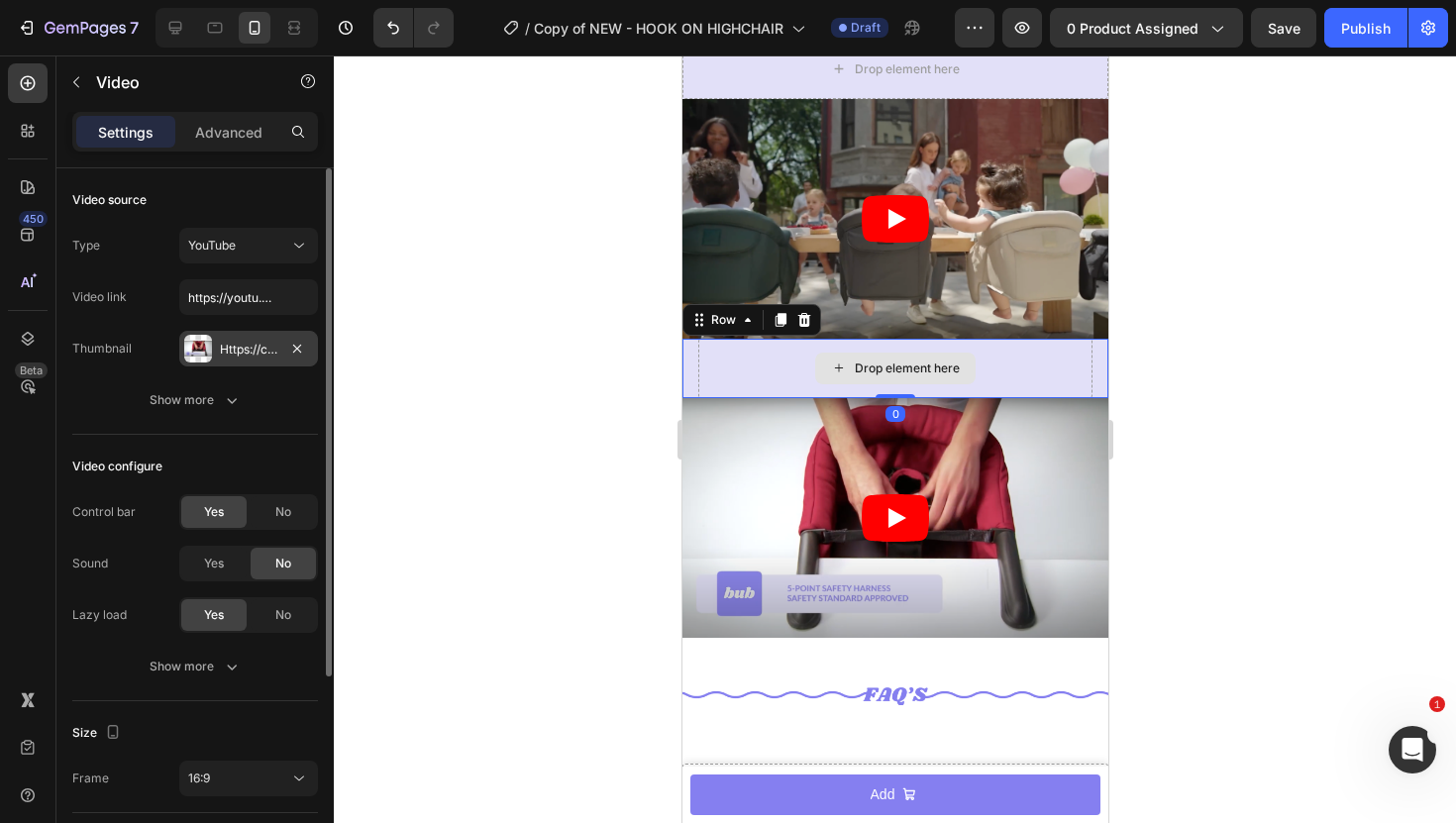 click on "Drop element here" at bounding box center [894, 368] 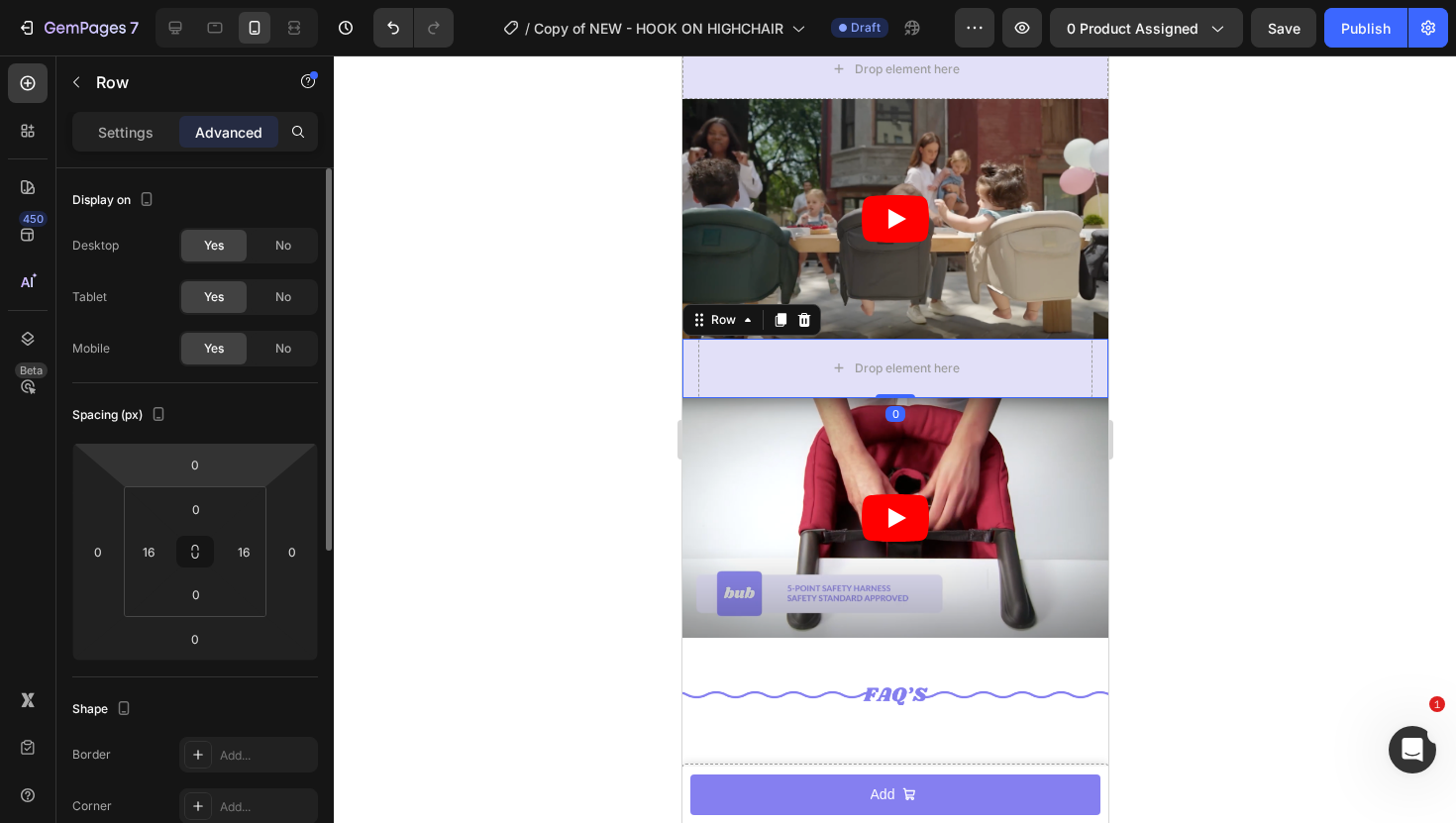click on "0" at bounding box center (195, 464) 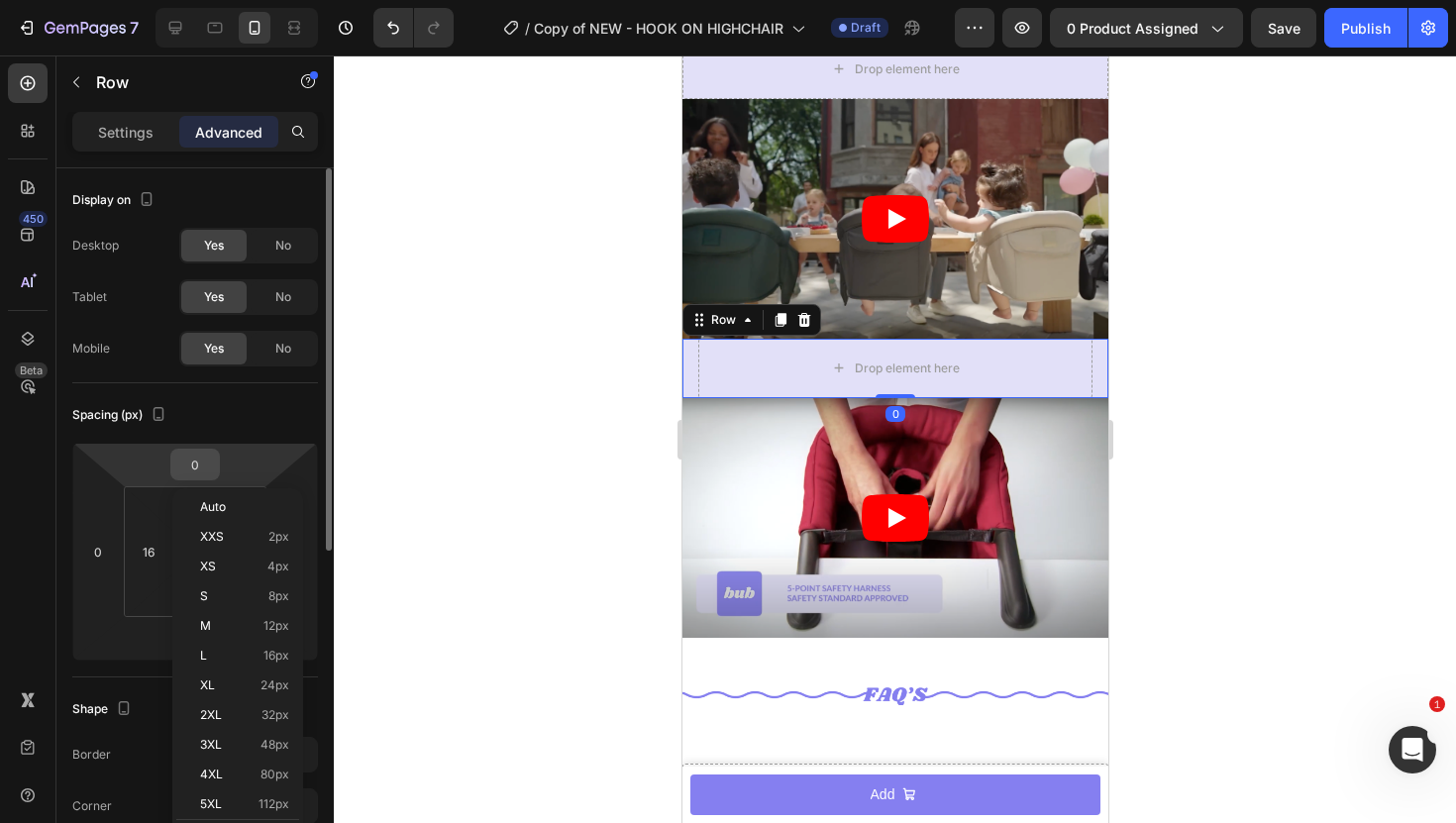 click on "0" at bounding box center [195, 464] 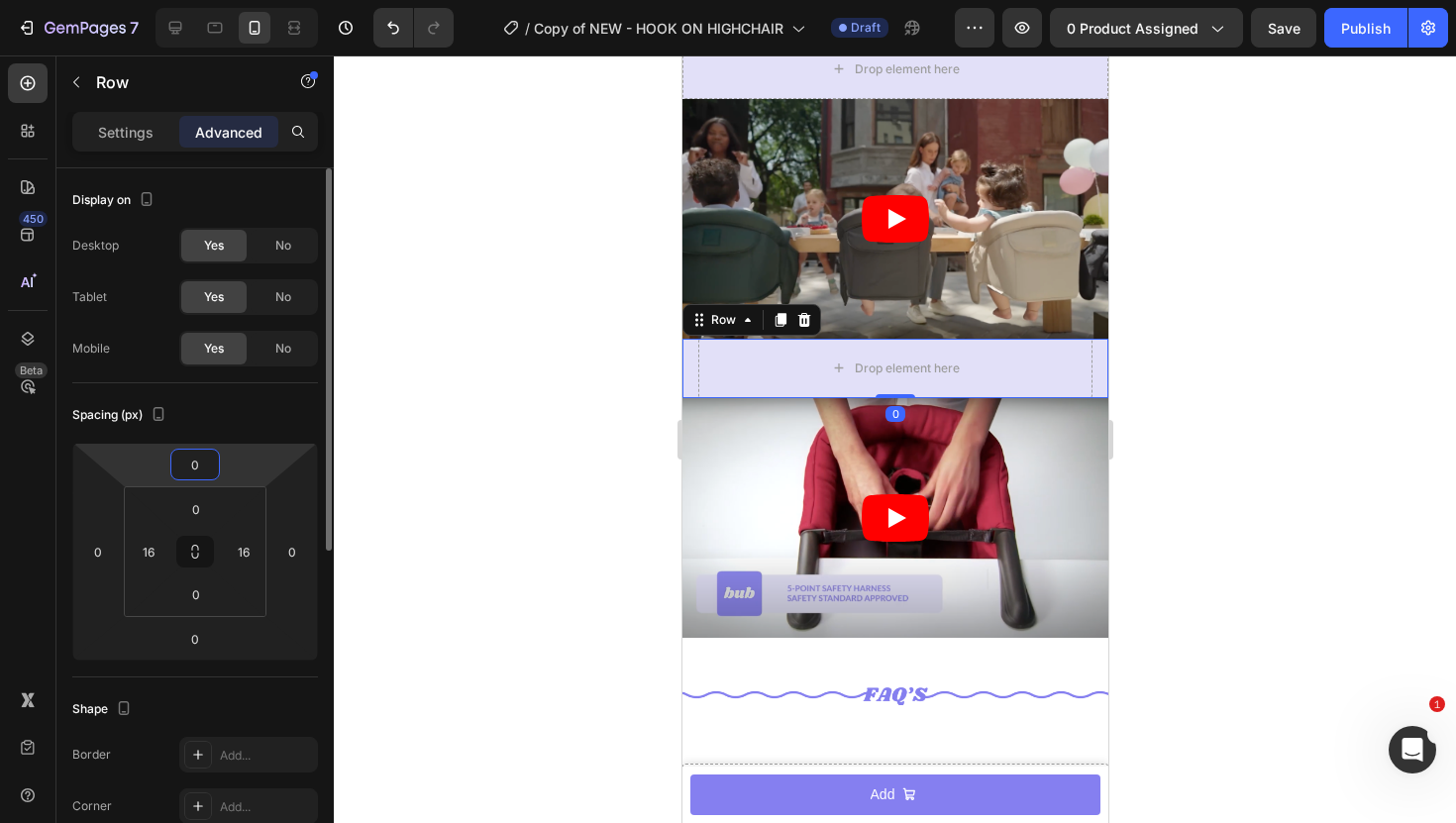 click on "0" at bounding box center [195, 464] 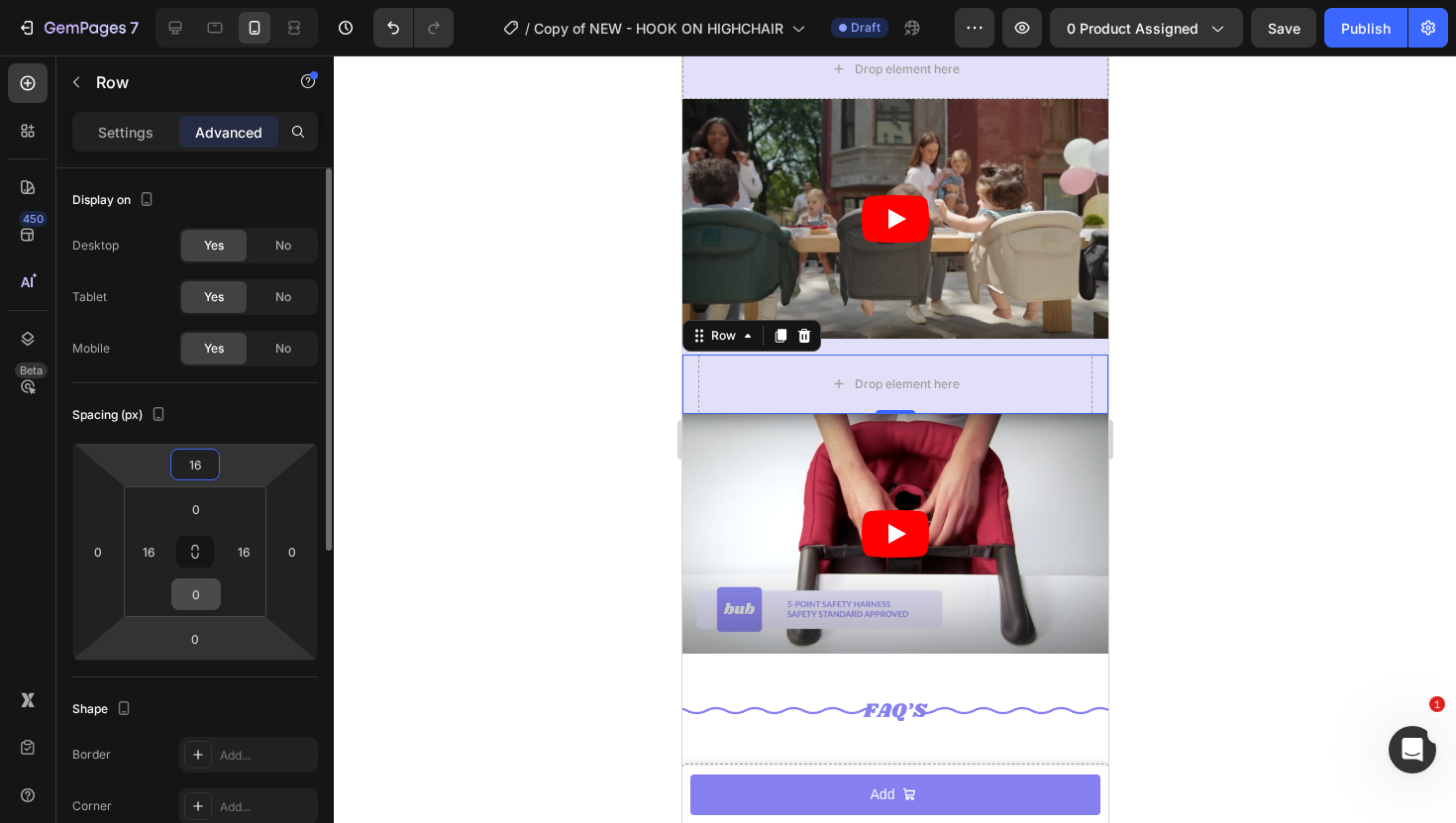 type on "16" 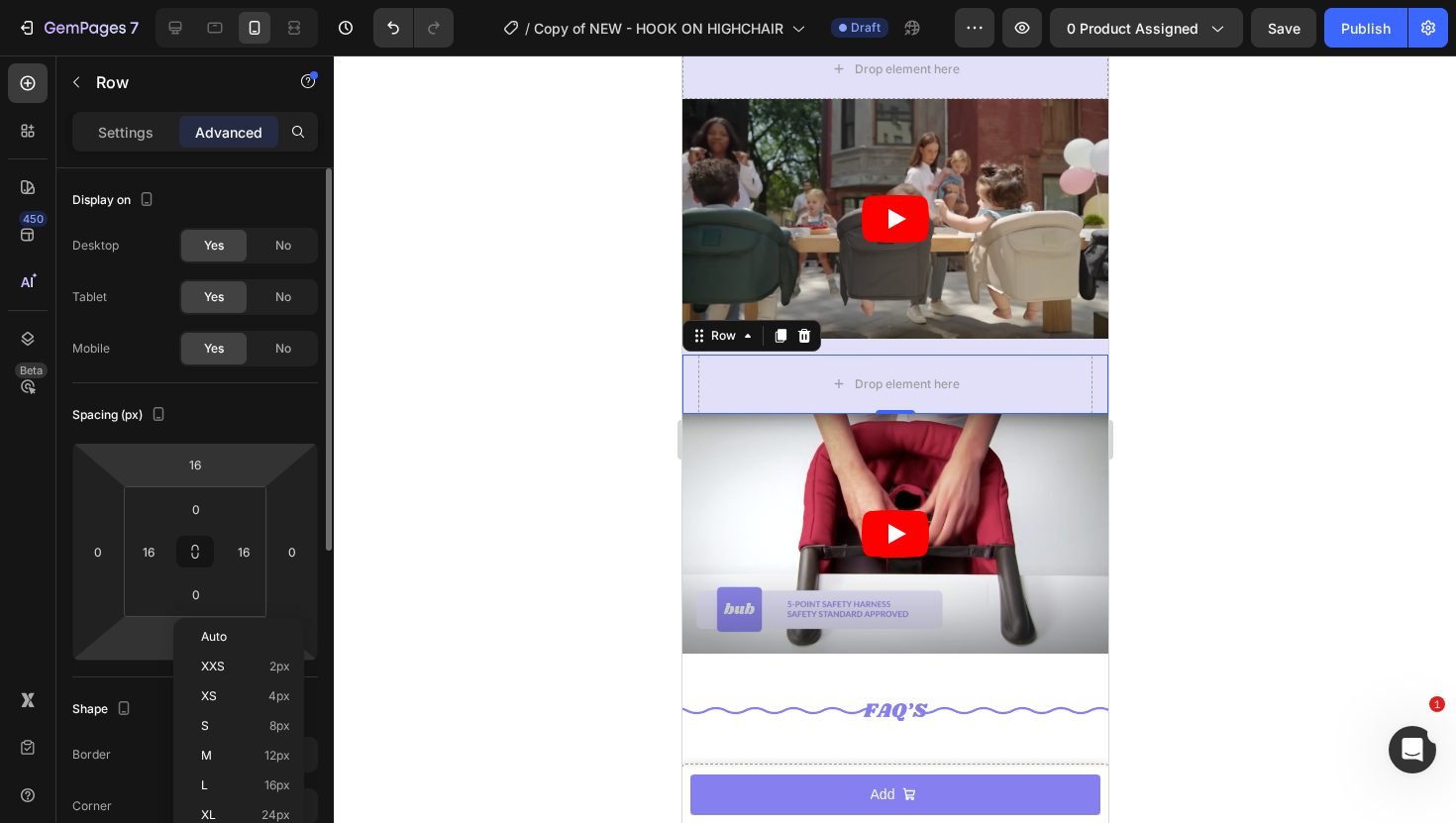 click on "7  Version history  /  Copy of NEW - HOOK ON HIGHCHAIR Draft Preview 0 product assigned  Save   Publish  450 Beta Sections(18) Elements(84) Section Element Hero Section Product Detail Brands Trusted Badges Guarantee Product Breakdown How to use Testimonials Compare Bundle FAQs Social Proof Brand Story Product List Collection Blog List Contact Sticky Add to Cart Custom Footer Browse Library 450 Layout
Row
Row
Row
Row Text
Heading
Text Block Button
Button
Button Media
Image
Image" at bounding box center (728, 0) 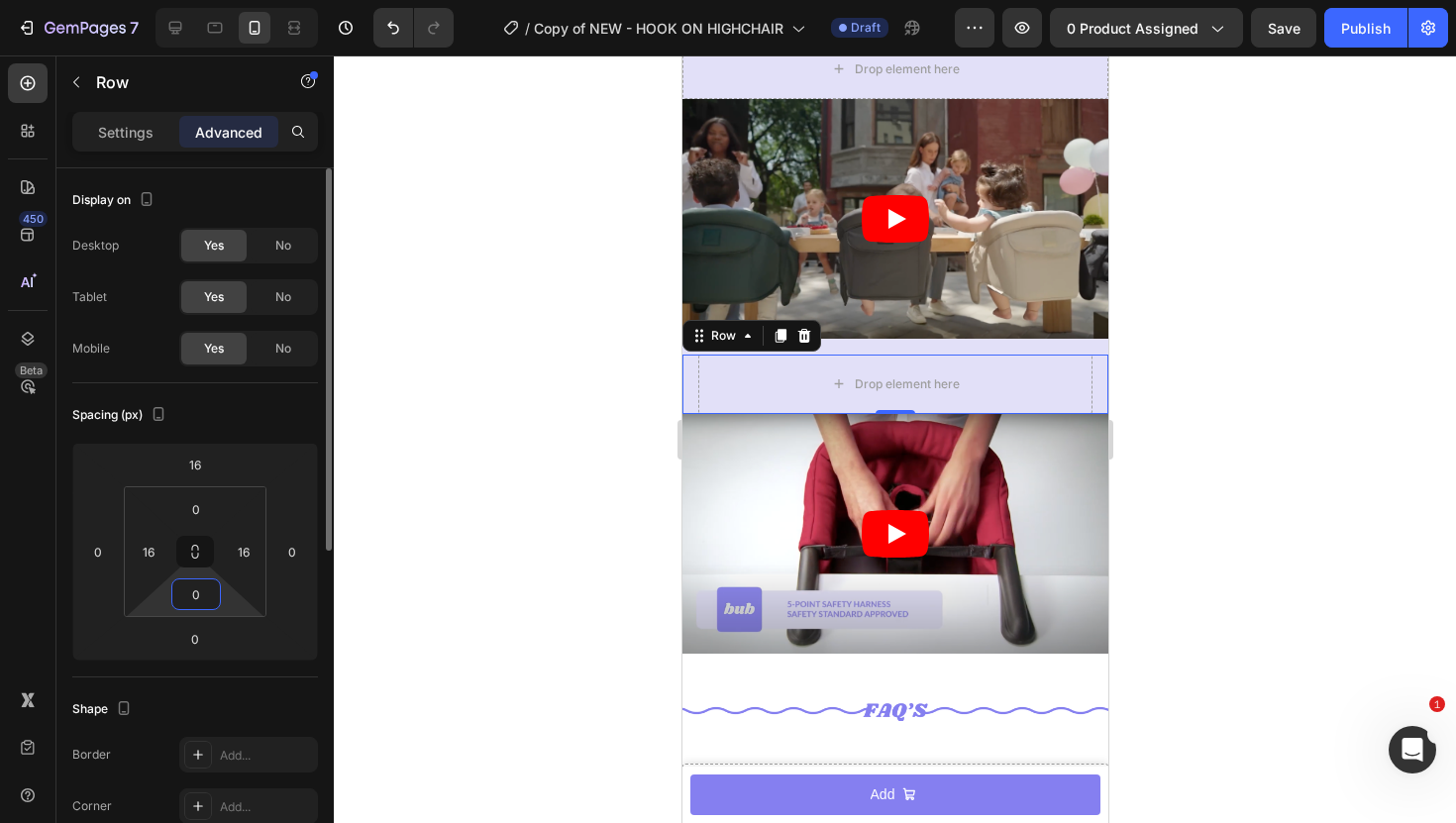 click on "0" at bounding box center (196, 594) 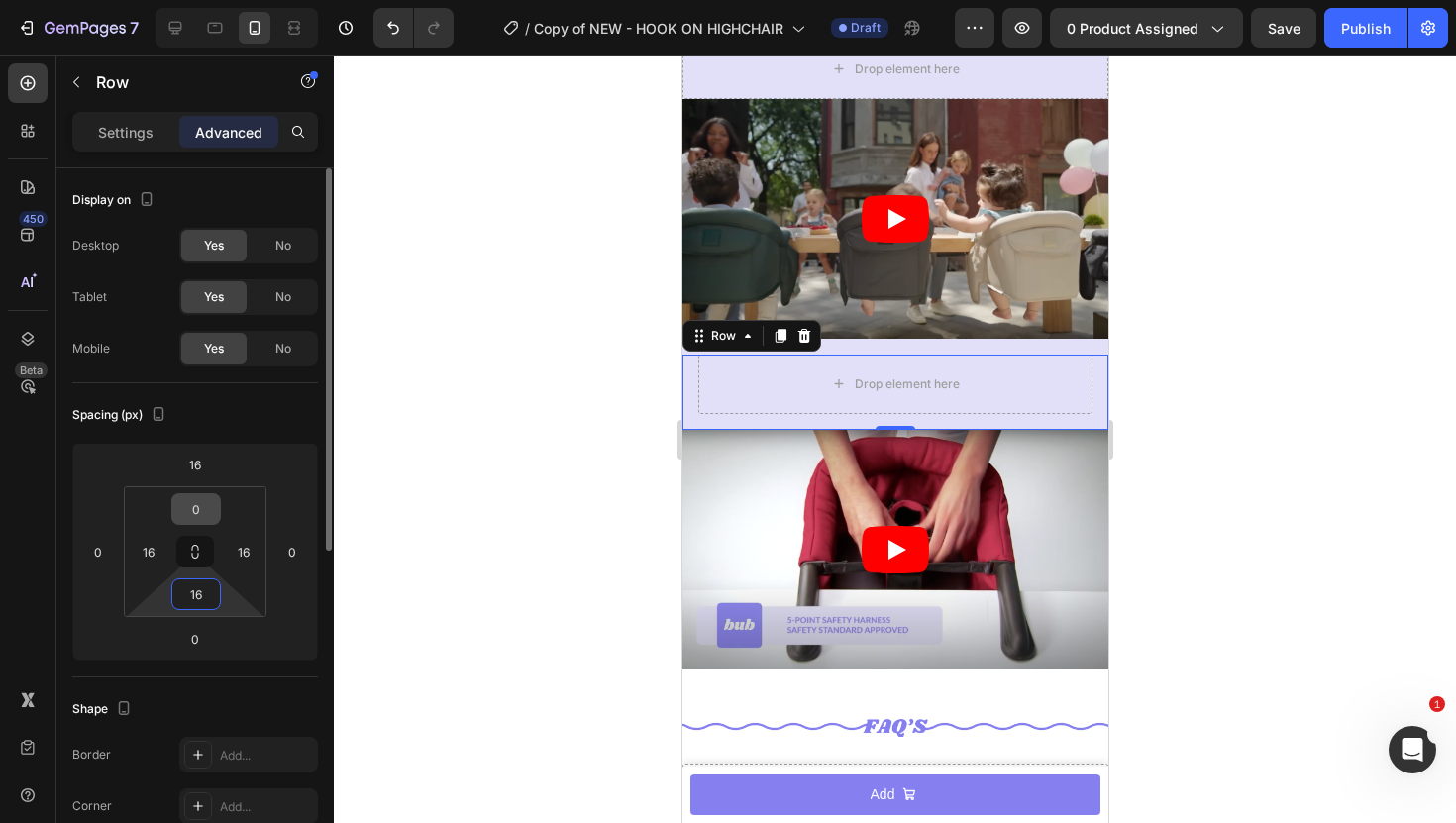 type on "16" 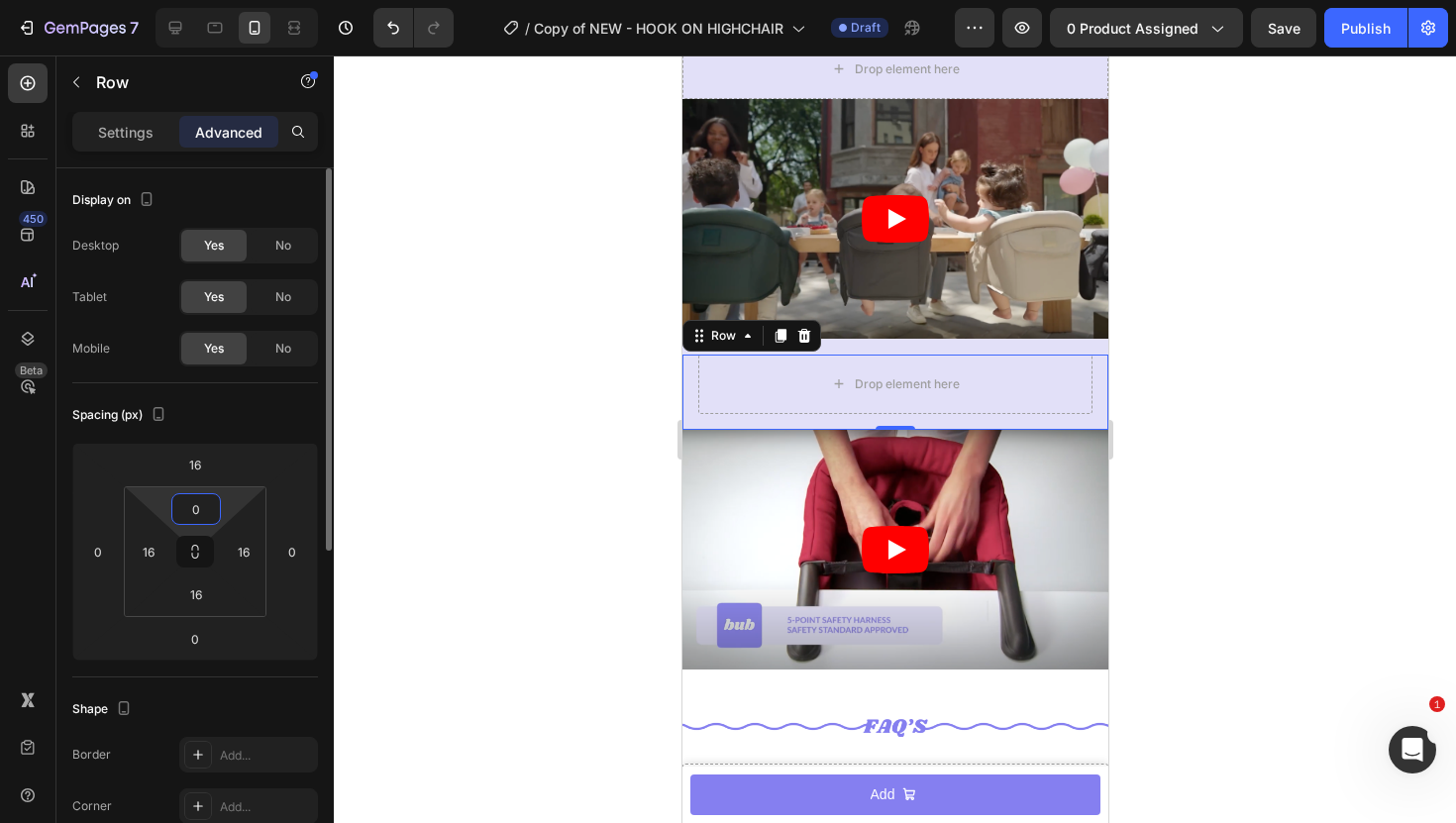 click on "0" at bounding box center (196, 509) 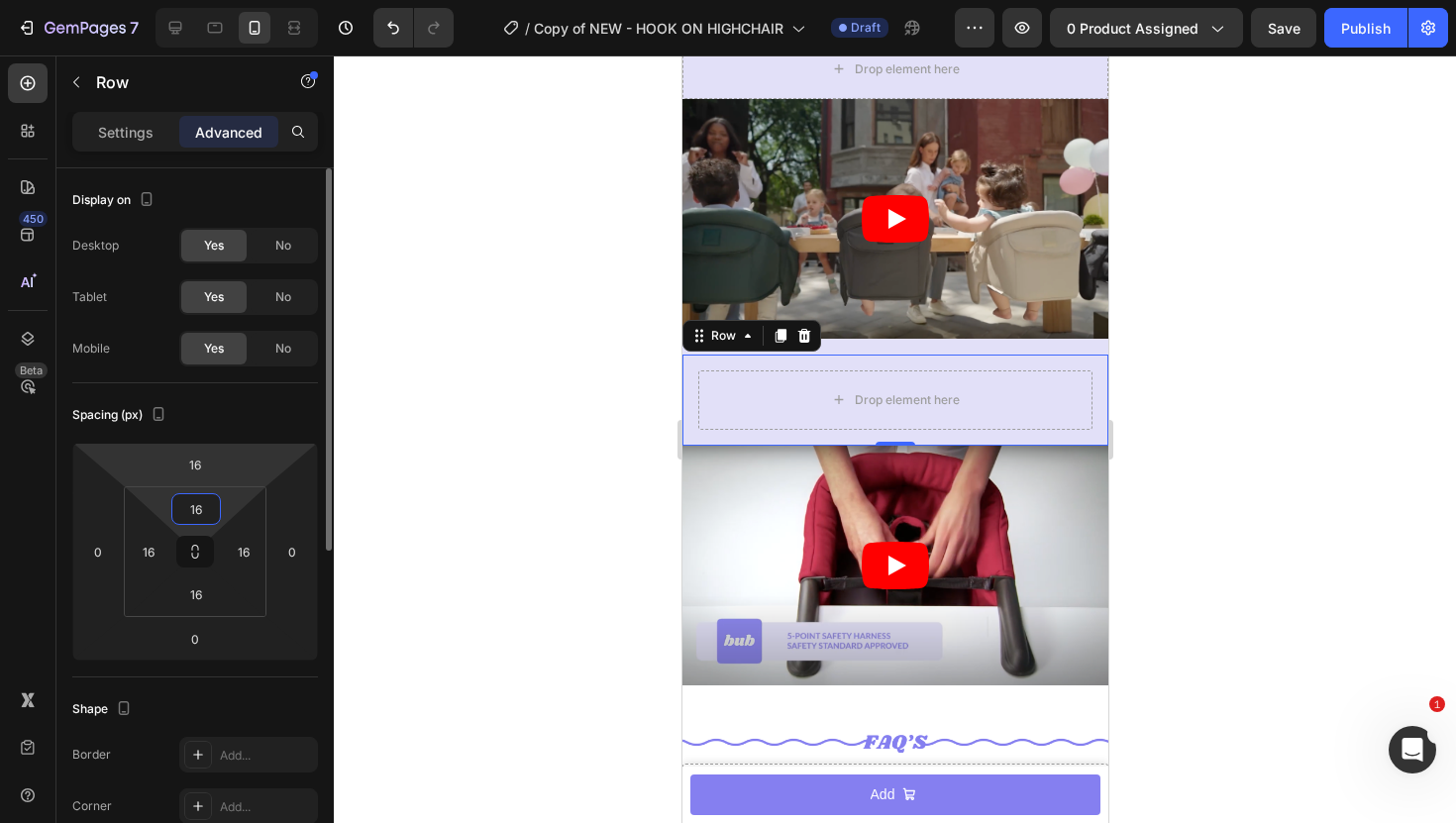 type on "16" 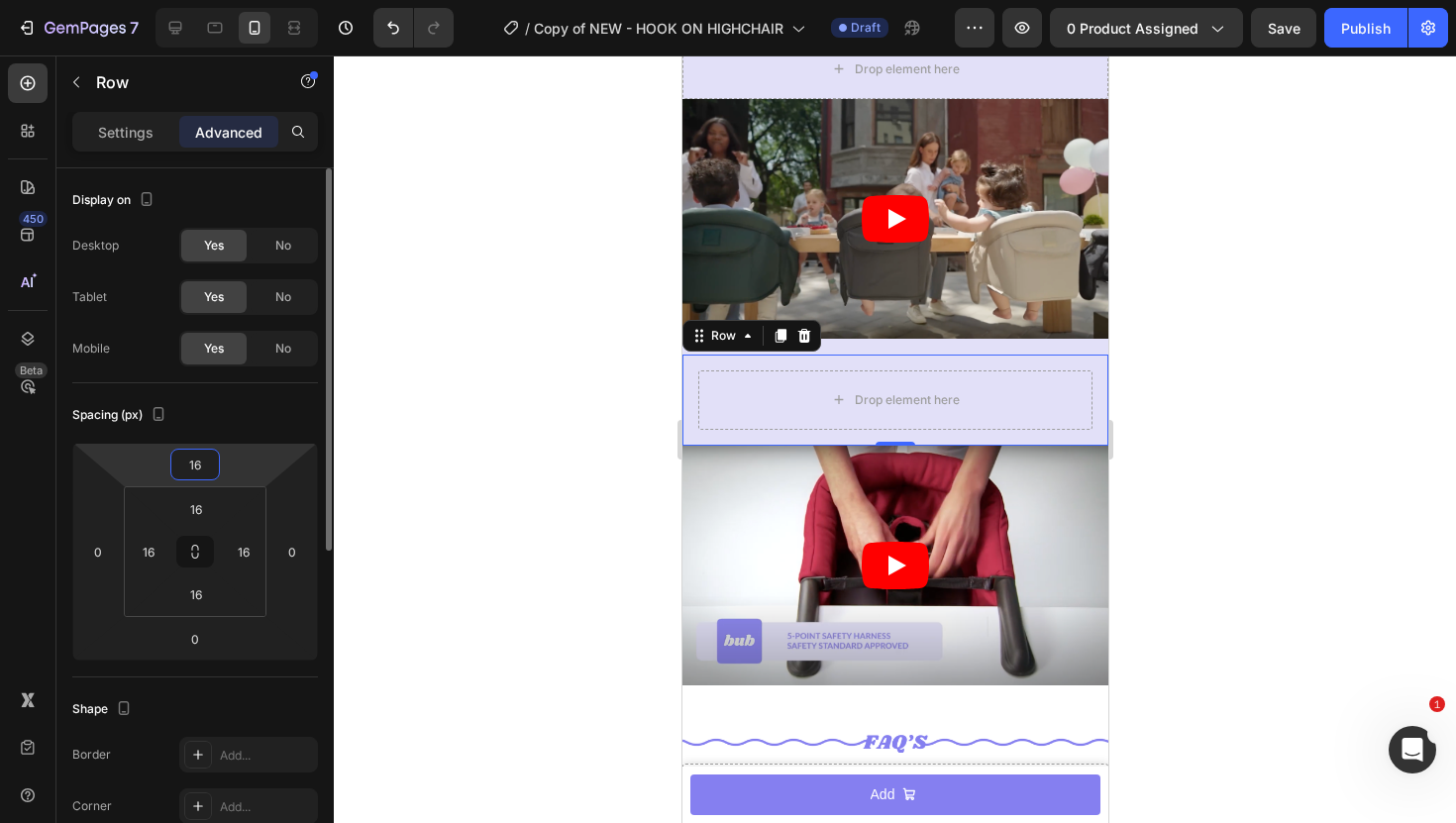 type on "0" 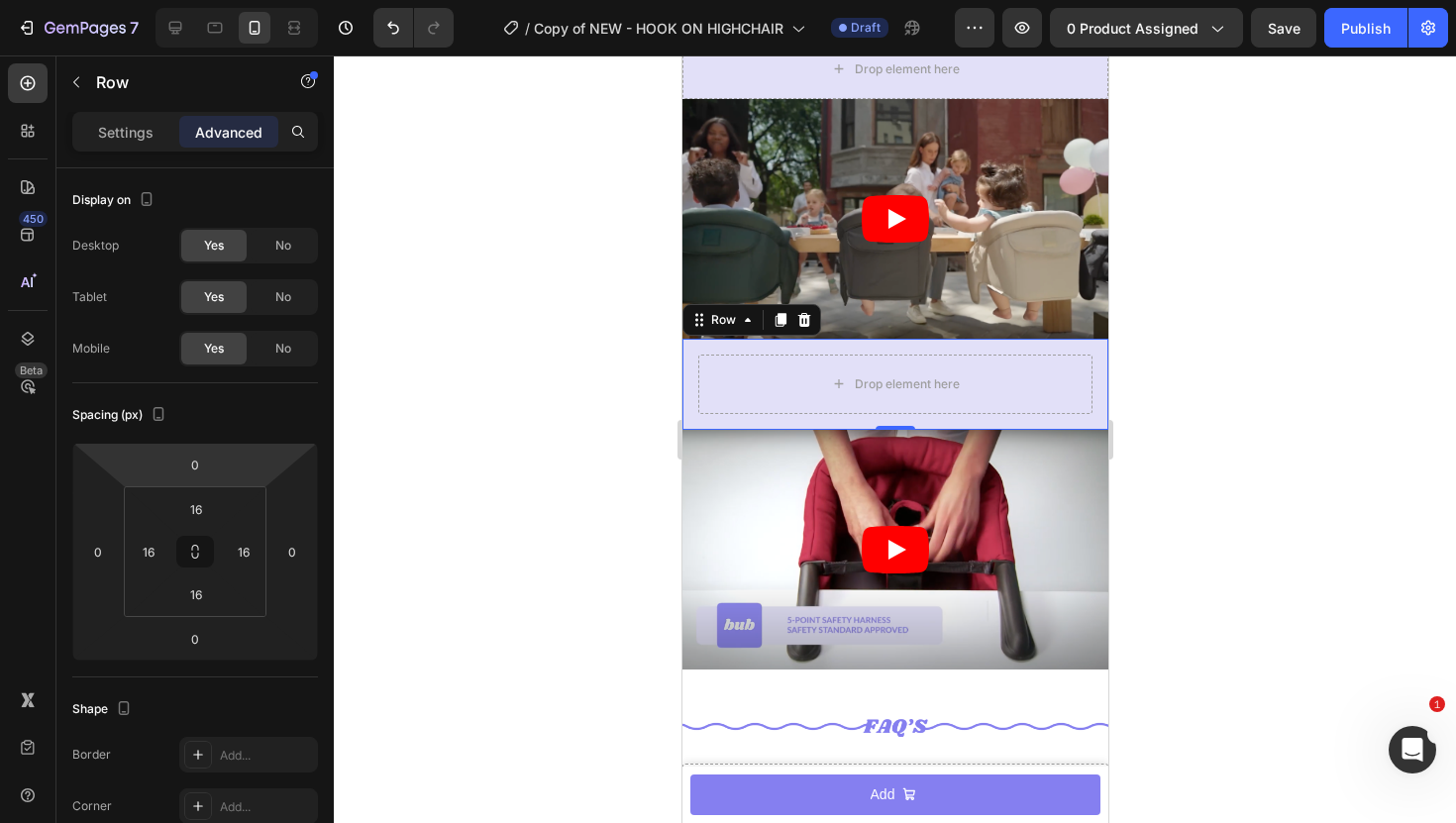 click 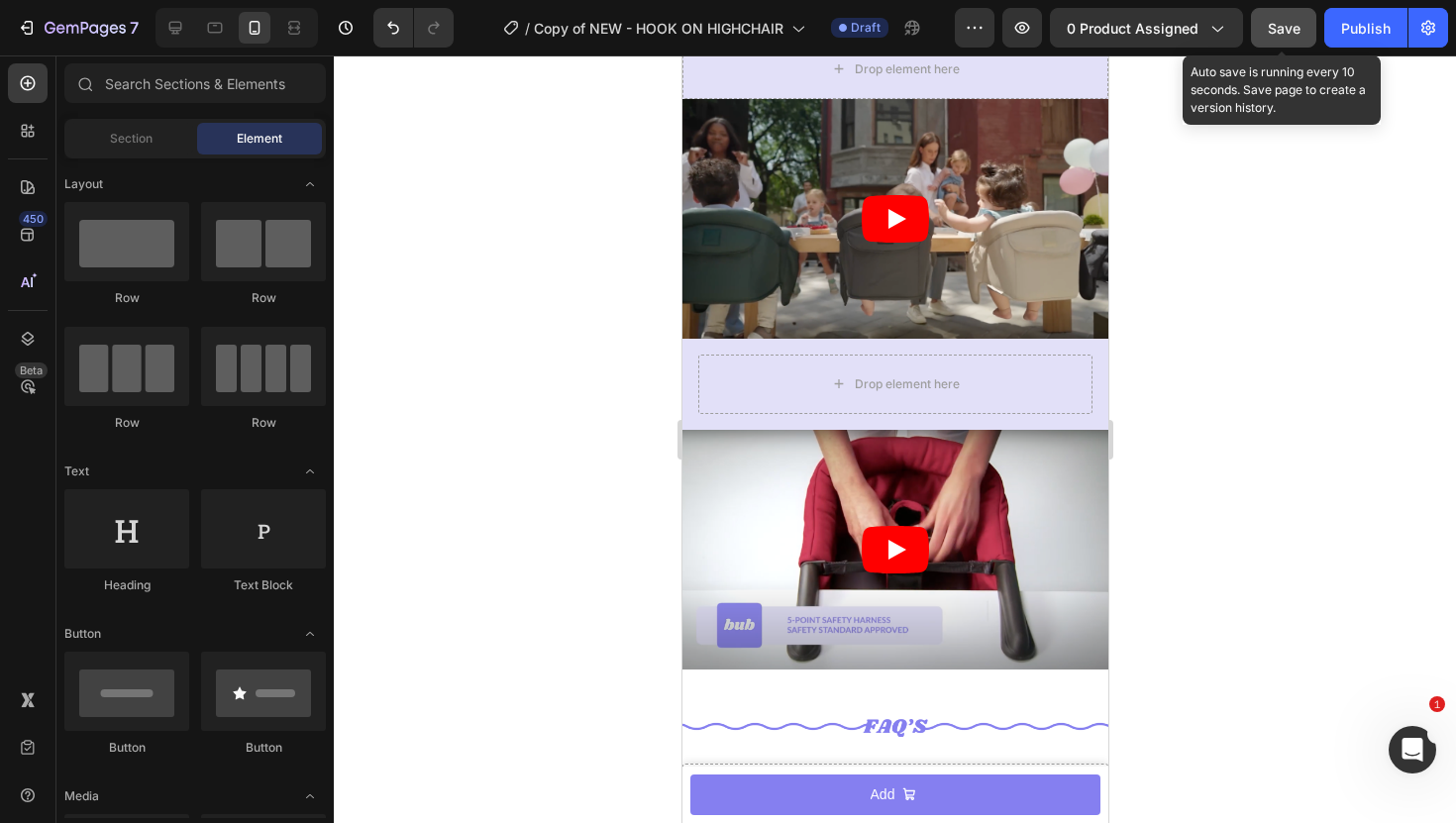 click on "Save" at bounding box center (1284, 28) 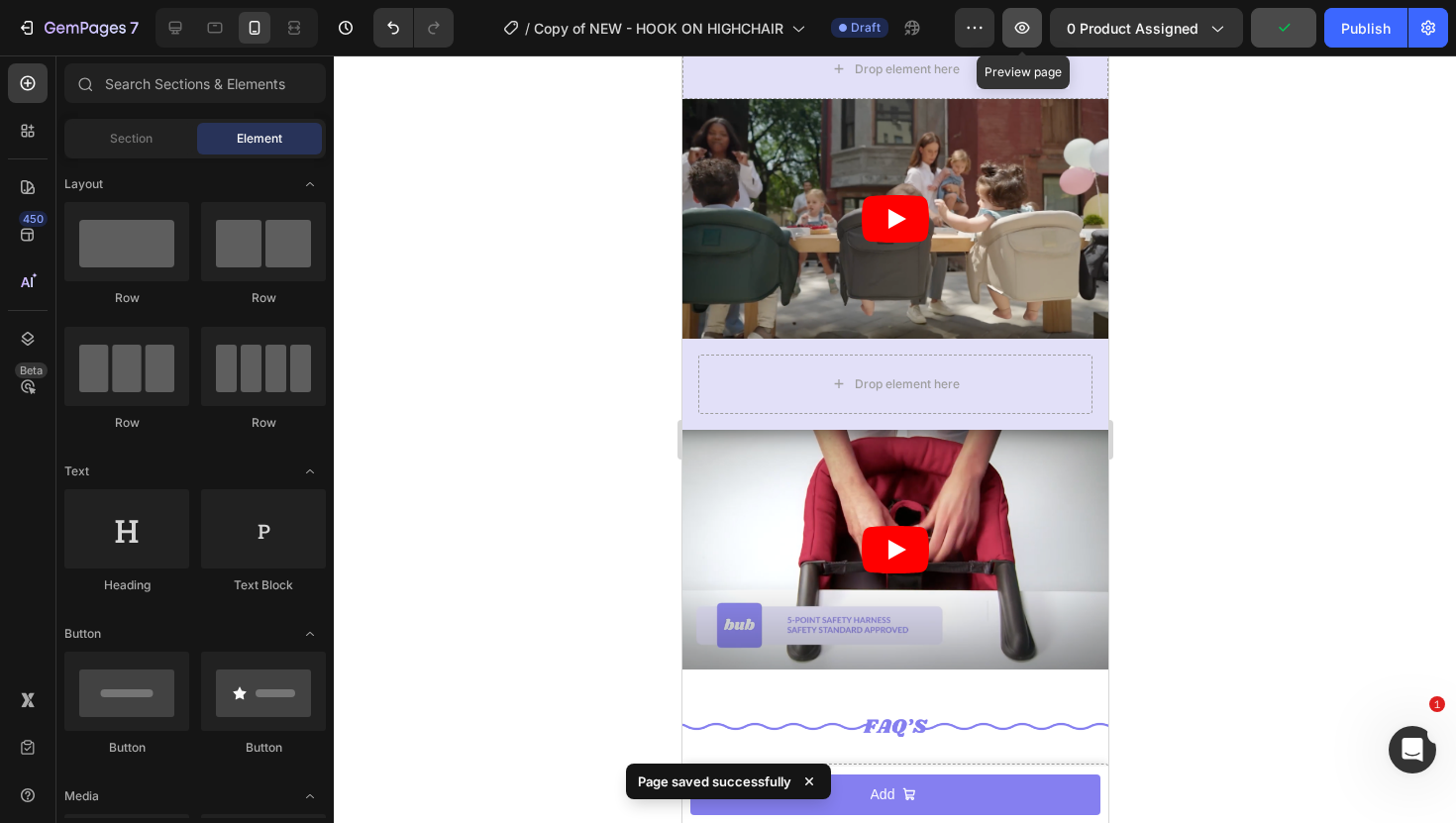 click 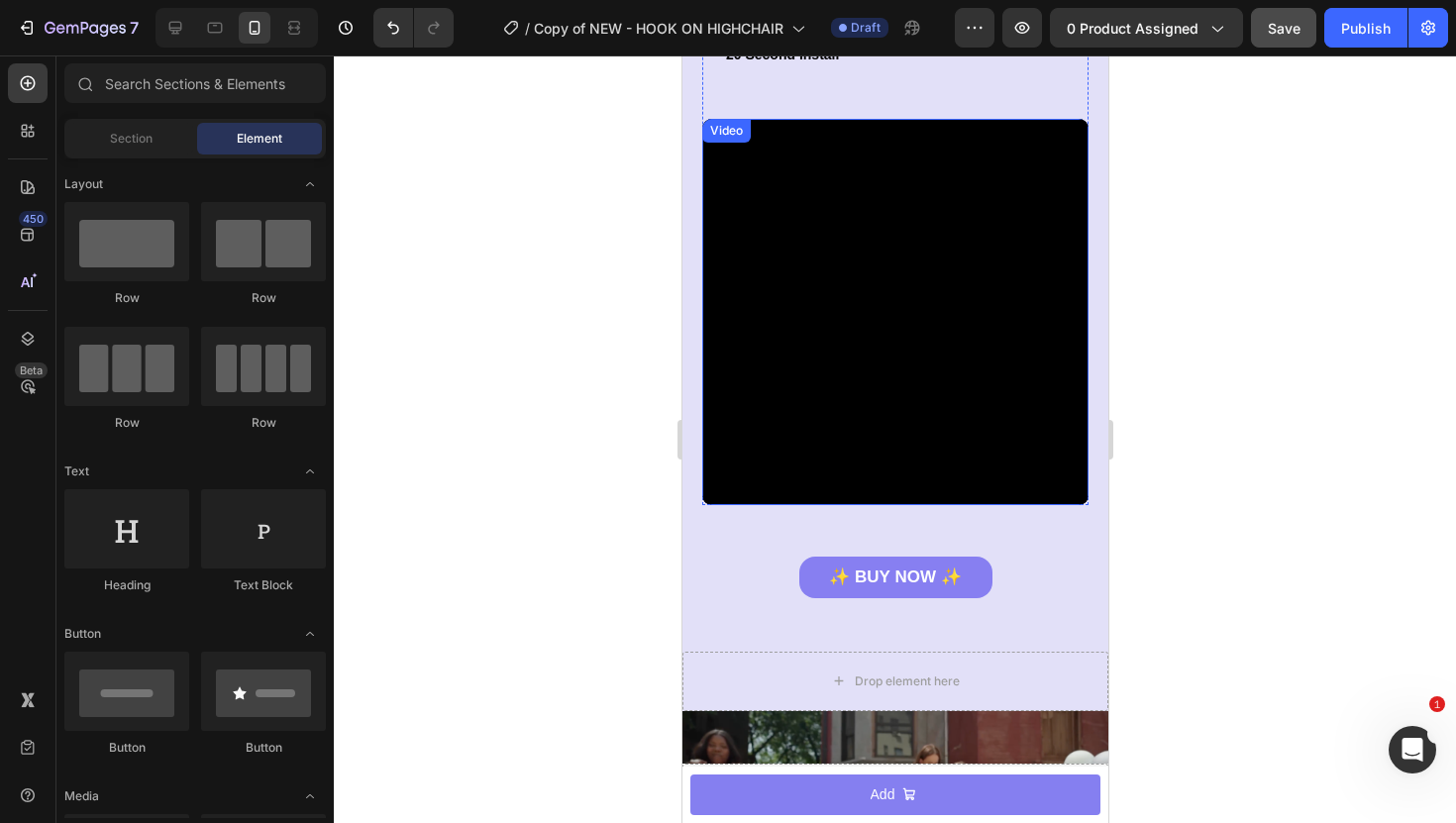 scroll, scrollTop: 3719, scrollLeft: 0, axis: vertical 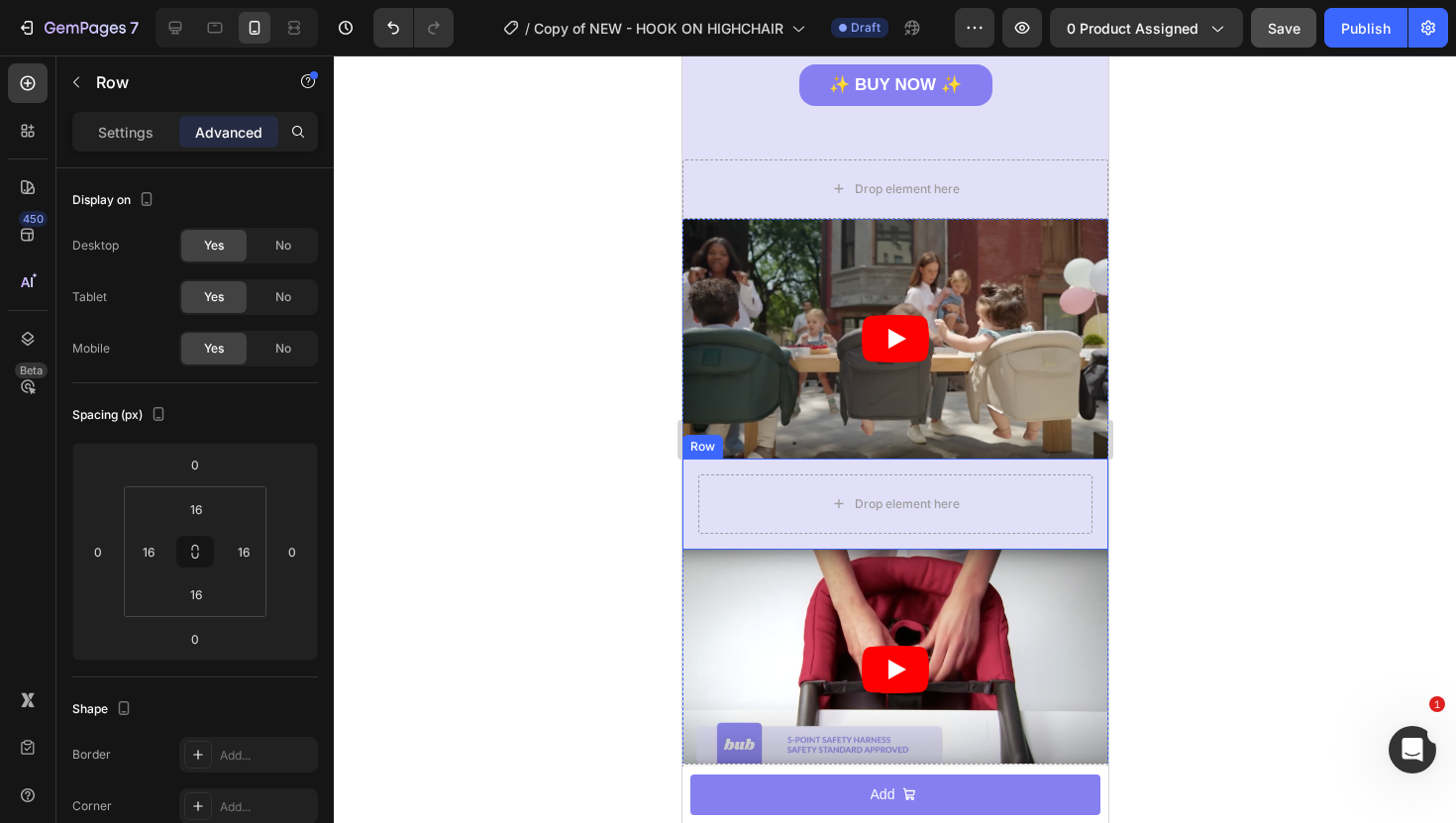 click on "Drop element here" at bounding box center [894, 504] 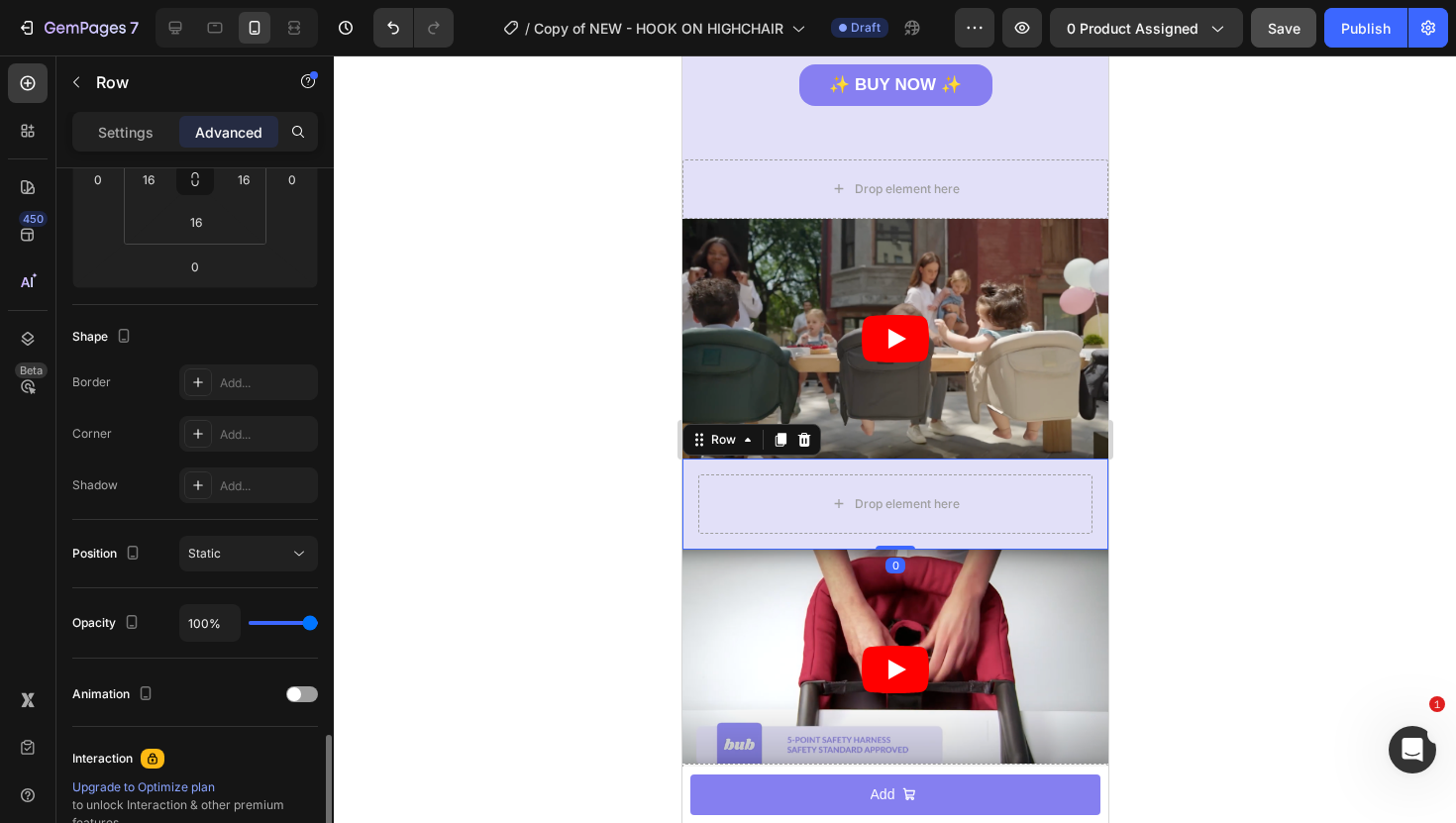 scroll, scrollTop: 610, scrollLeft: 0, axis: vertical 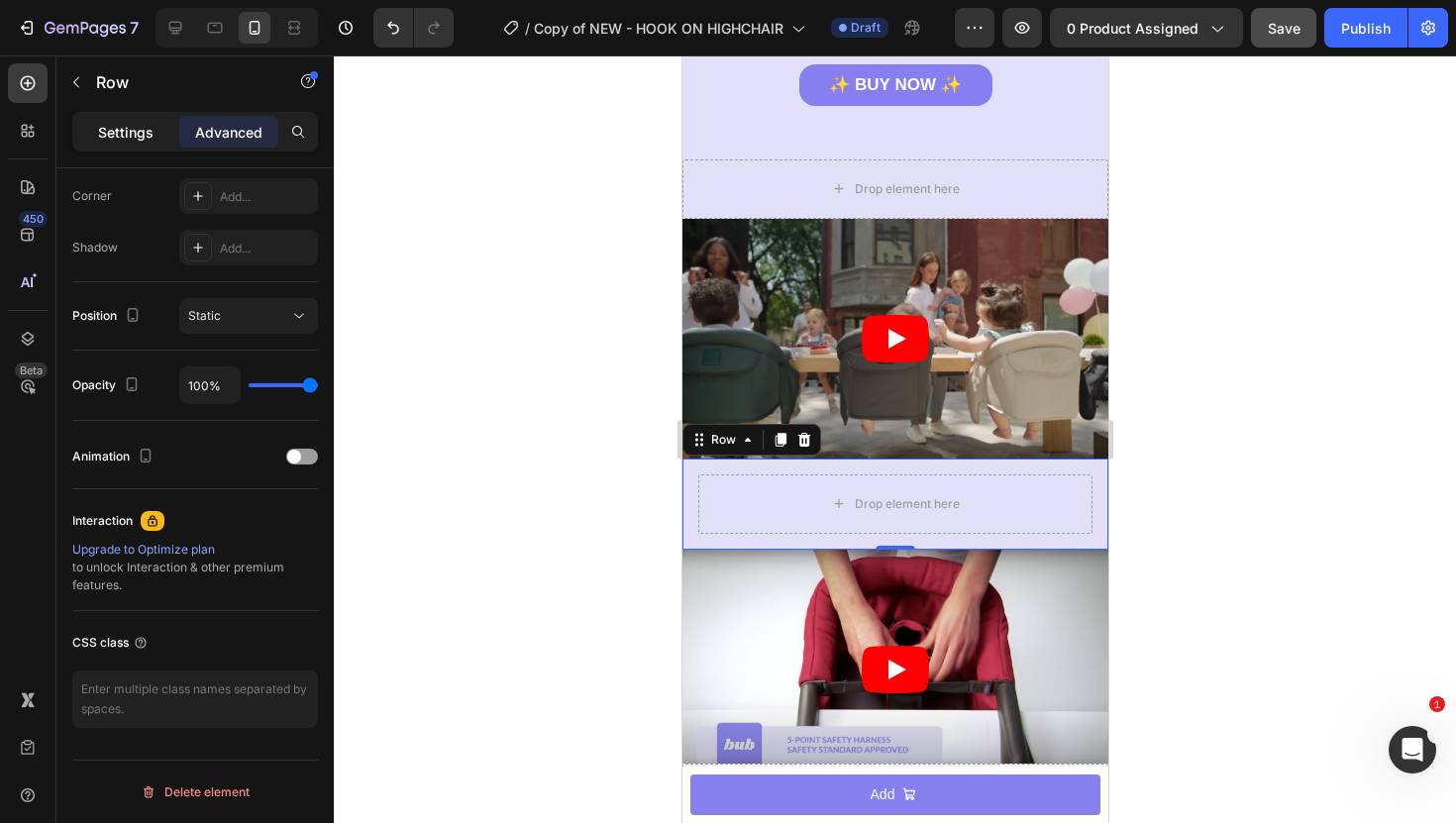 click on "Settings" at bounding box center (126, 132) 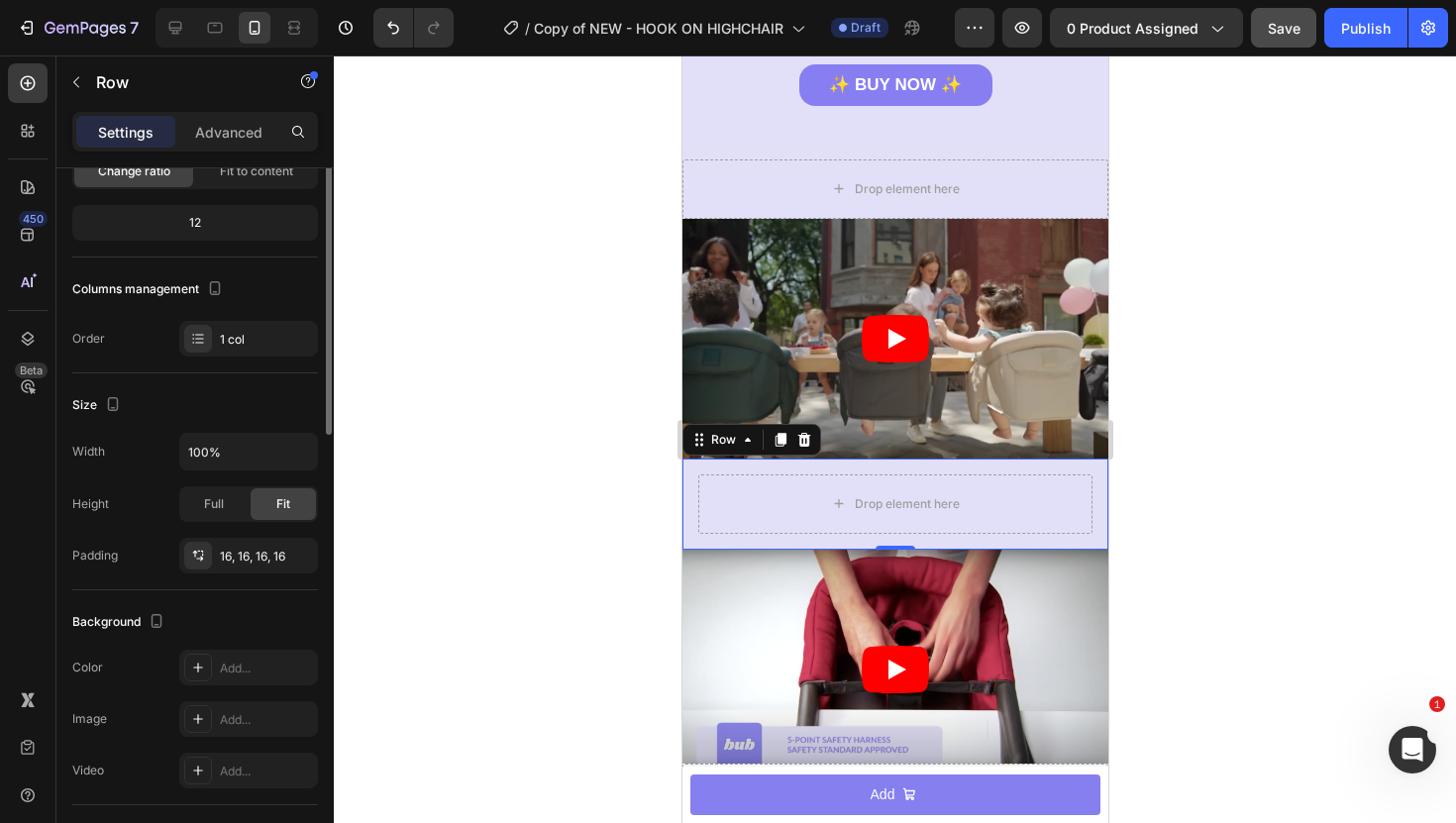 scroll, scrollTop: 0, scrollLeft: 0, axis: both 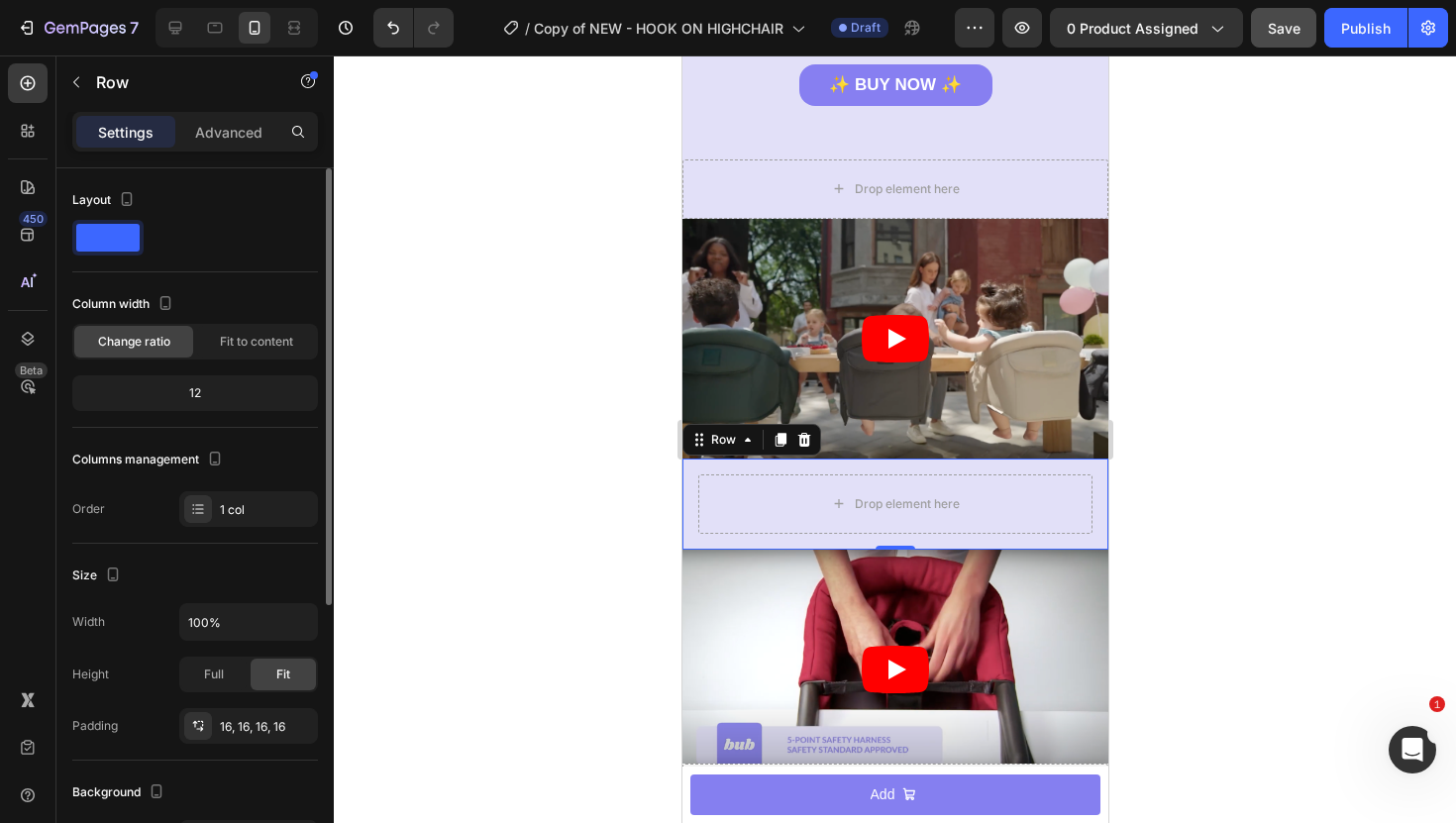 click 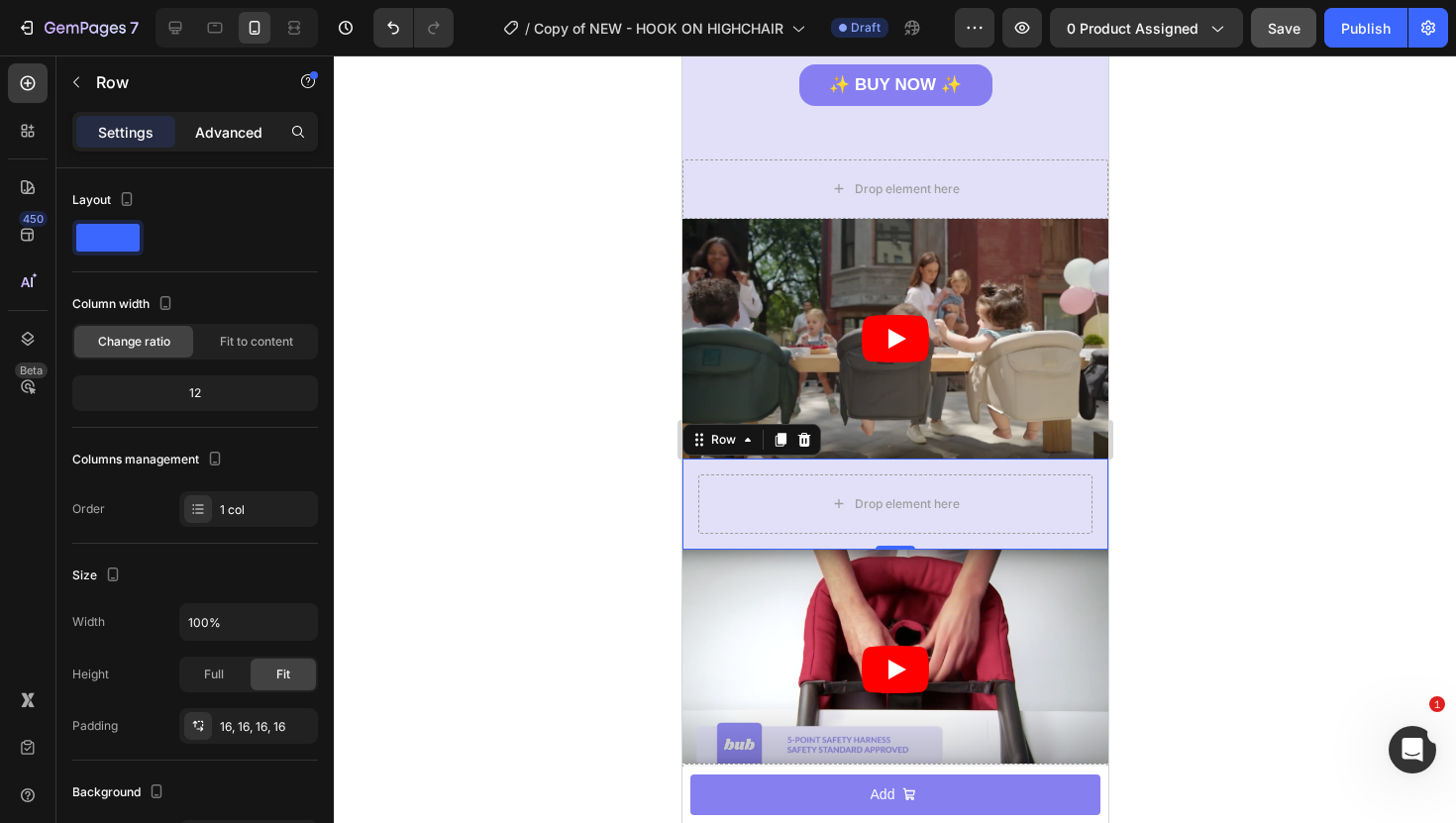 click on "Advanced" at bounding box center [229, 132] 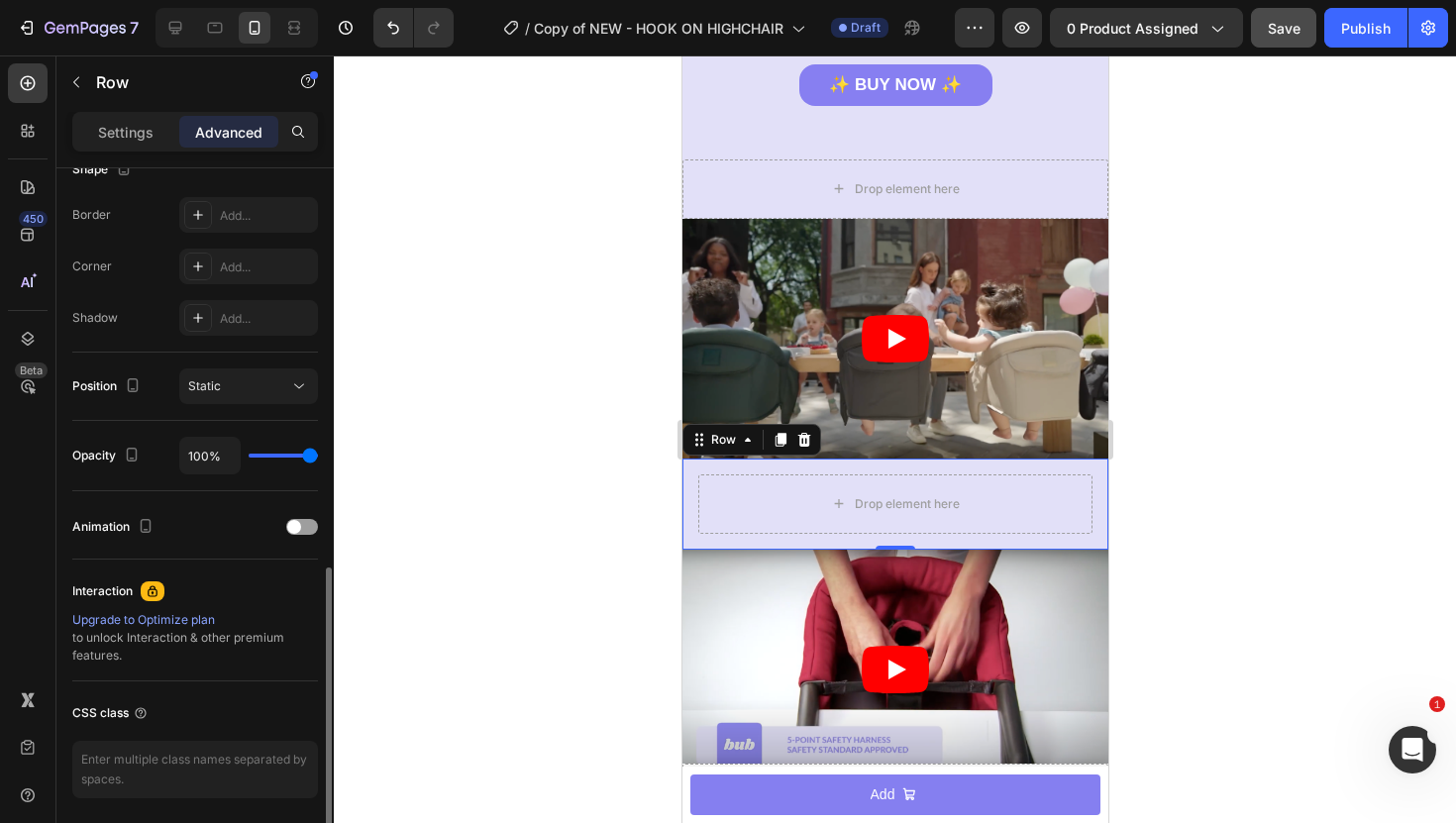scroll, scrollTop: 610, scrollLeft: 0, axis: vertical 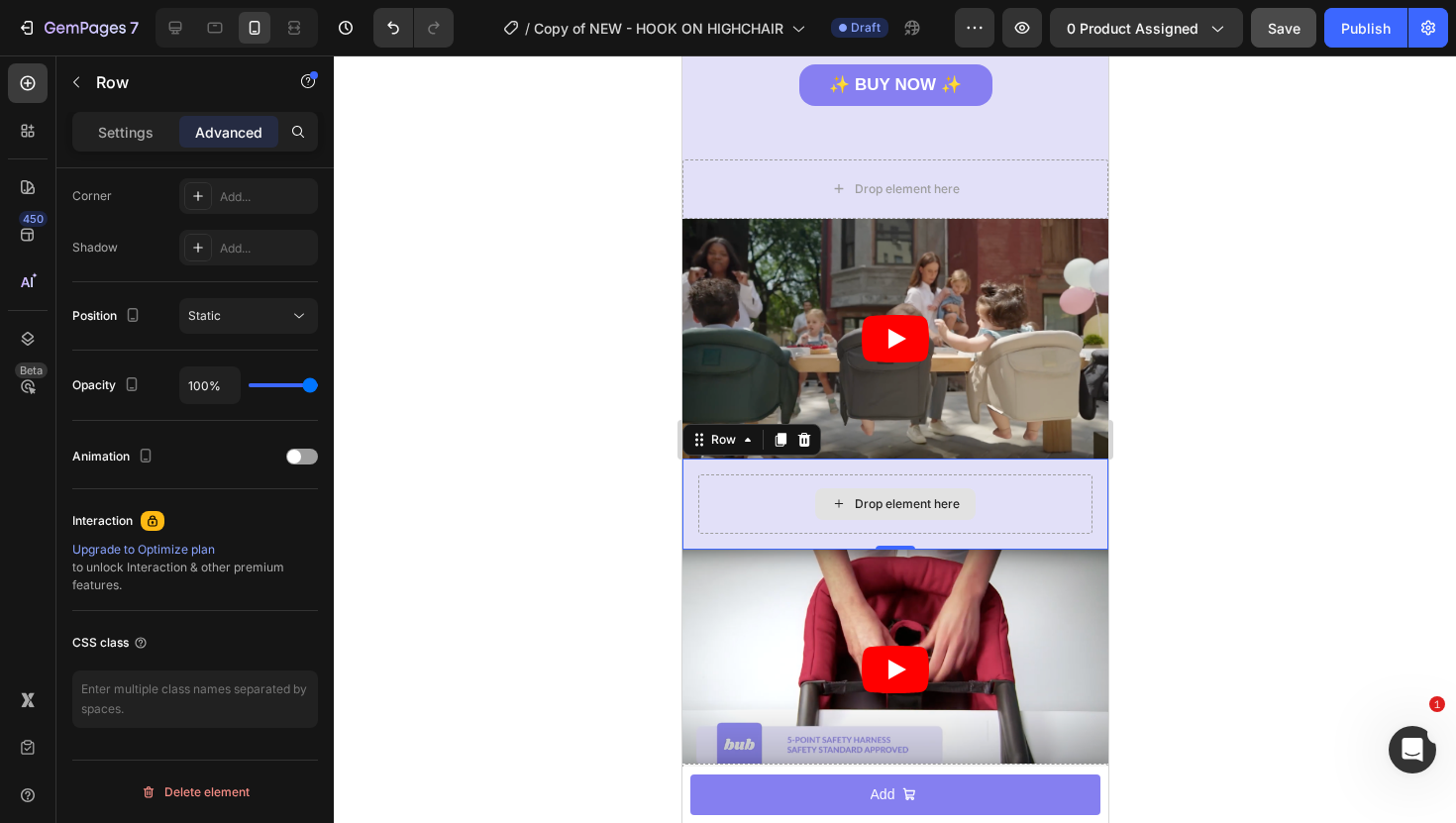 click on "Drop element here" at bounding box center (894, 504) 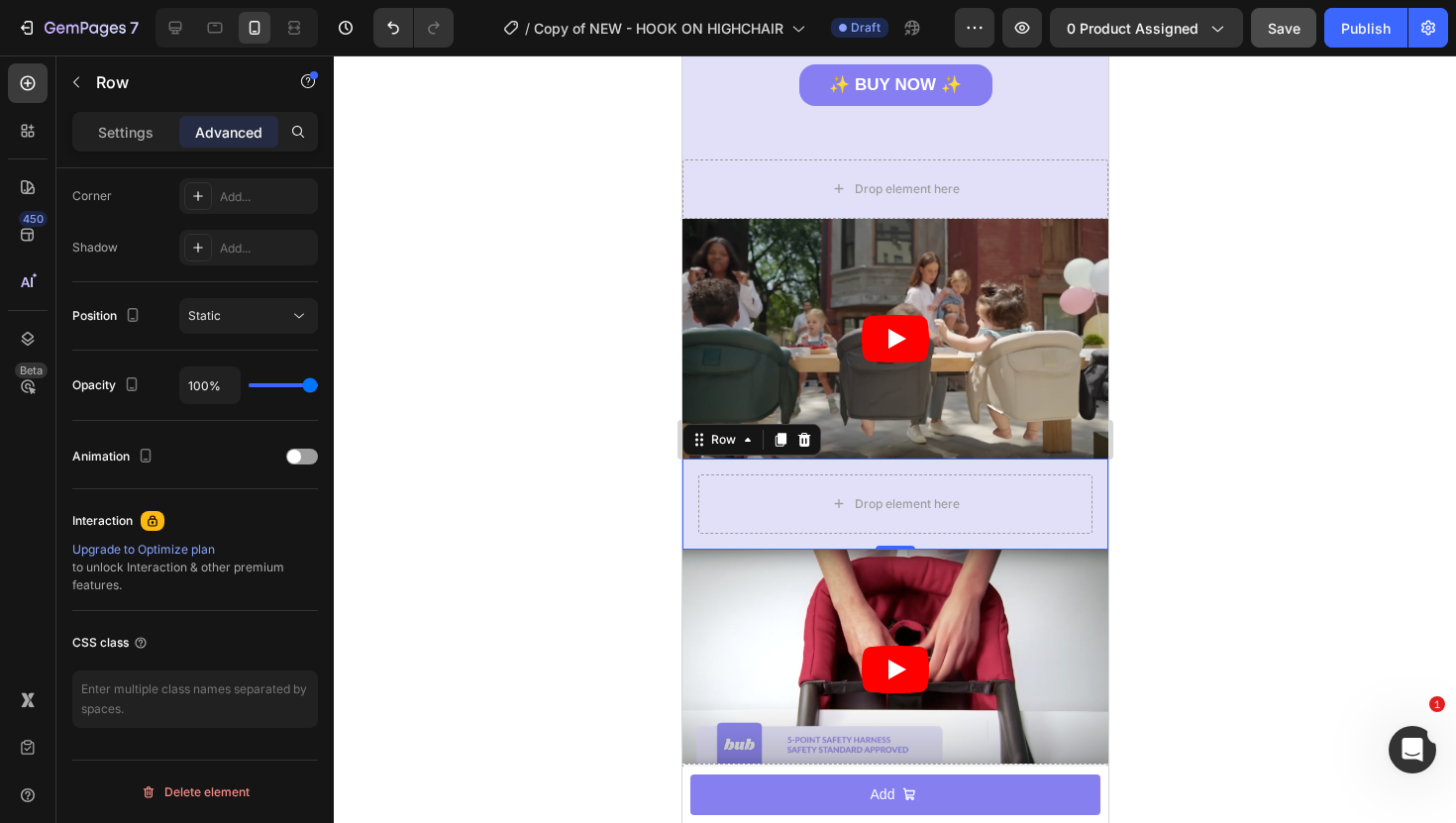 click on "Drop element here Row   0" at bounding box center [894, 504] 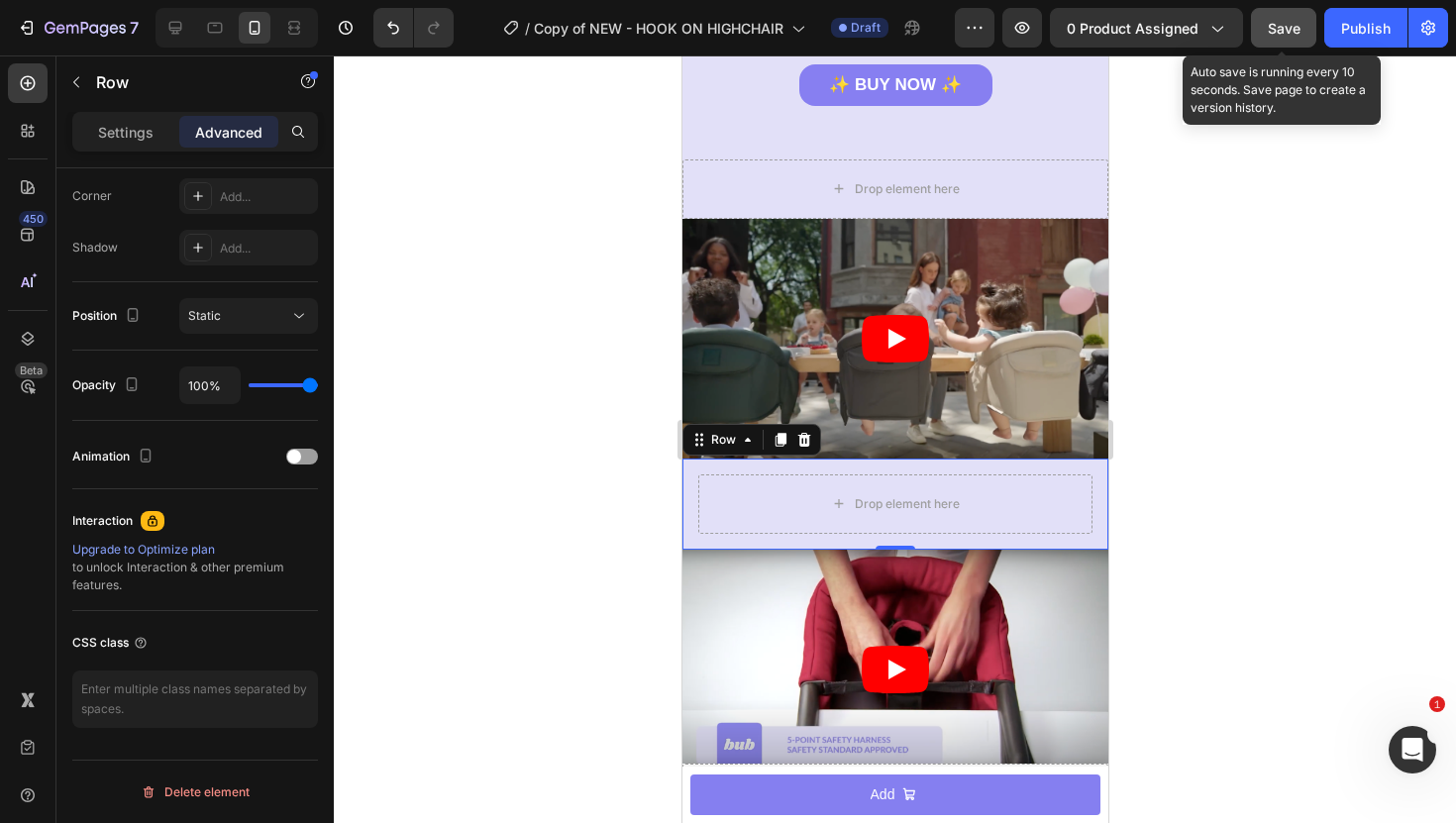 click on "Save" at bounding box center (1284, 28) 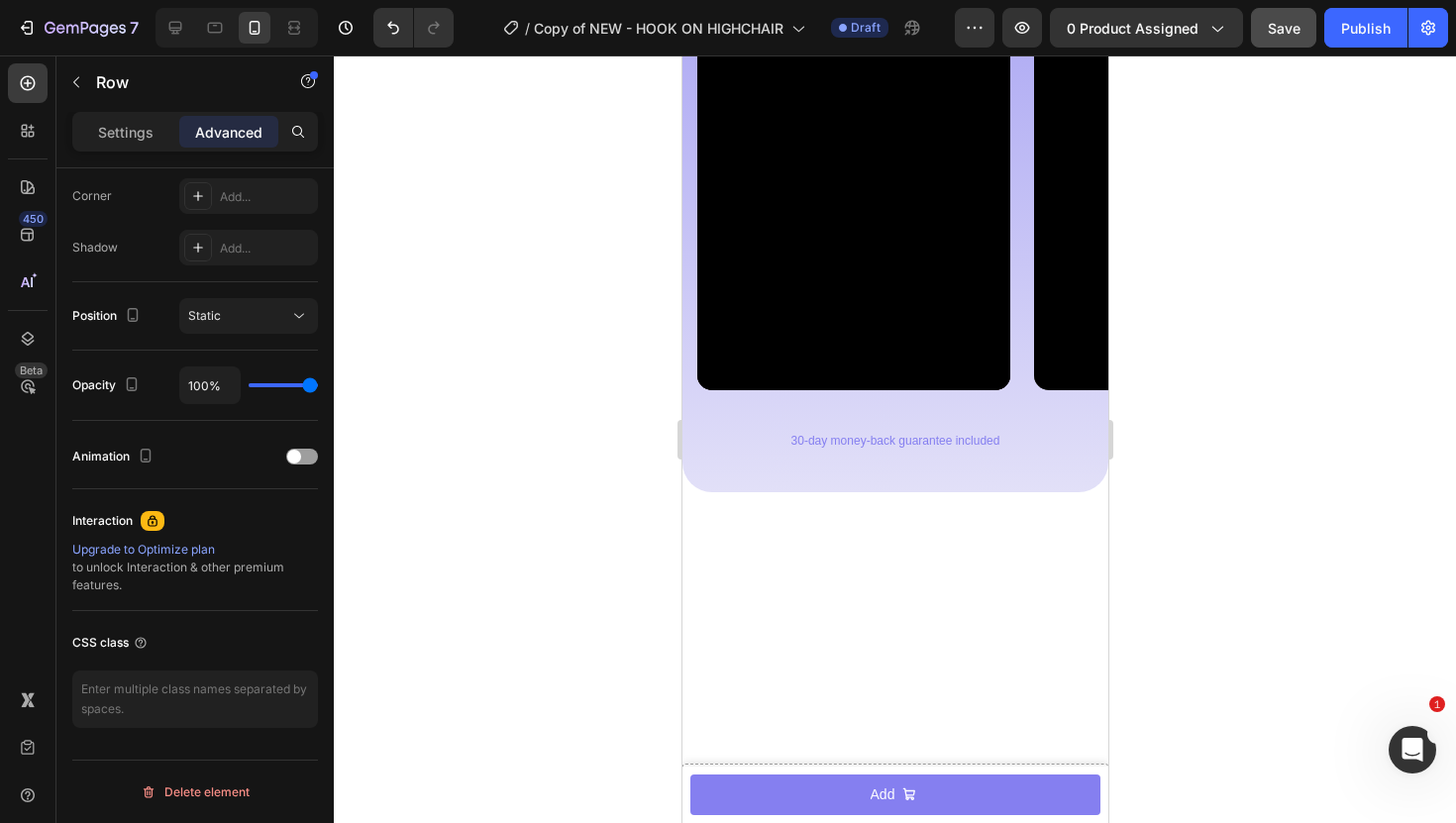 scroll, scrollTop: 0, scrollLeft: 0, axis: both 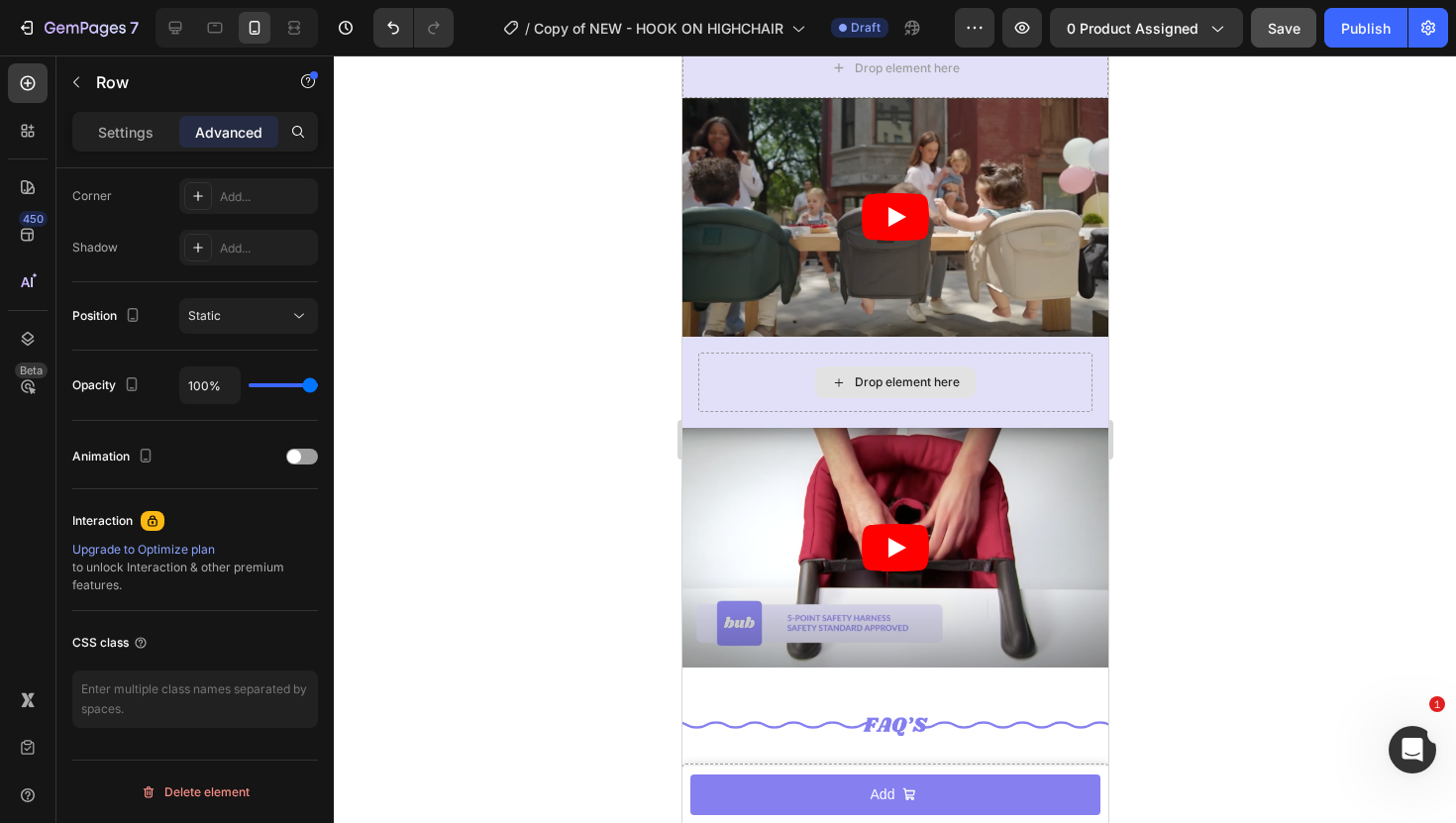 click on "Drop element here" at bounding box center (894, 382) 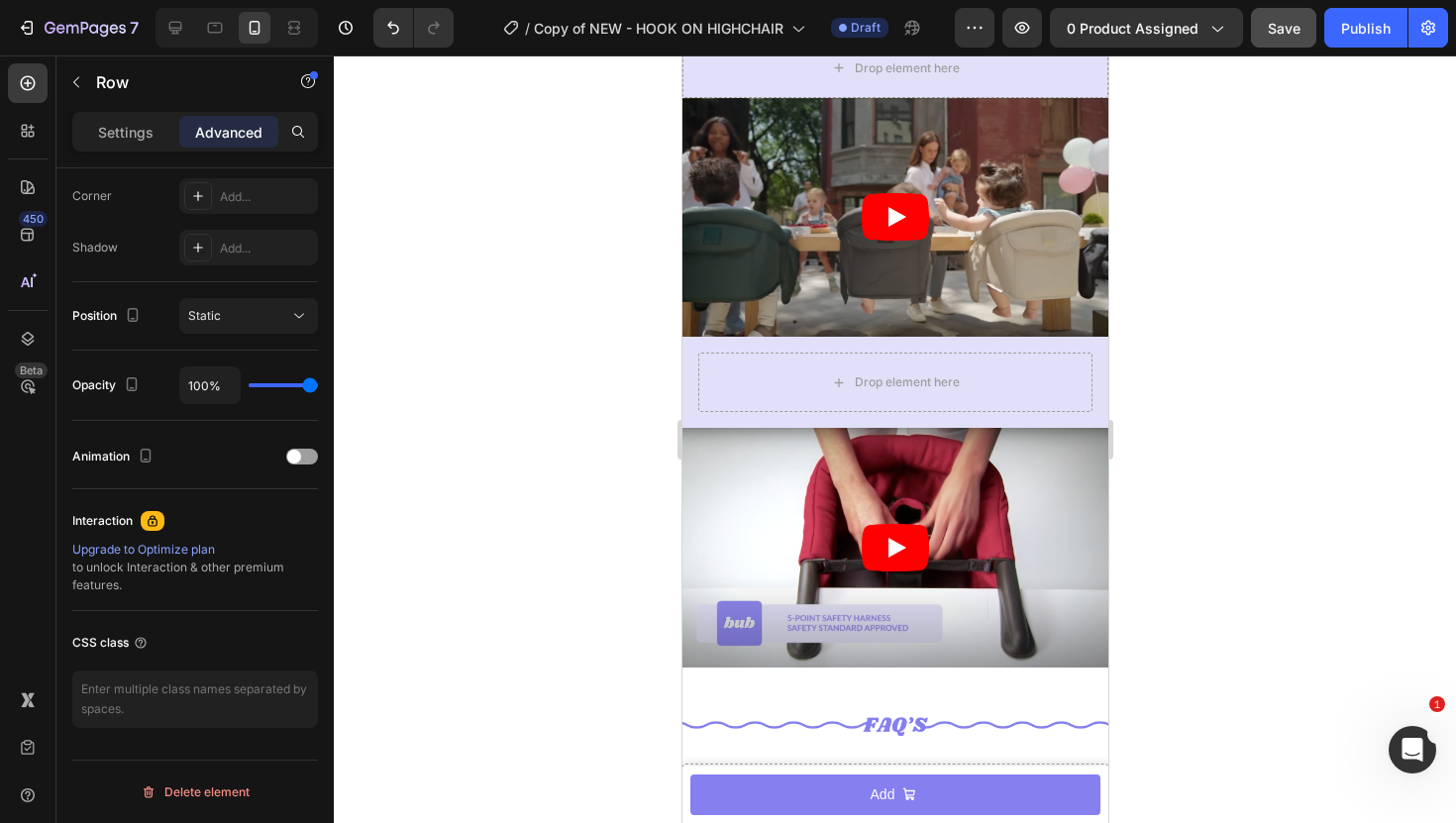 click 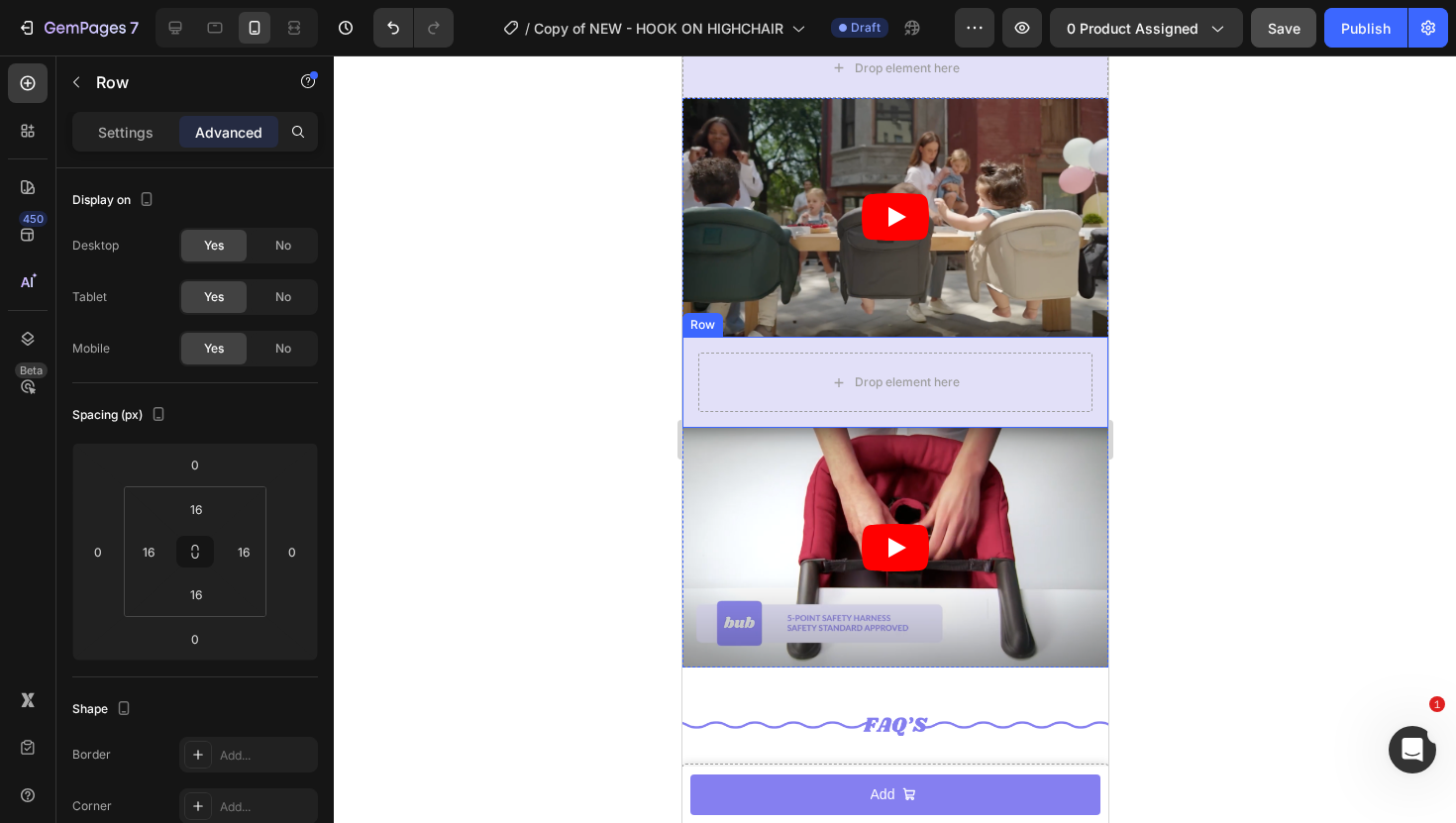 click on "Drop element here" at bounding box center [894, 382] 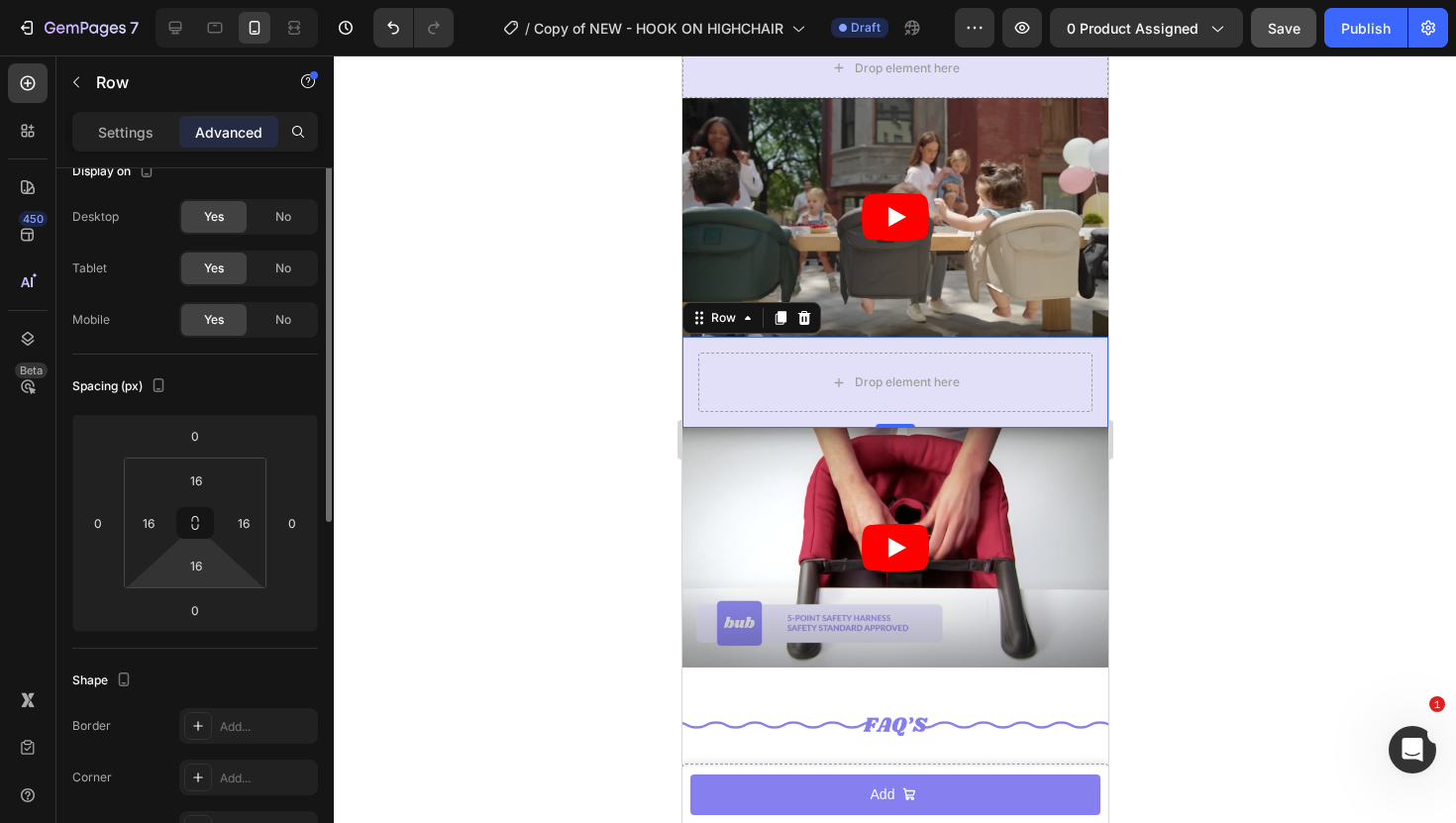 scroll, scrollTop: 0, scrollLeft: 0, axis: both 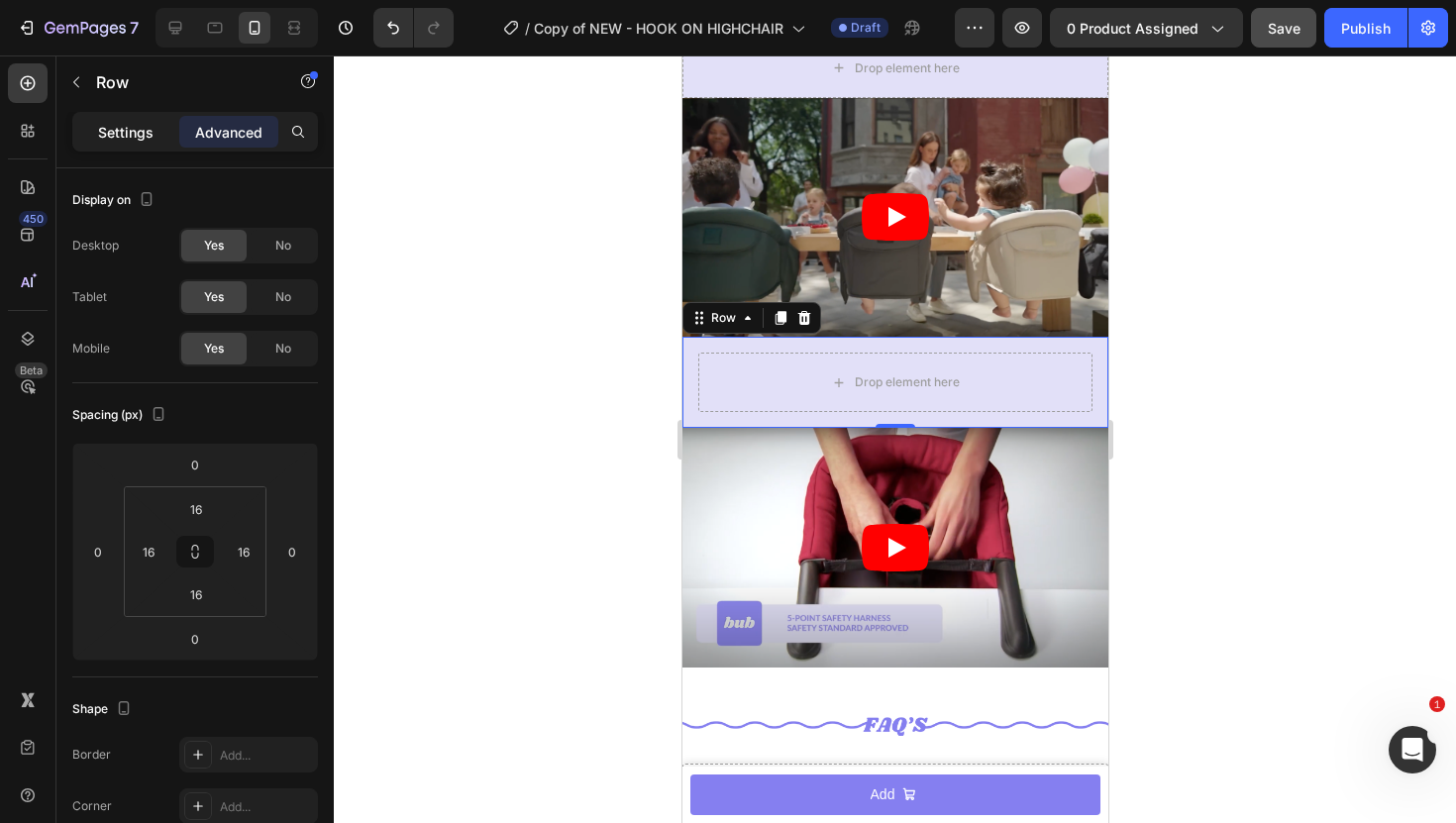 click on "Settings" at bounding box center [126, 132] 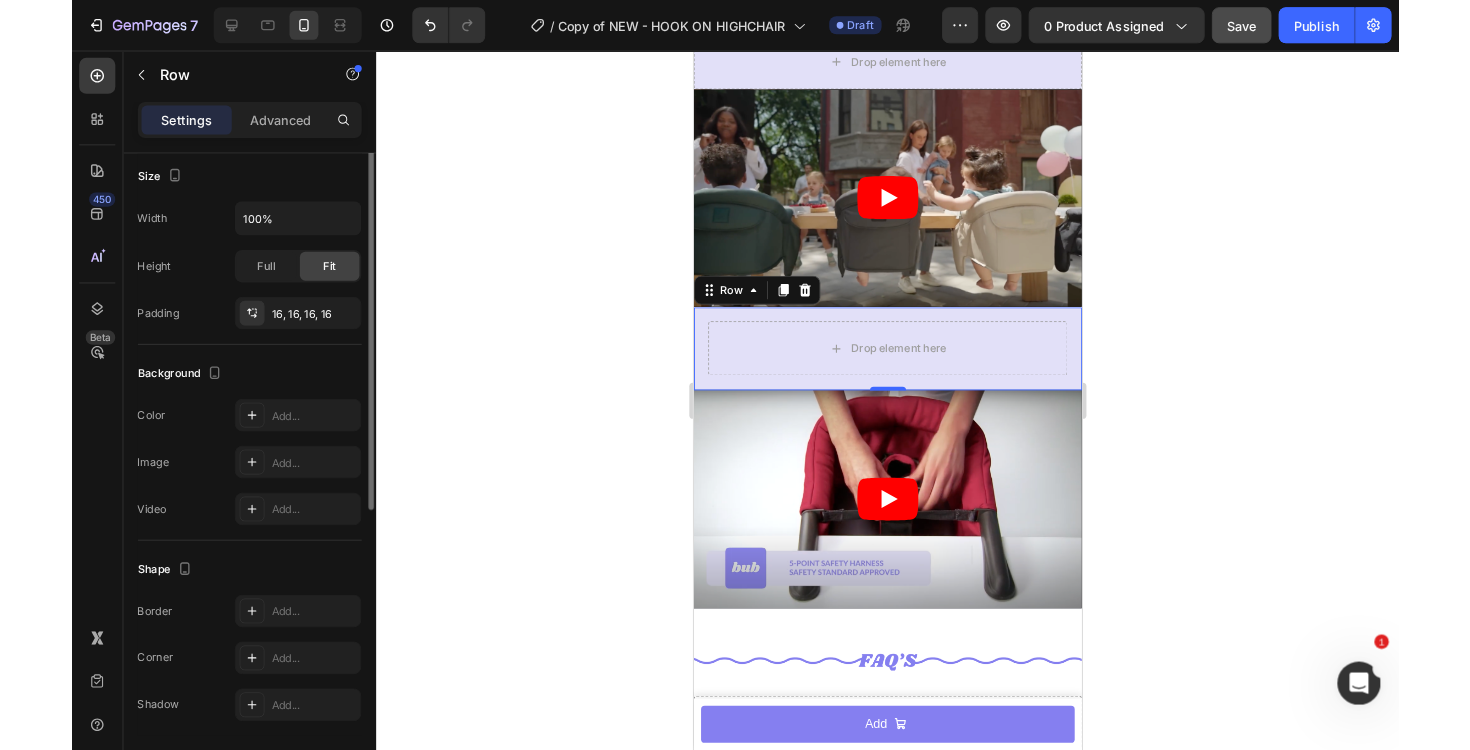 scroll, scrollTop: 450, scrollLeft: 0, axis: vertical 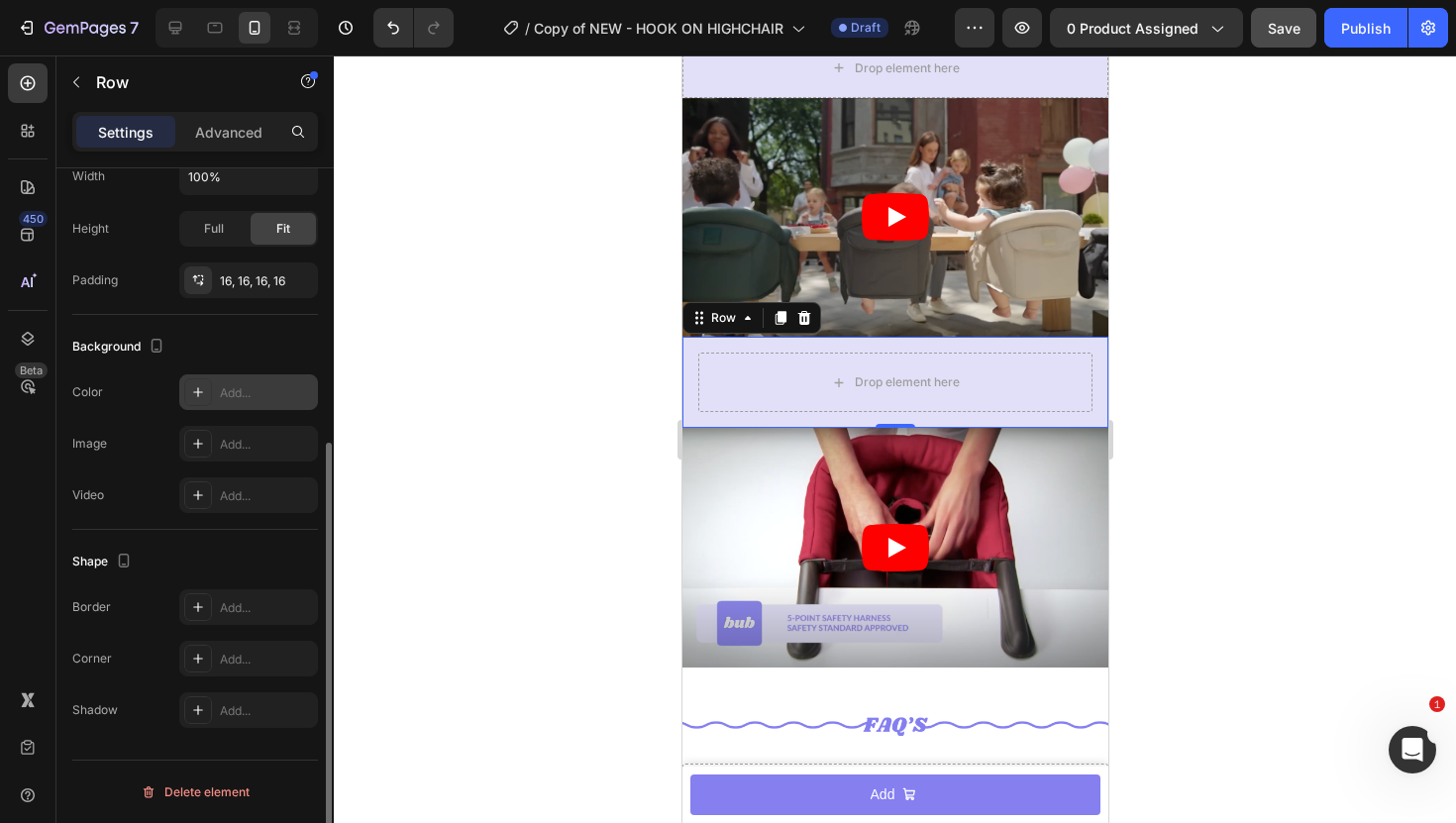 click 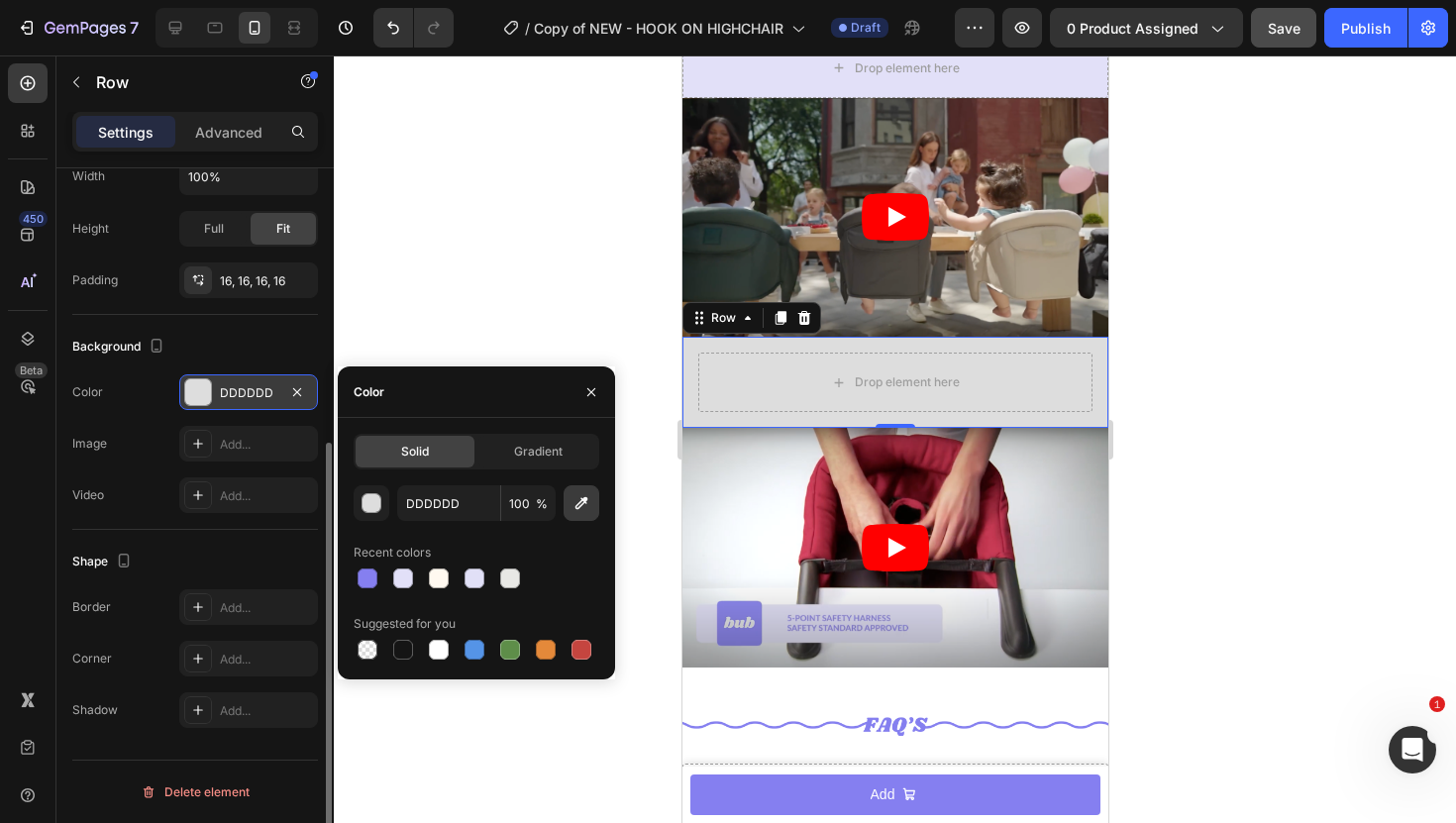 click 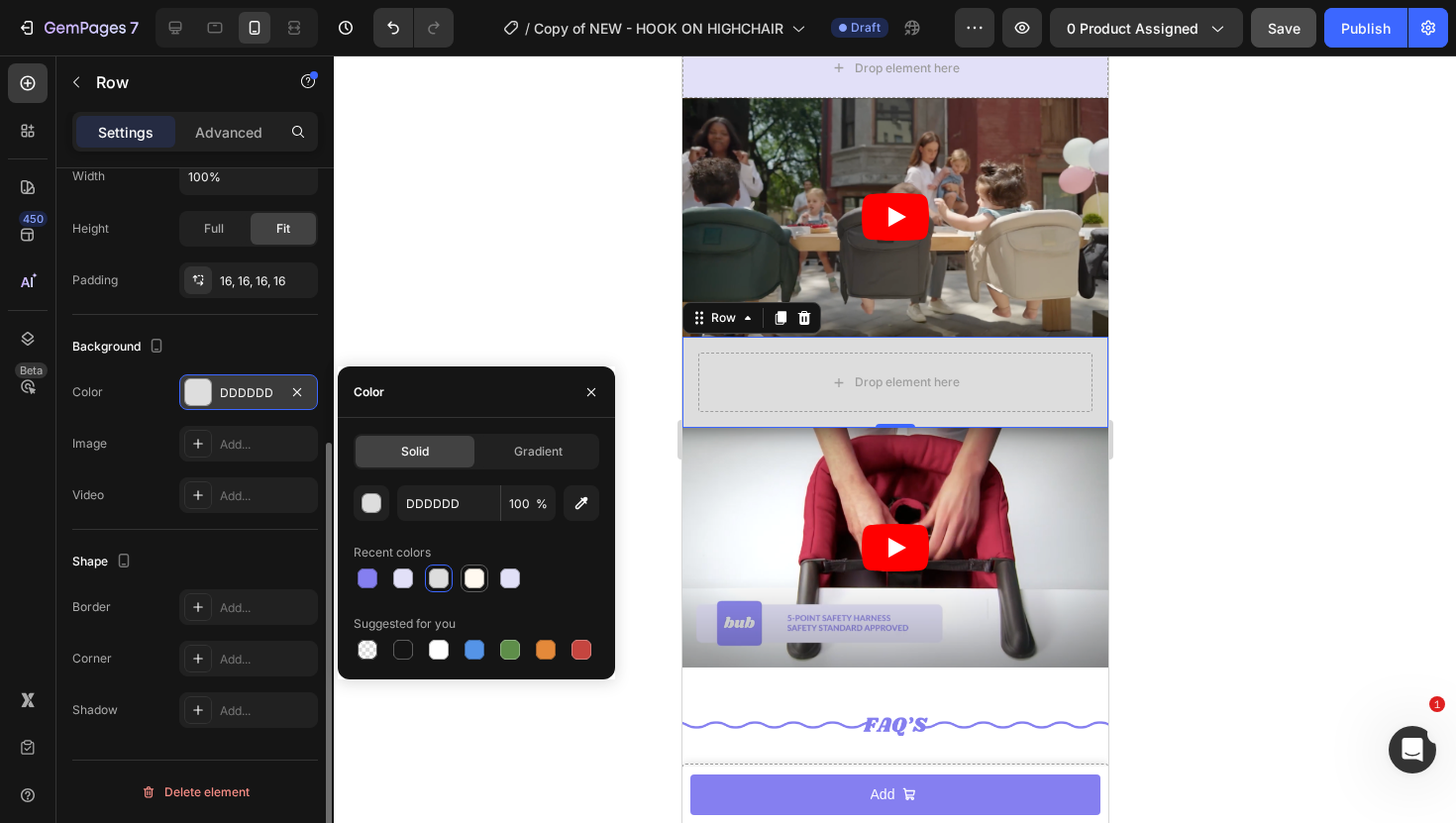 click at bounding box center (474, 578) 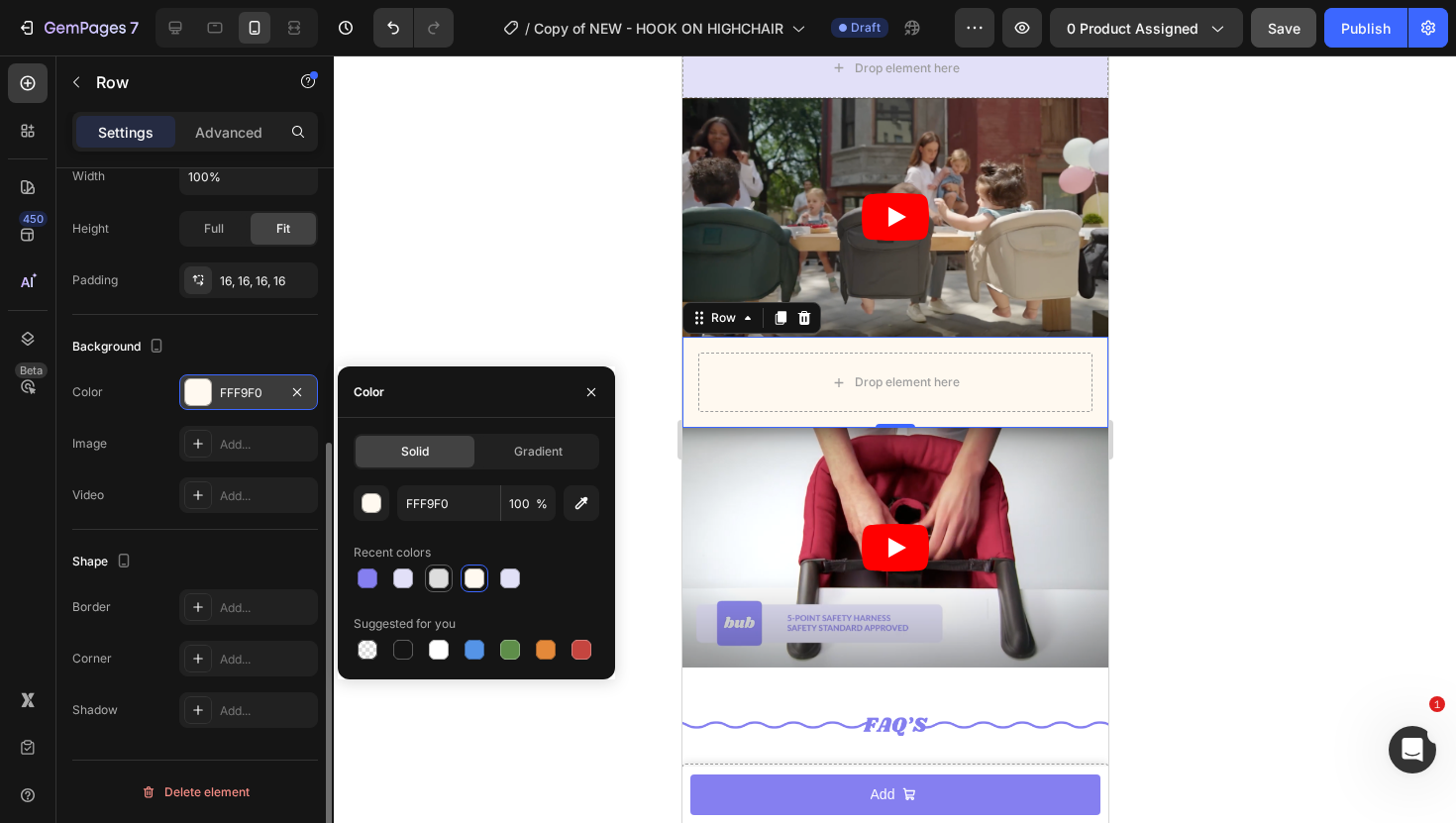 click at bounding box center (439, 578) 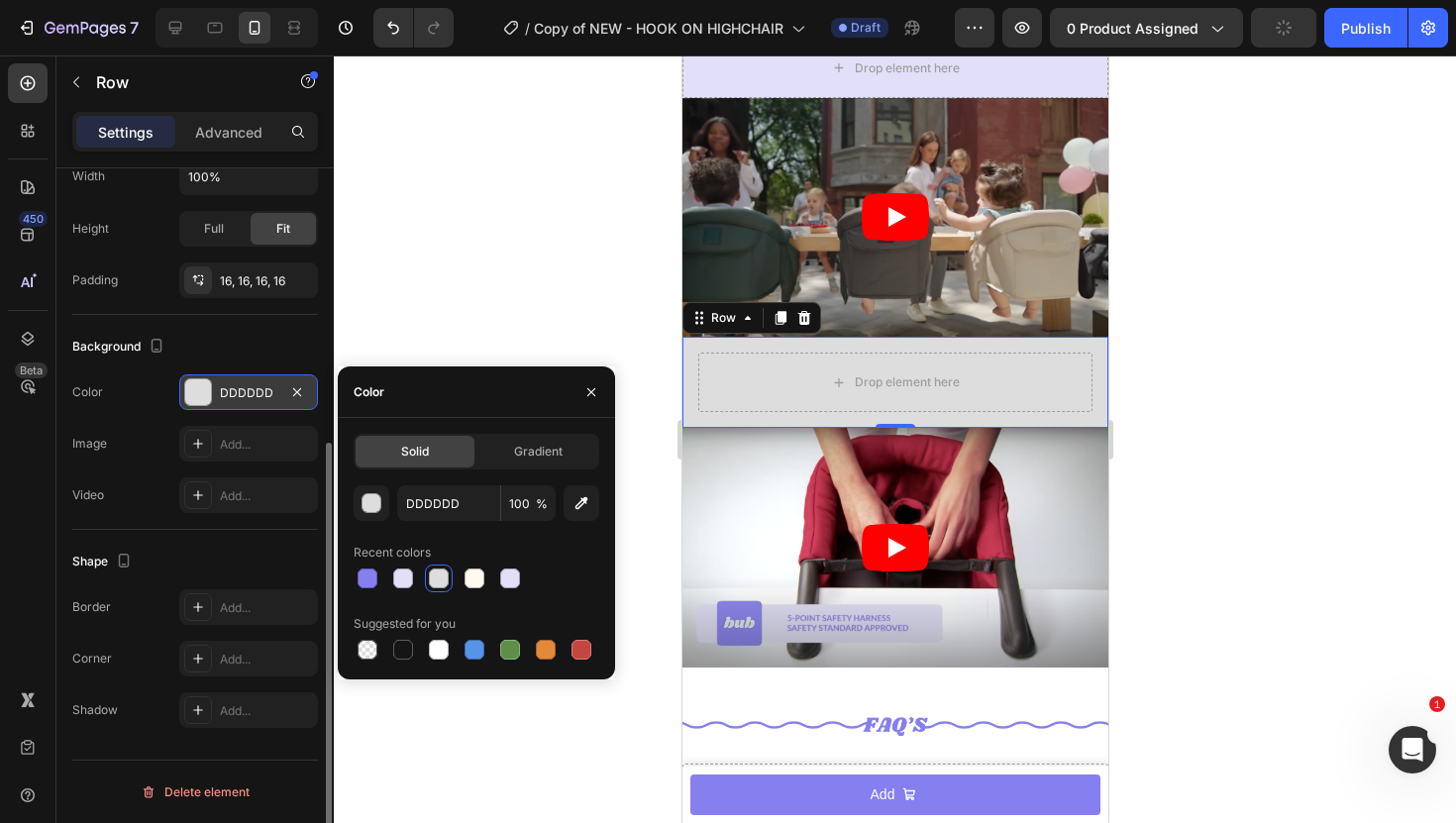 click 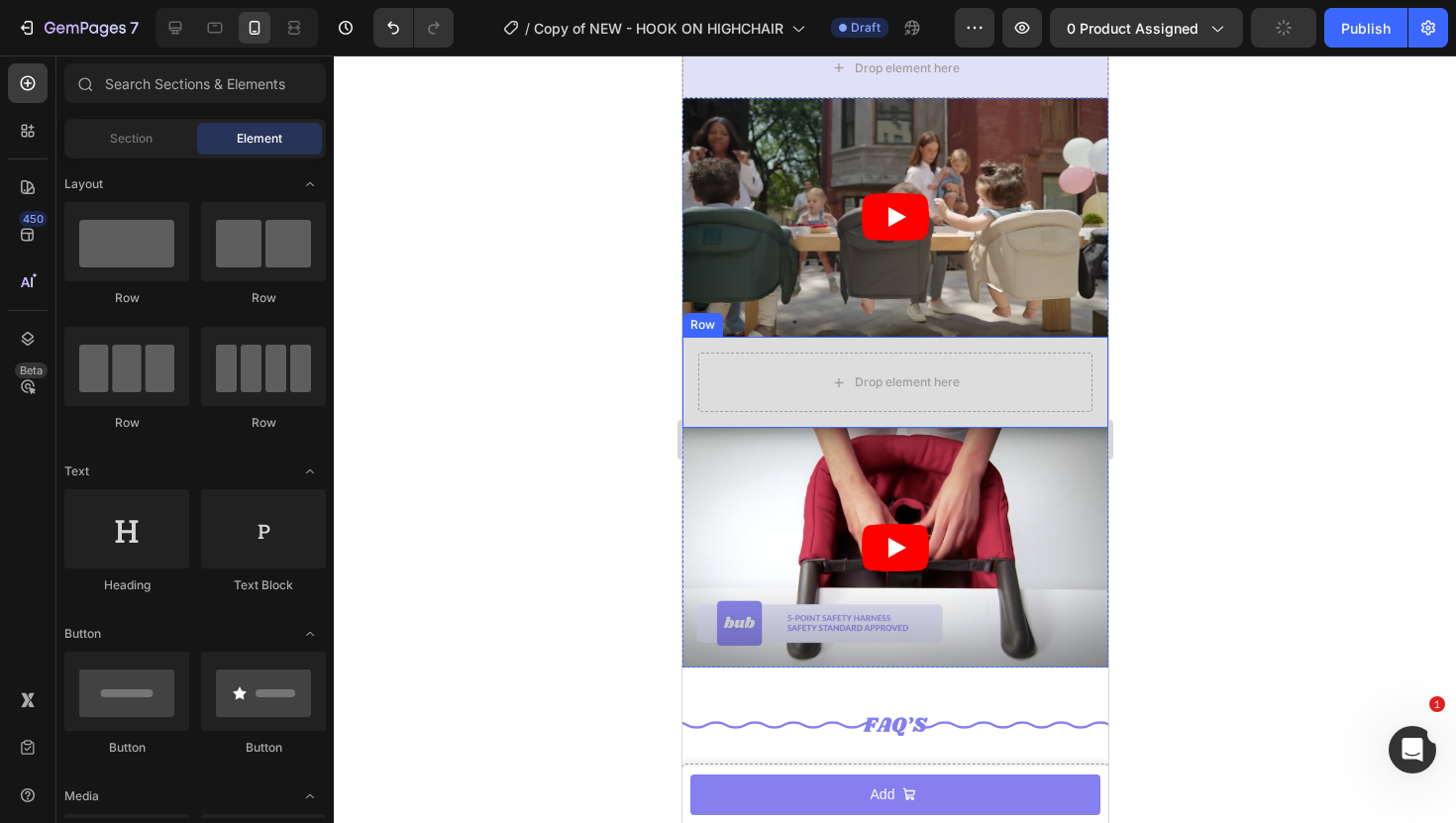 click on "Drop element here Row" at bounding box center (894, 382) 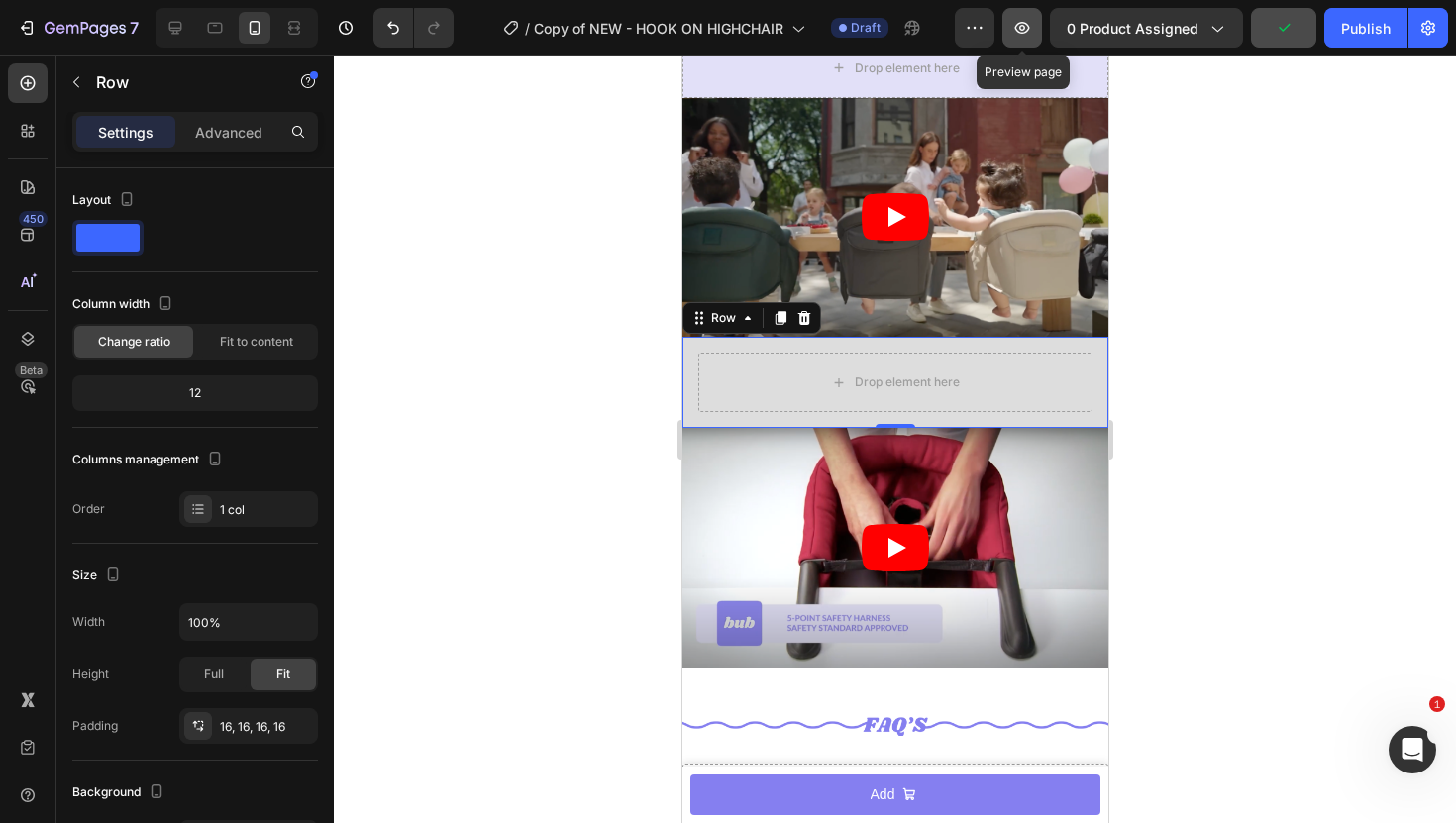 click 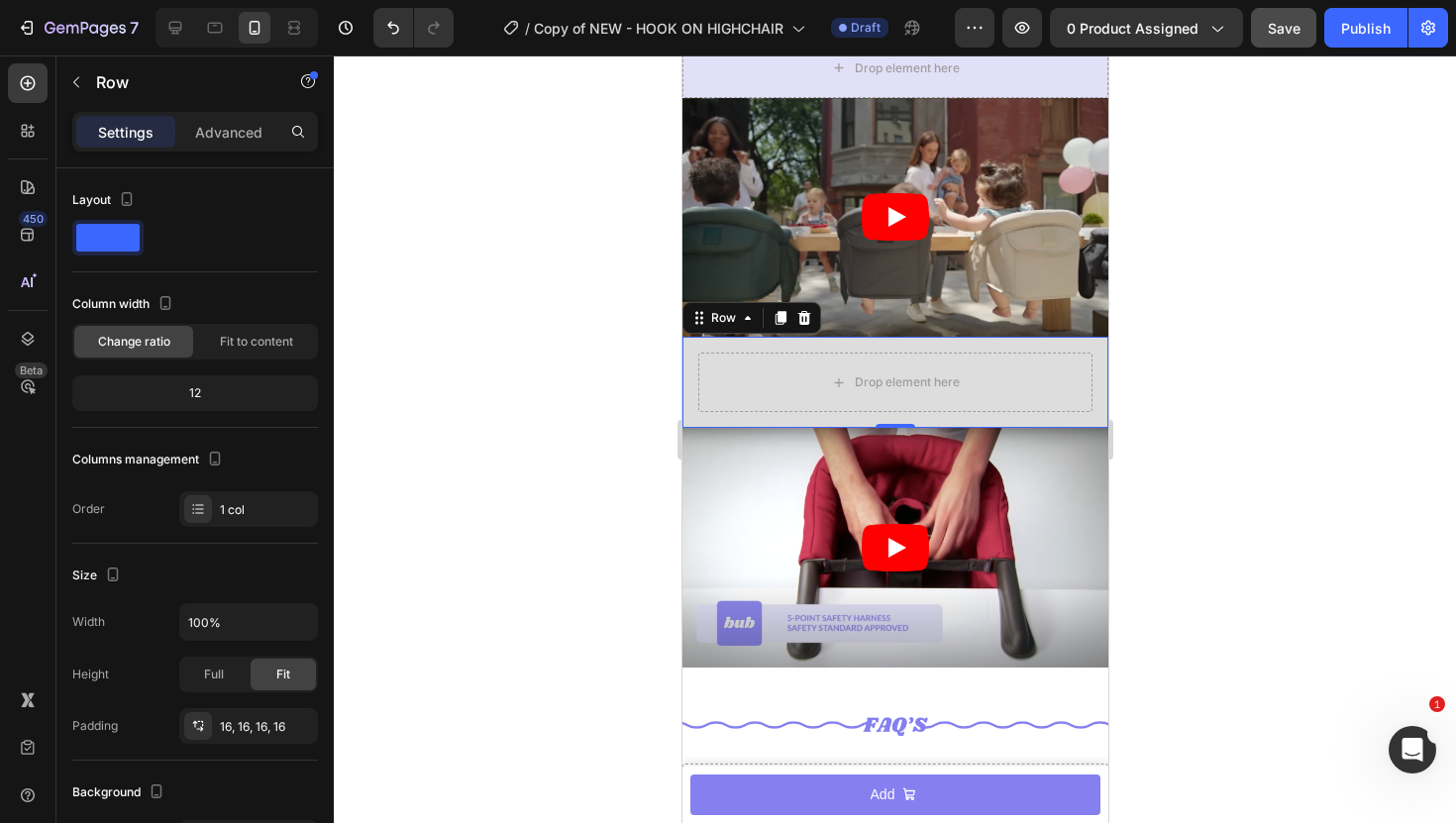 click on "Drop element here Row   0" at bounding box center [894, 382] 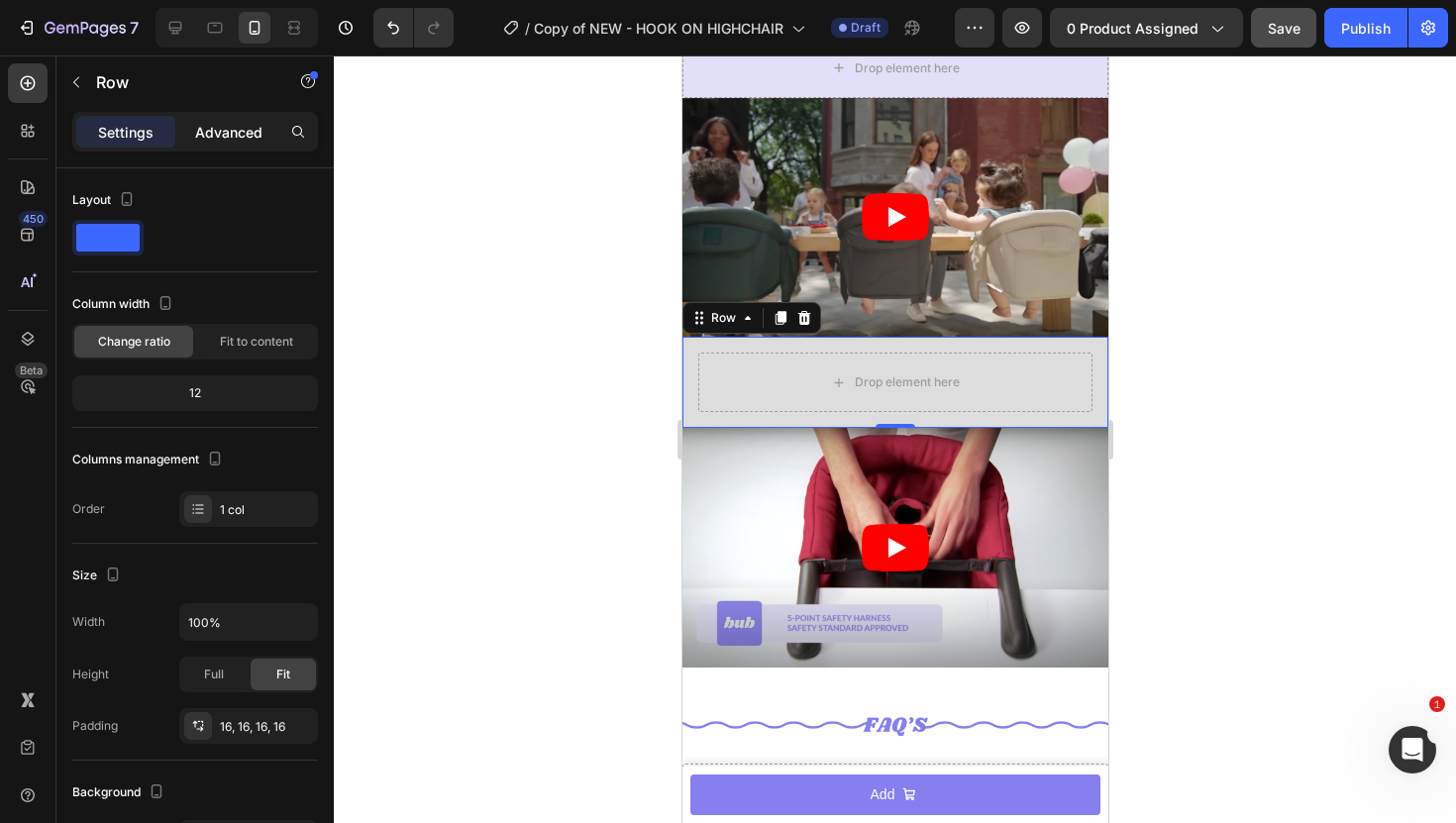 click on "Advanced" at bounding box center (229, 132) 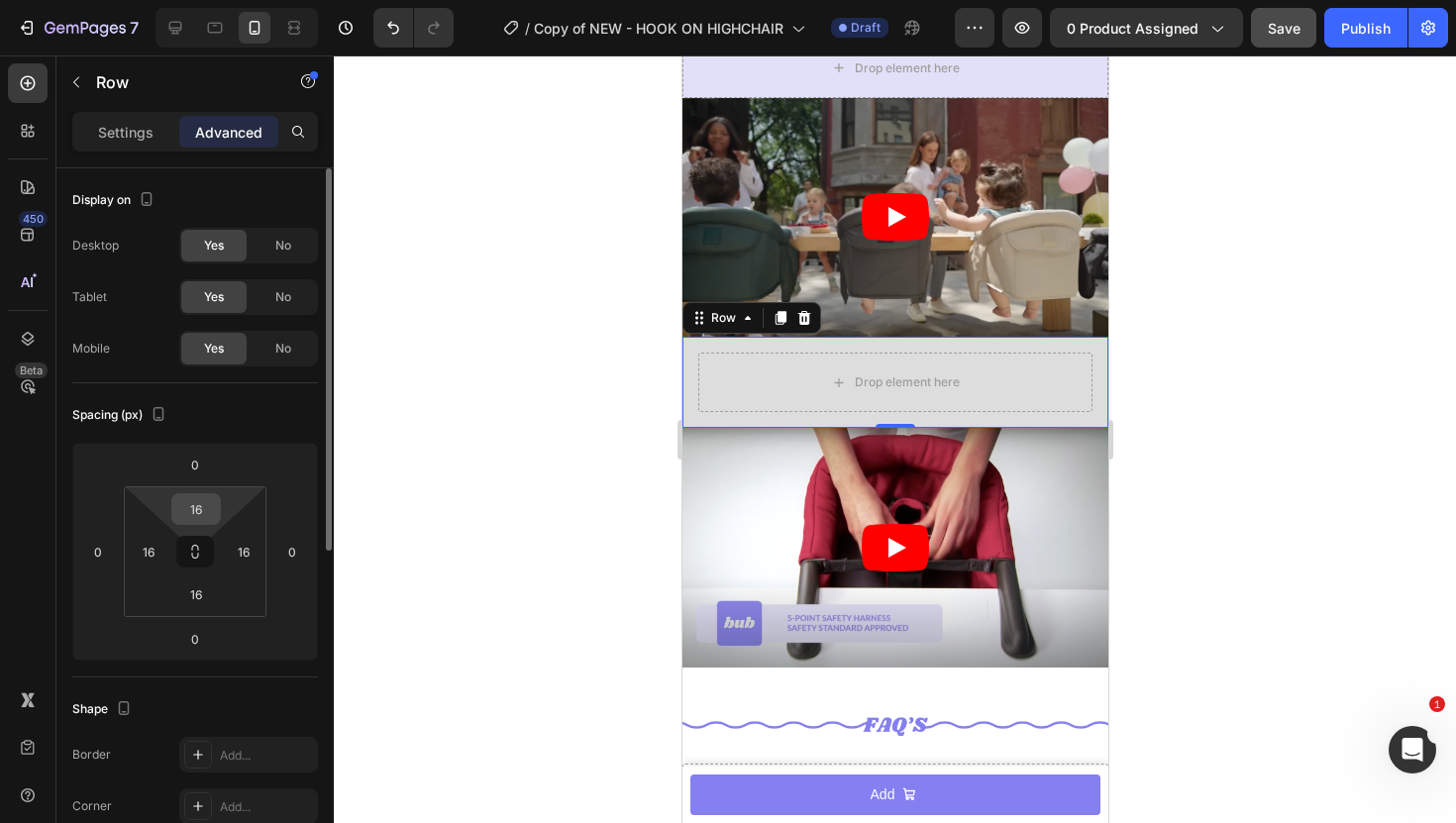 click on "16" at bounding box center [196, 509] 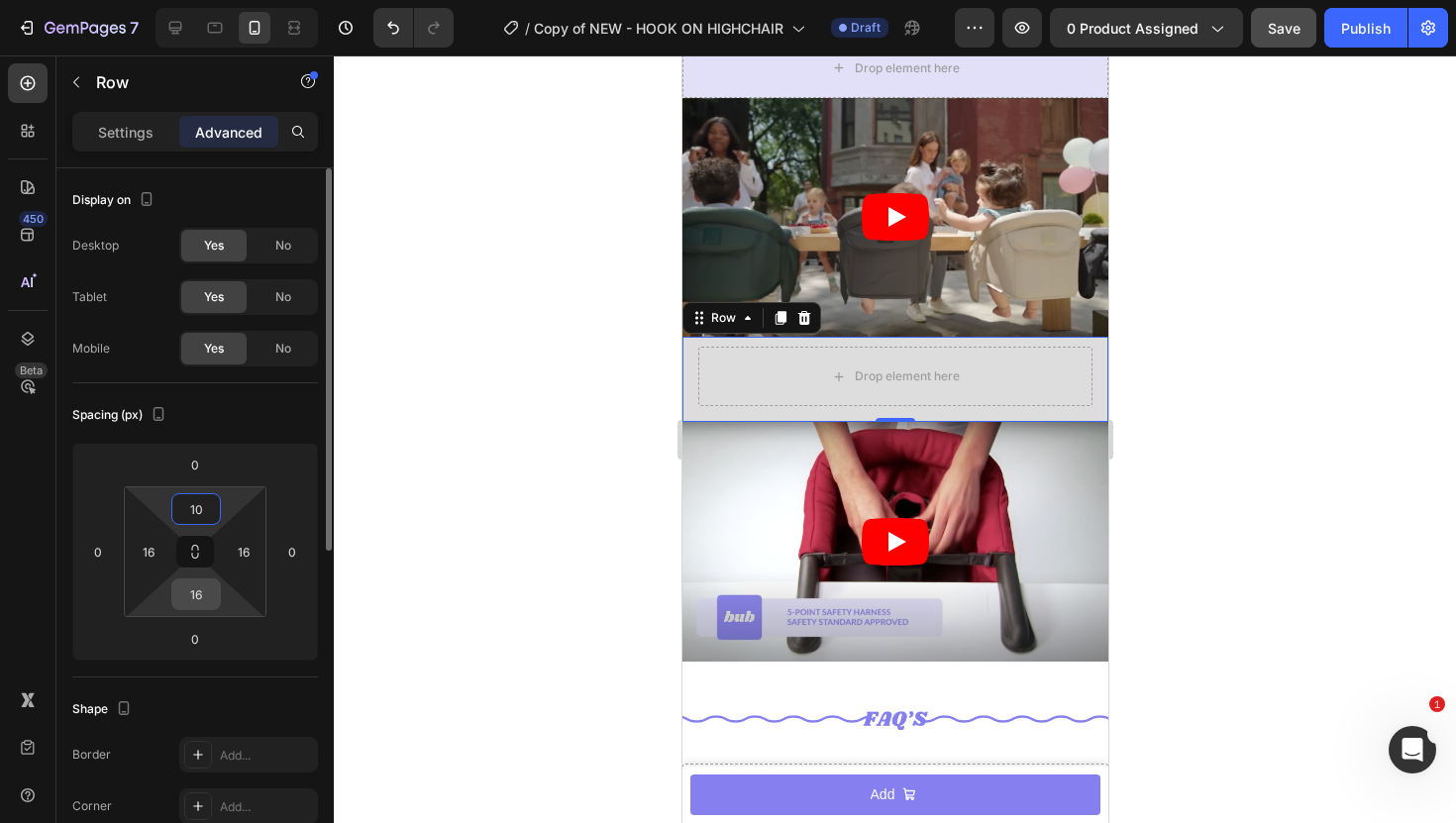 type on "10" 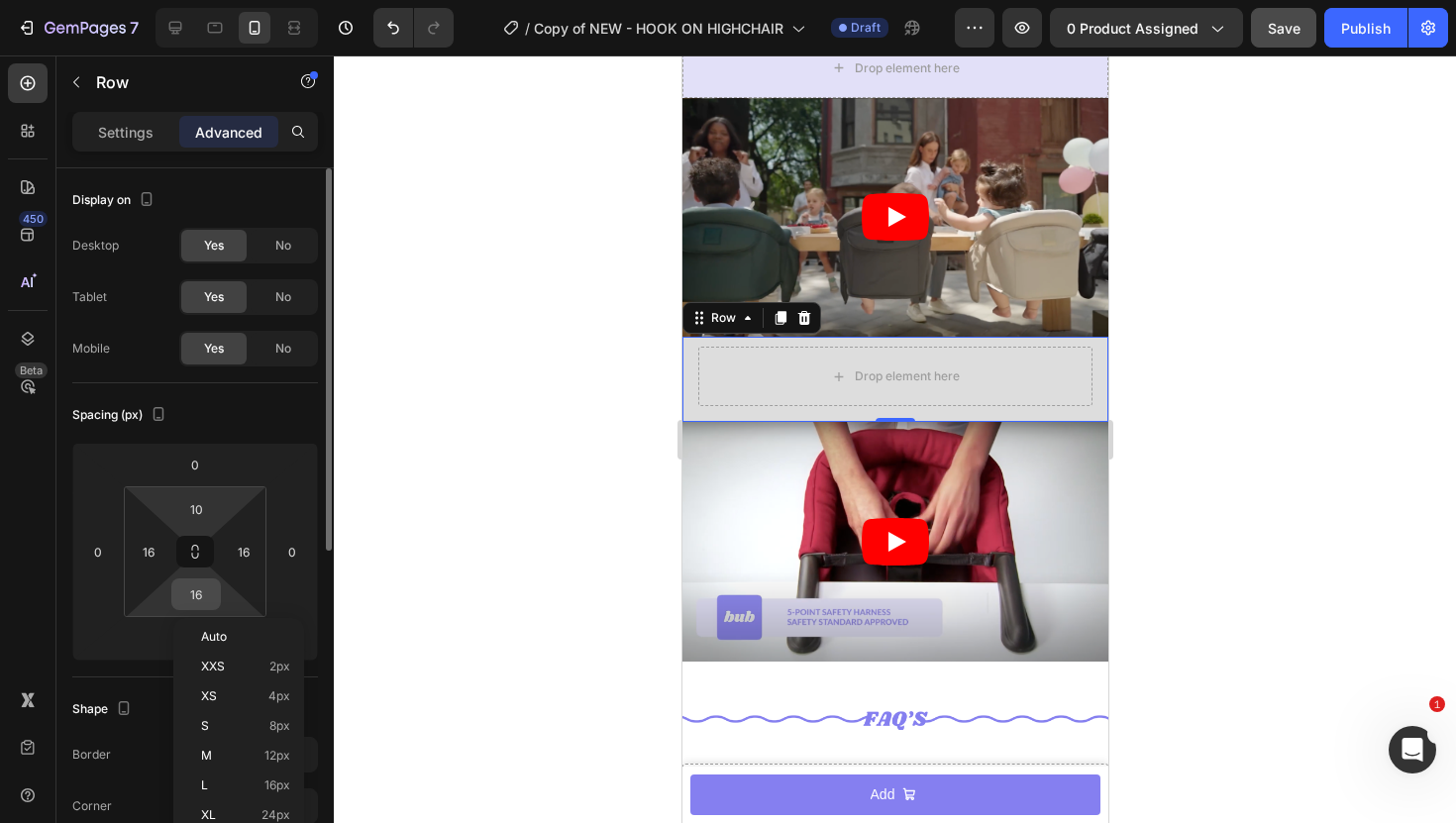 click on "16" at bounding box center [196, 594] 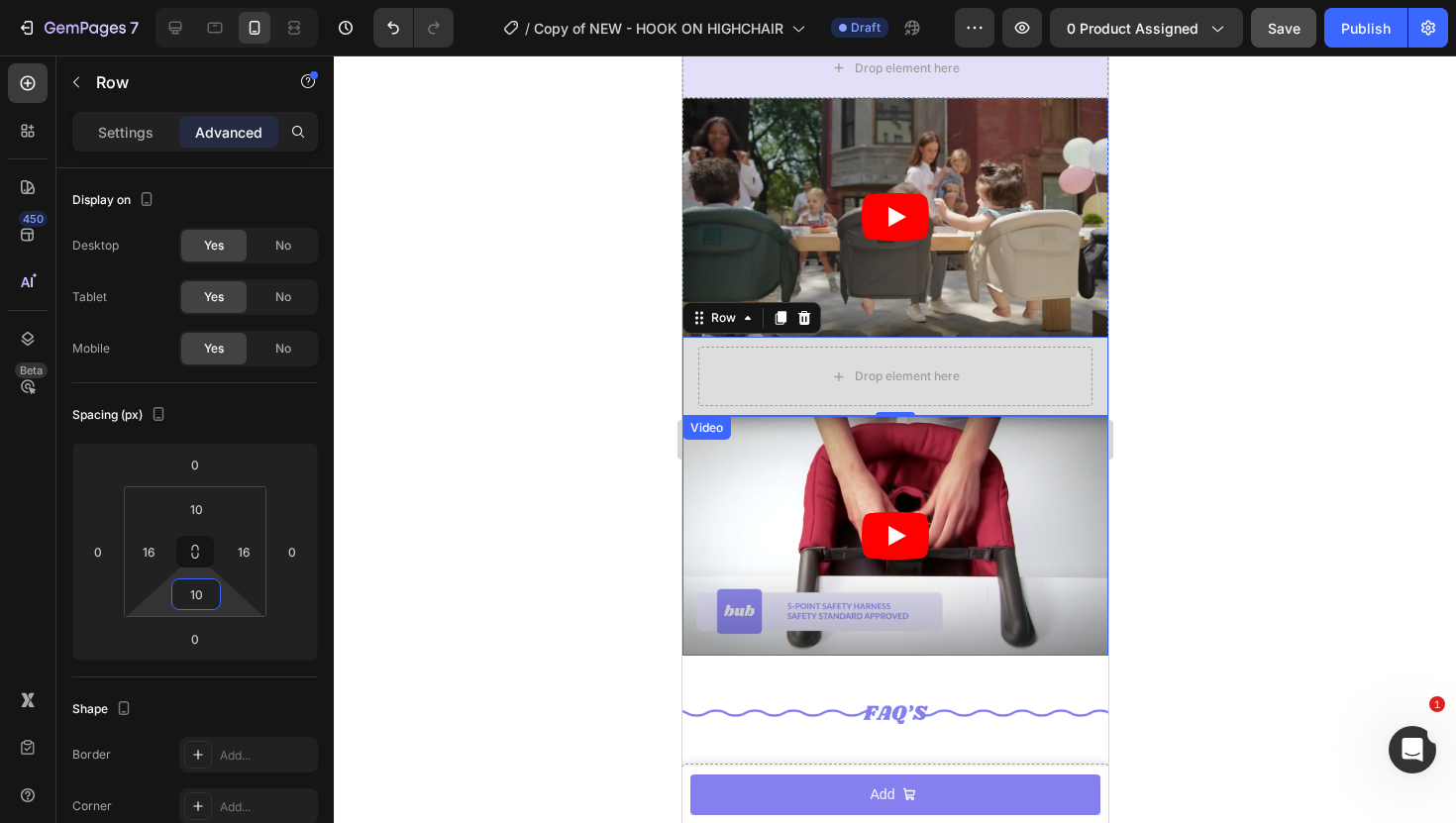 type on "10" 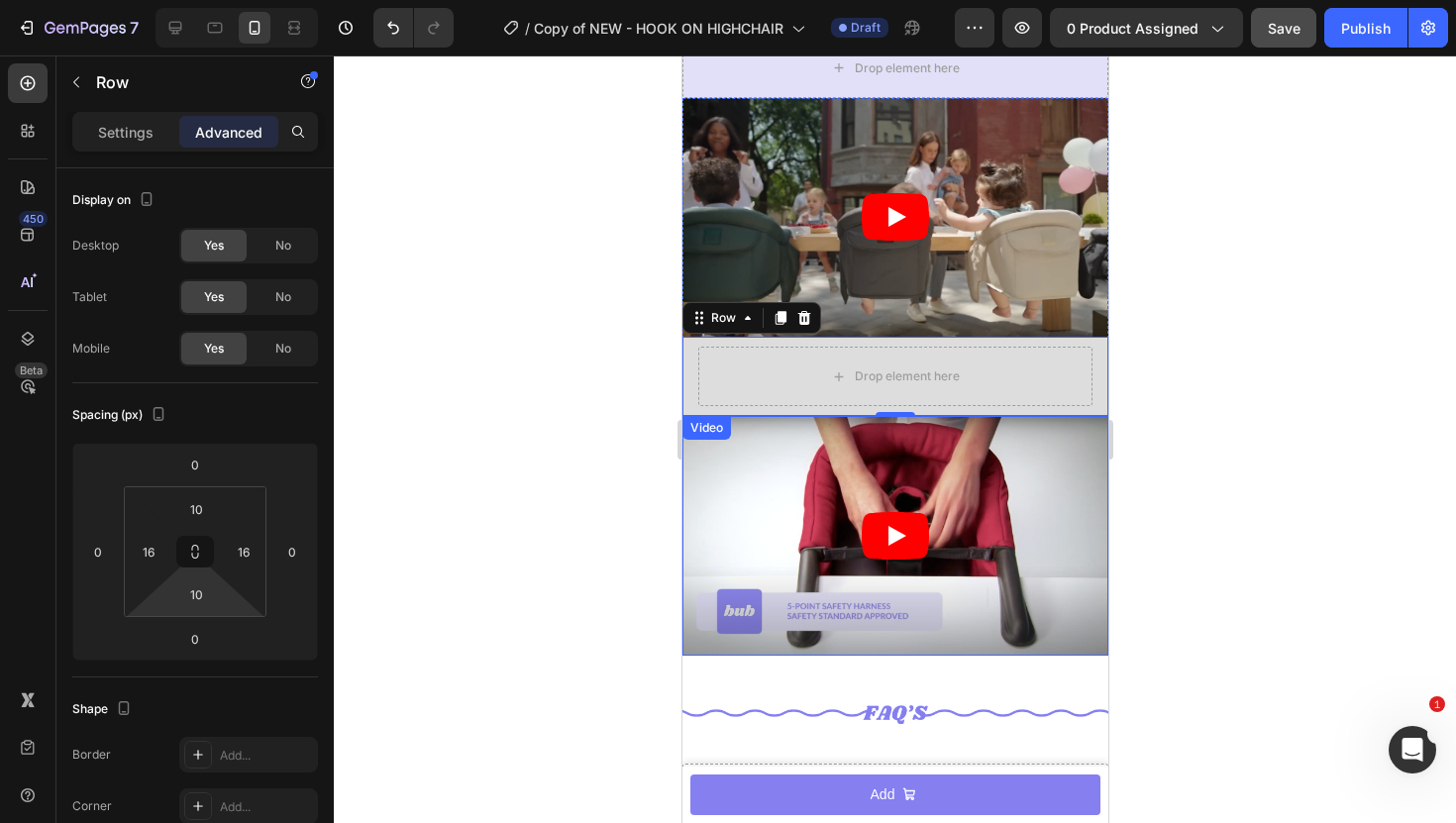 click 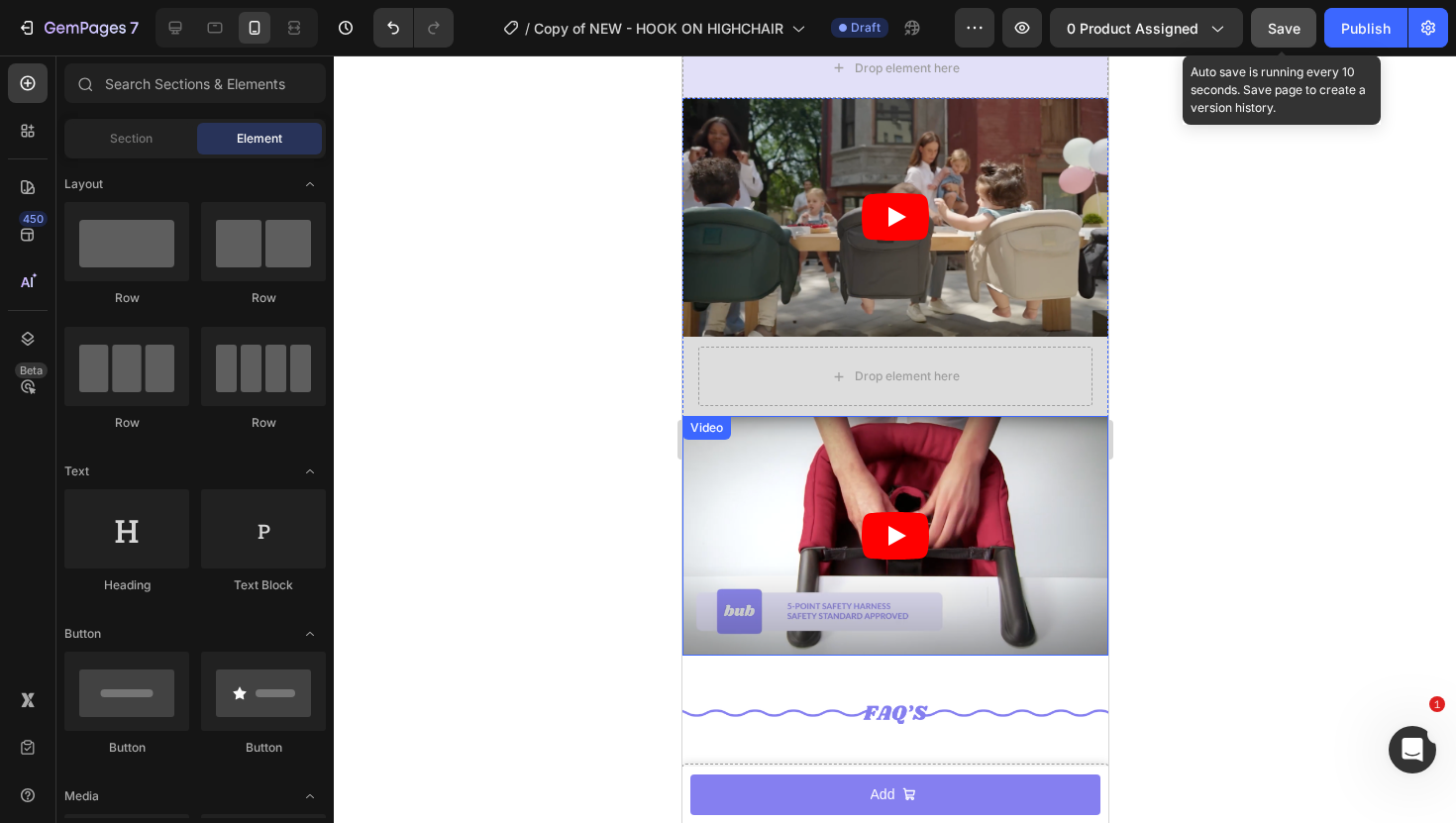 click on "Save" at bounding box center [1284, 28] 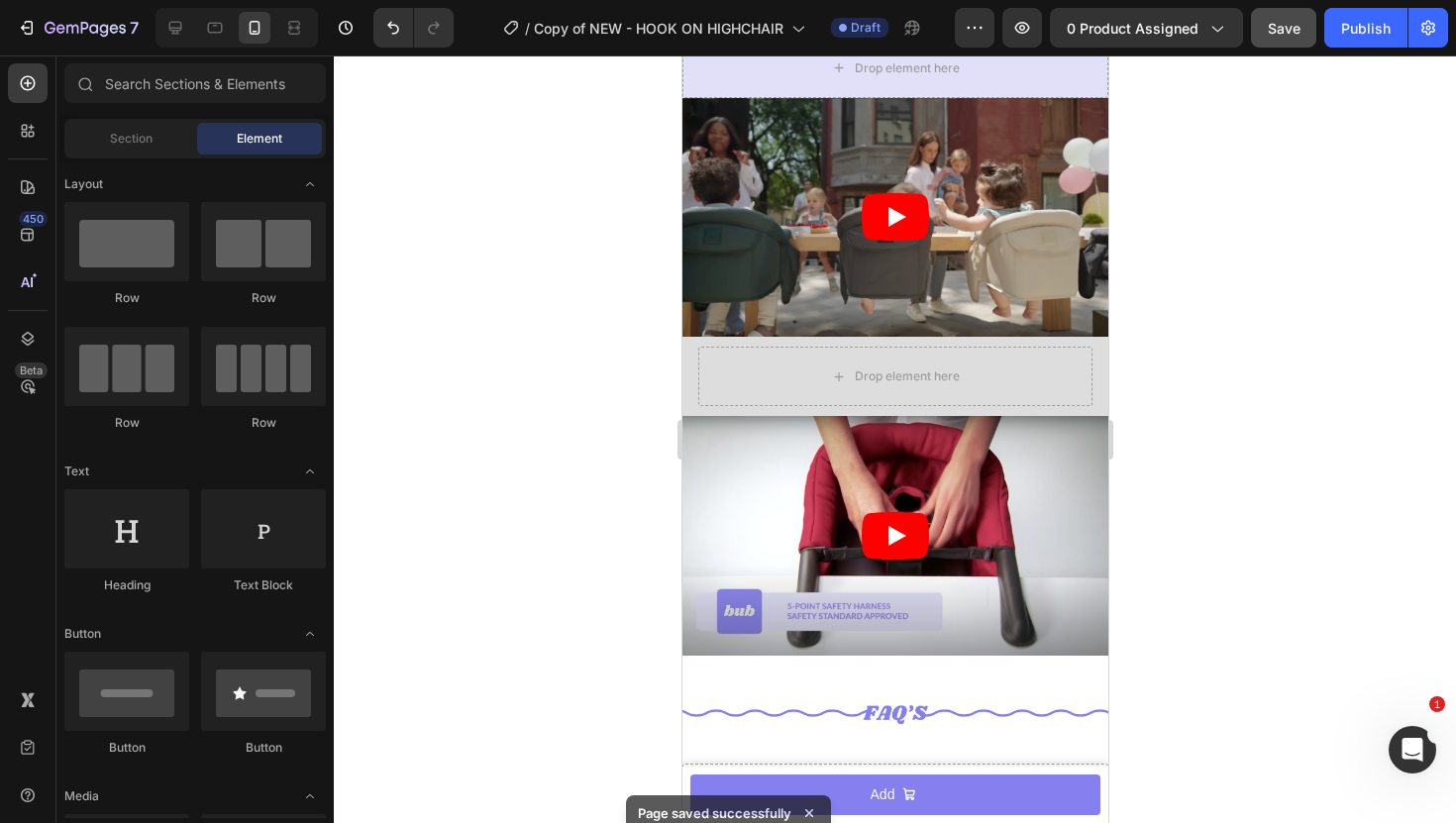 click 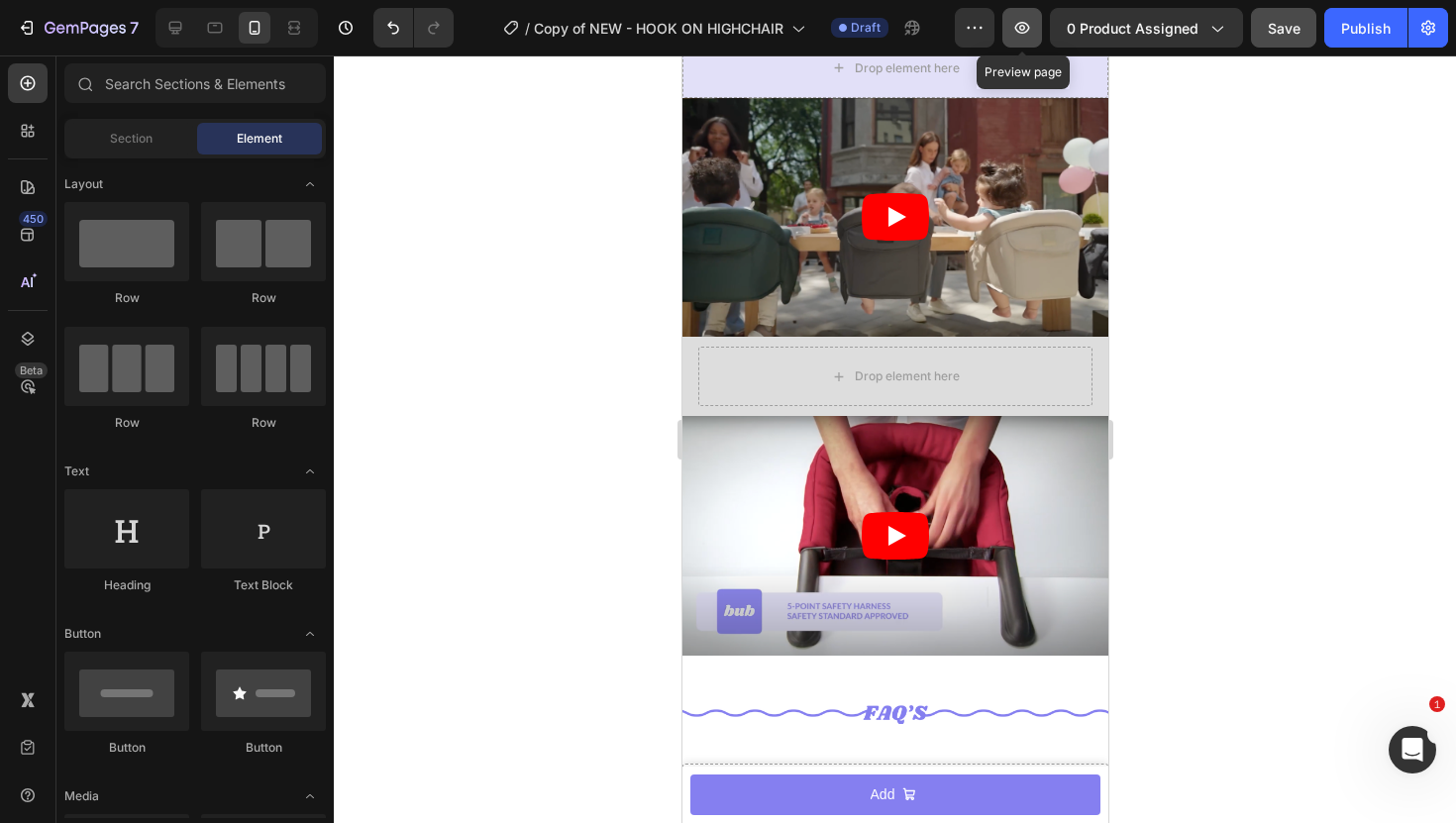 click 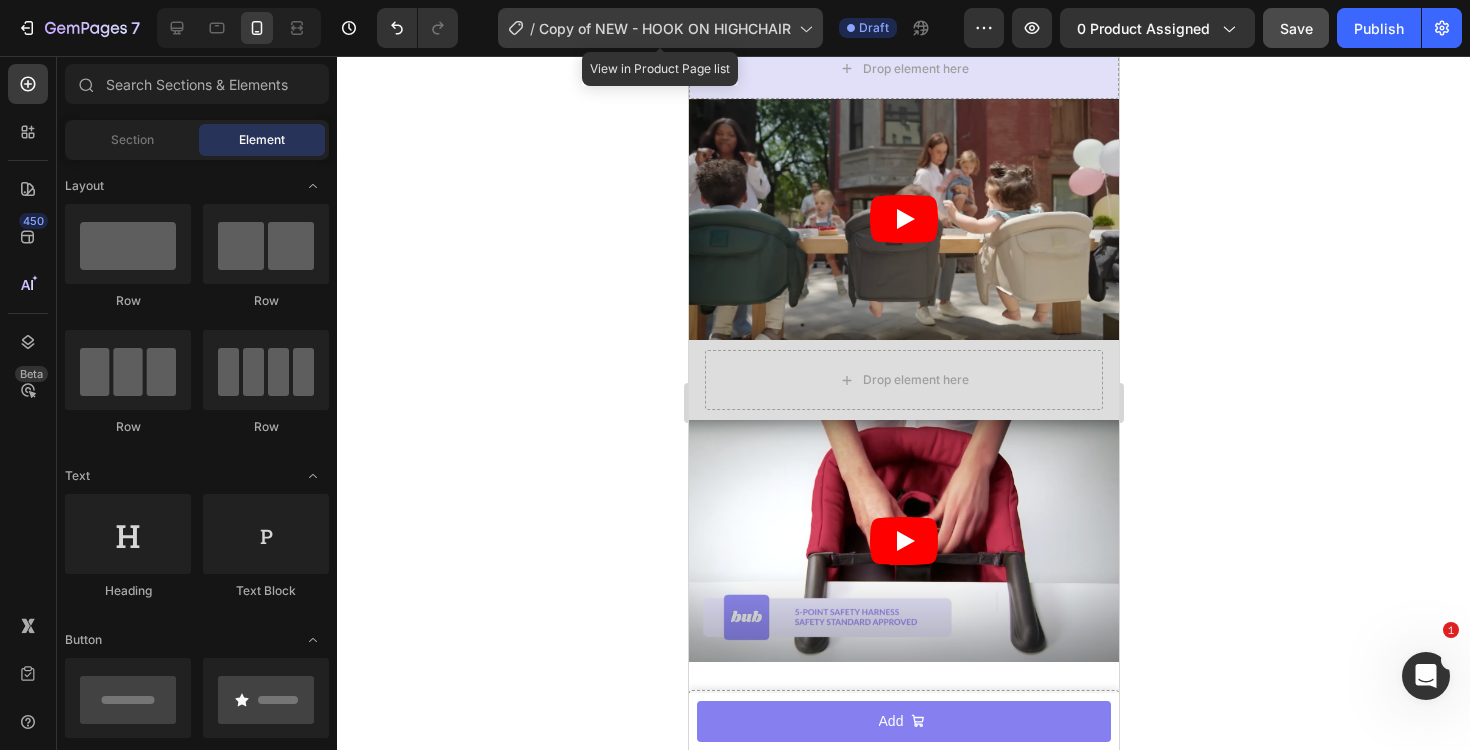 click 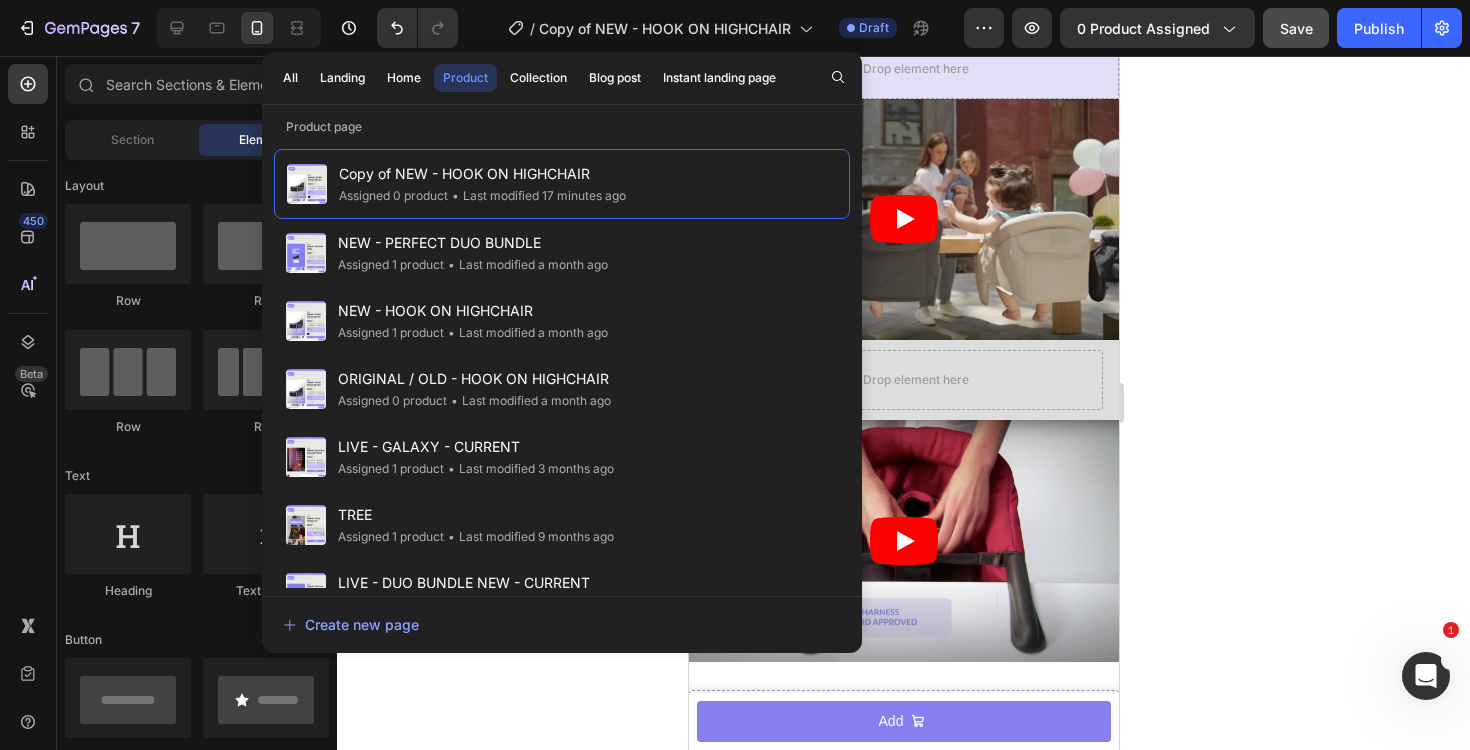 click 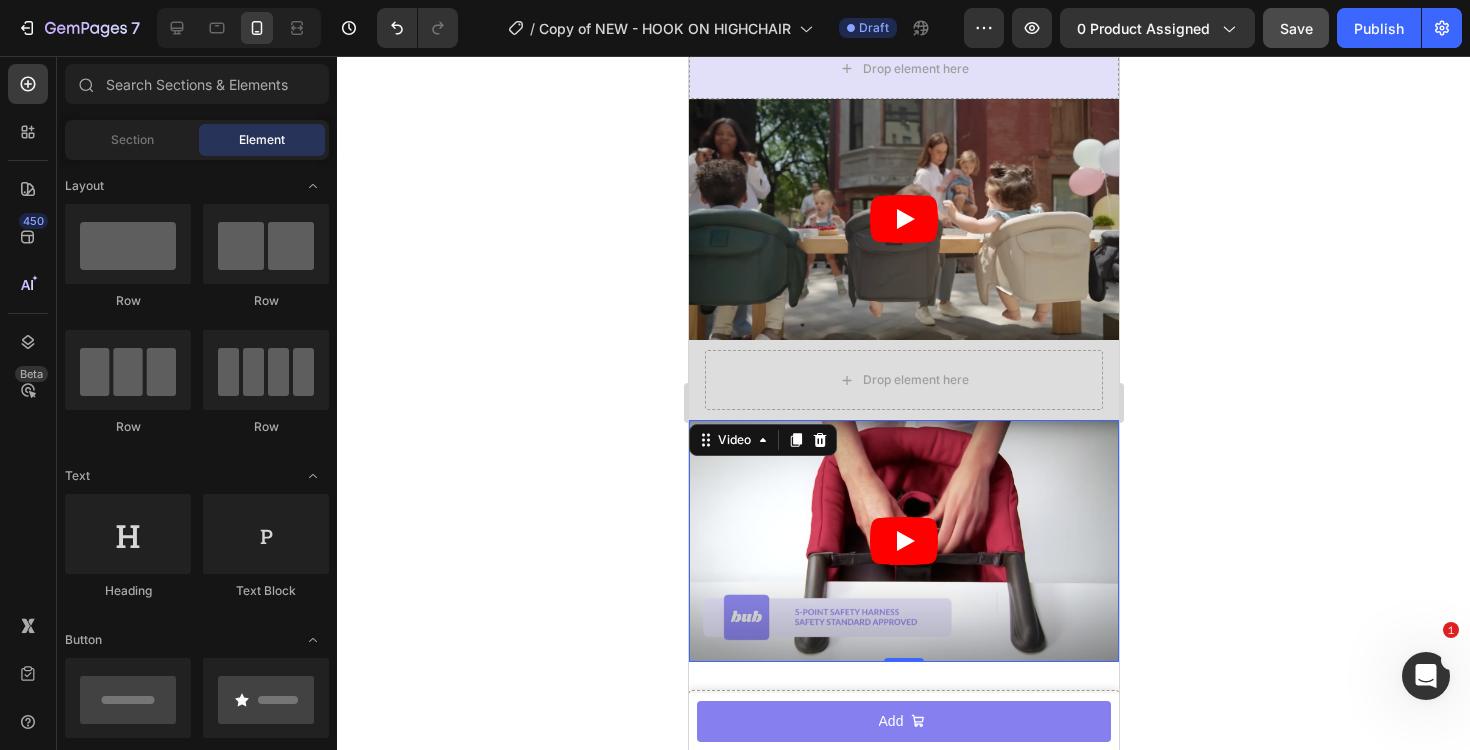click at bounding box center (903, 541) 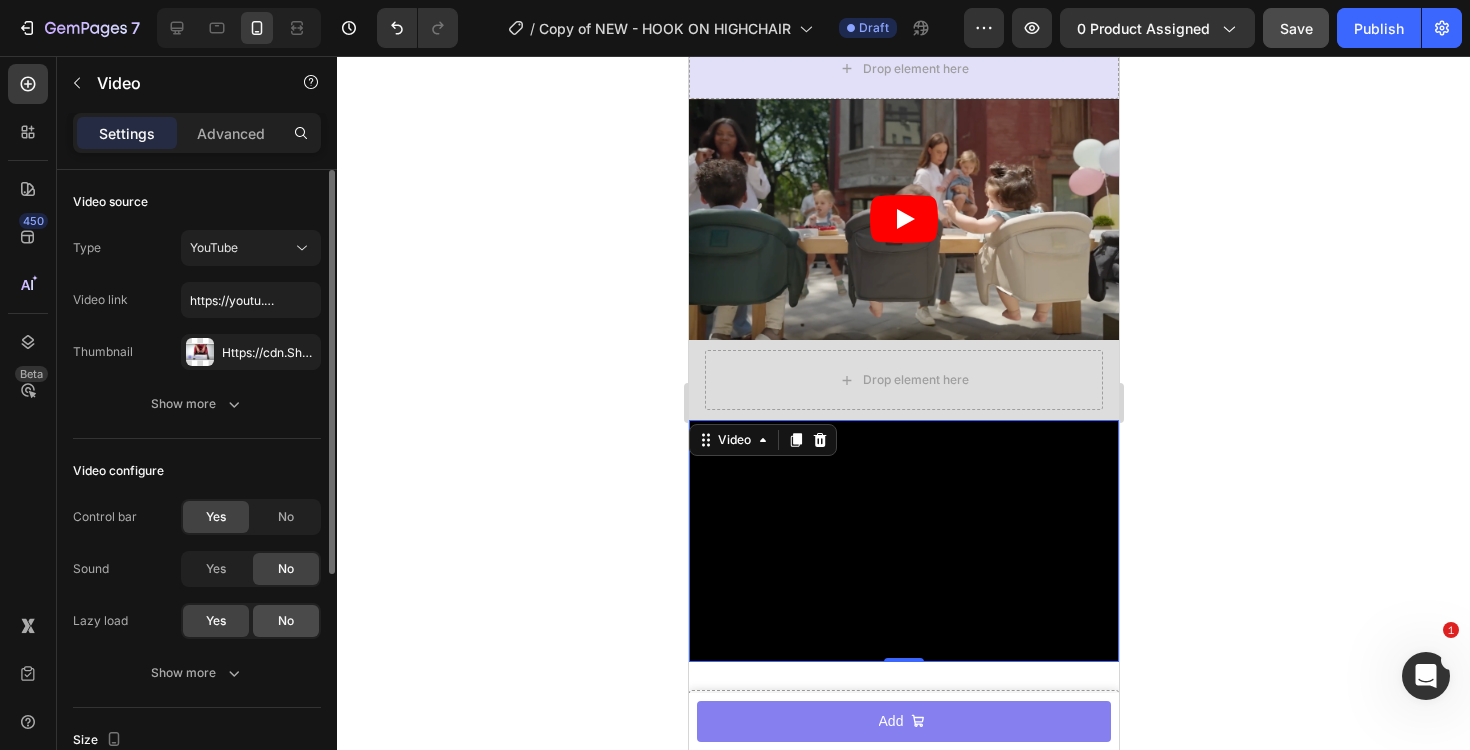 click on "No" 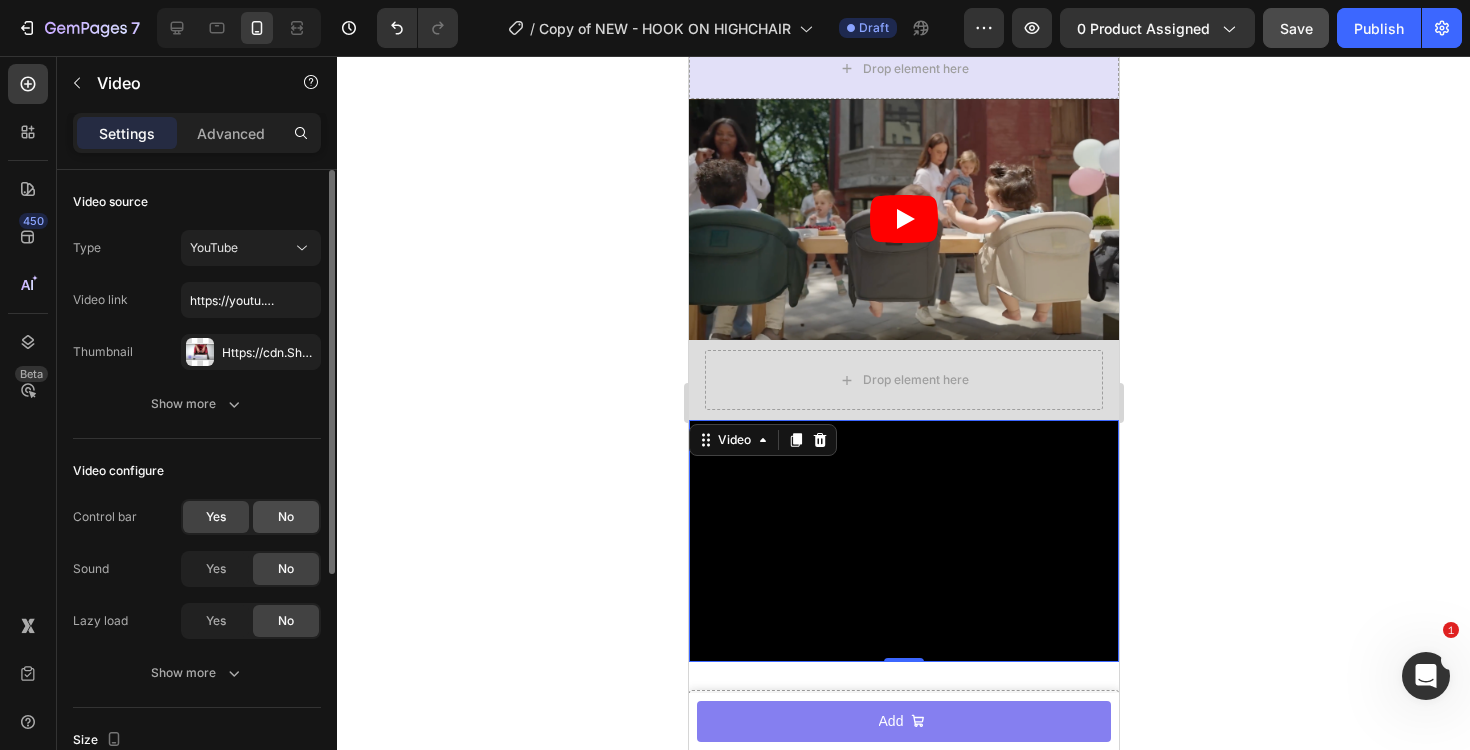 click on "No" 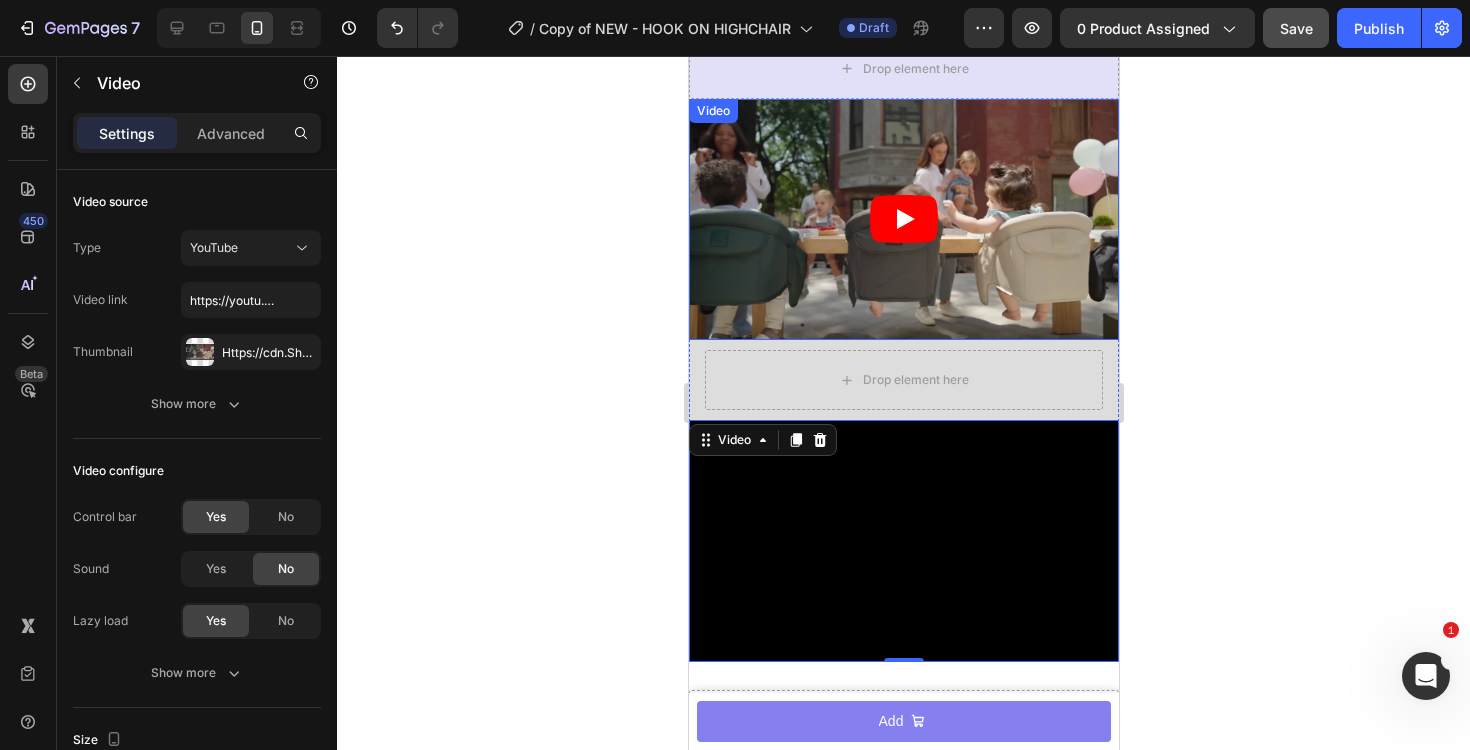 click at bounding box center [903, 220] 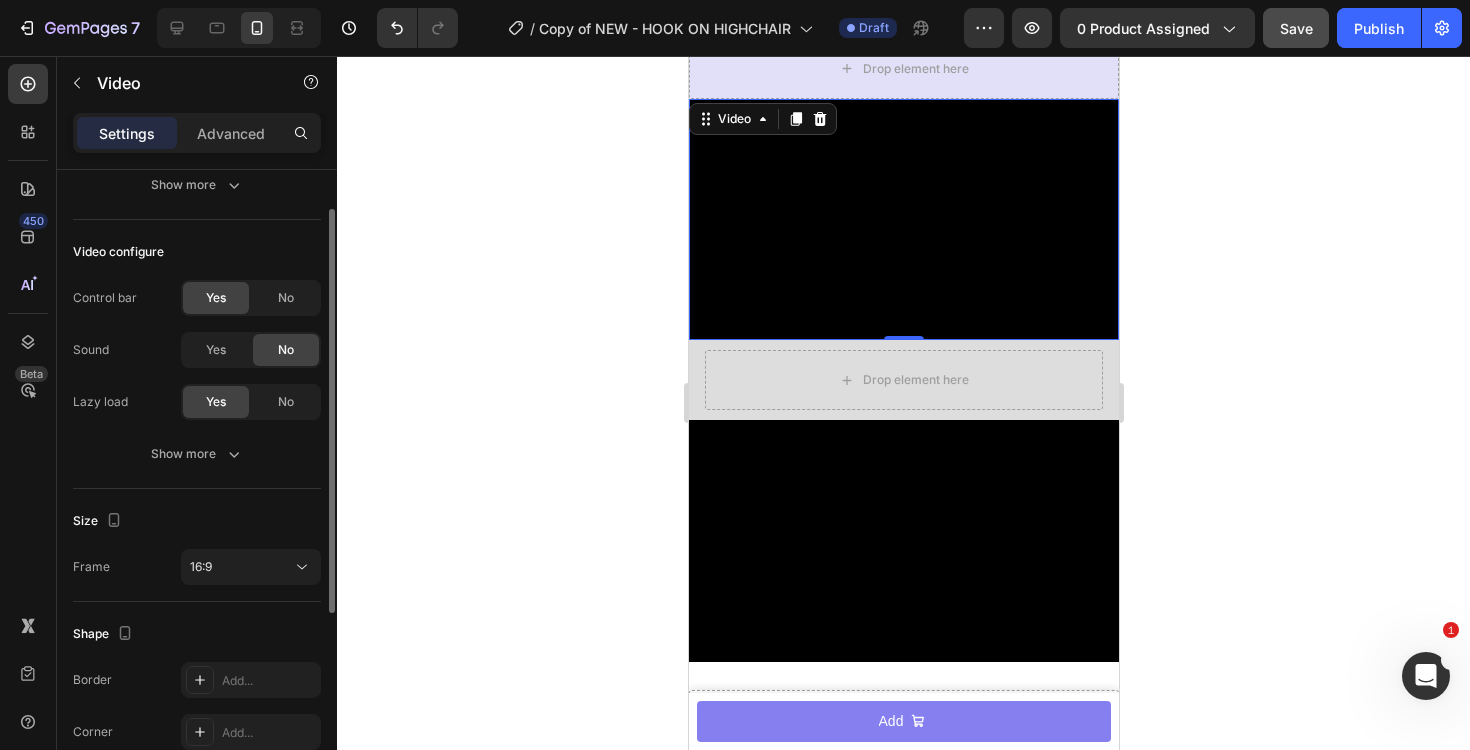 scroll, scrollTop: 115, scrollLeft: 0, axis: vertical 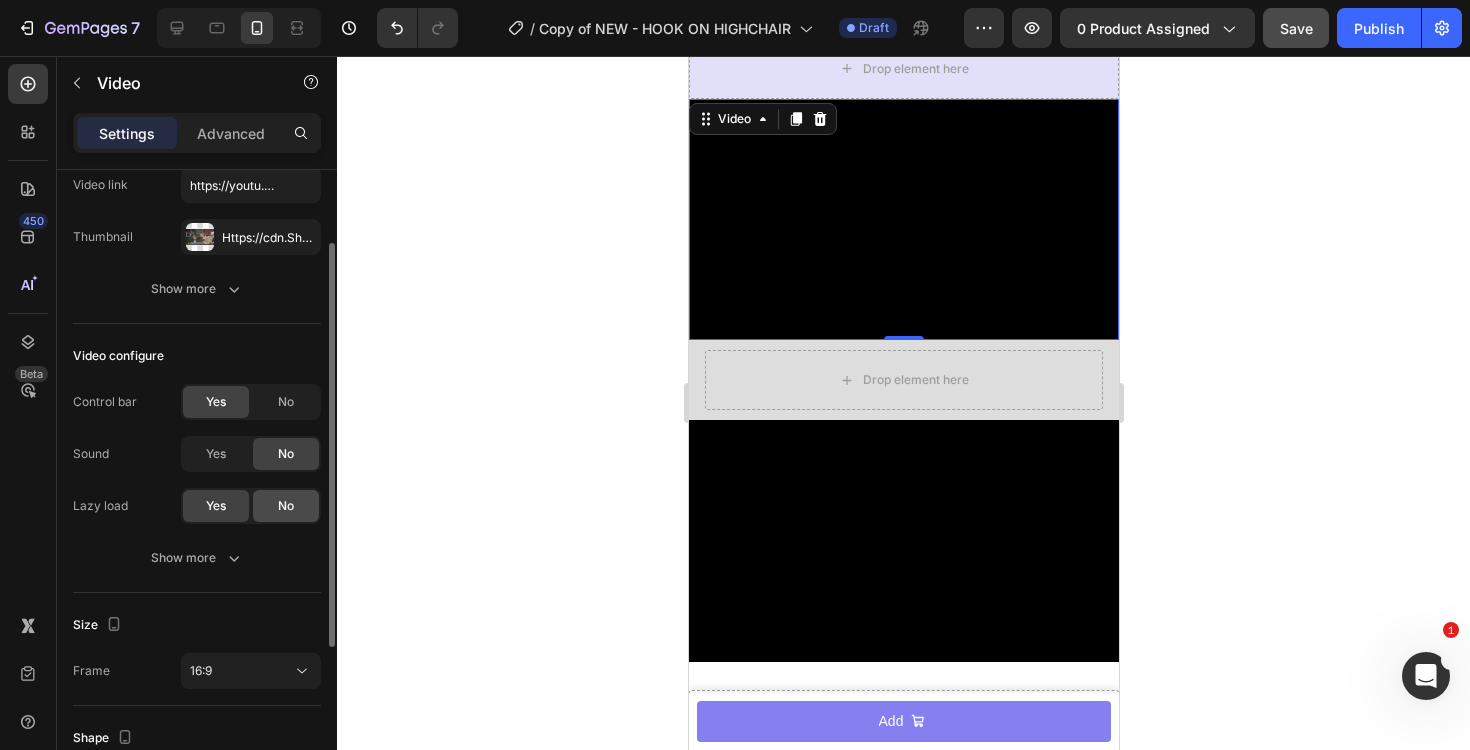 click on "No" 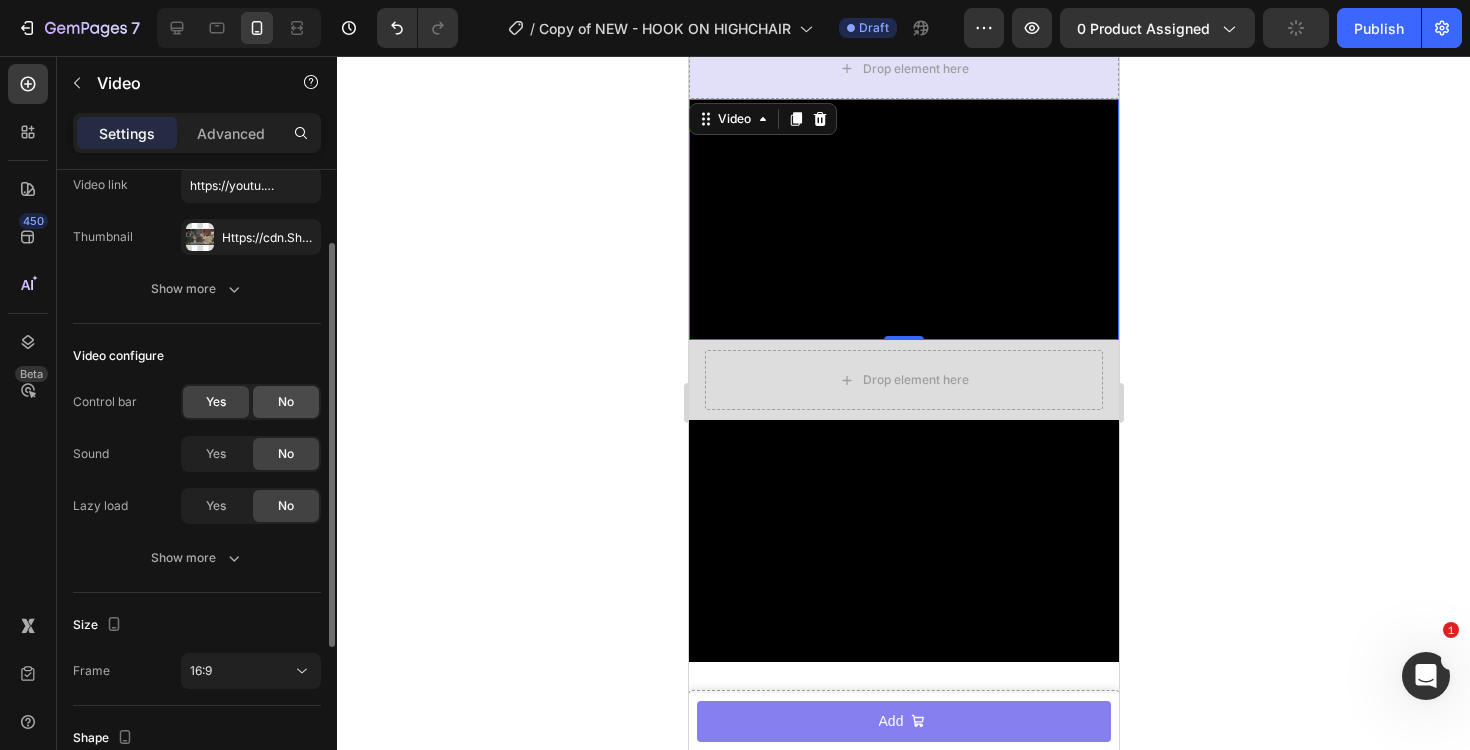 click on "No" 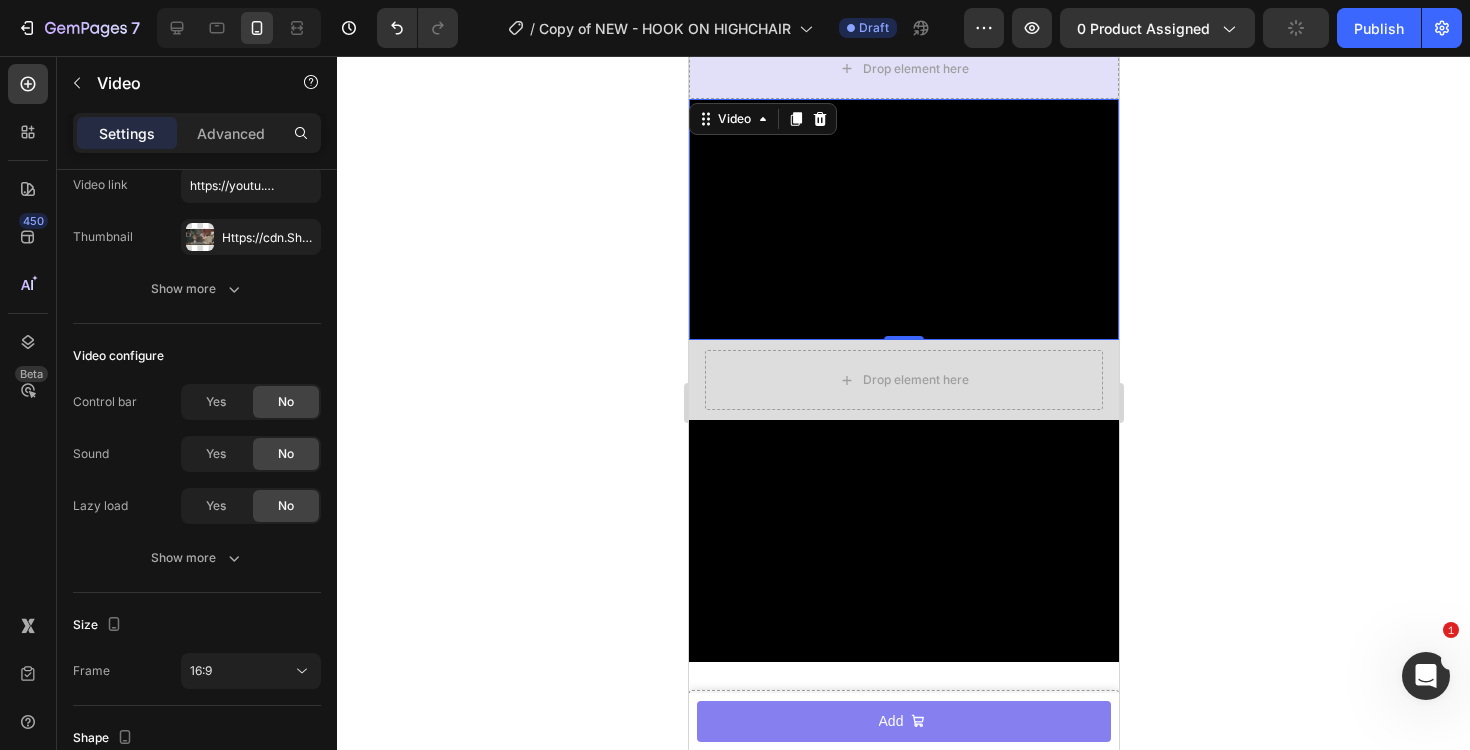 click 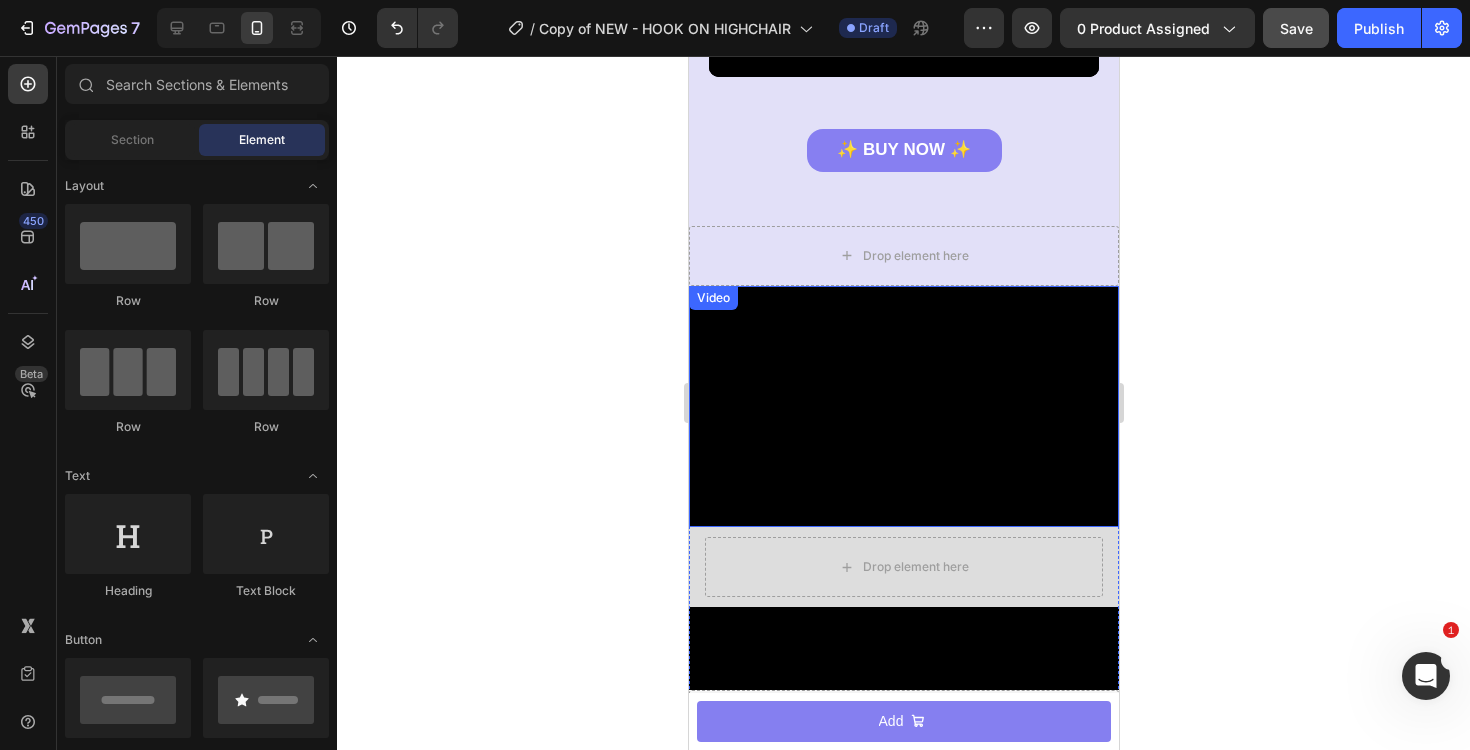 scroll, scrollTop: 3699, scrollLeft: 0, axis: vertical 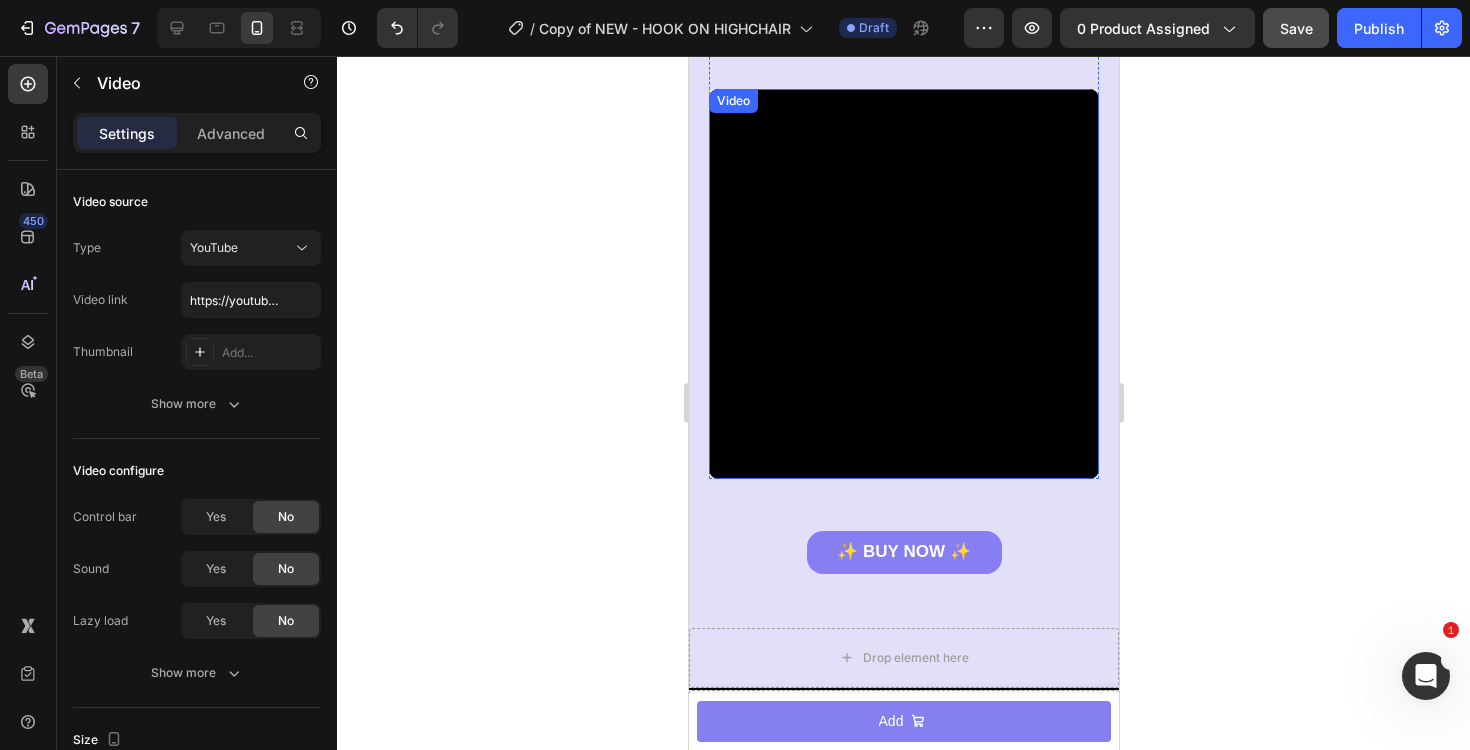 click on "Video" at bounding box center (732, 101) 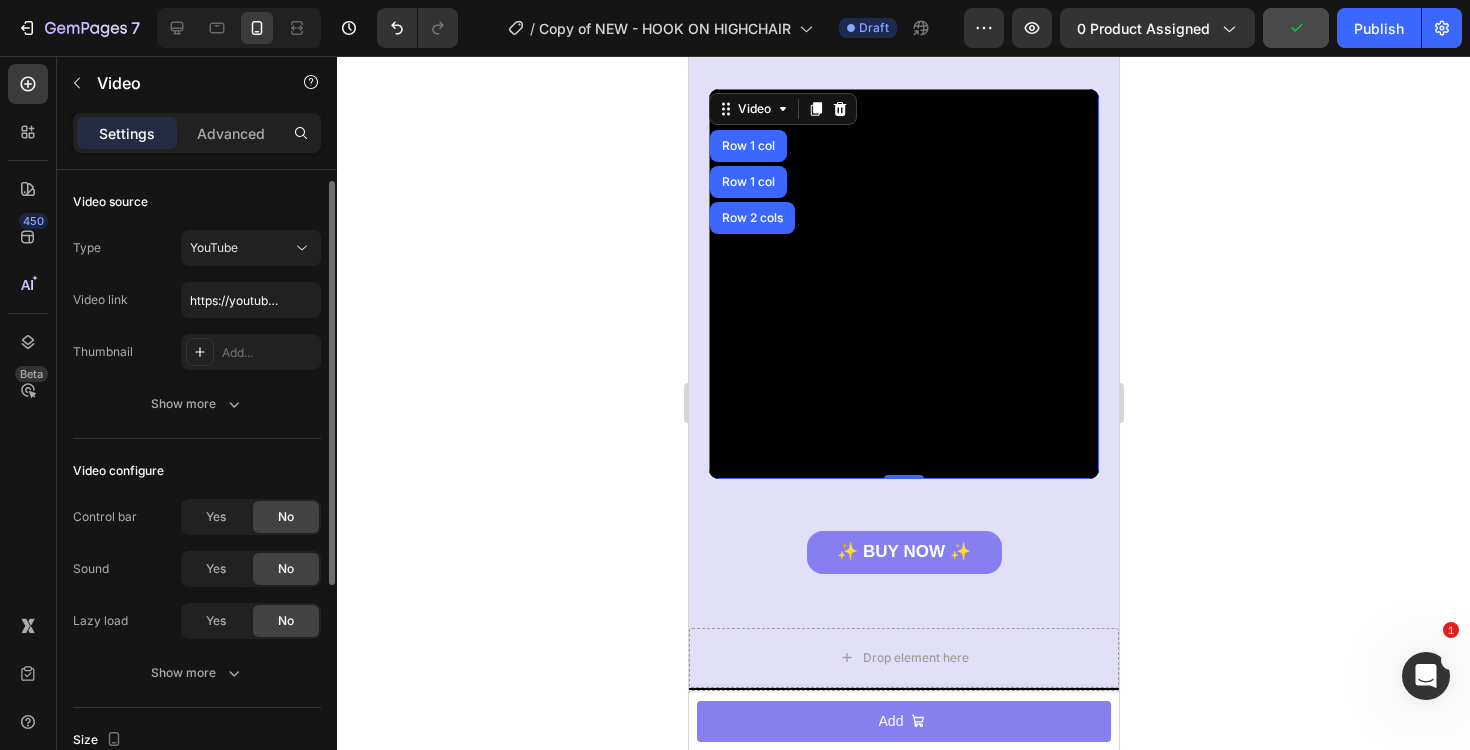 scroll, scrollTop: 120, scrollLeft: 0, axis: vertical 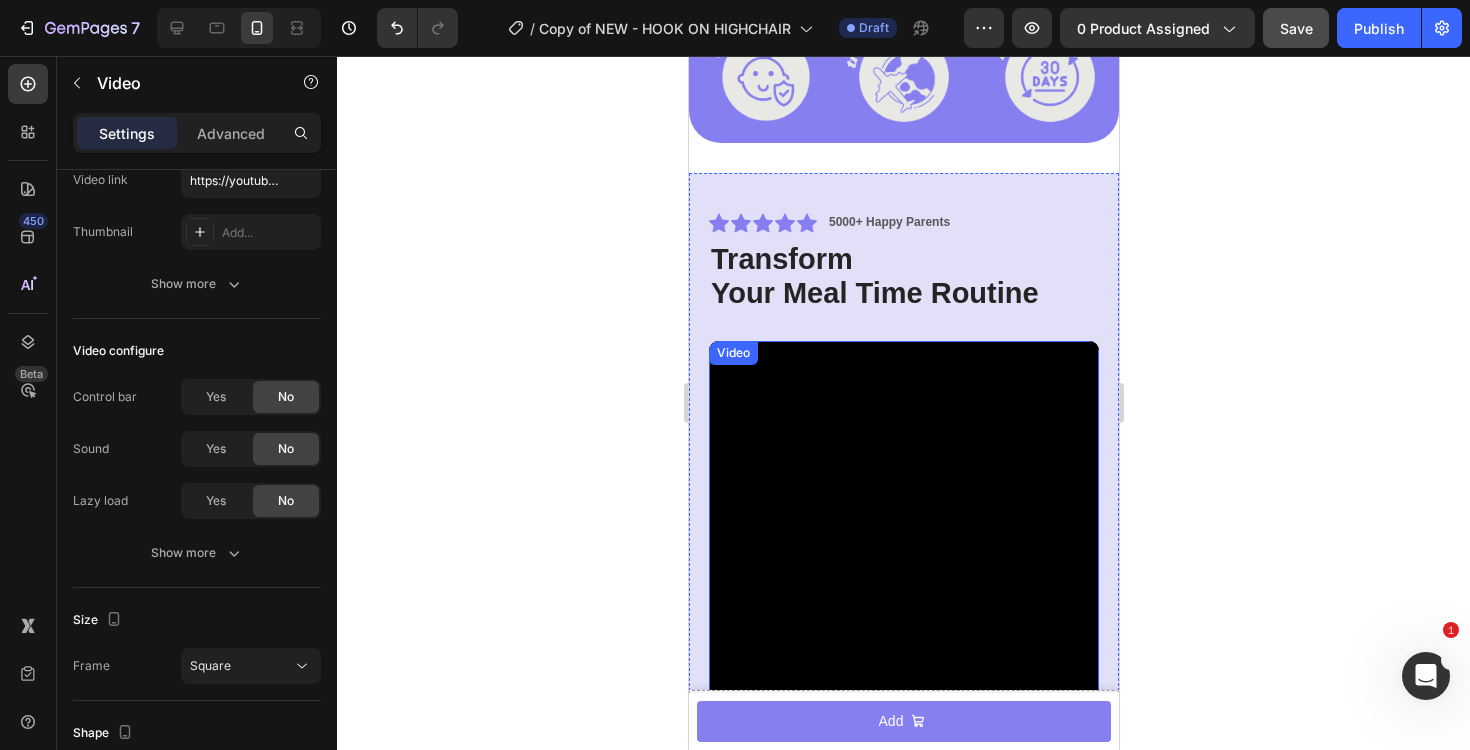 click on "Video" at bounding box center [732, 353] 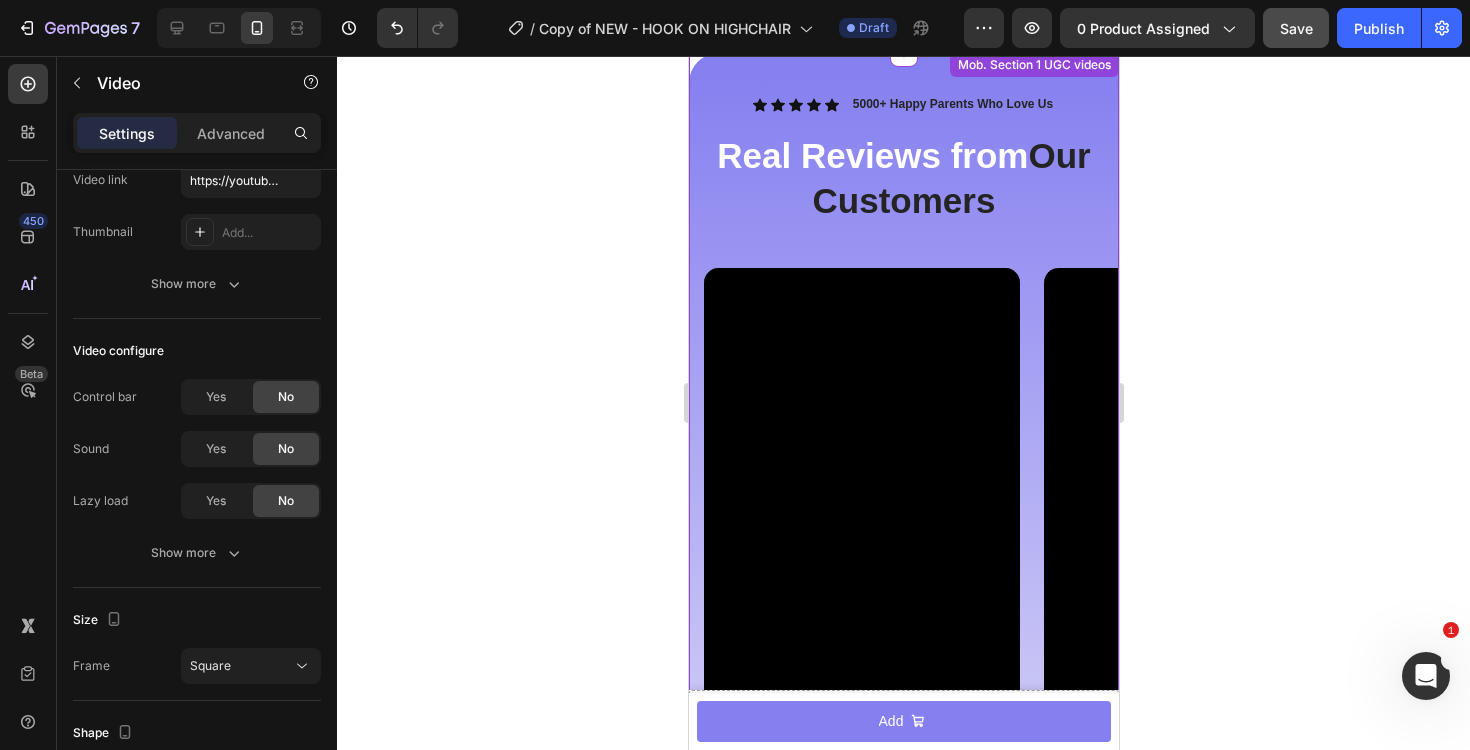 scroll, scrollTop: 1257, scrollLeft: 0, axis: vertical 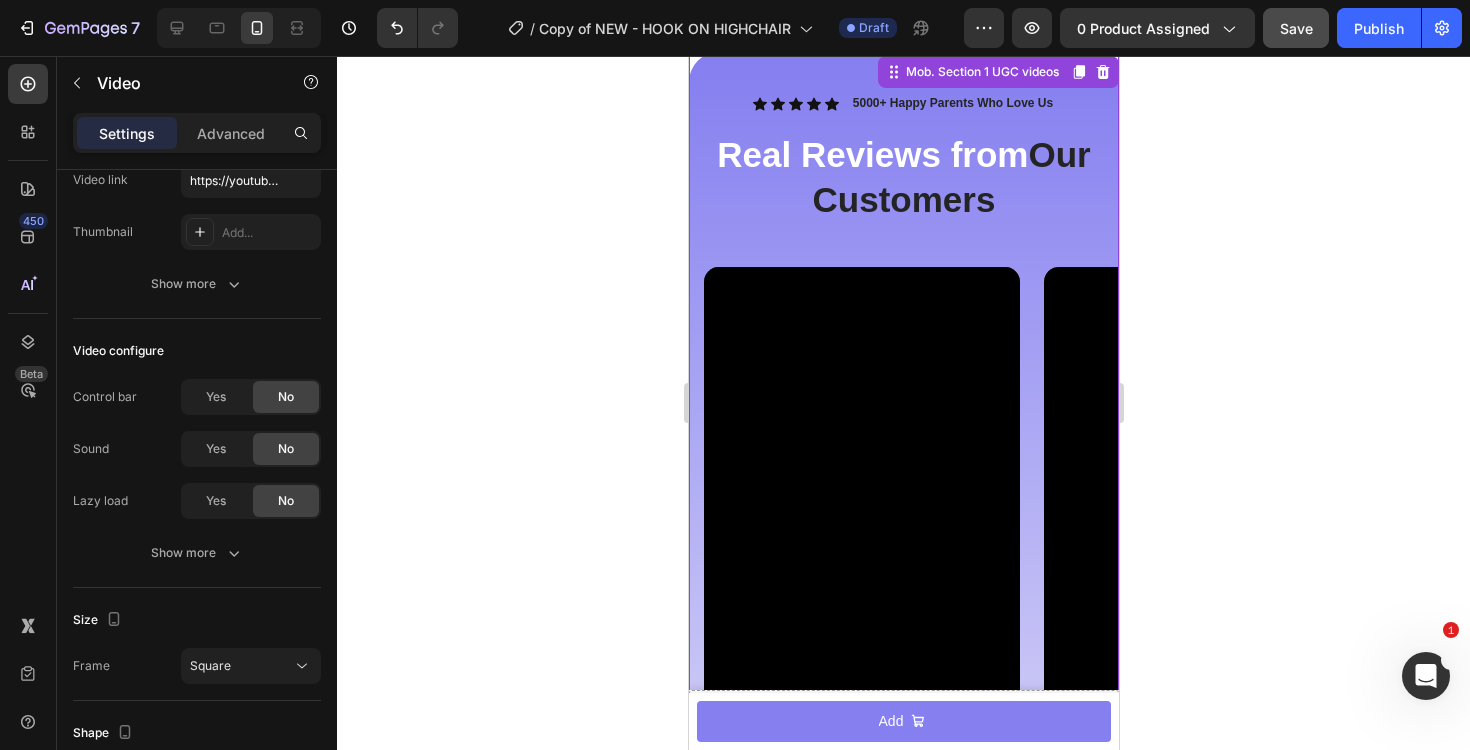 click on "Our Customers" at bounding box center [951, 177] 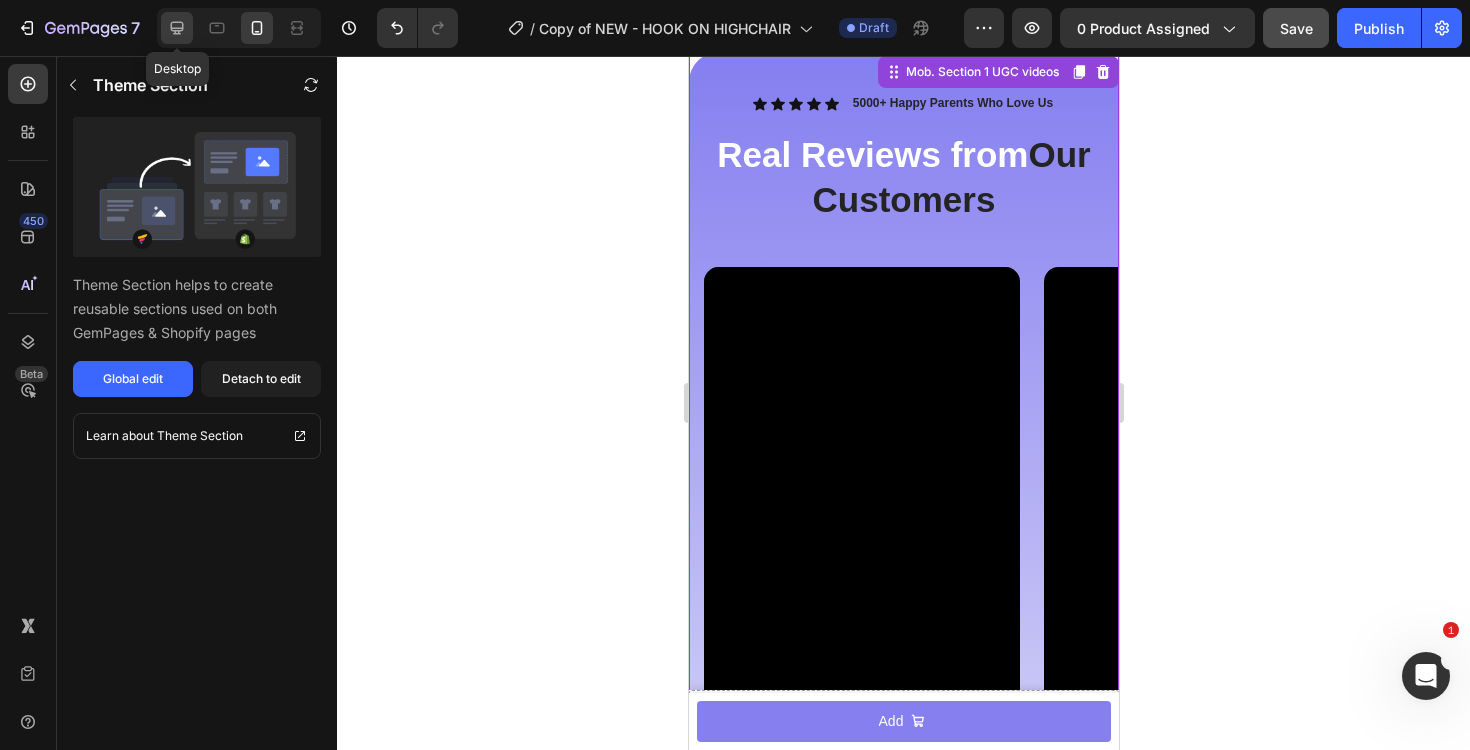 click 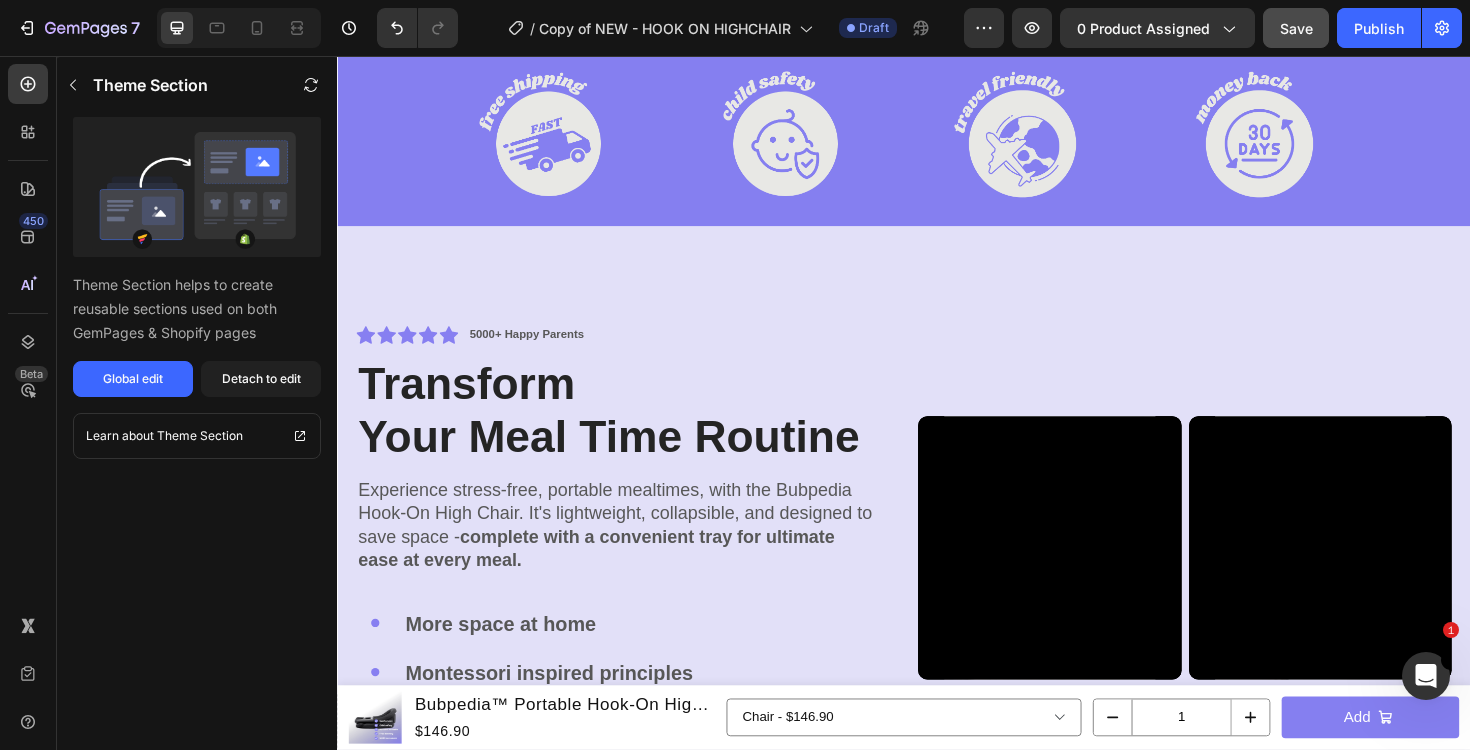 scroll, scrollTop: 2691, scrollLeft: 0, axis: vertical 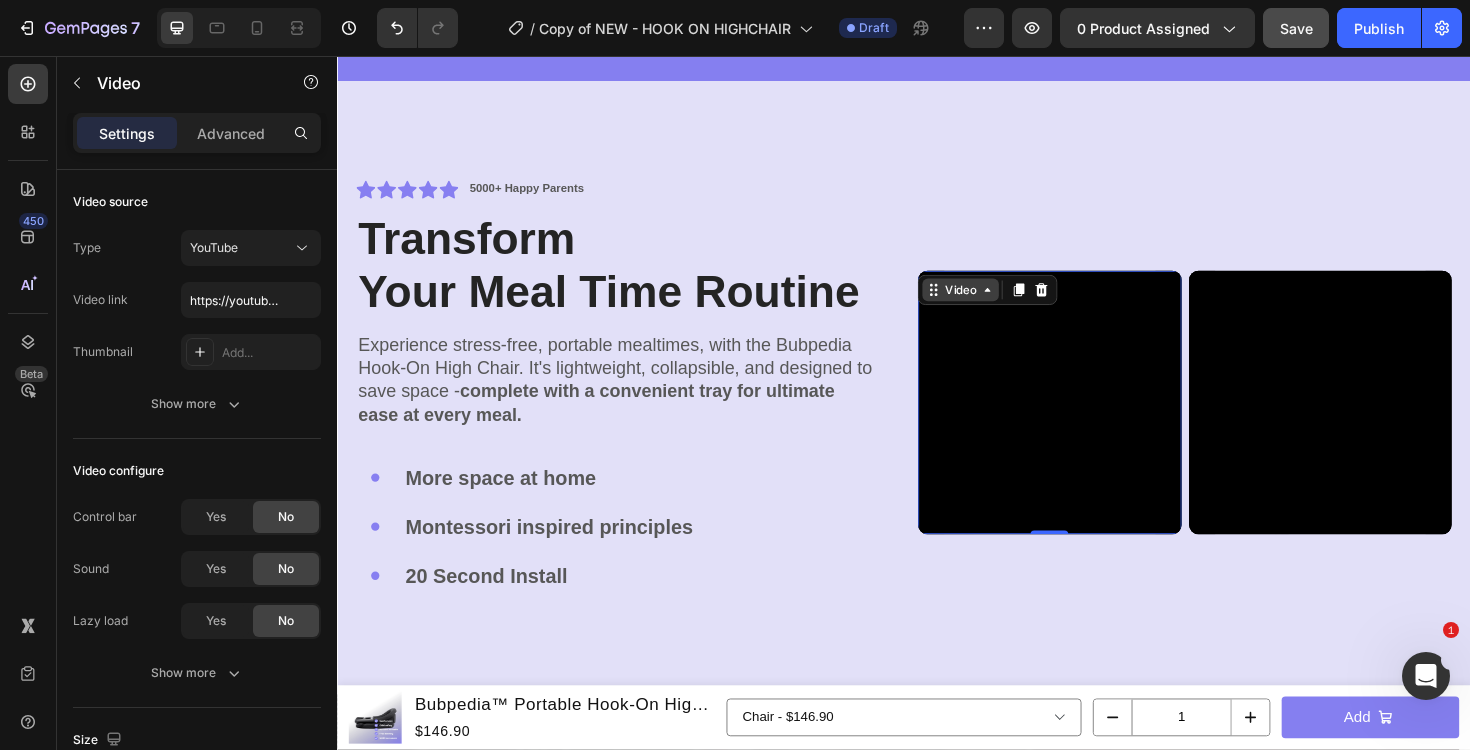 click on "Video" at bounding box center (997, 304) 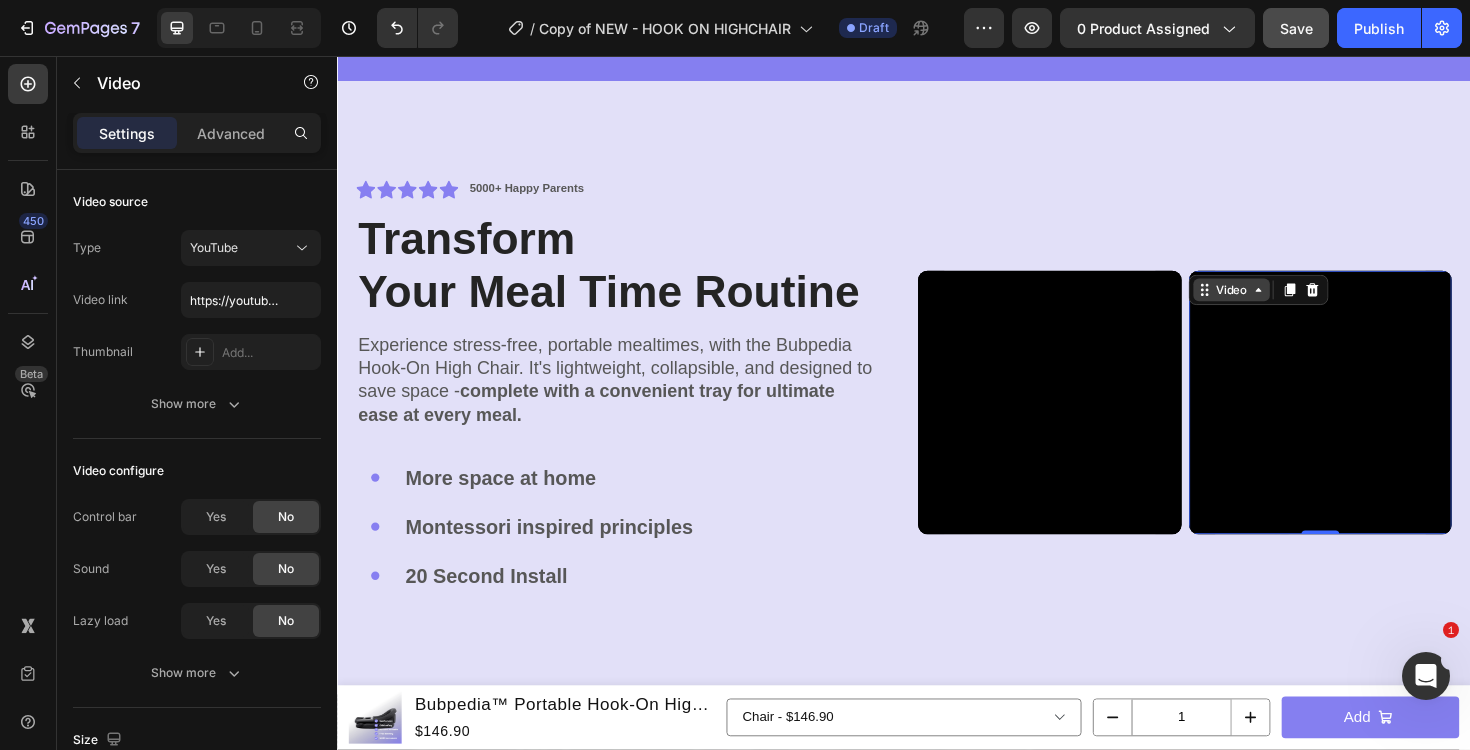 click on "Video" at bounding box center (1284, 304) 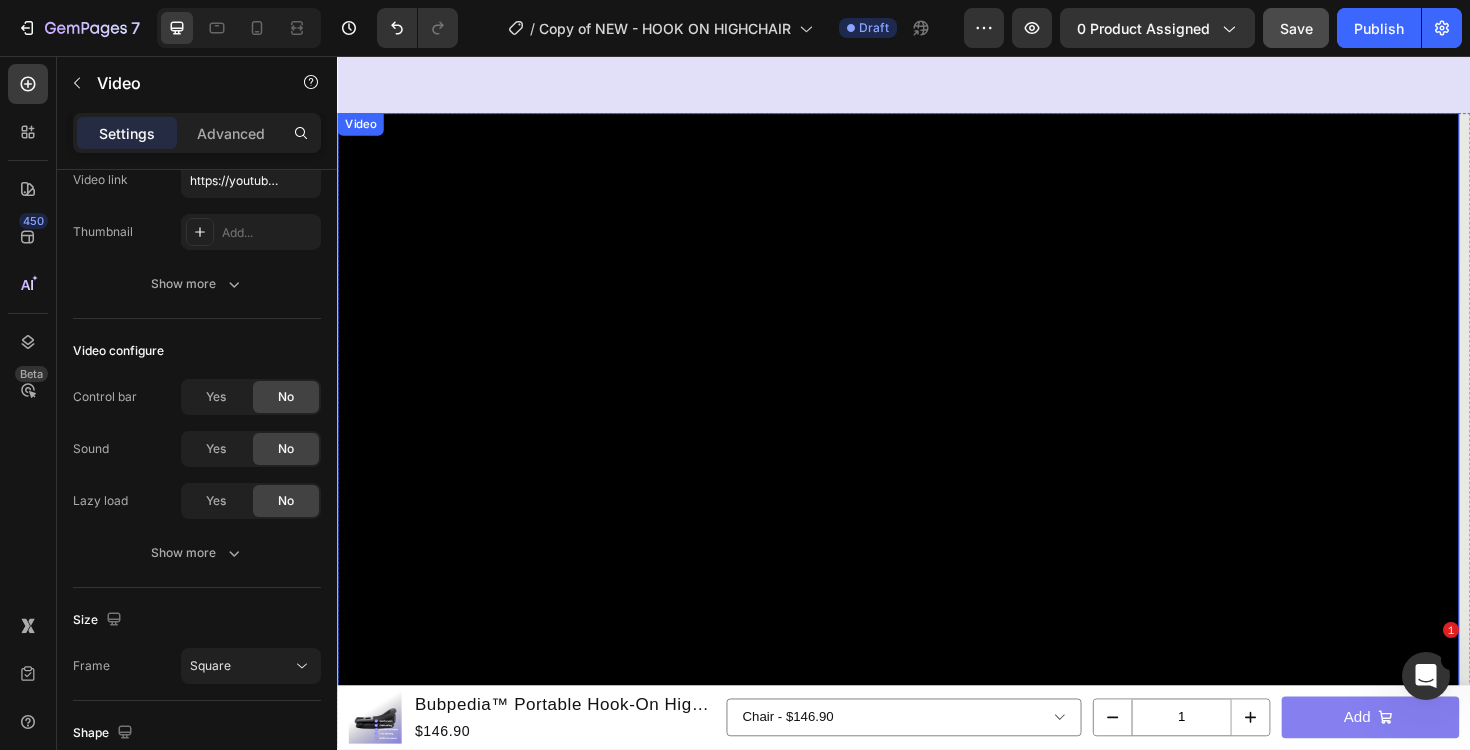 scroll, scrollTop: 3304, scrollLeft: 0, axis: vertical 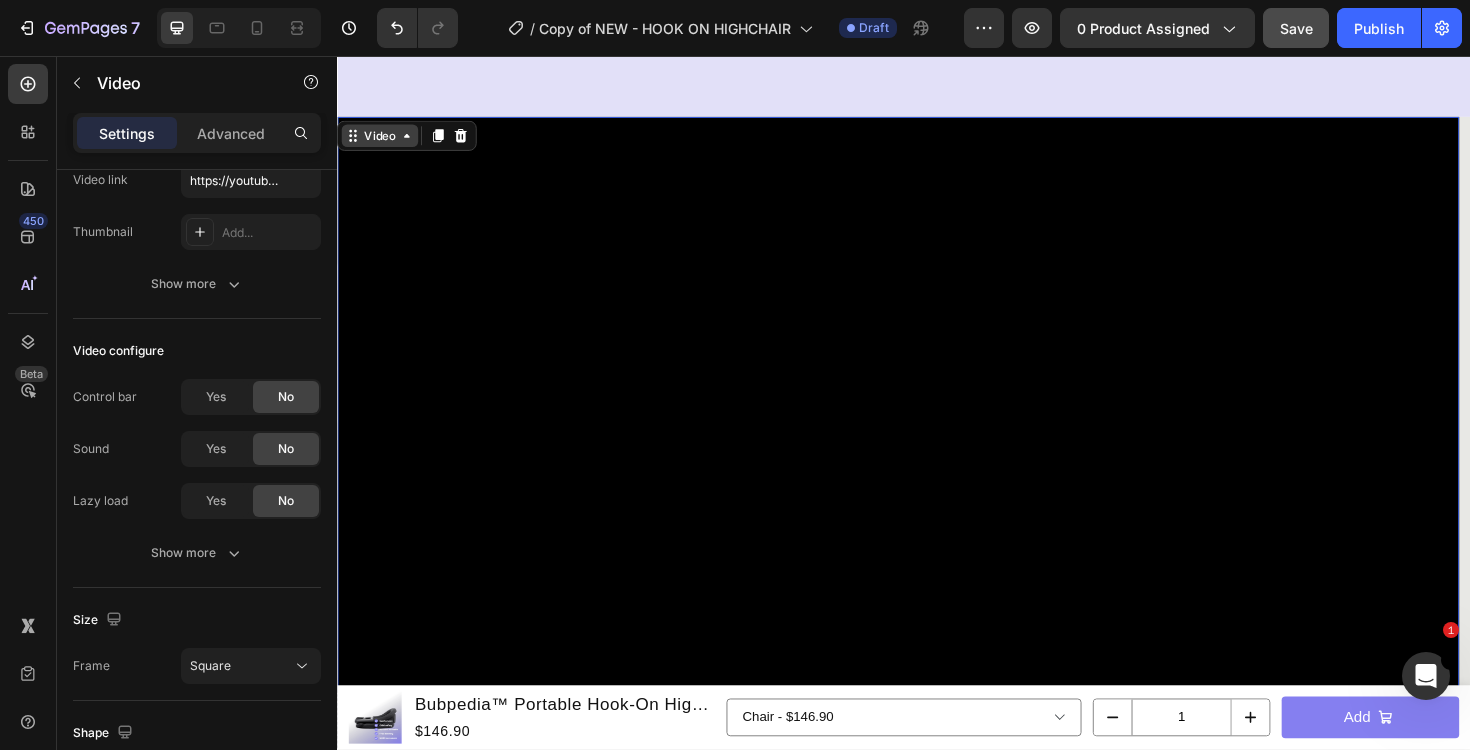 click on "Video" at bounding box center [382, 141] 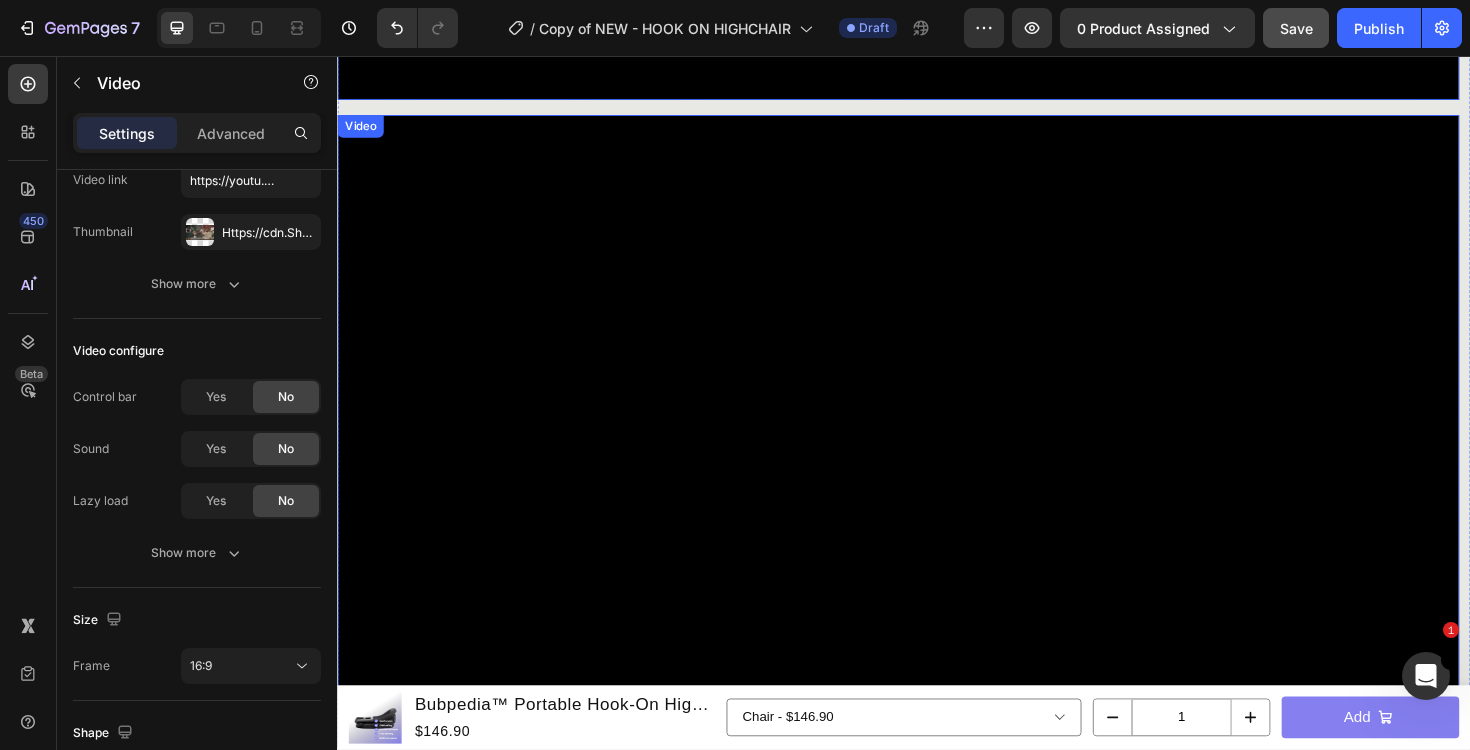 scroll, scrollTop: 3987, scrollLeft: 0, axis: vertical 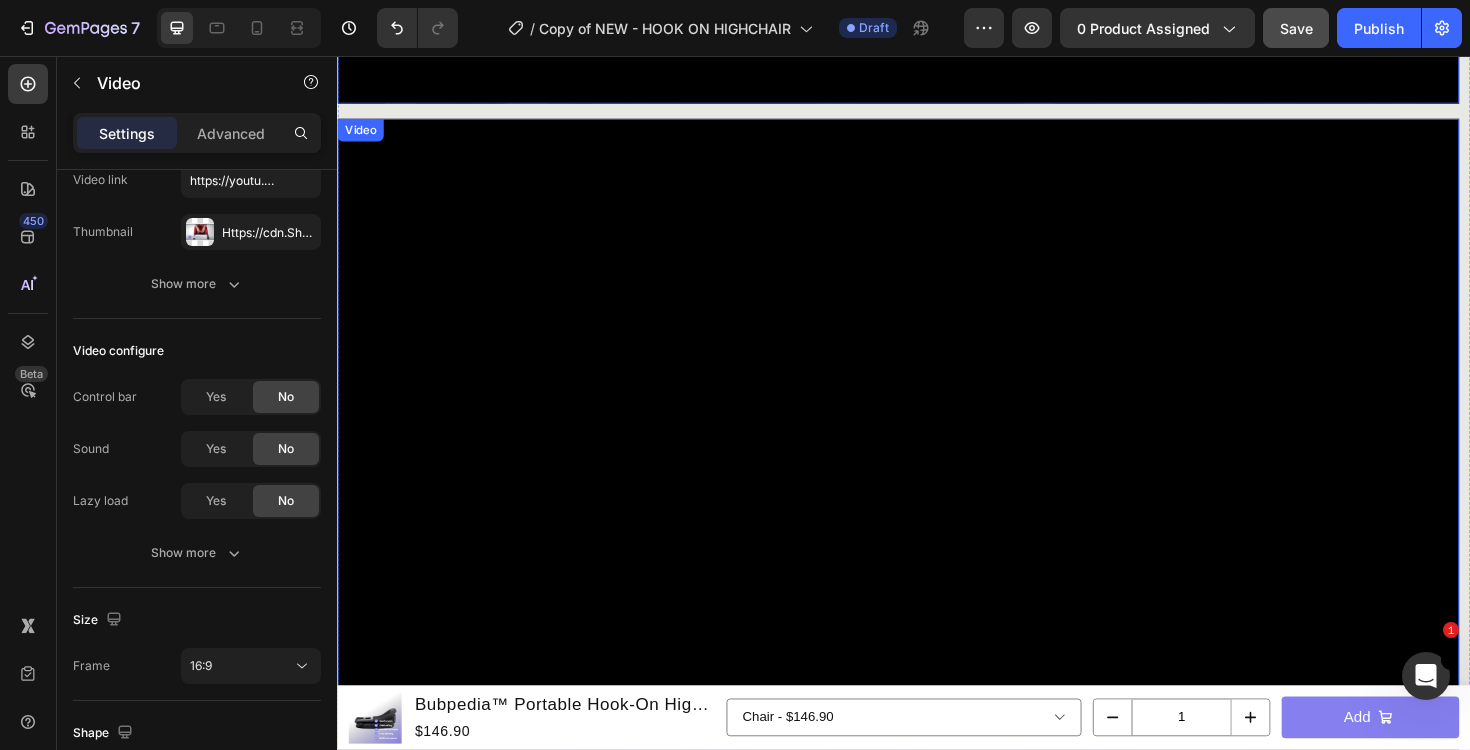 click on "Video" at bounding box center [361, 135] 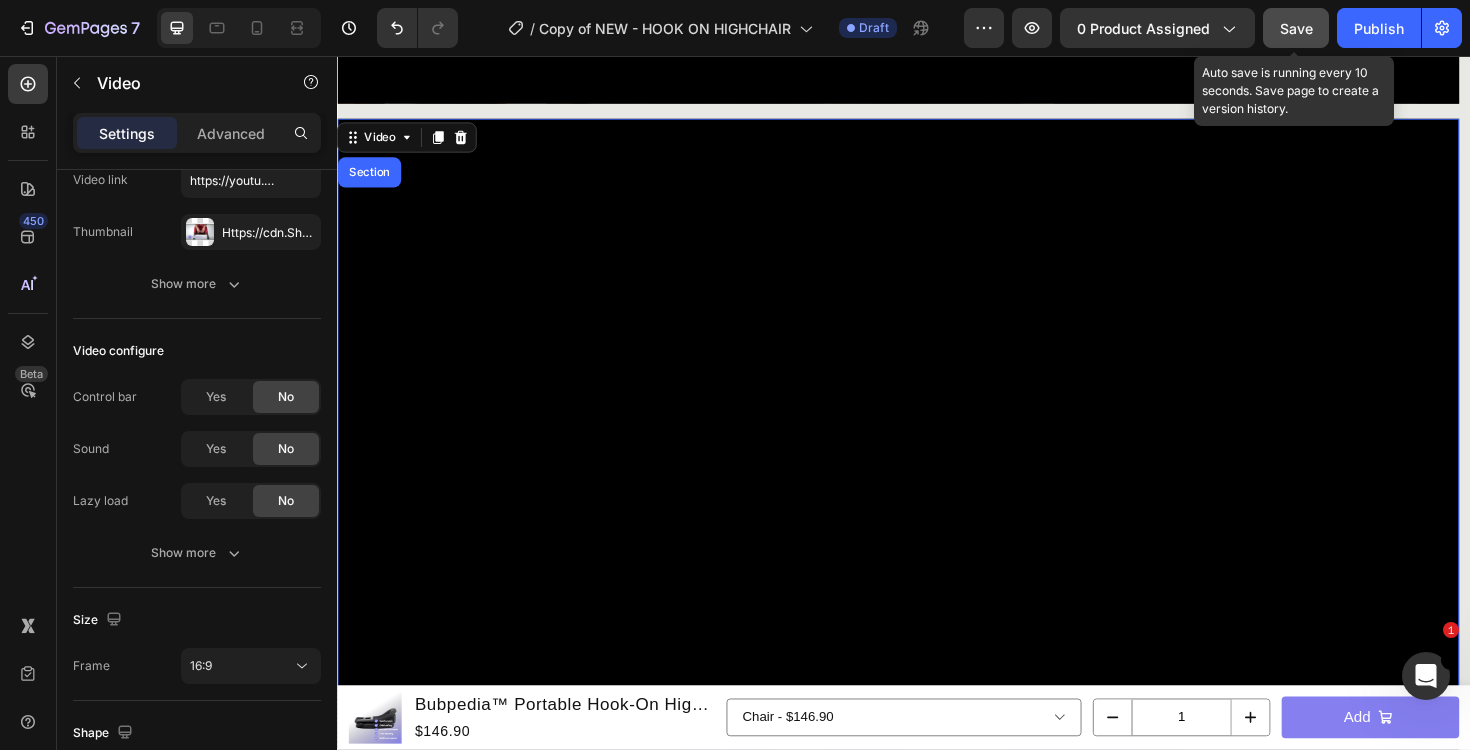 click on "Save" at bounding box center (1296, 28) 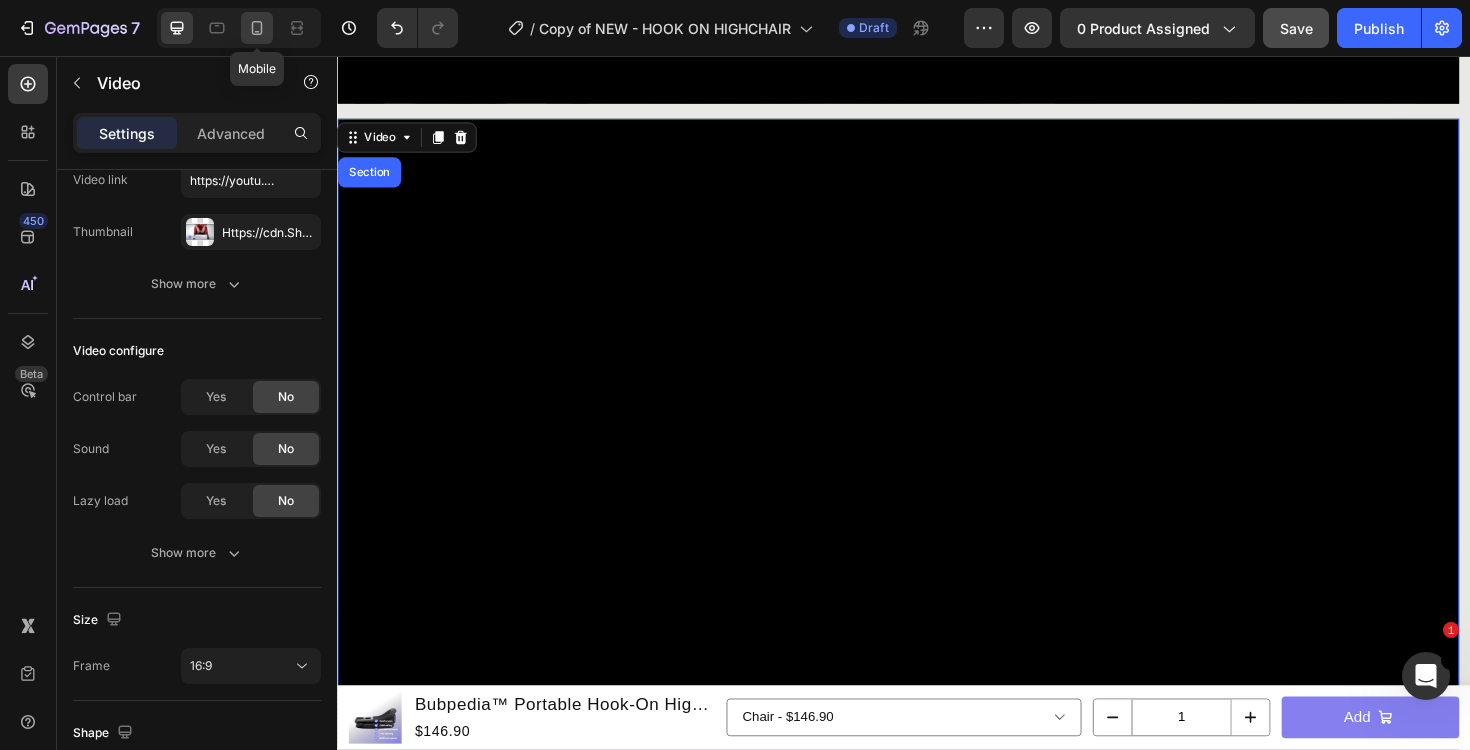 click 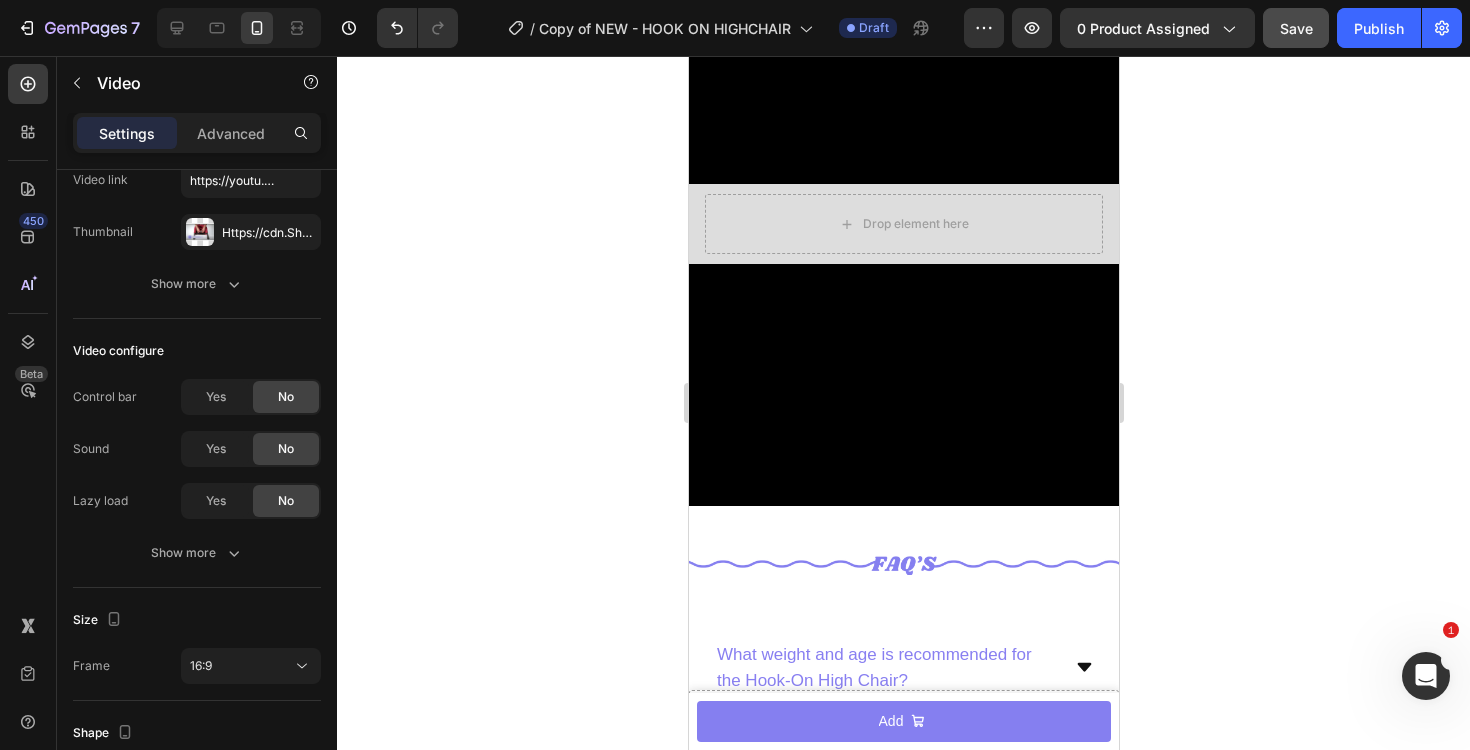 scroll, scrollTop: 4170, scrollLeft: 0, axis: vertical 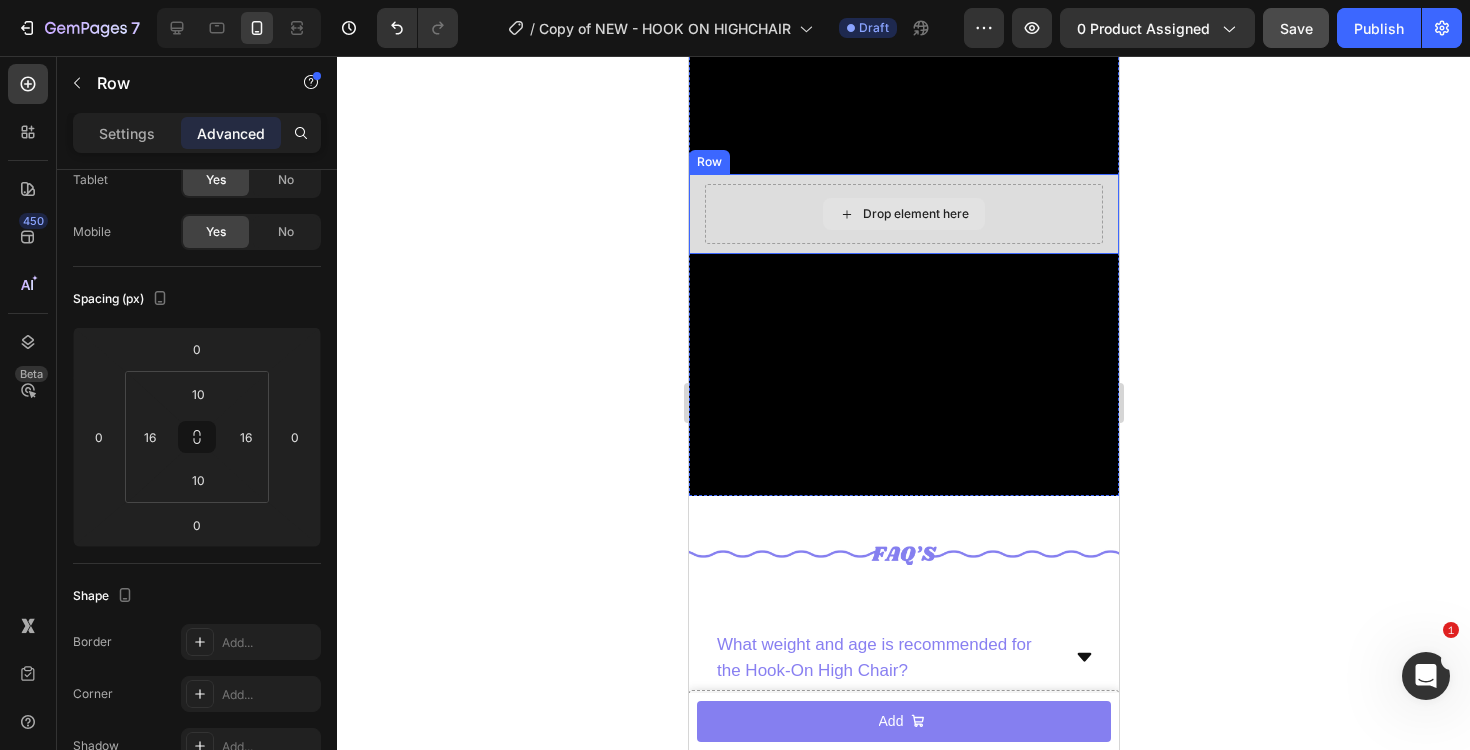click on "Drop element here" at bounding box center (903, 214) 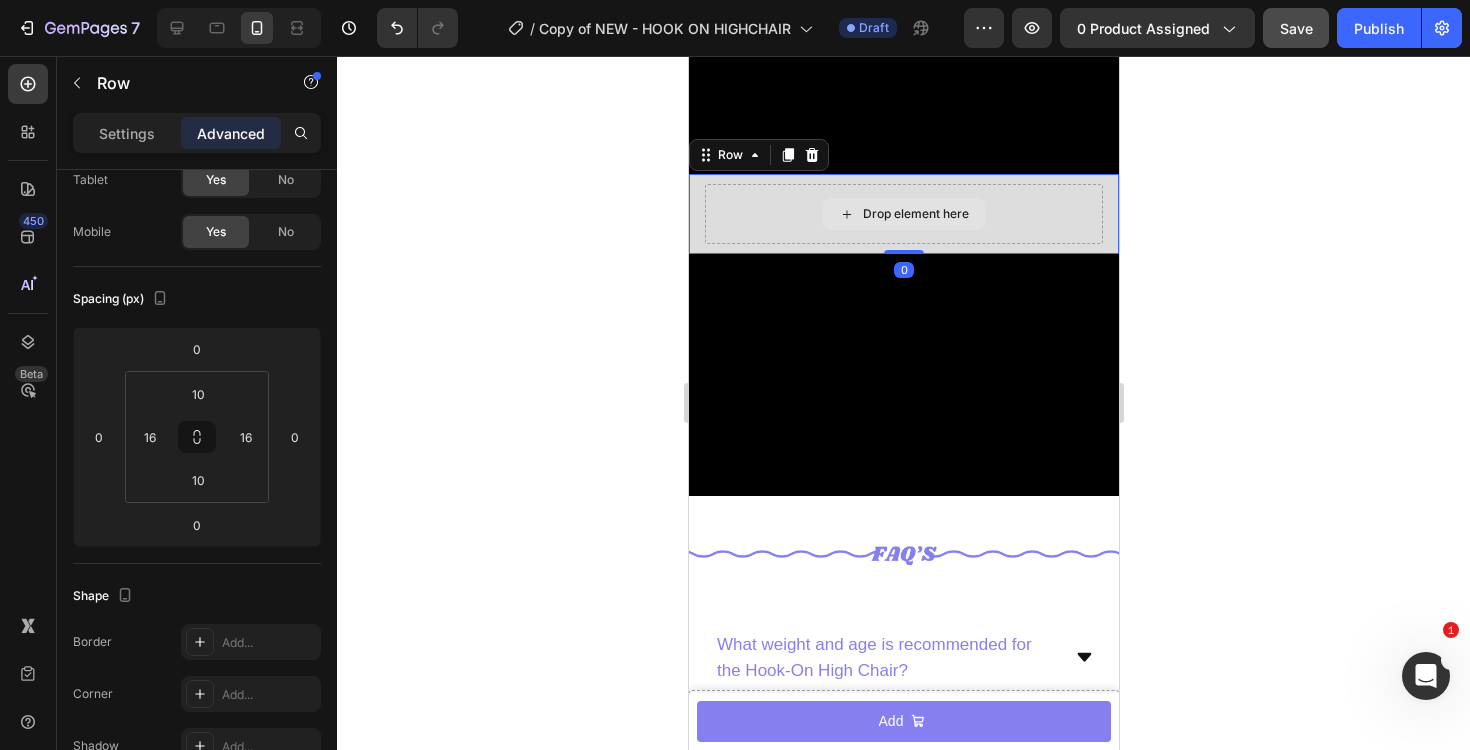 scroll, scrollTop: 0, scrollLeft: 0, axis: both 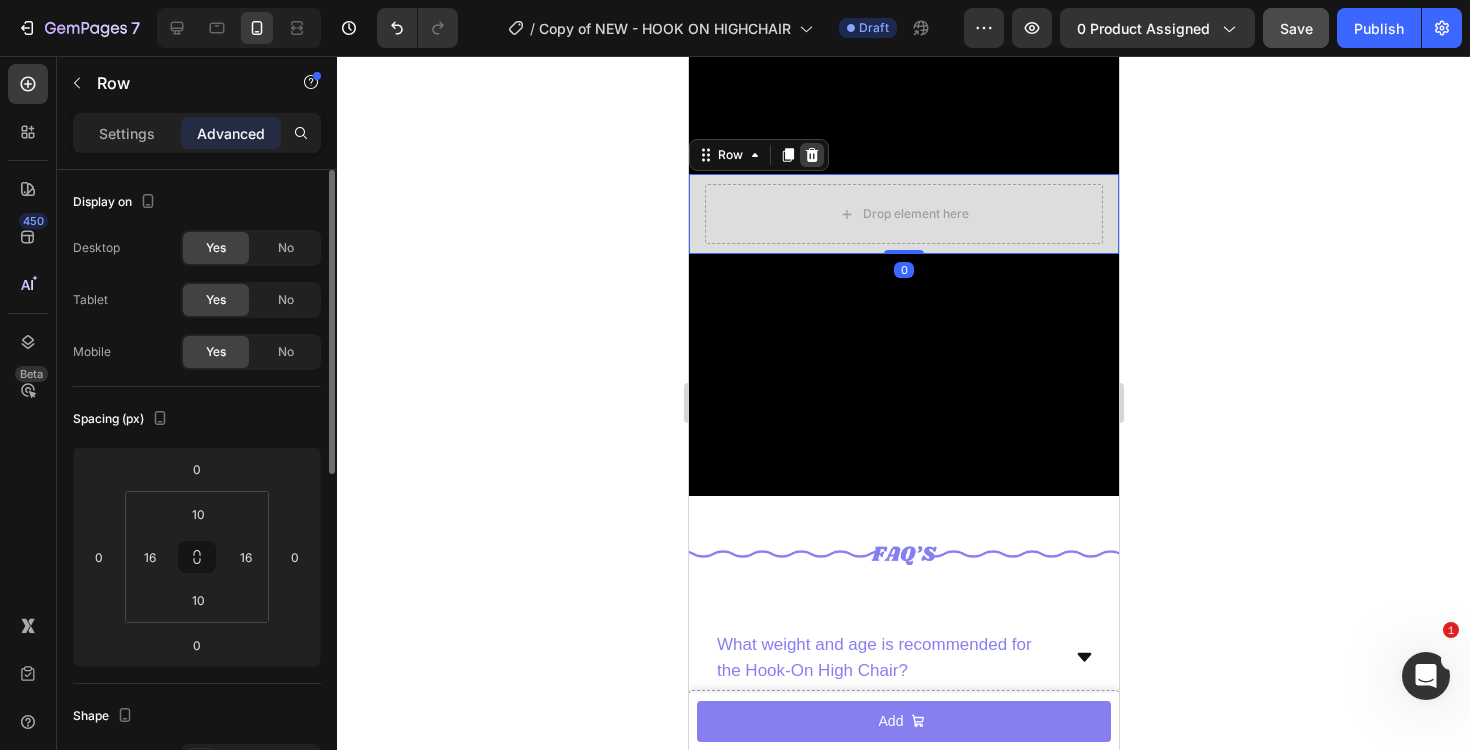 click 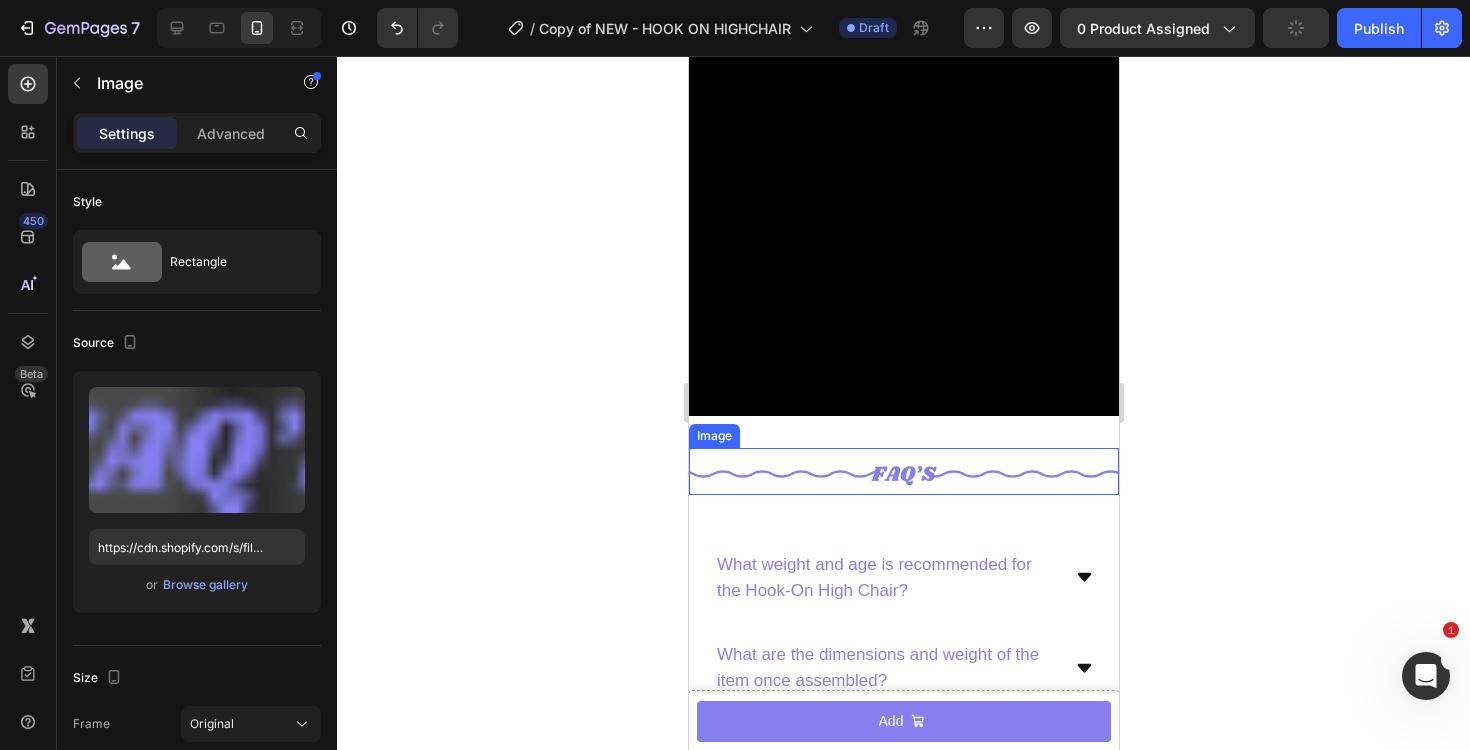 click at bounding box center (903, 473) 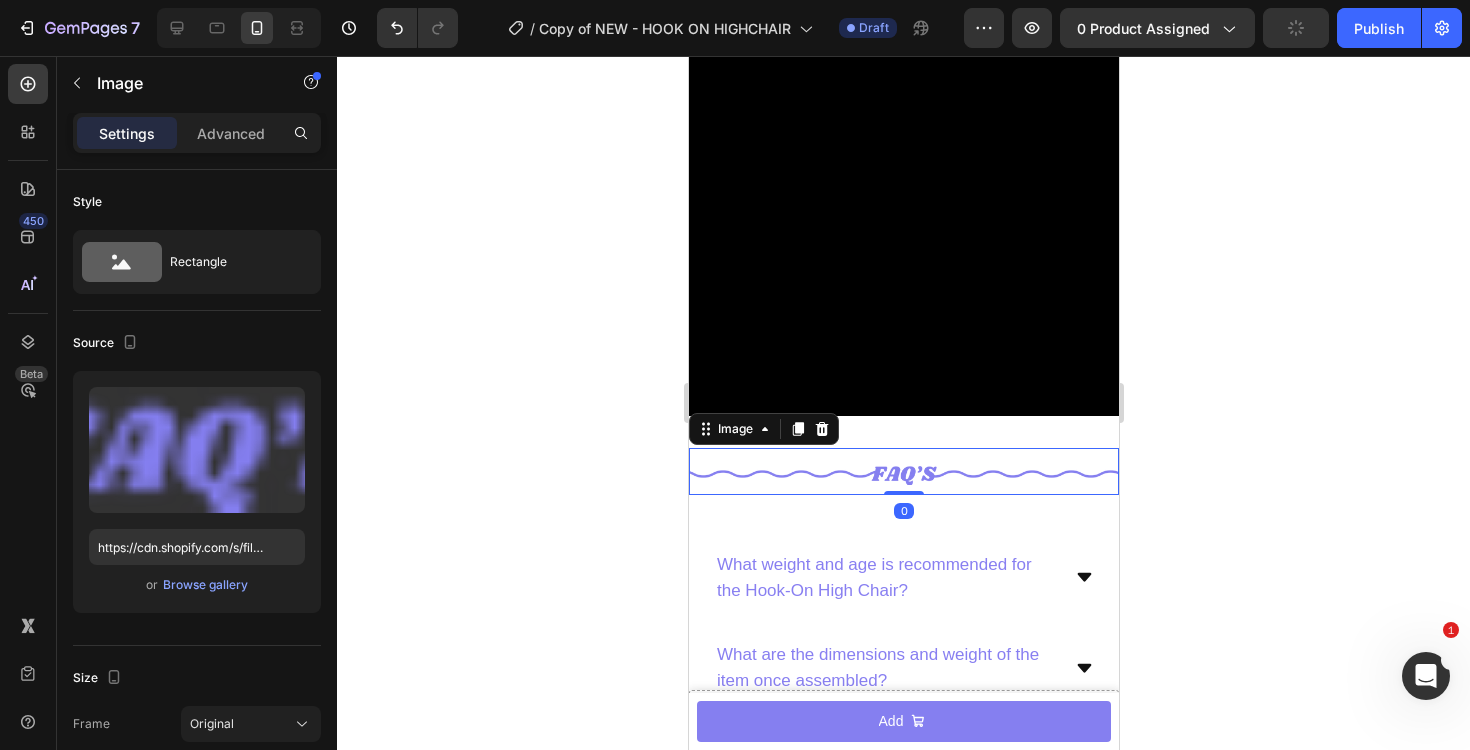 click 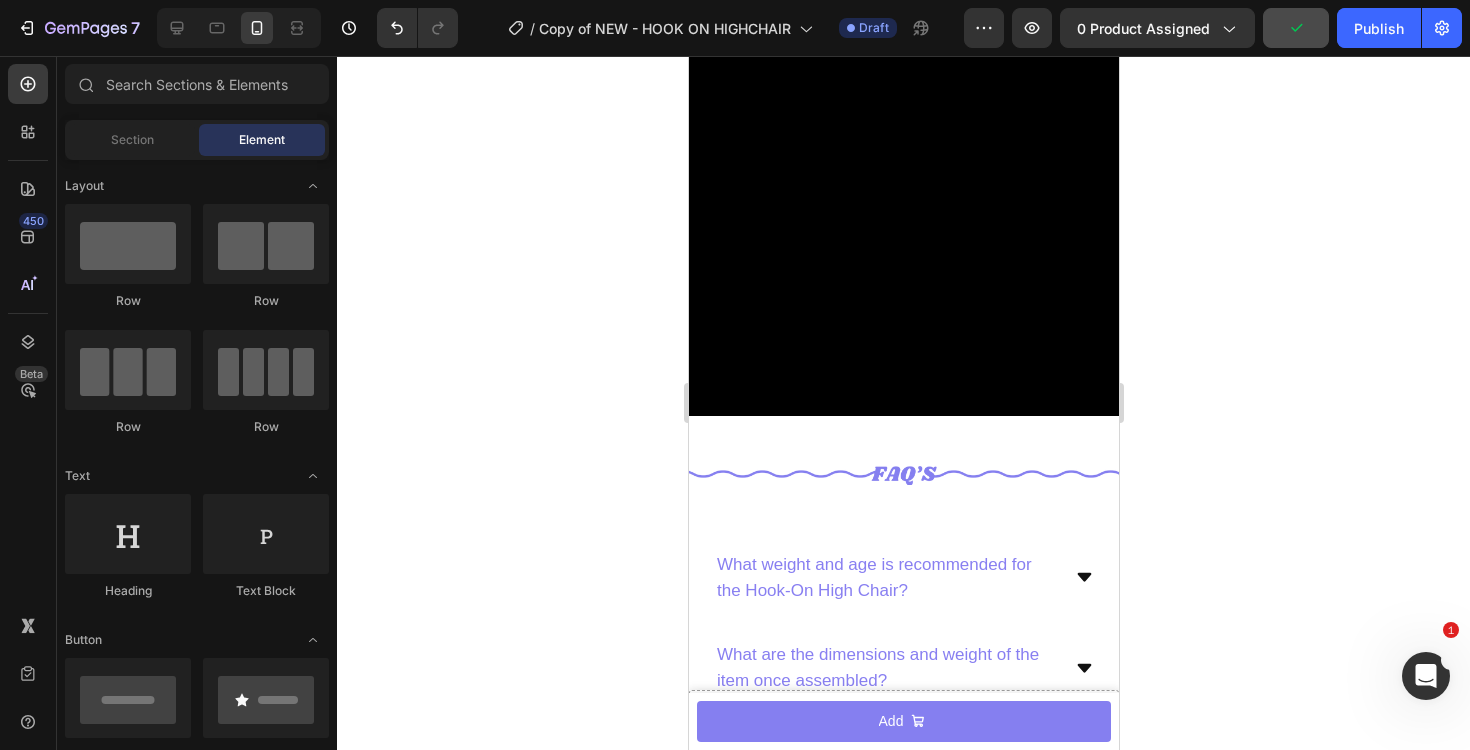 click 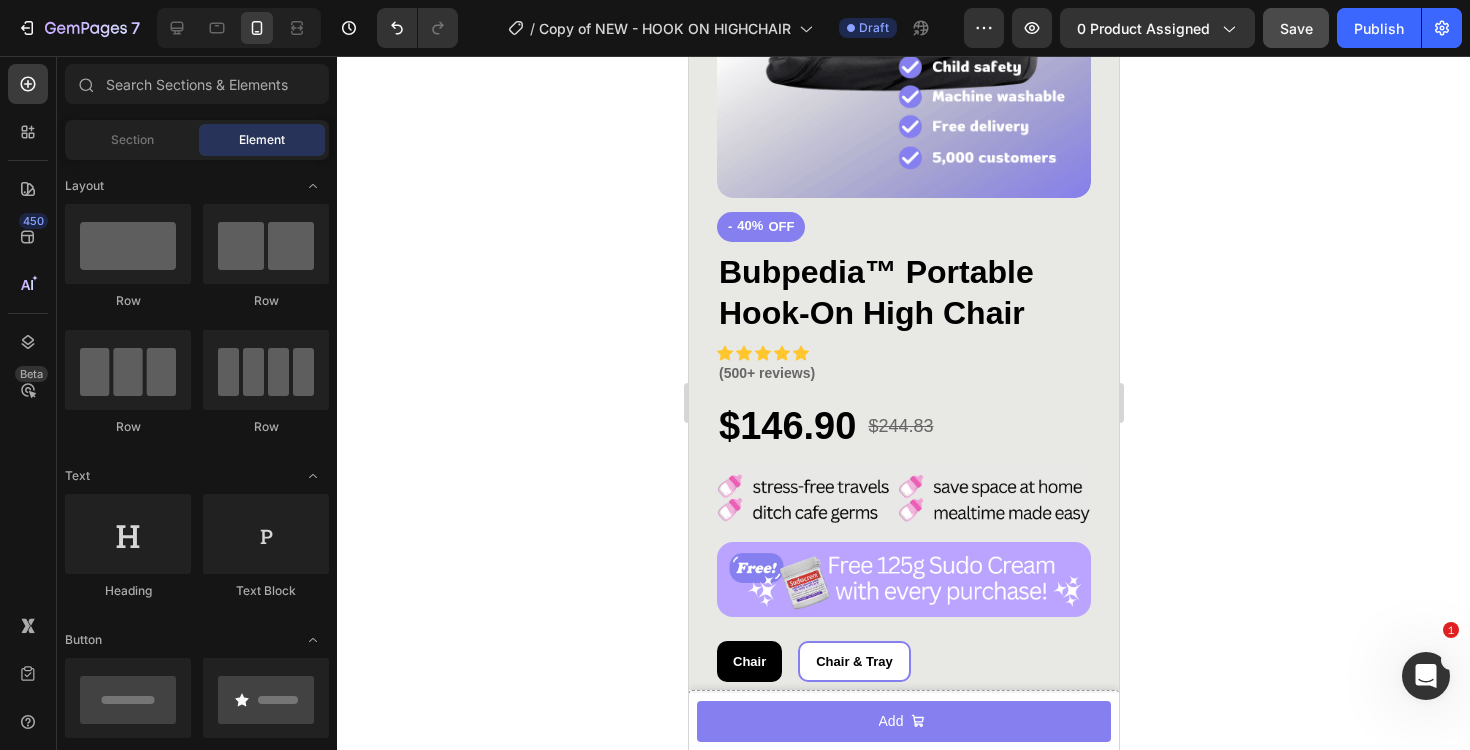 scroll, scrollTop: 0, scrollLeft: 0, axis: both 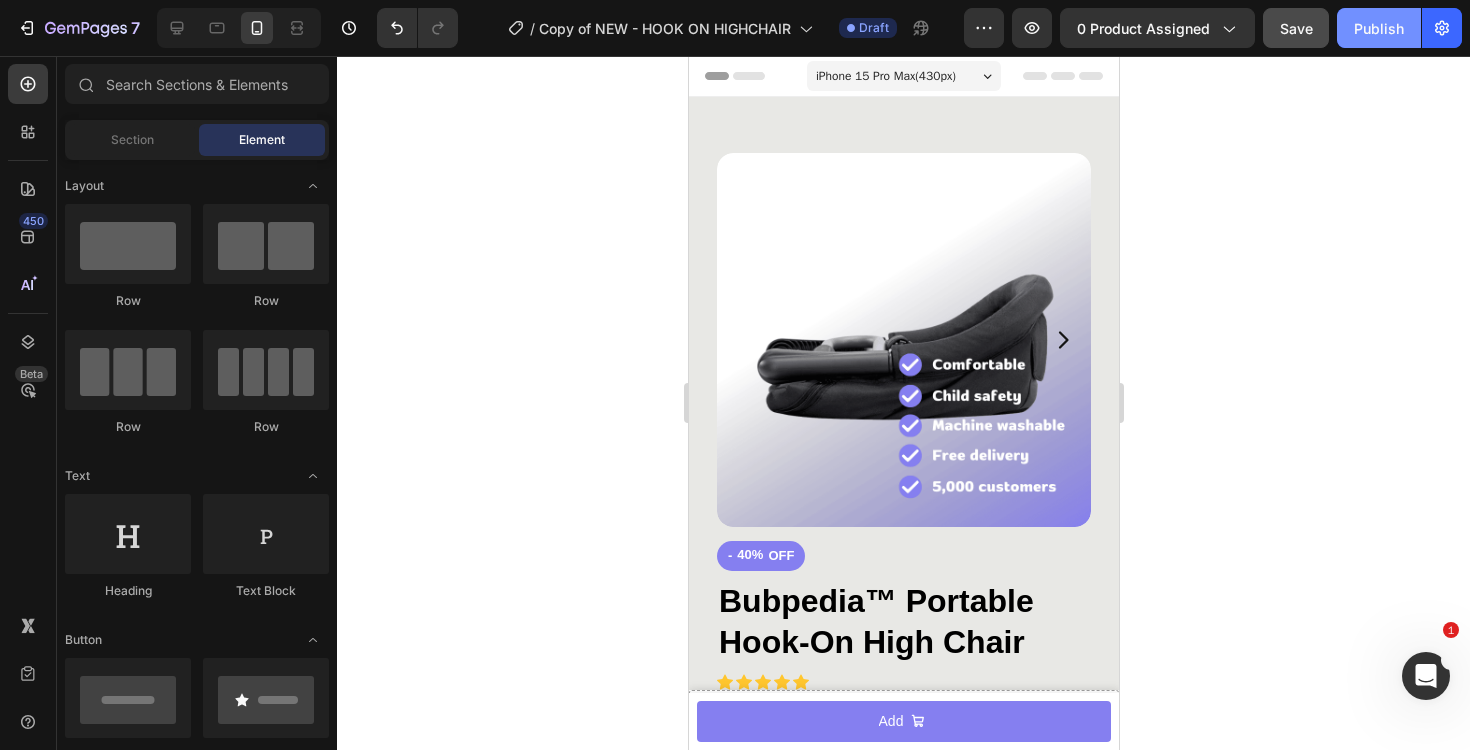 click on "Publish" at bounding box center (1379, 28) 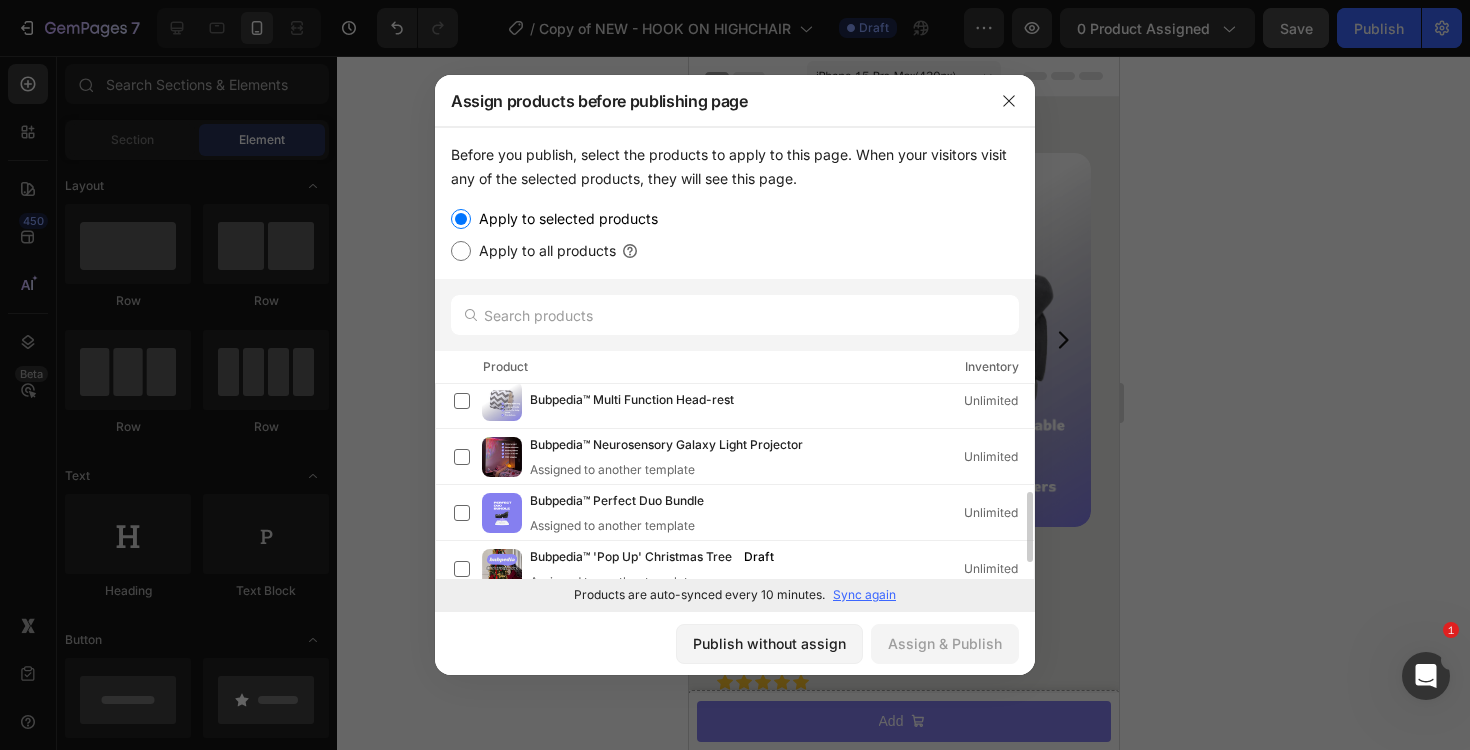 scroll, scrollTop: 0, scrollLeft: 0, axis: both 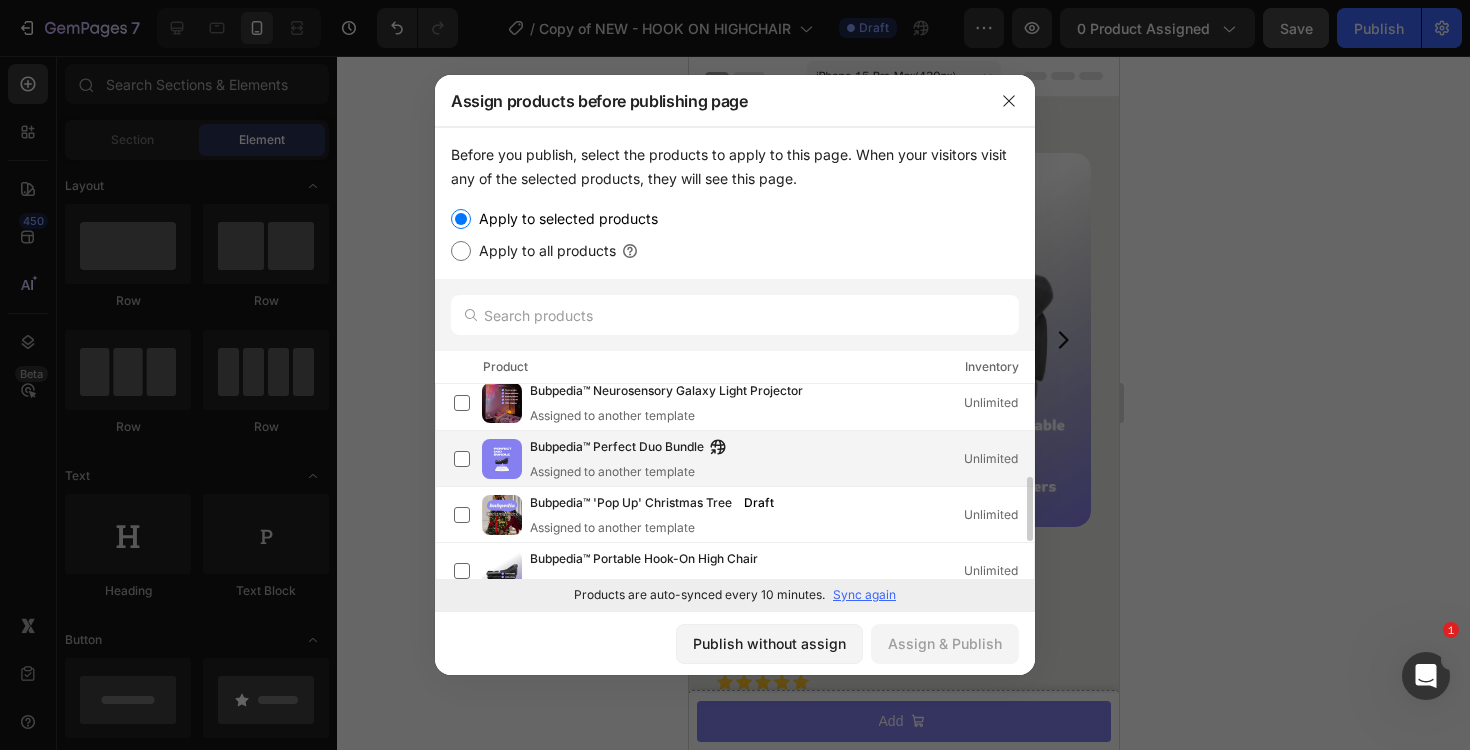 click on "Assigned to another template" at bounding box center [633, 472] 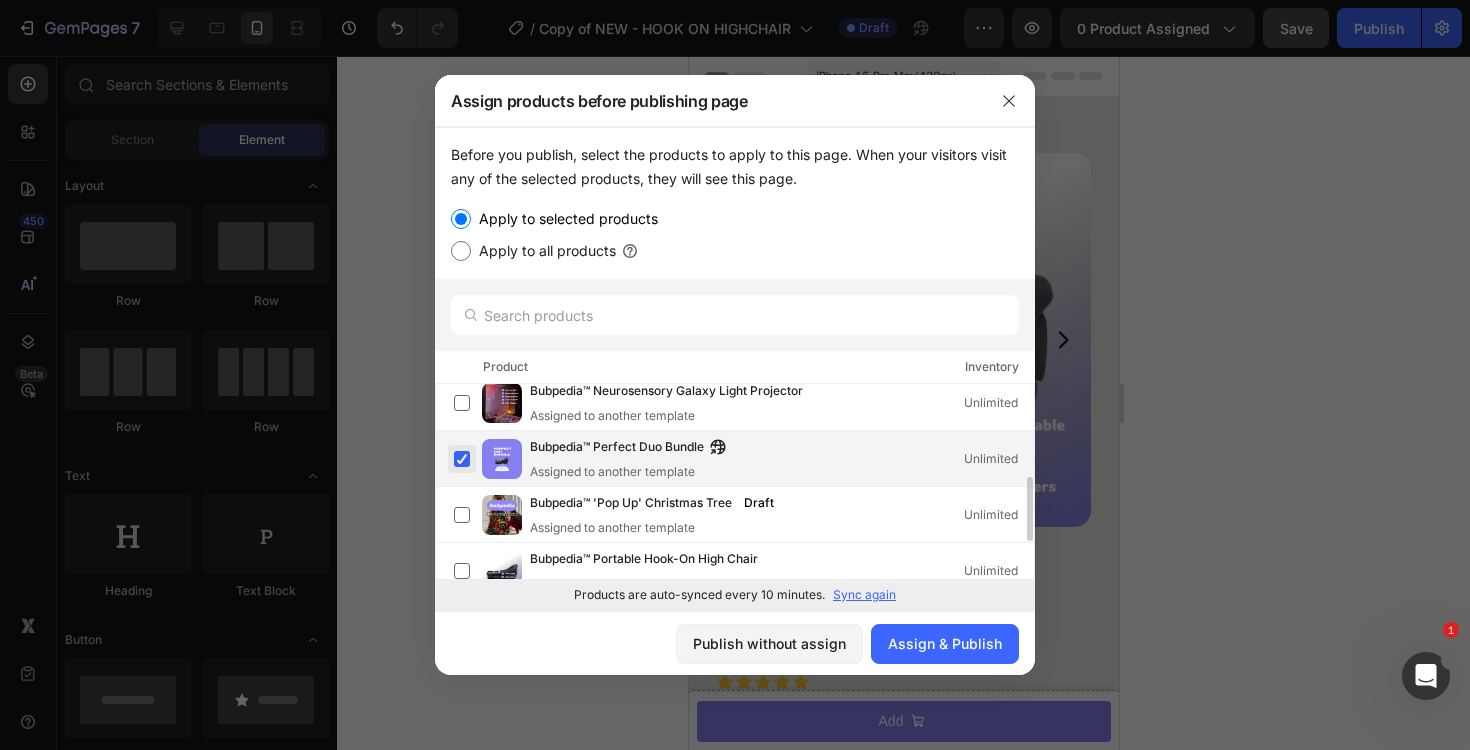 click at bounding box center (462, 459) 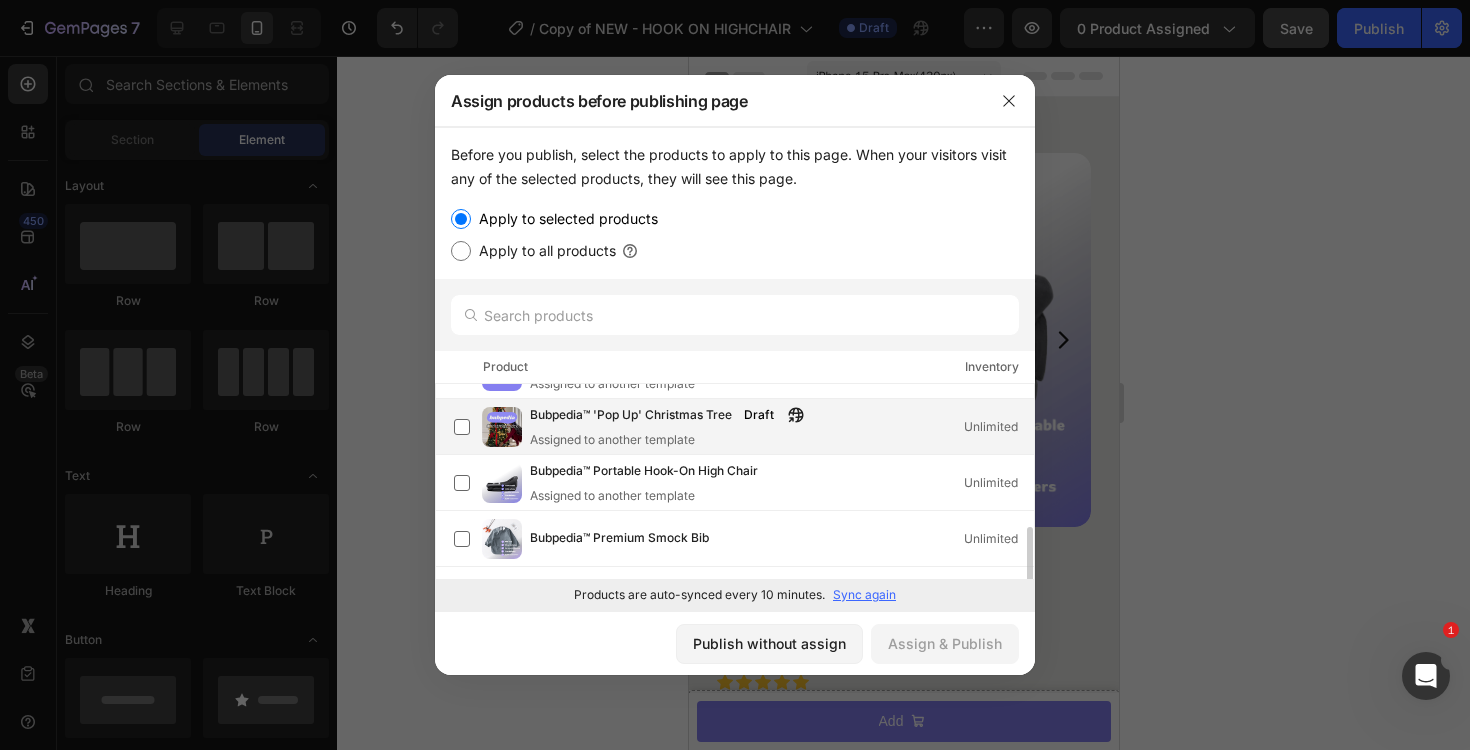 scroll, scrollTop: 412, scrollLeft: 0, axis: vertical 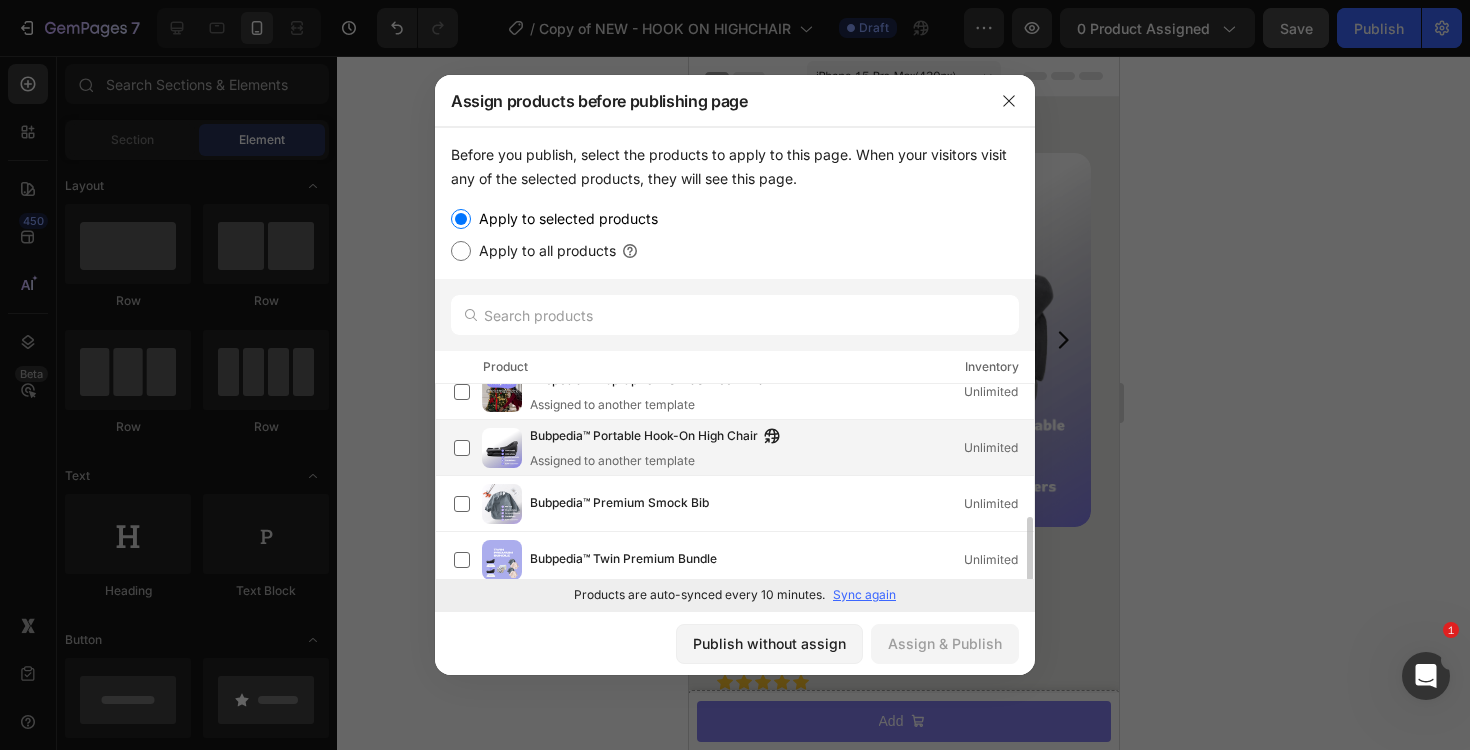 click on "Bubpedia™ Portable Hook-On High Chair" at bounding box center [644, 437] 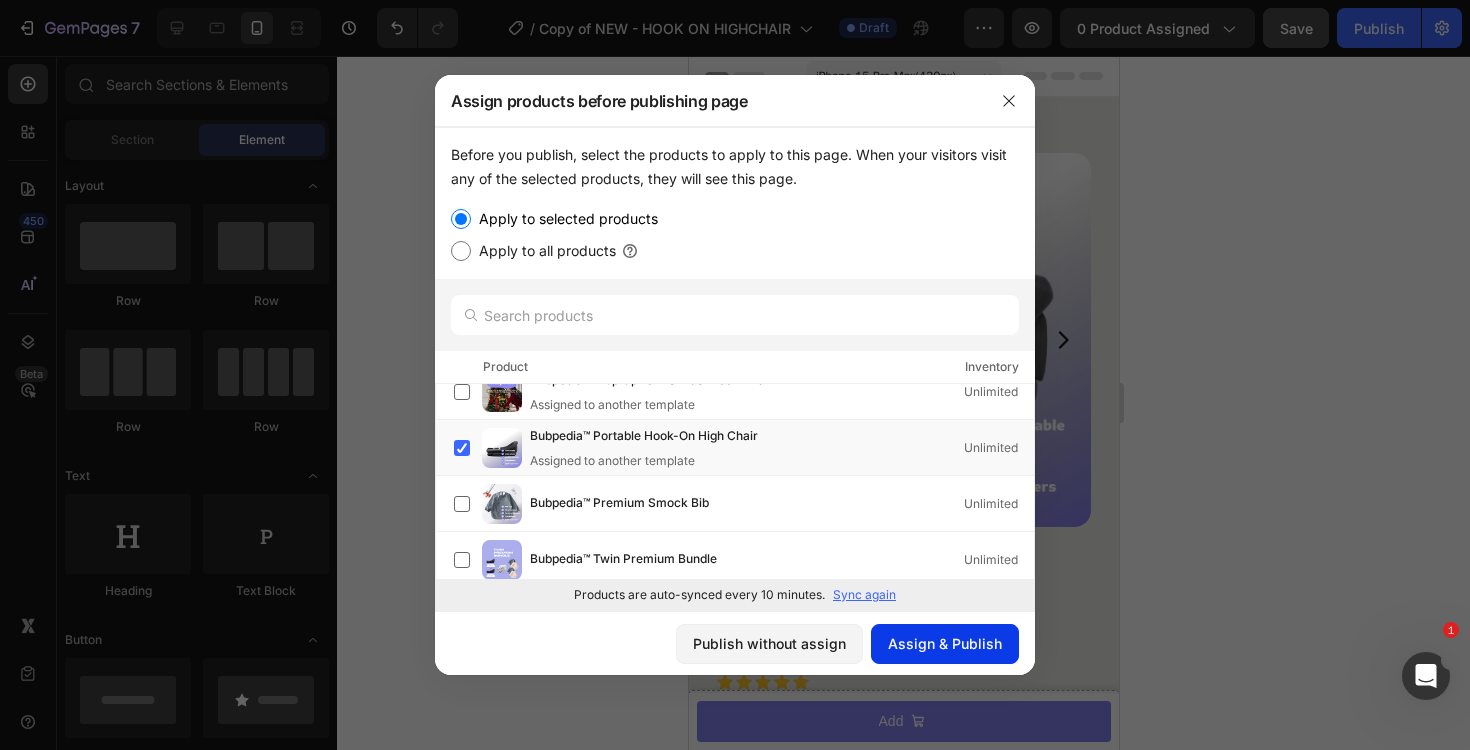 click on "Assign & Publish" at bounding box center (945, 643) 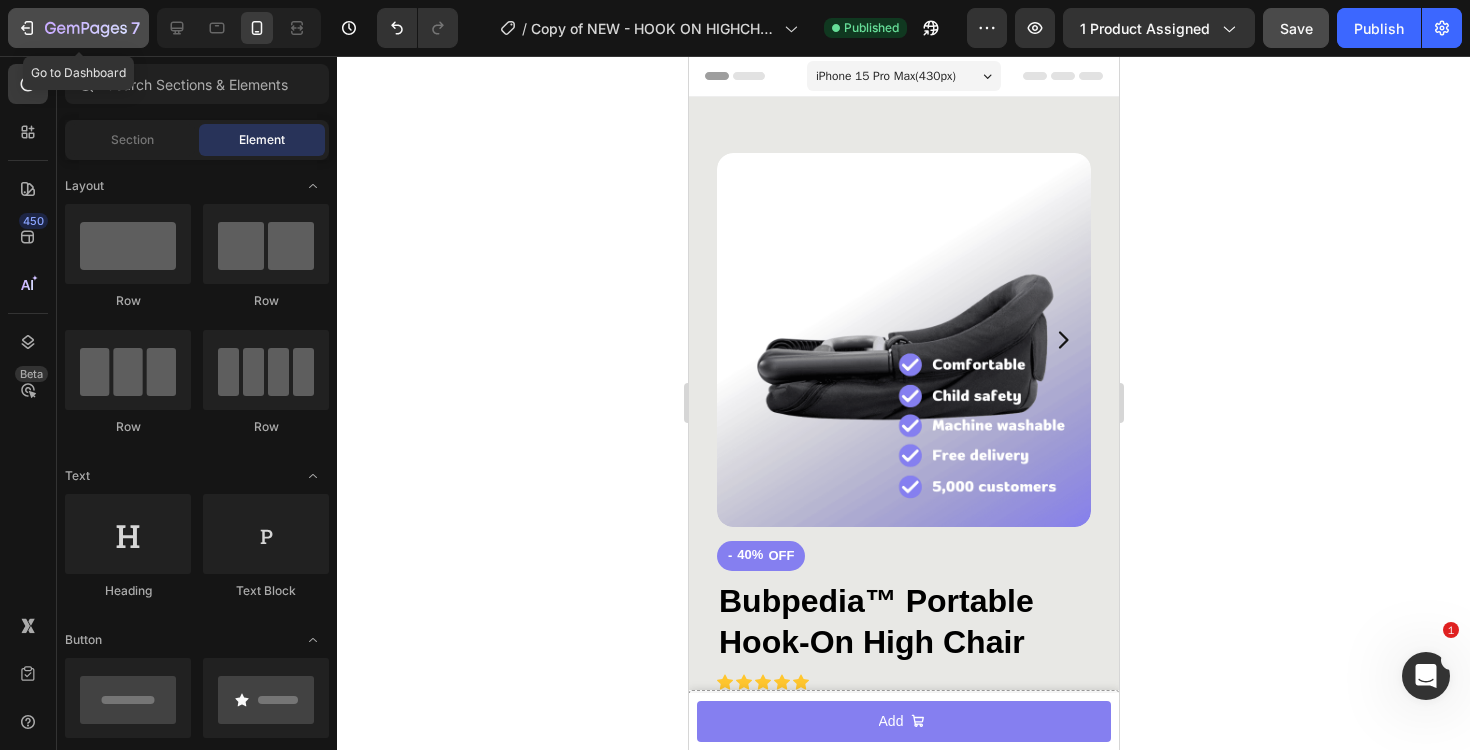 click 